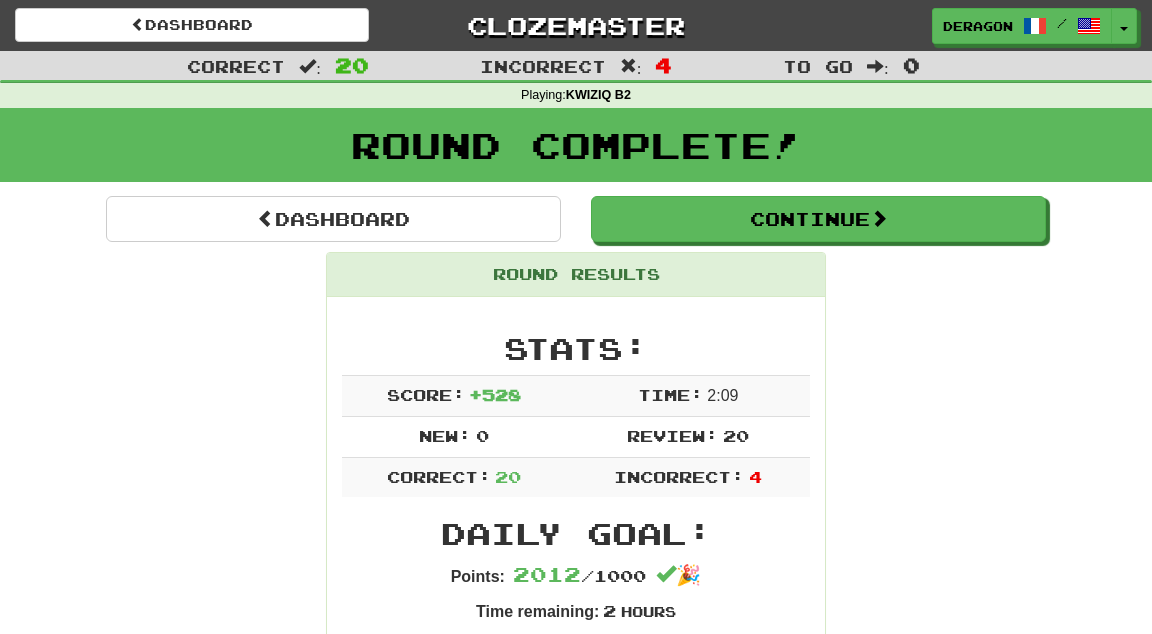 scroll, scrollTop: 0, scrollLeft: 0, axis: both 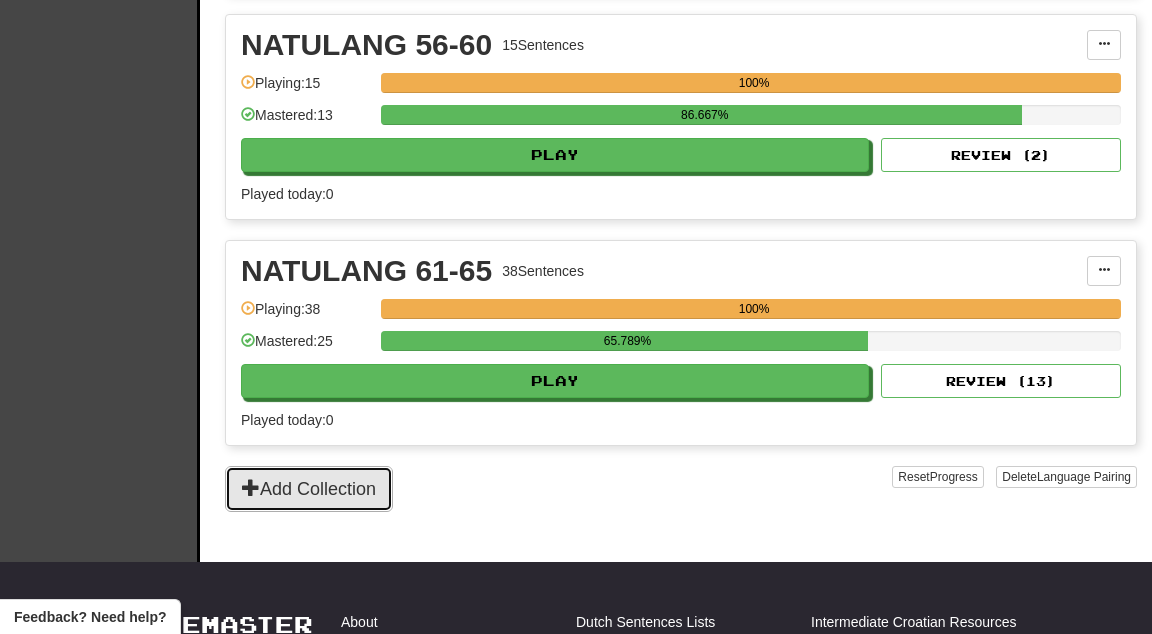 click on "Add Collection" at bounding box center [309, 489] 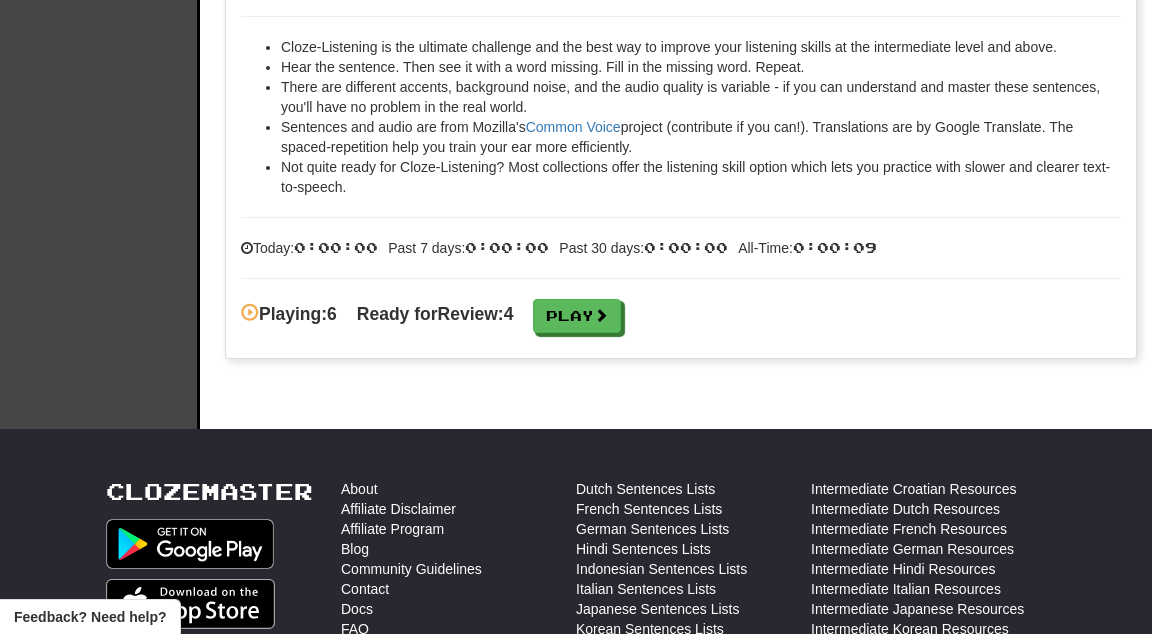 scroll, scrollTop: 0, scrollLeft: 0, axis: both 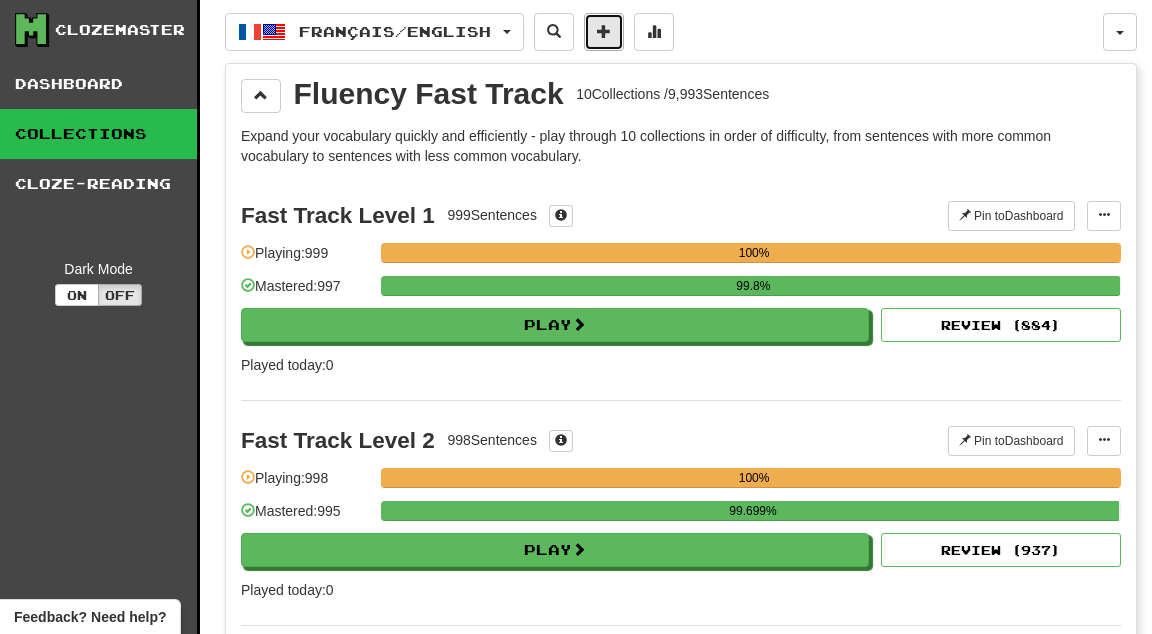 click at bounding box center [604, 32] 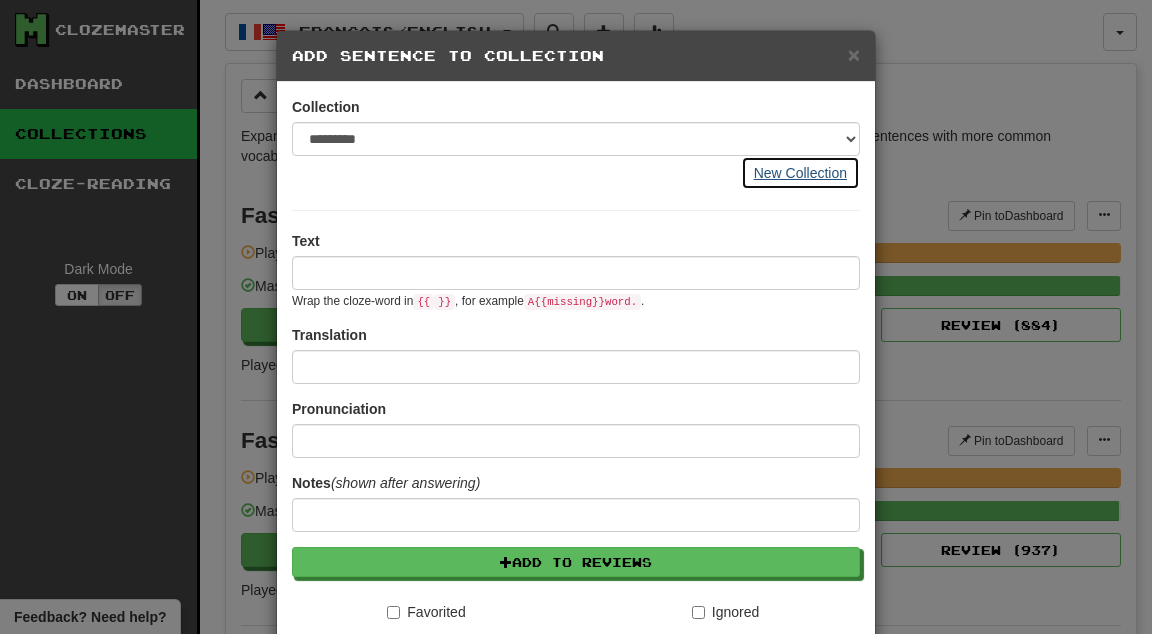 click on "New Collection" at bounding box center [800, 173] 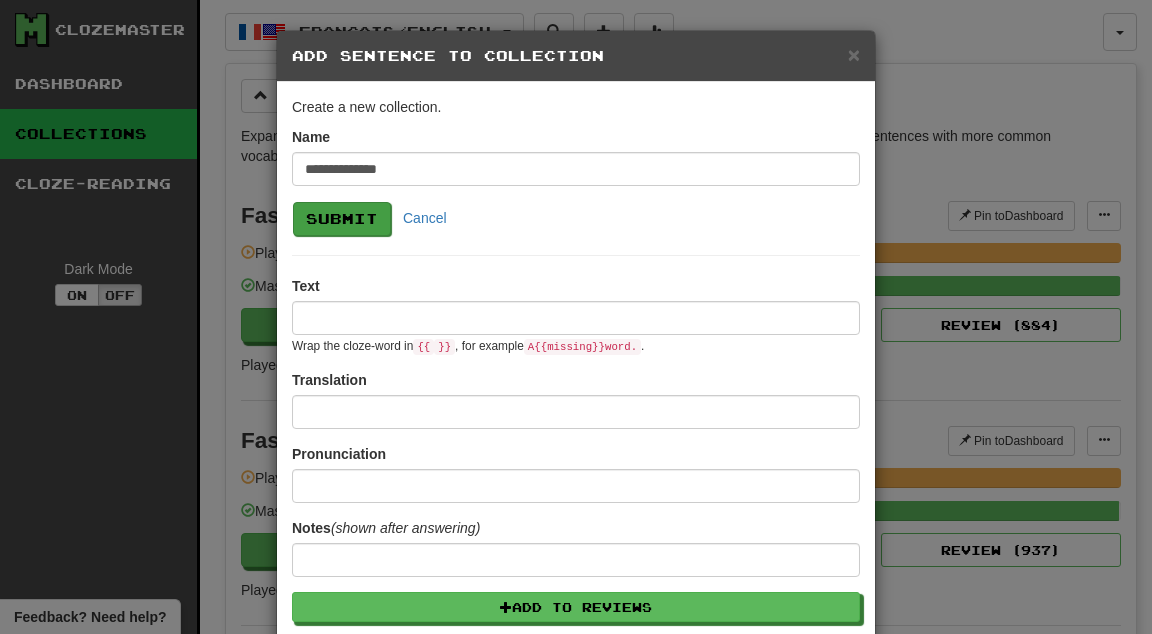 type on "**********" 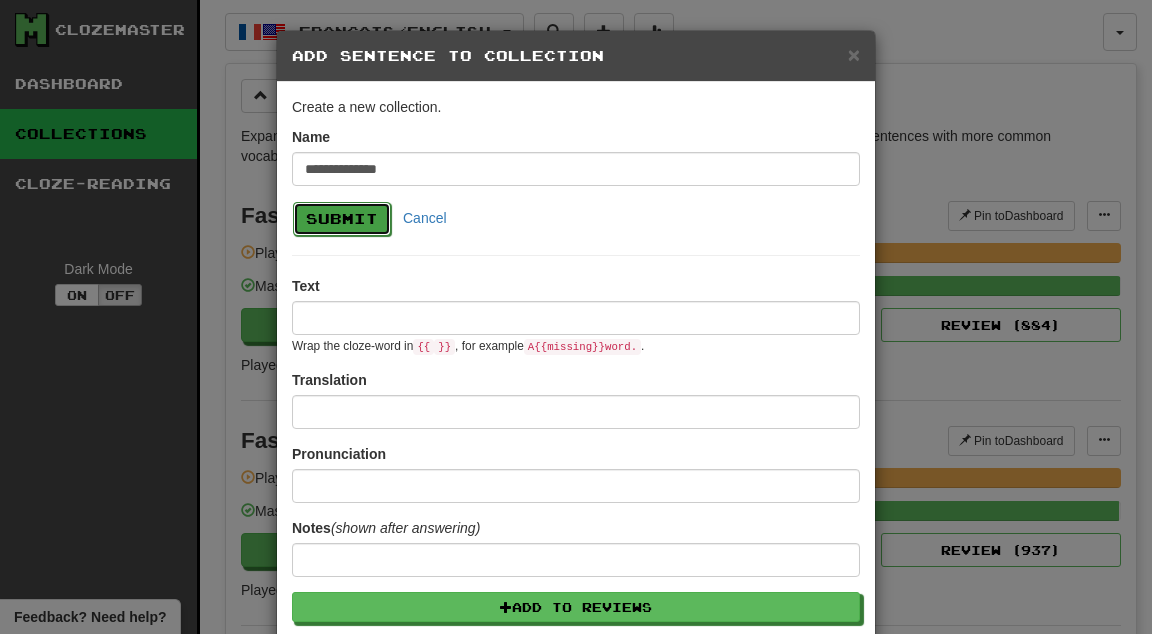 click on "Submit" at bounding box center (342, 219) 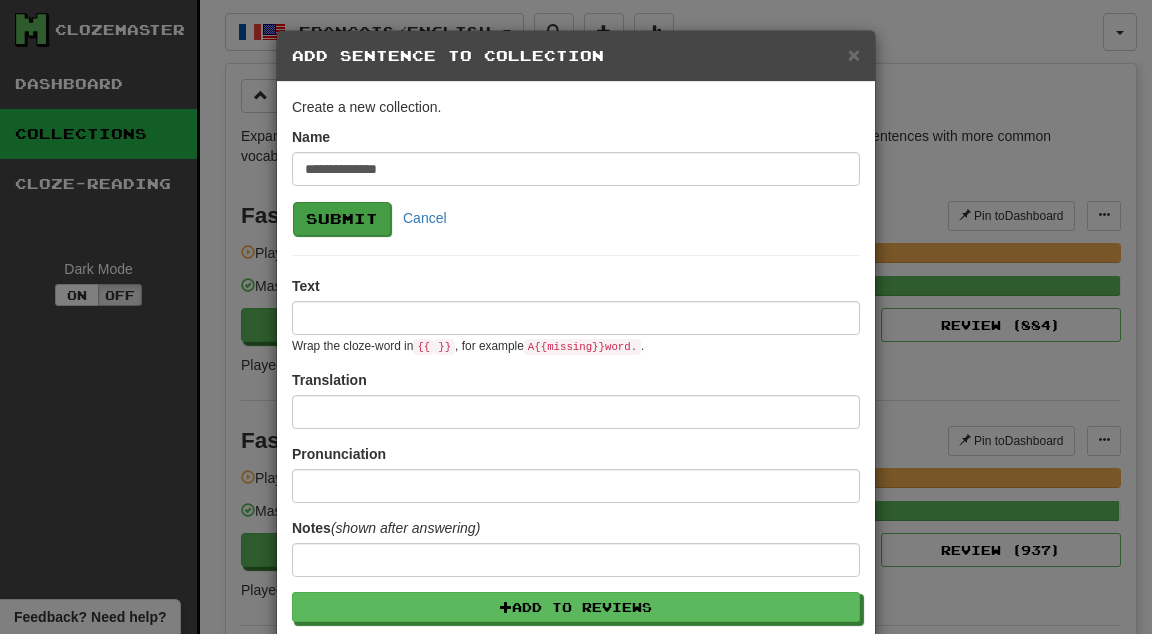 select on "*****" 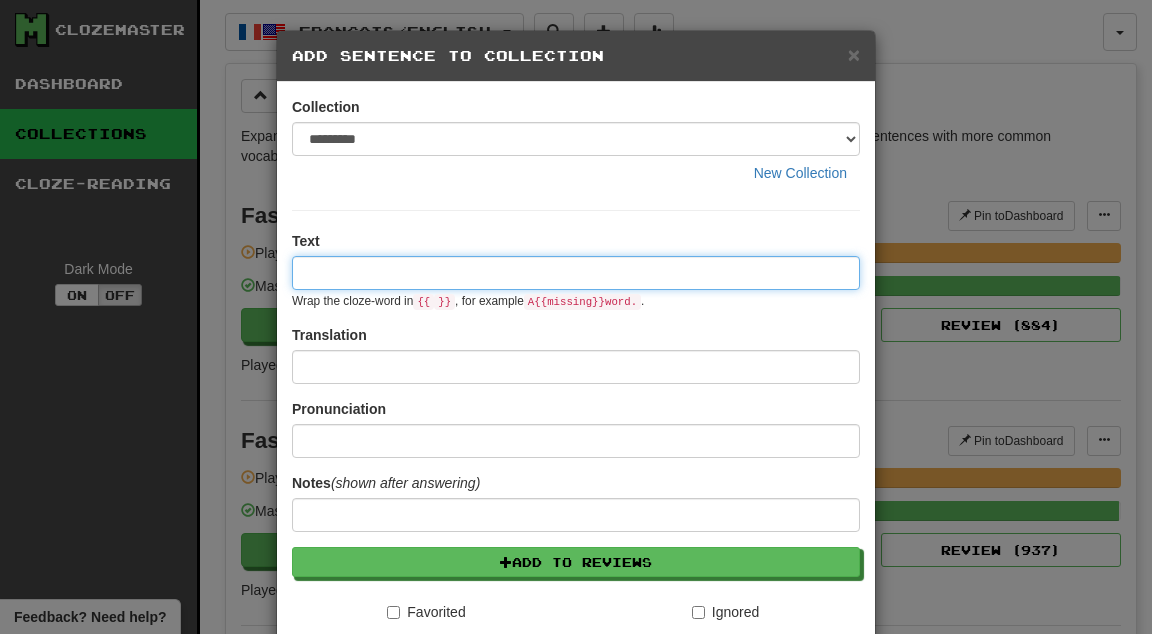 click at bounding box center [576, 273] 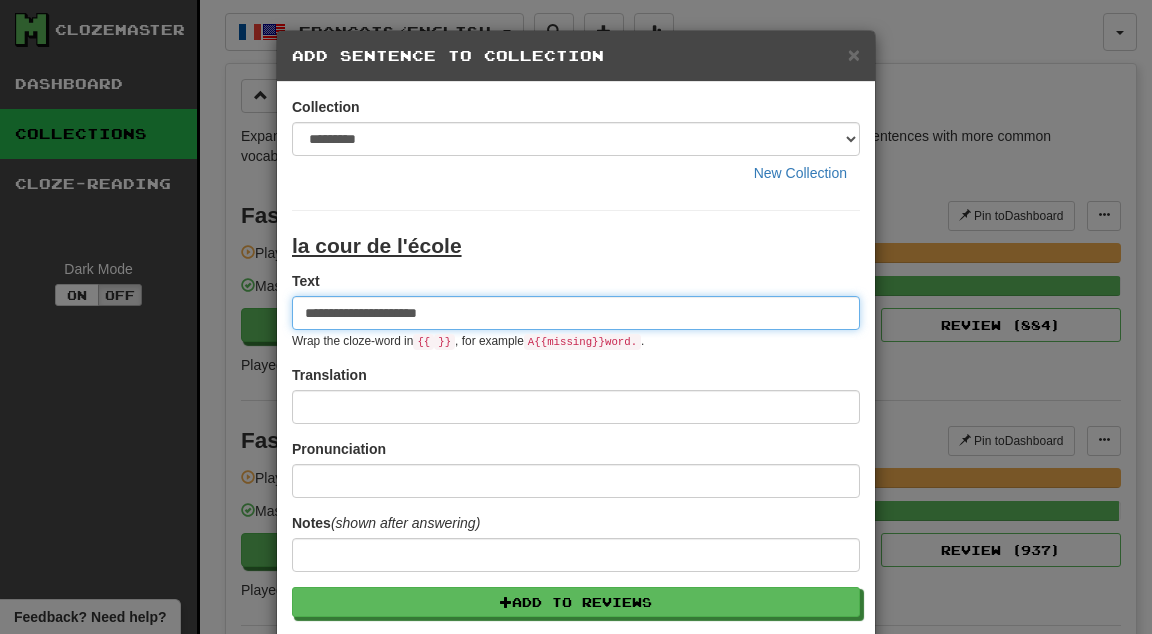 type on "**********" 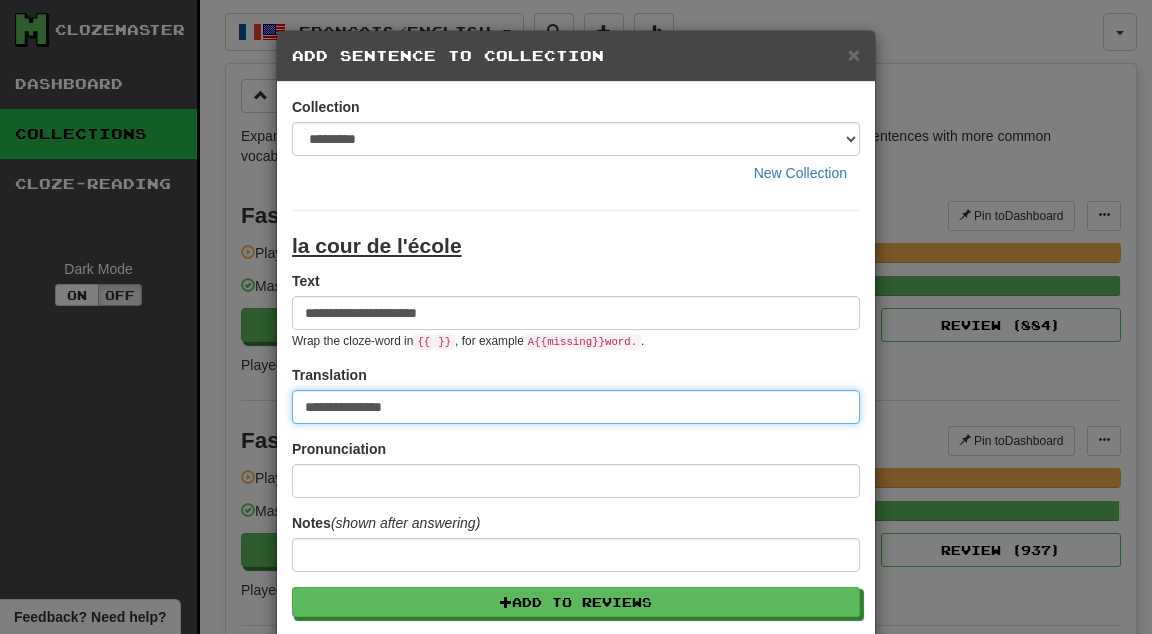 type on "**********" 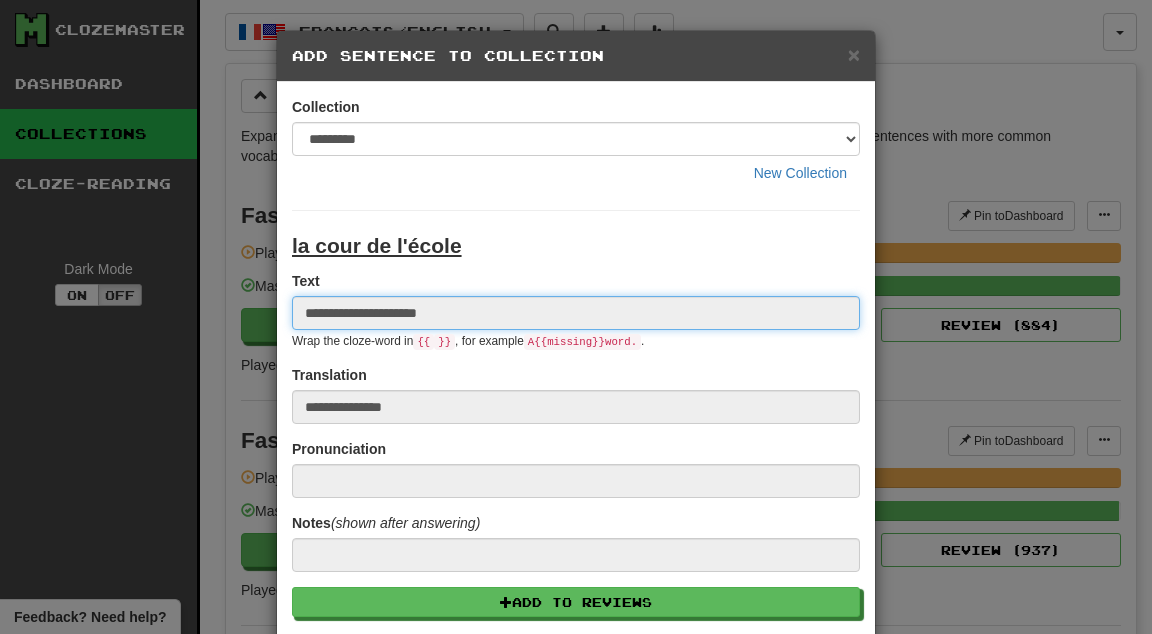 type 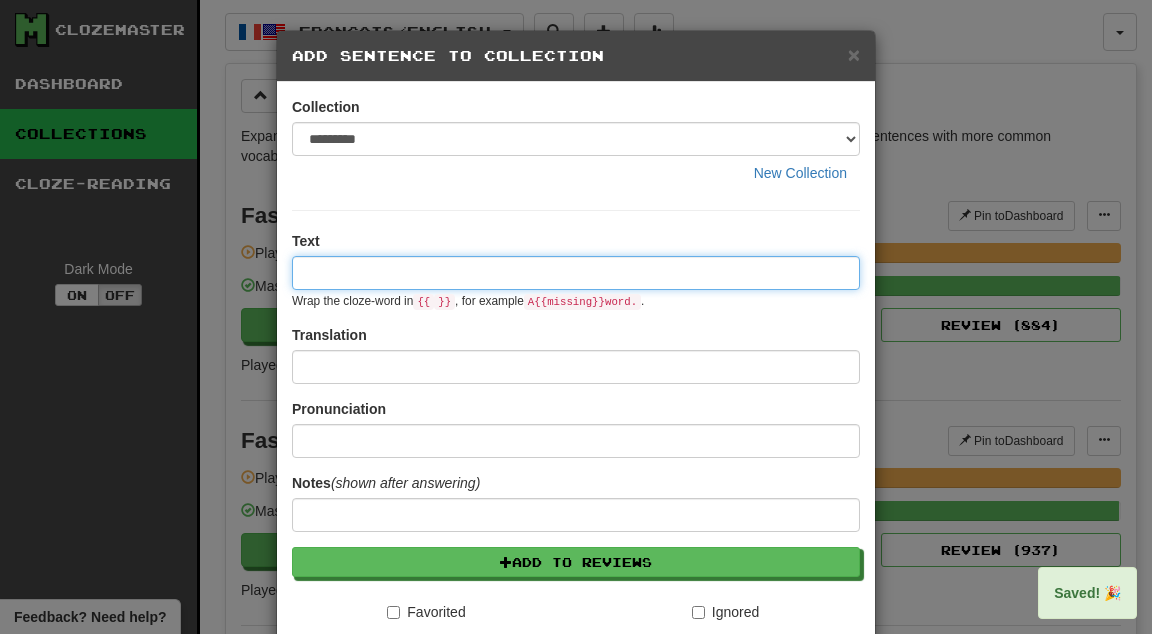 paste on "****" 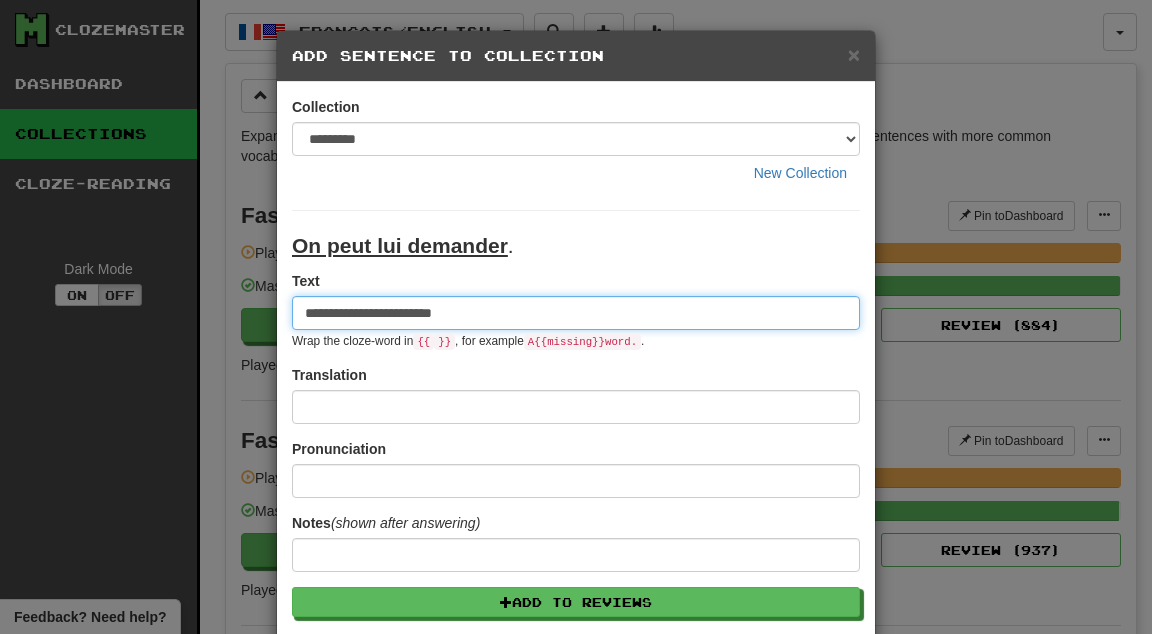 type on "**********" 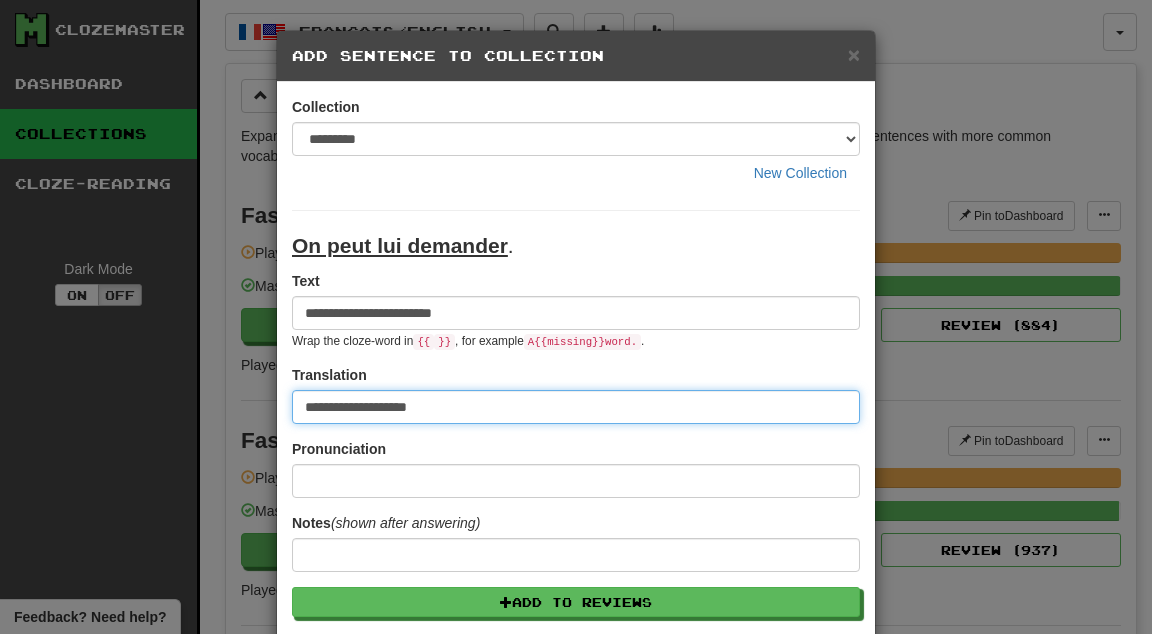 type on "**********" 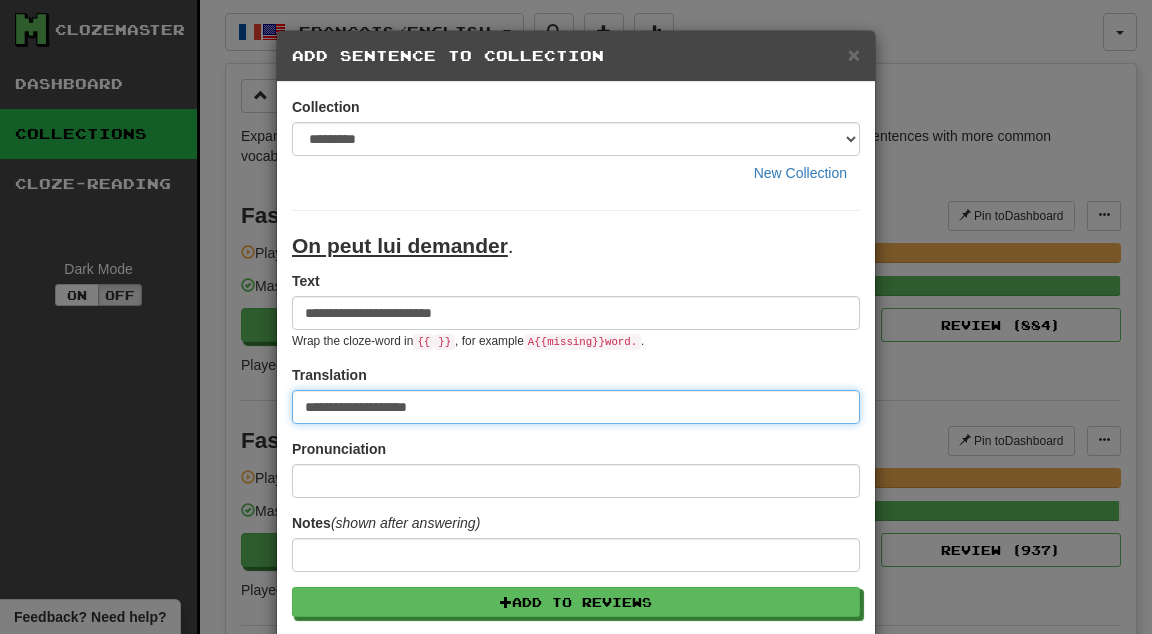 click on "Save" at bounding box center [576, 843] 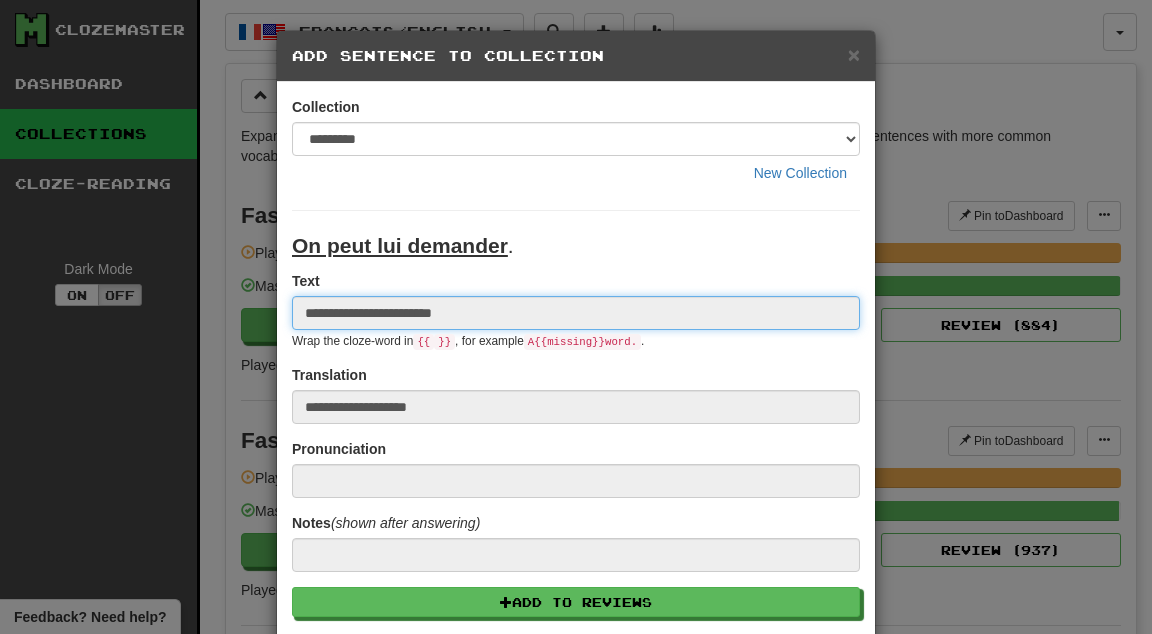 type 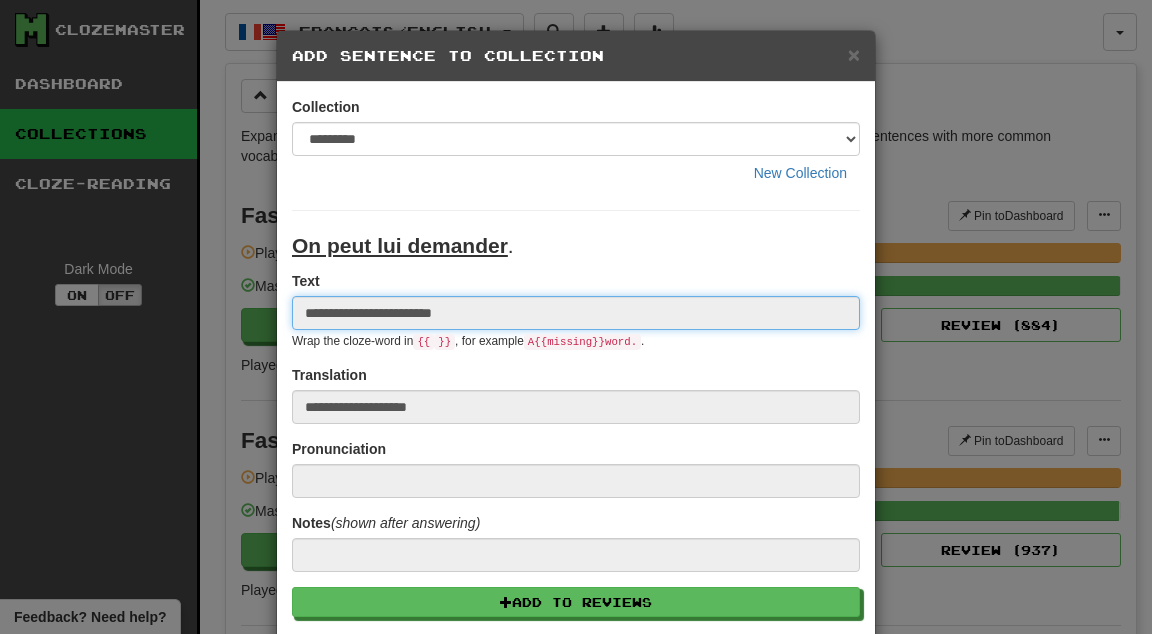 type 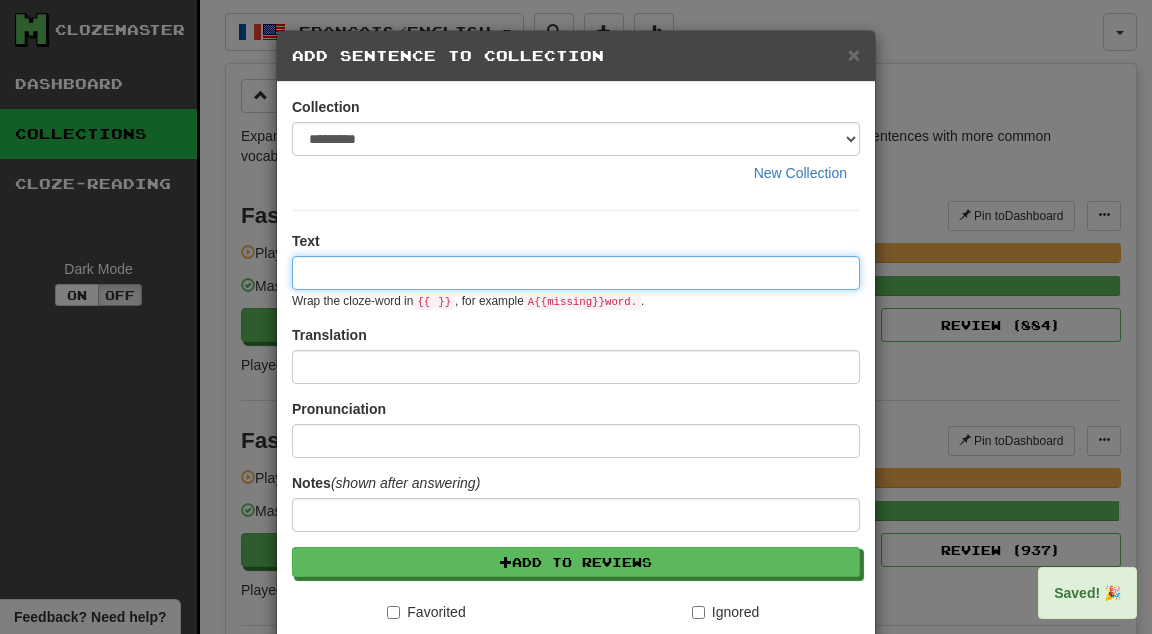 paste on "****" 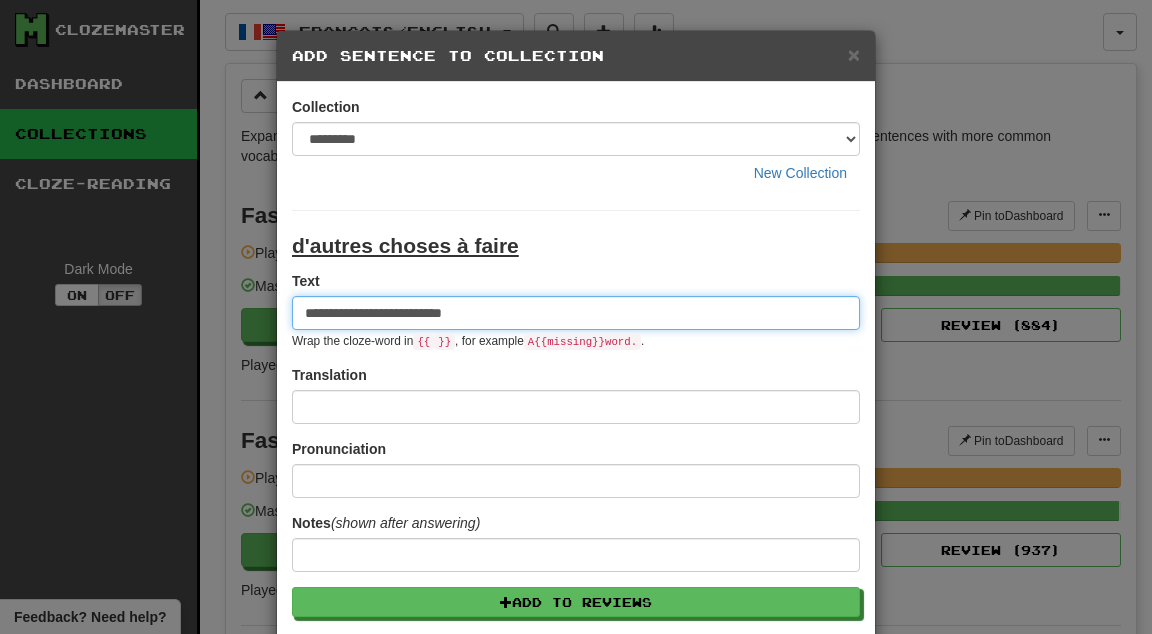 type on "**********" 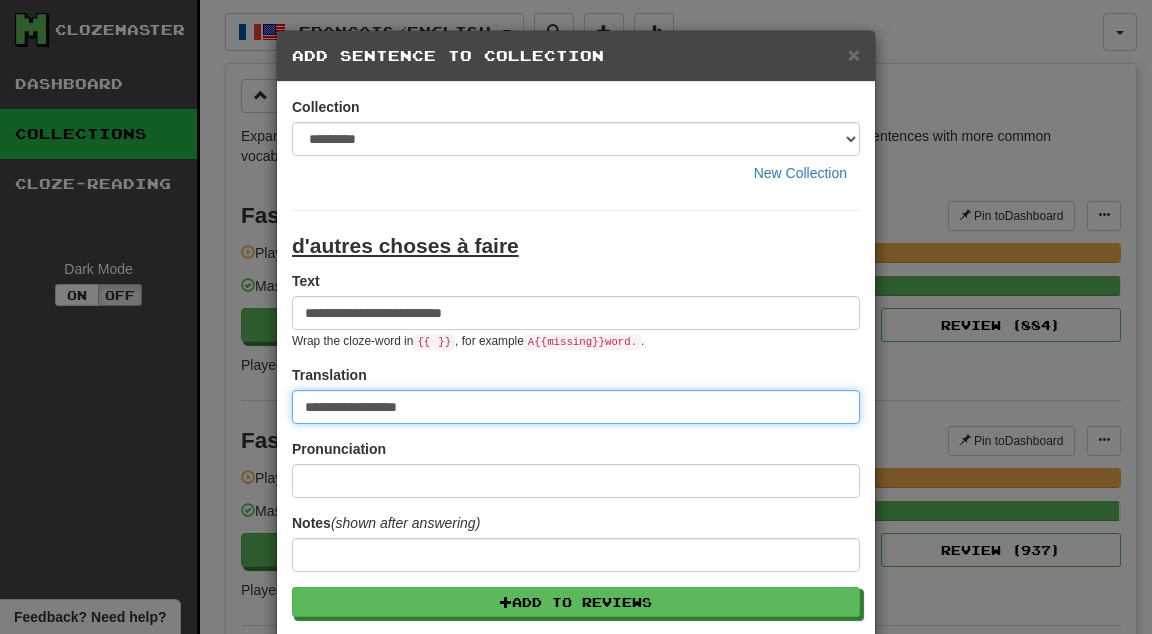 type on "**********" 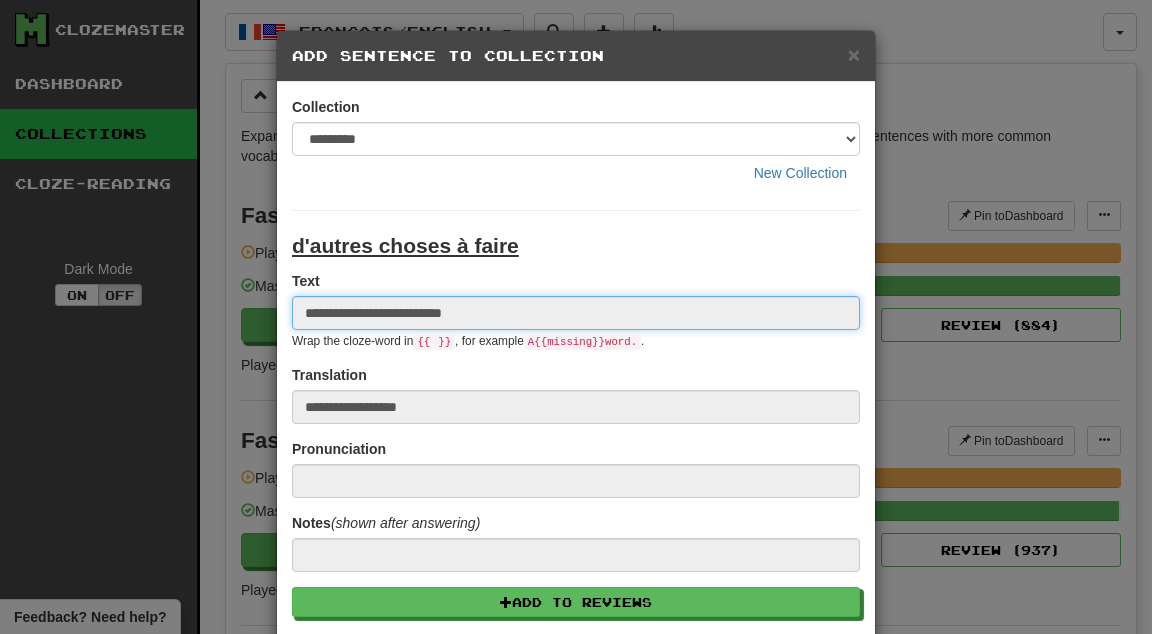 type 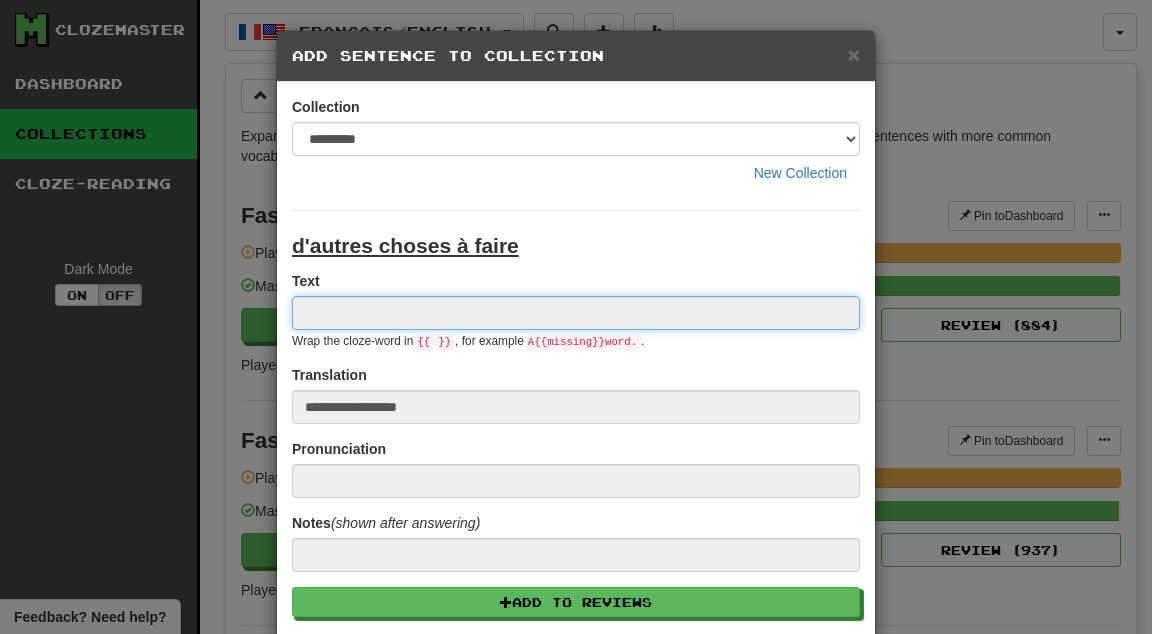 type 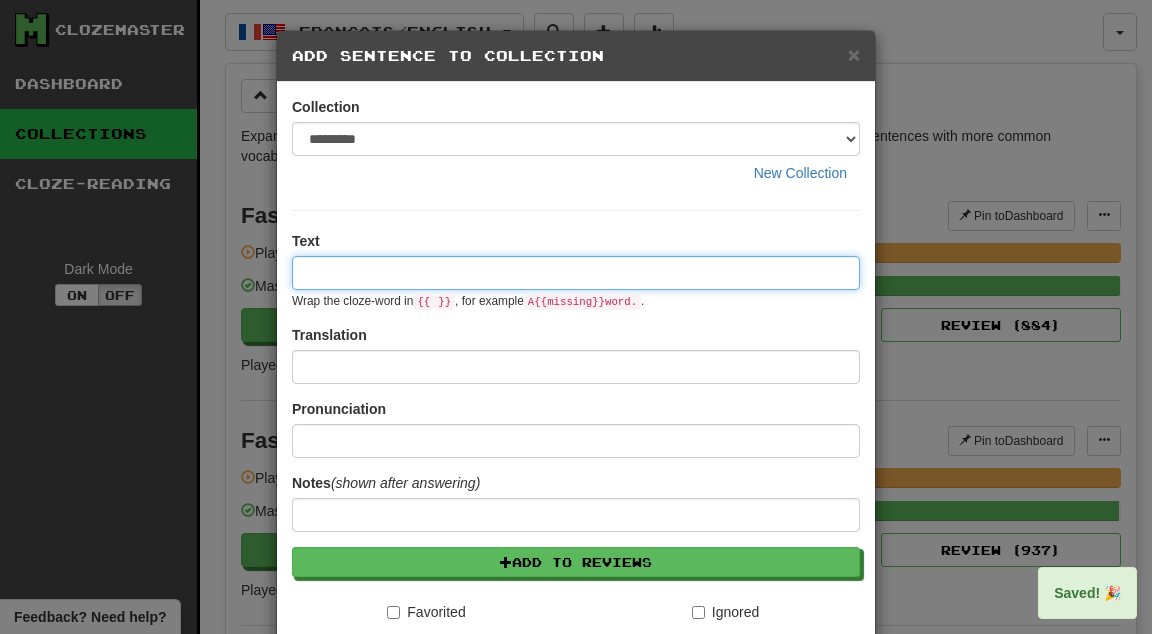 paste on "****" 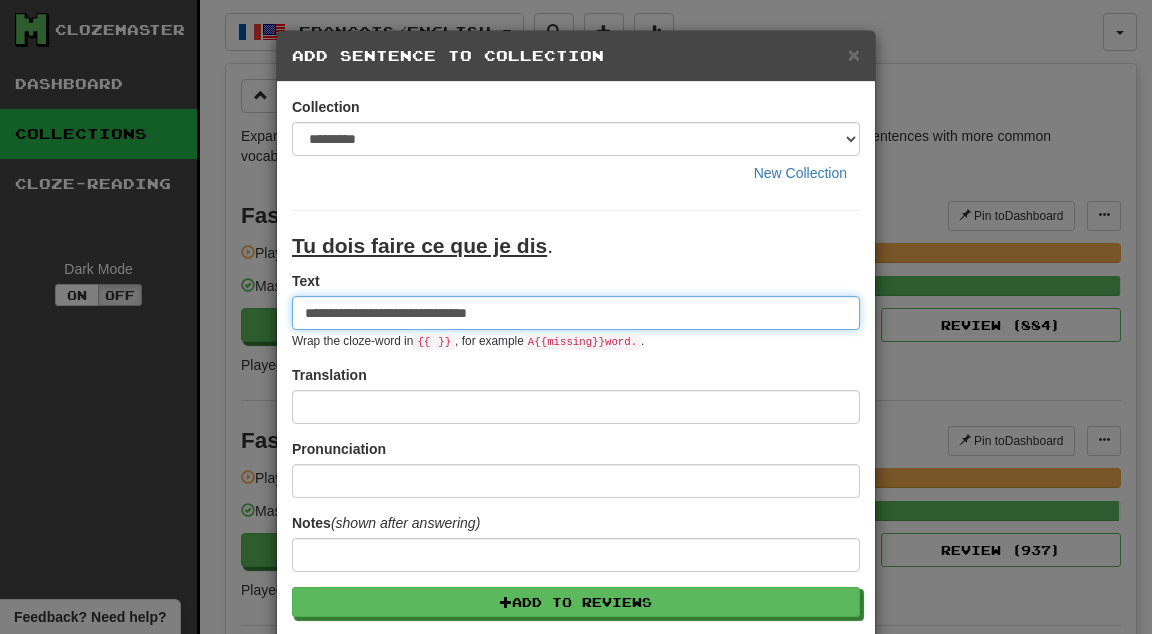 type on "**********" 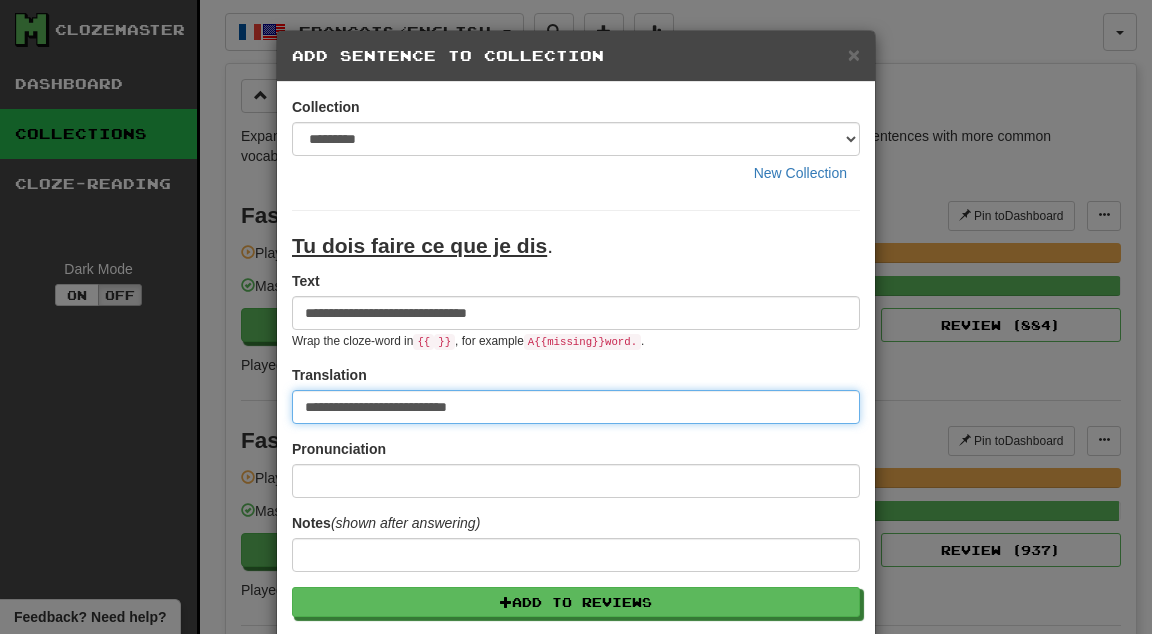 type on "**********" 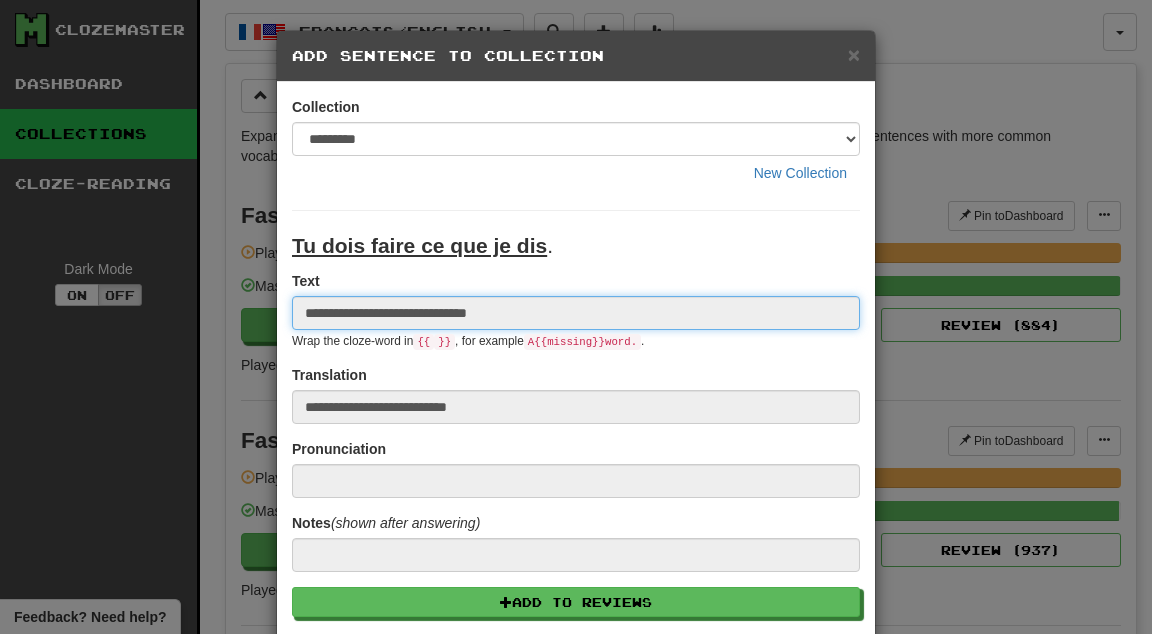 type 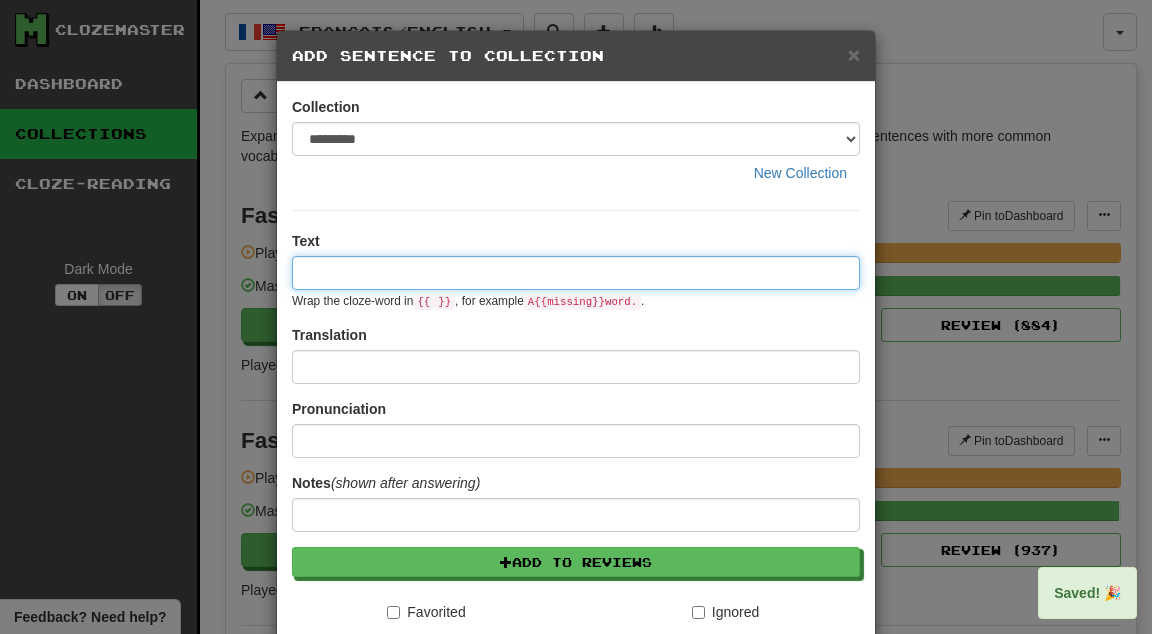 paste on "****" 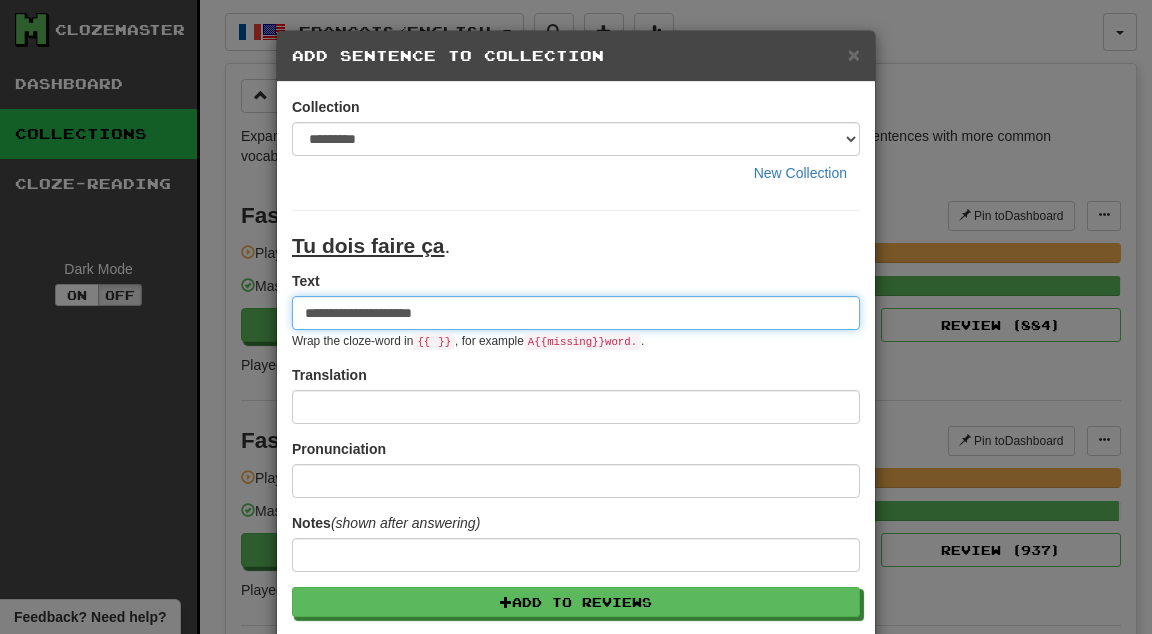 type on "**********" 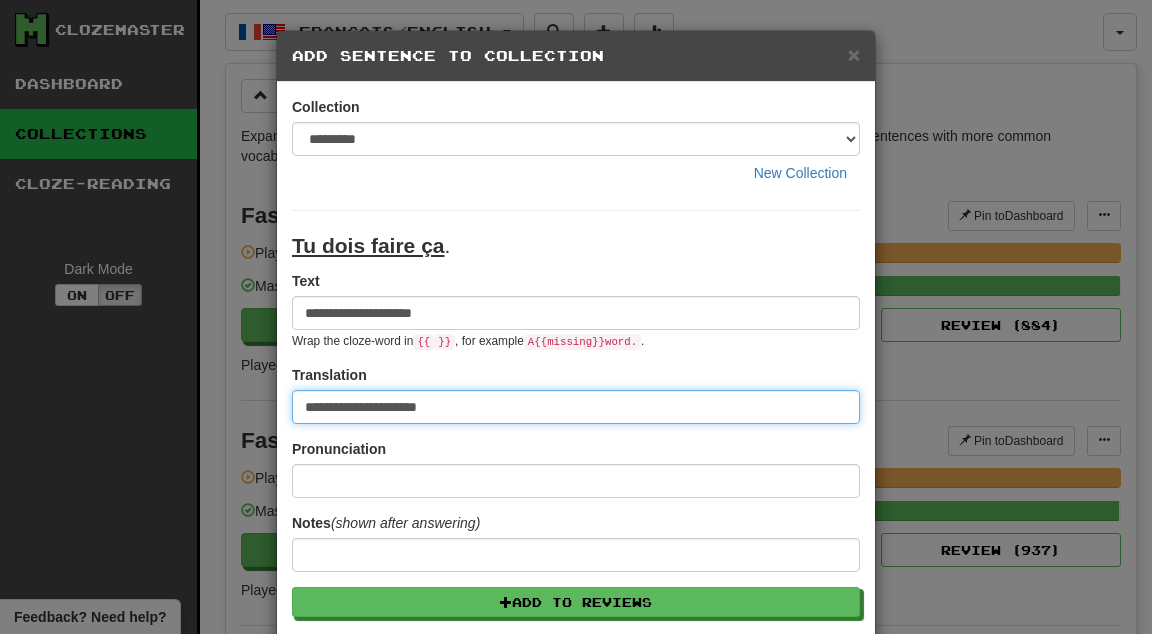 type on "**********" 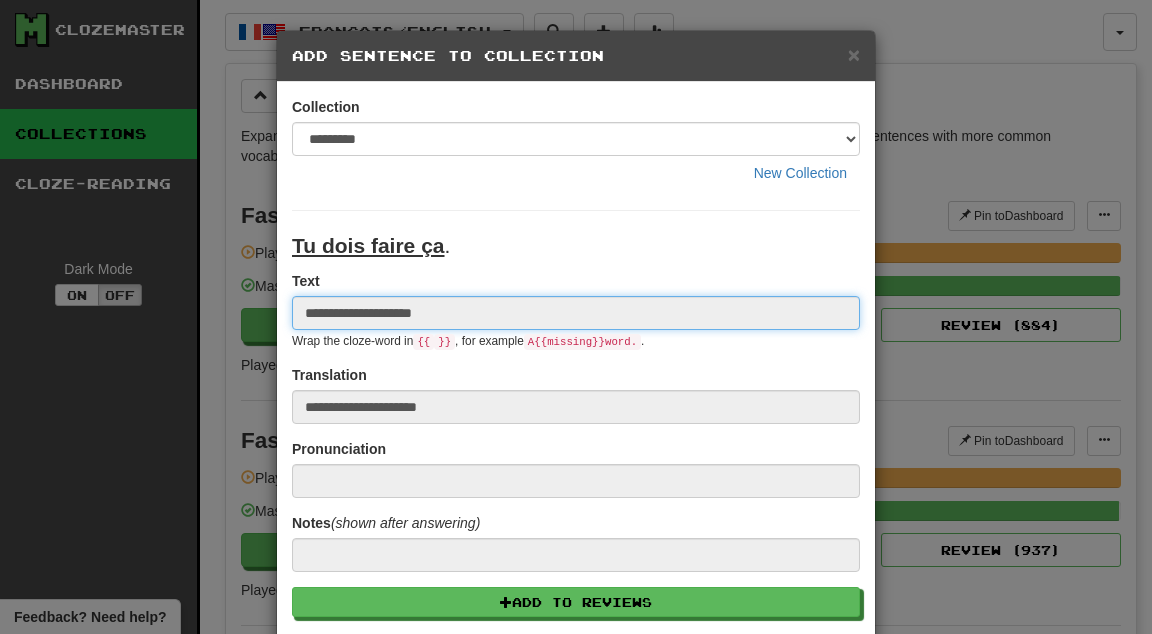 type 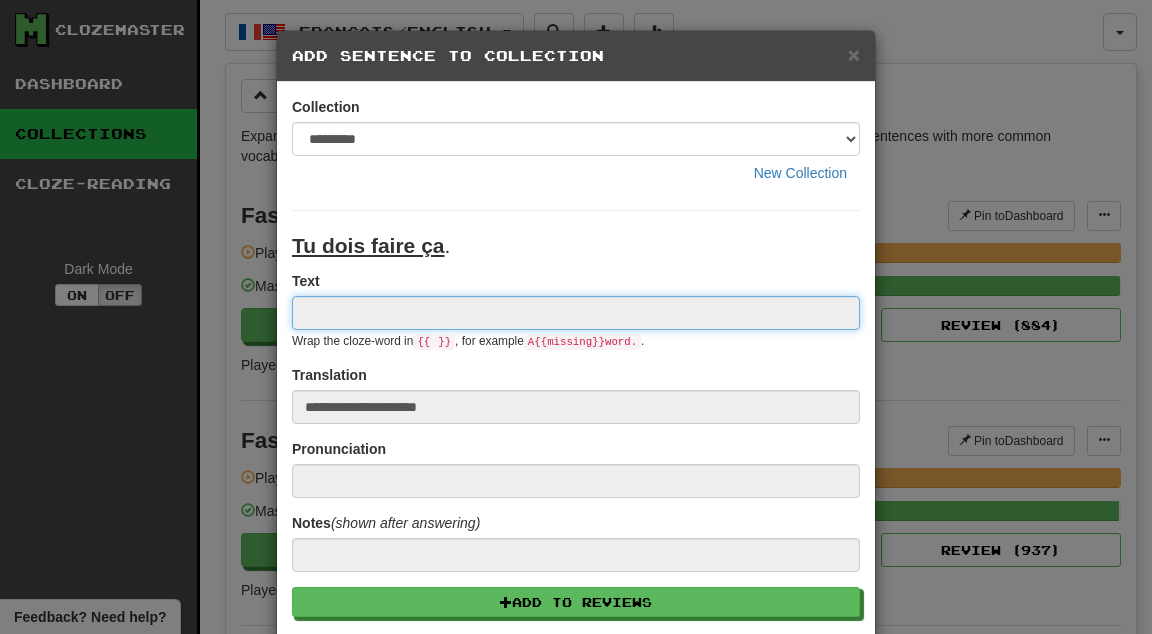 type 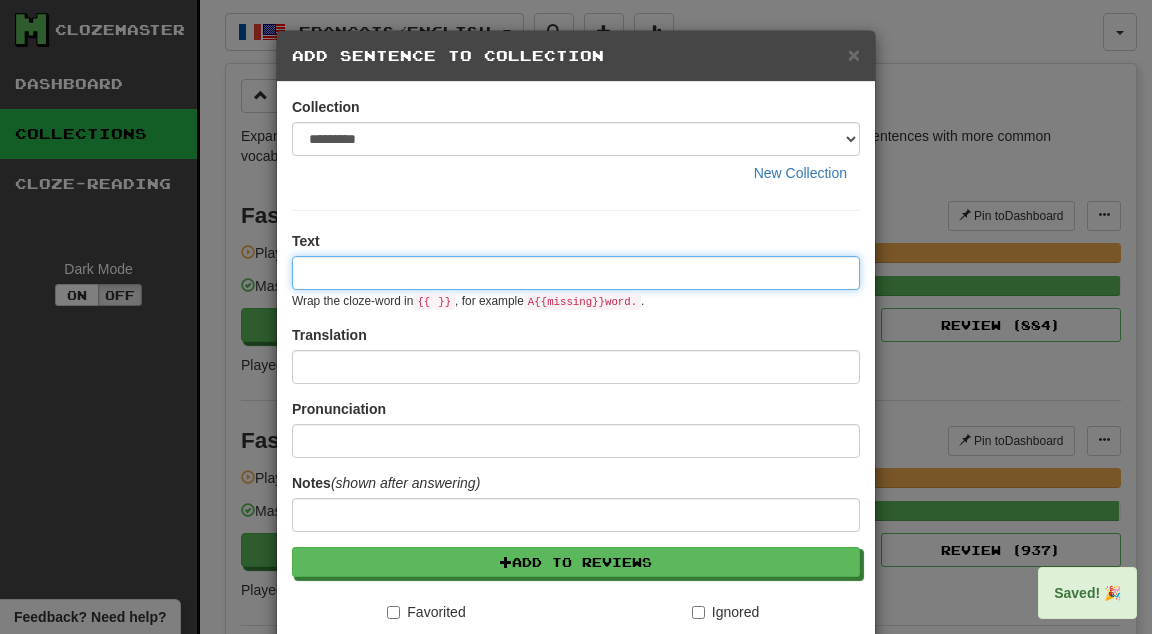 paste on "****" 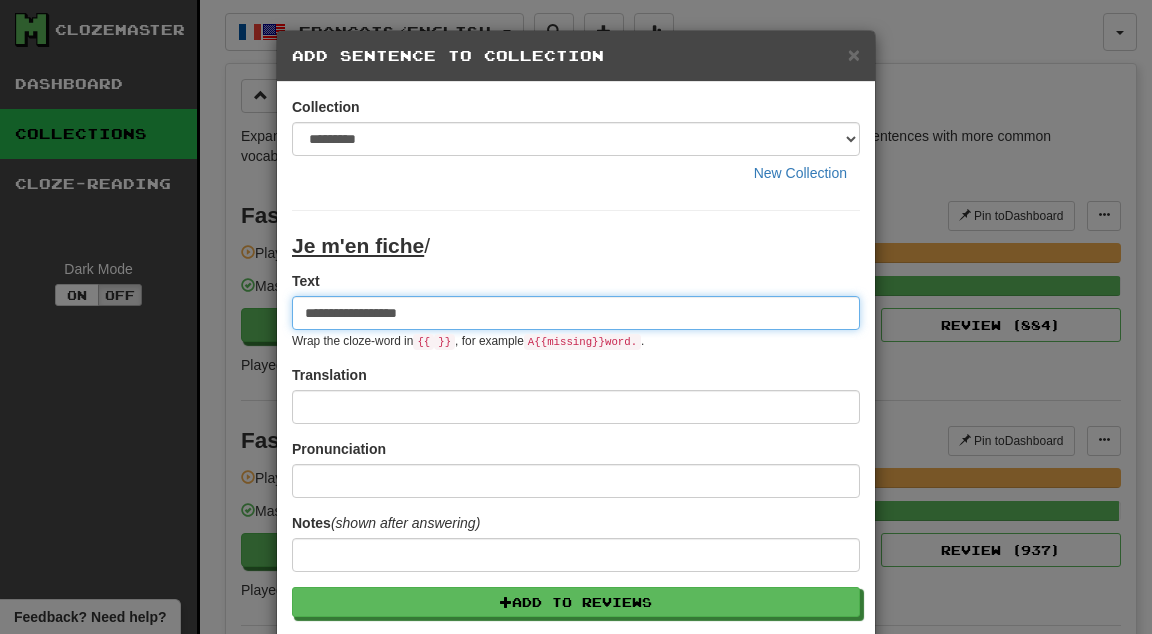 click on "**********" at bounding box center (576, 313) 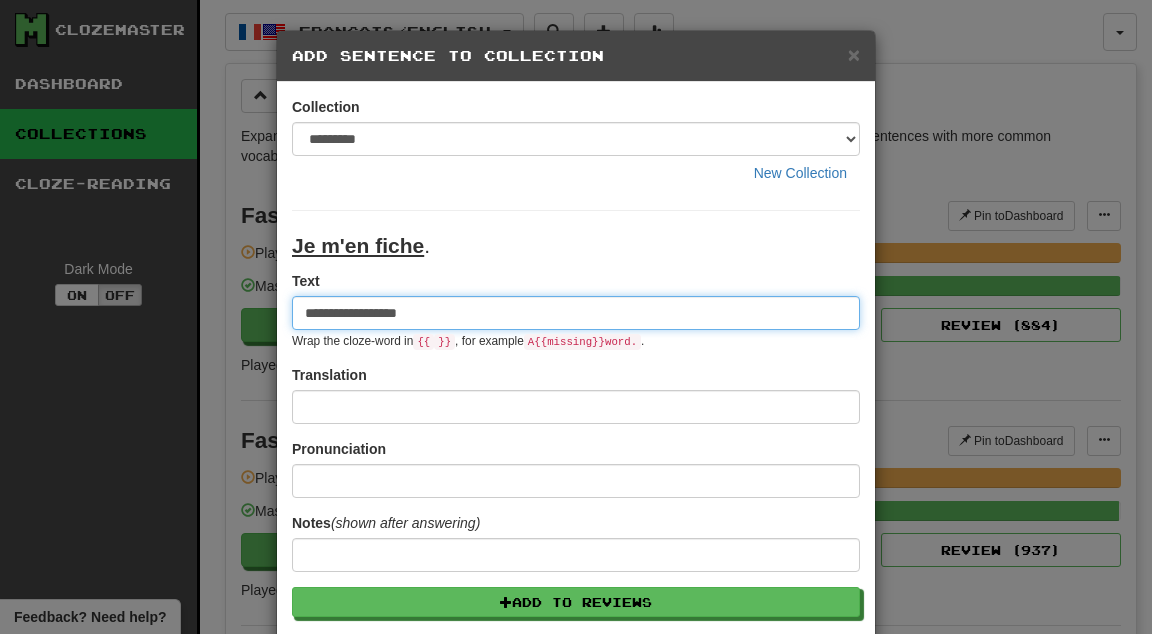 type on "**********" 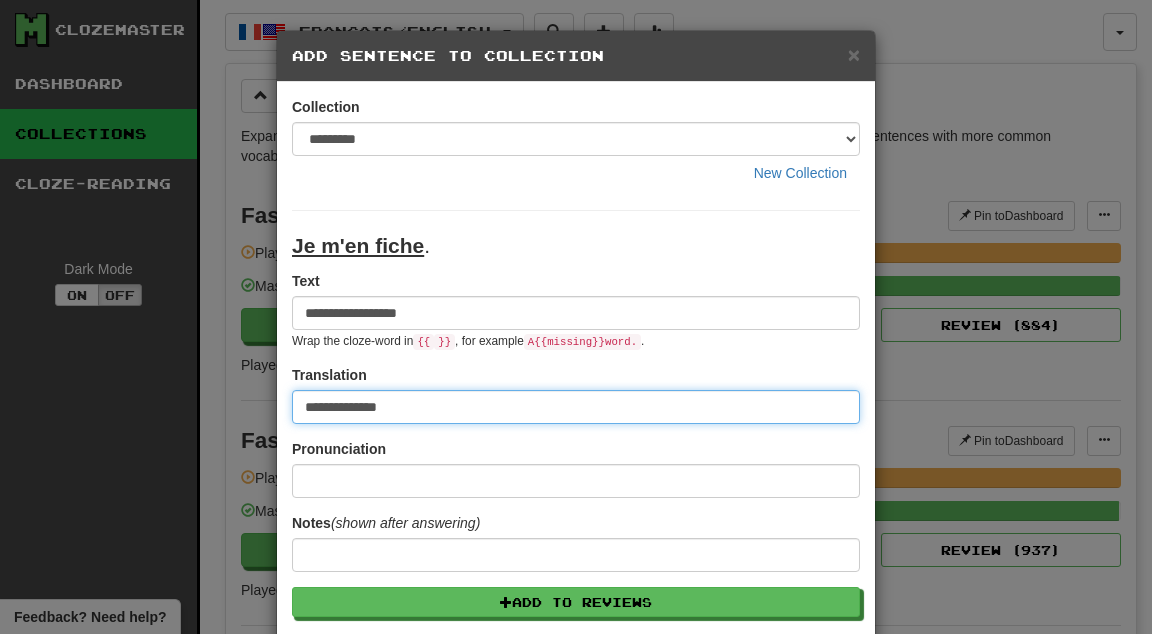 type on "**********" 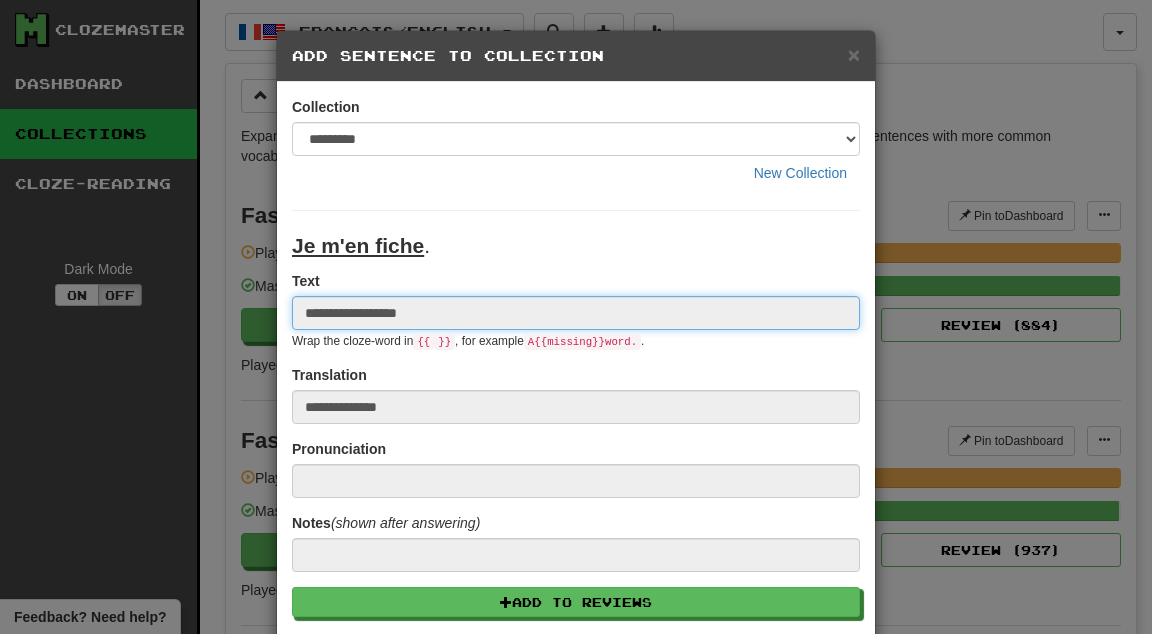 type 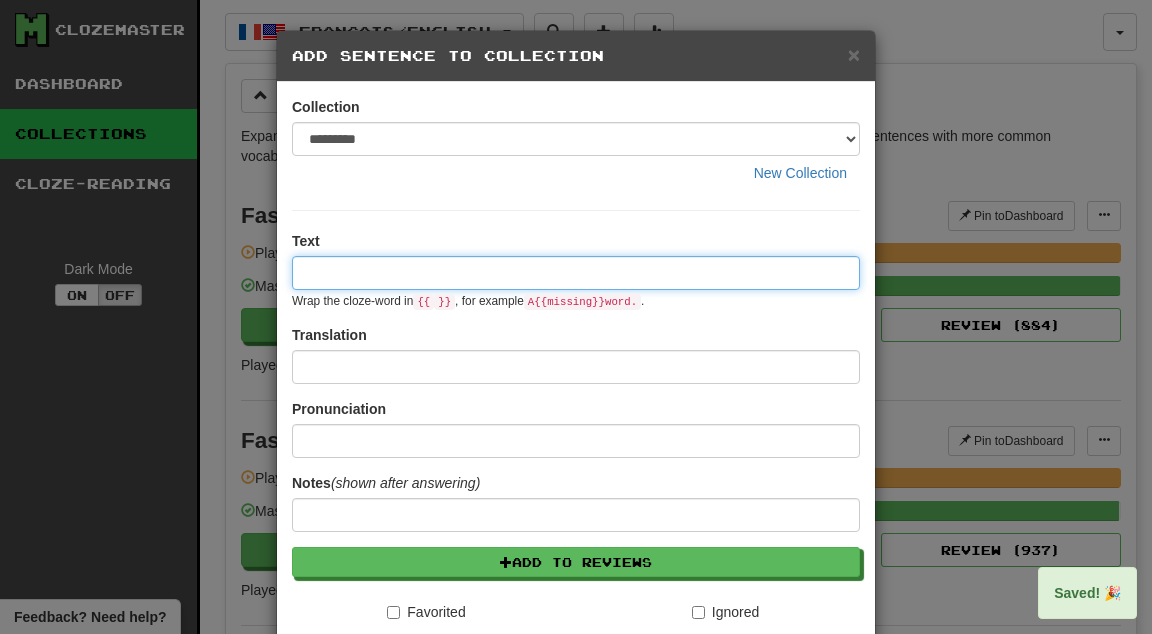 paste on "****" 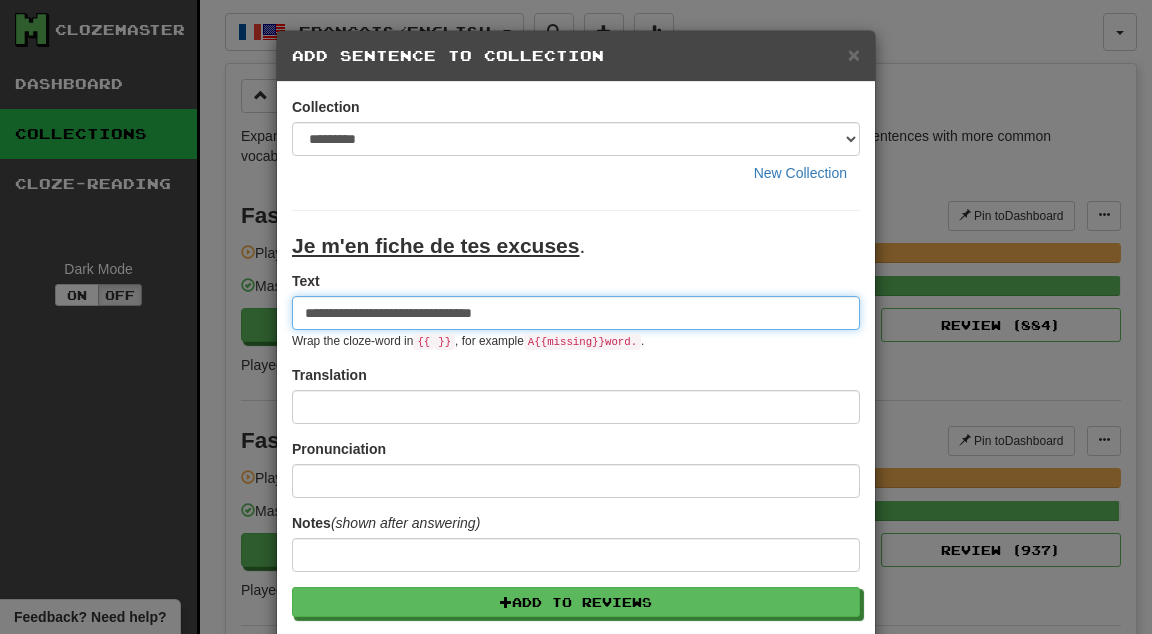 type on "**********" 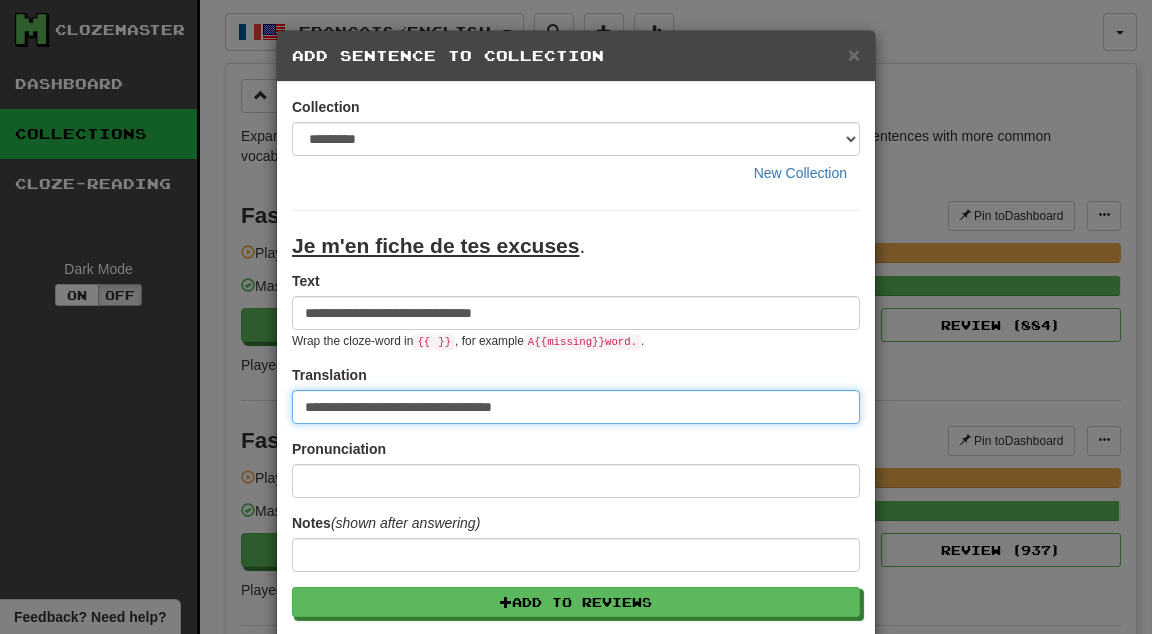 type on "**********" 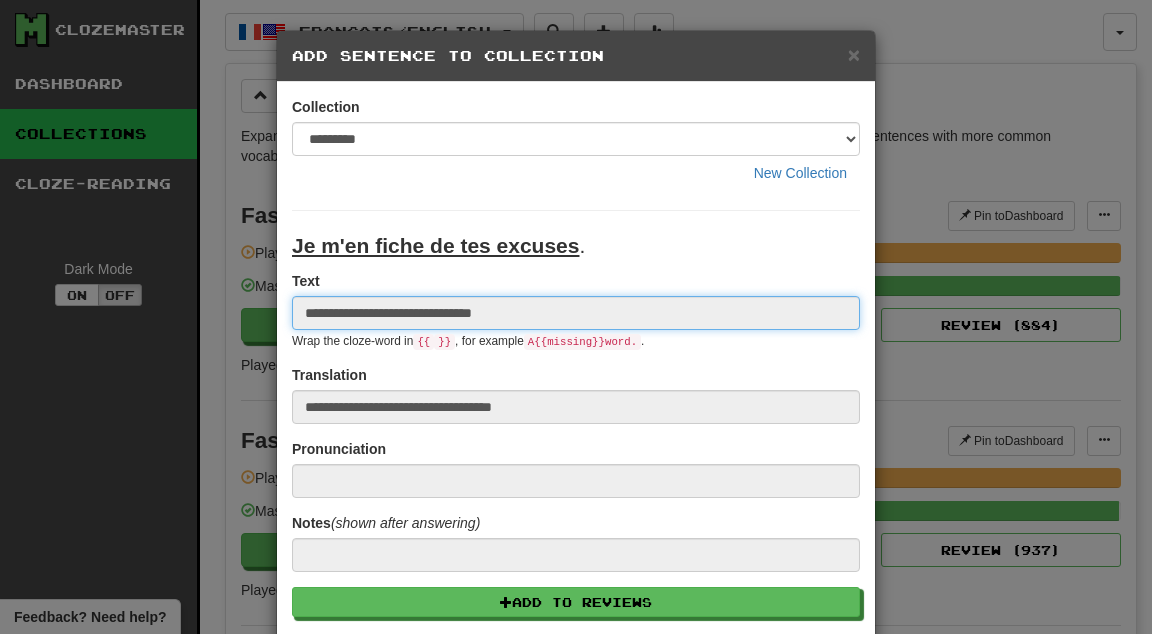 type 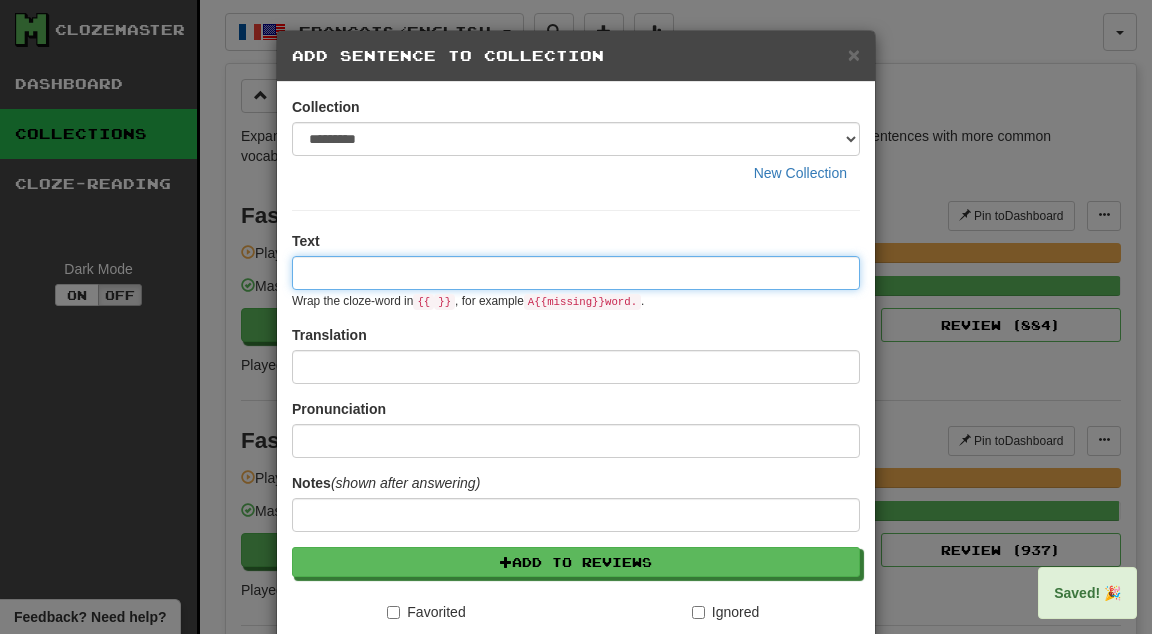 paste on "****" 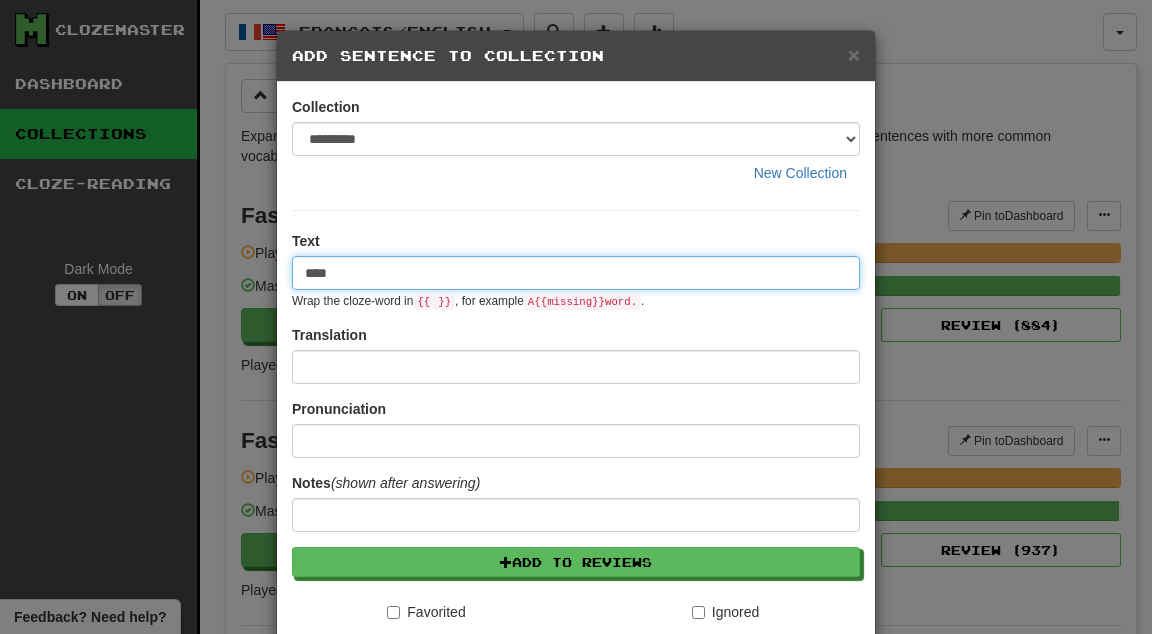type on "****" 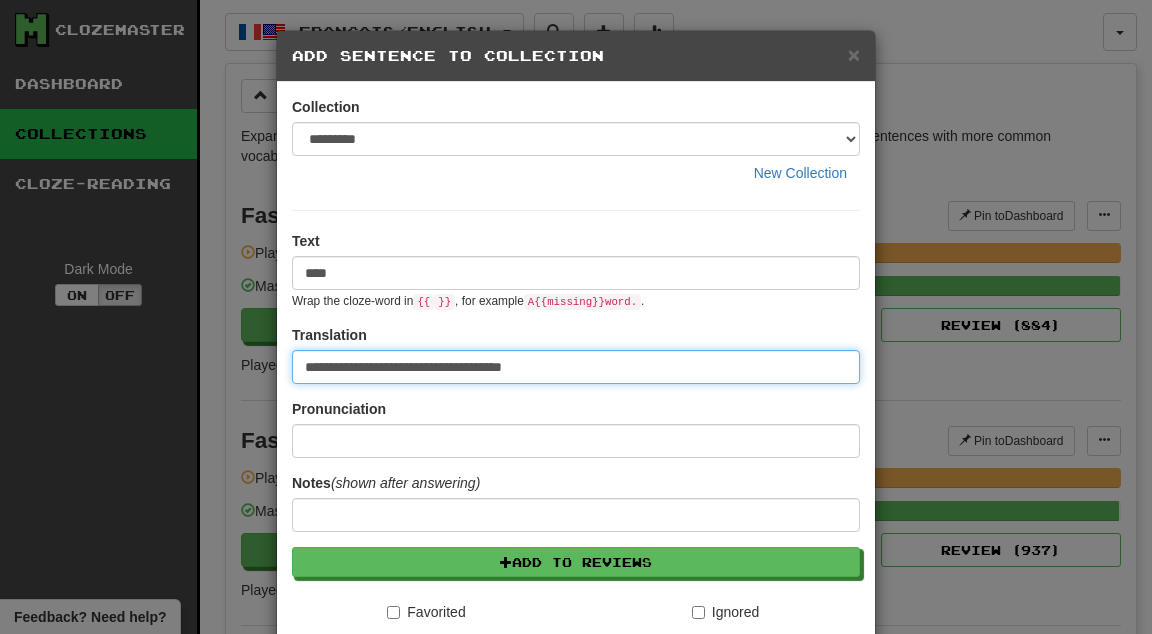 type on "**********" 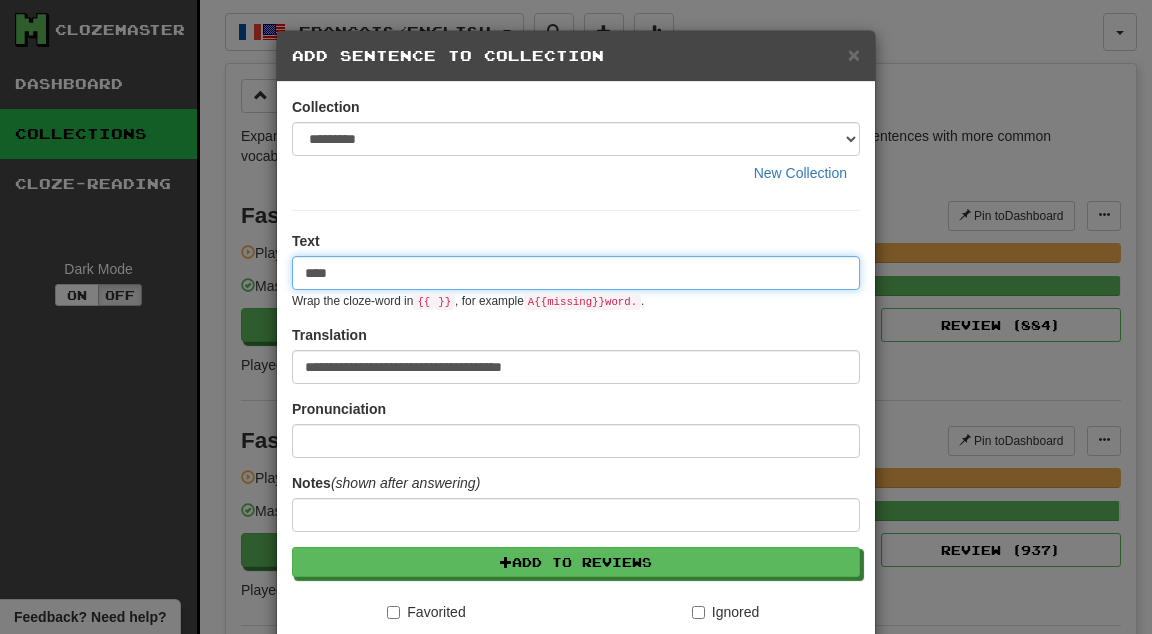 click on "****" at bounding box center [576, 273] 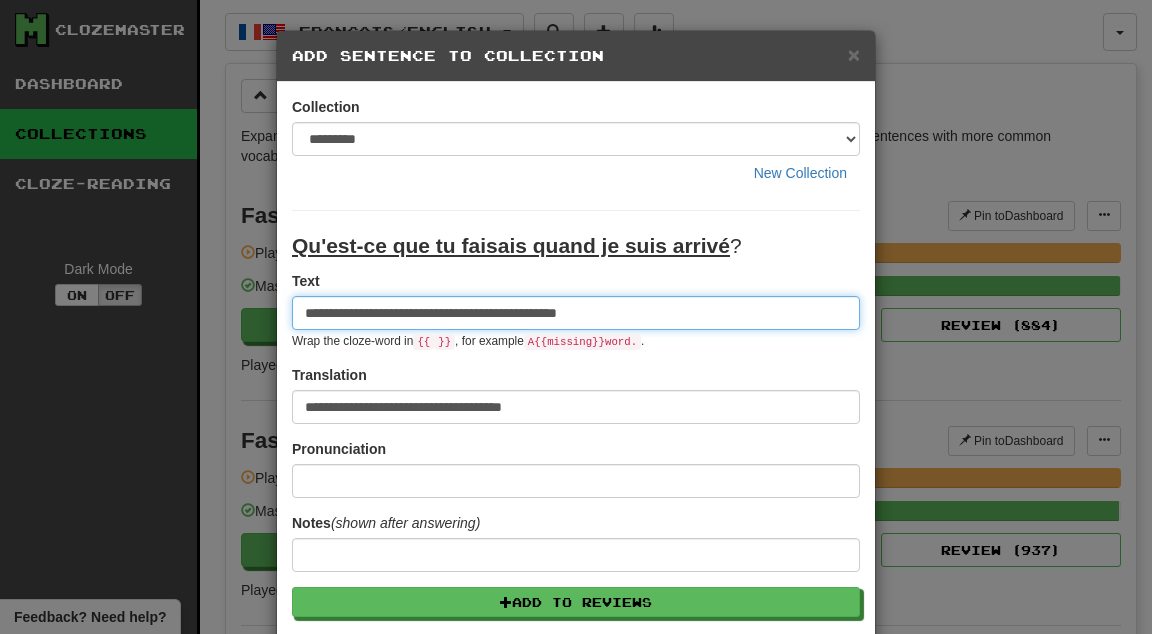 type on "**********" 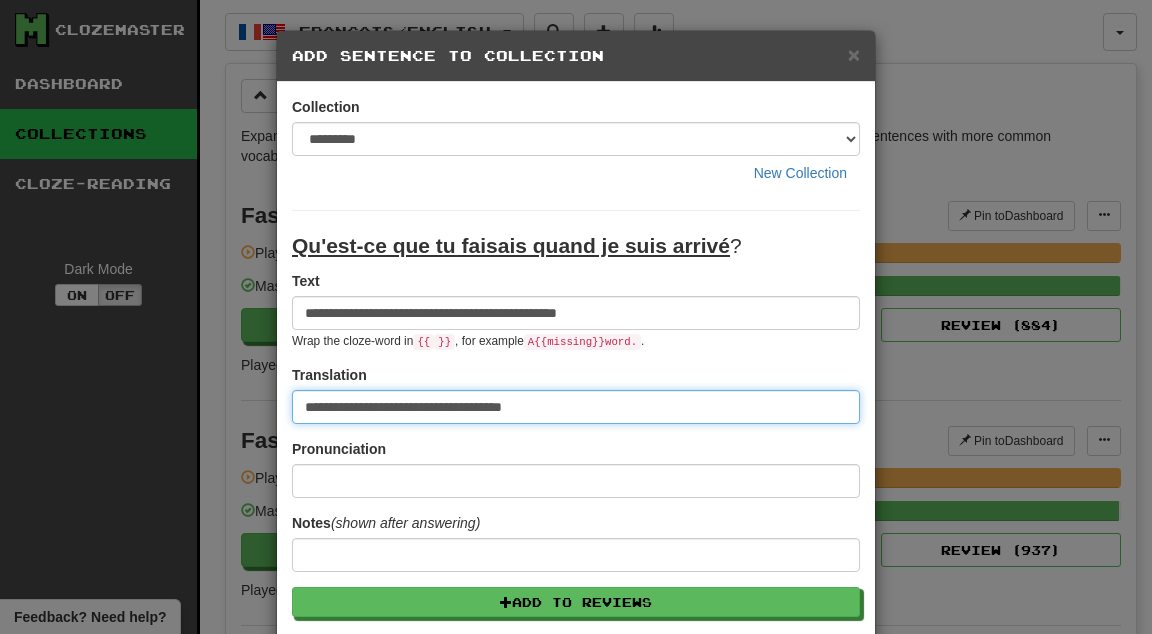 click on "**********" at bounding box center (576, 407) 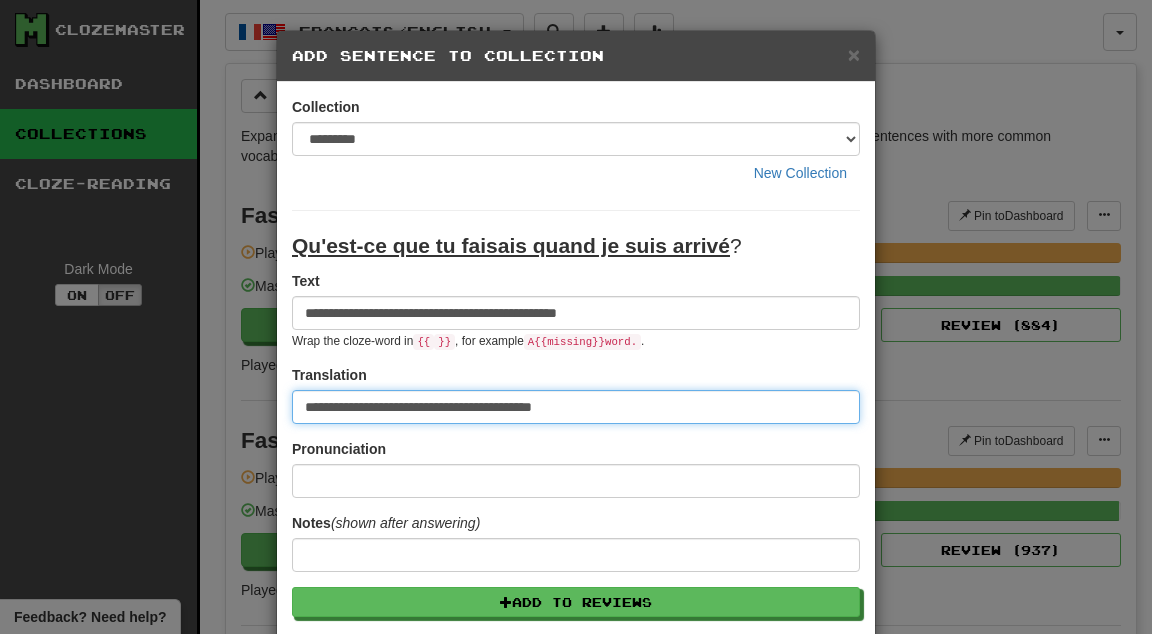 type on "**********" 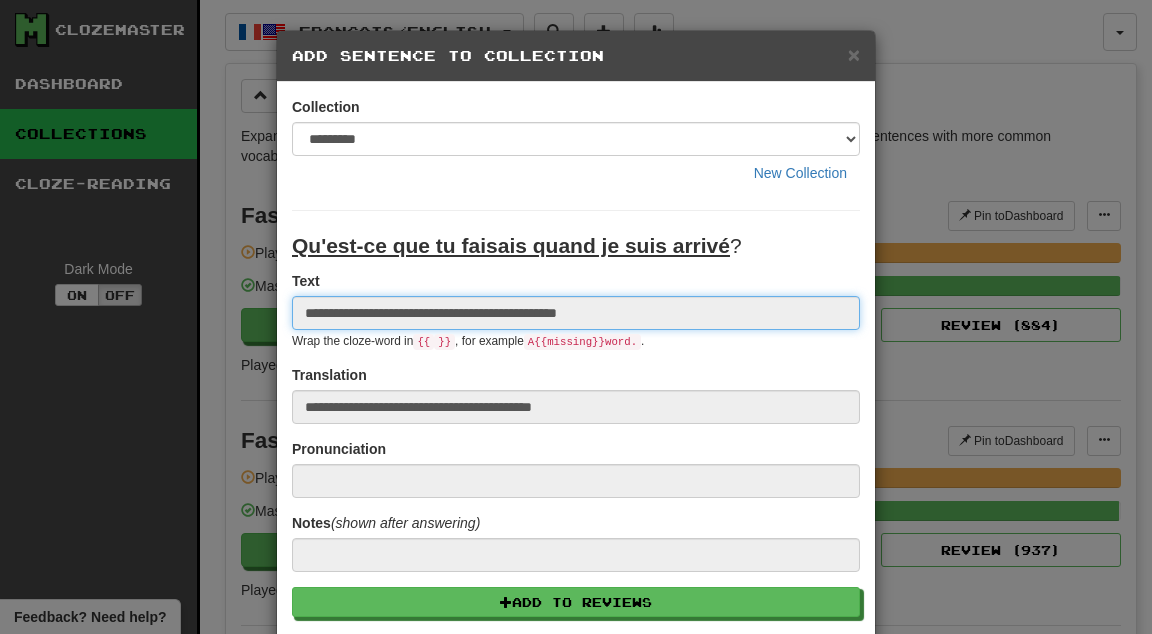 type 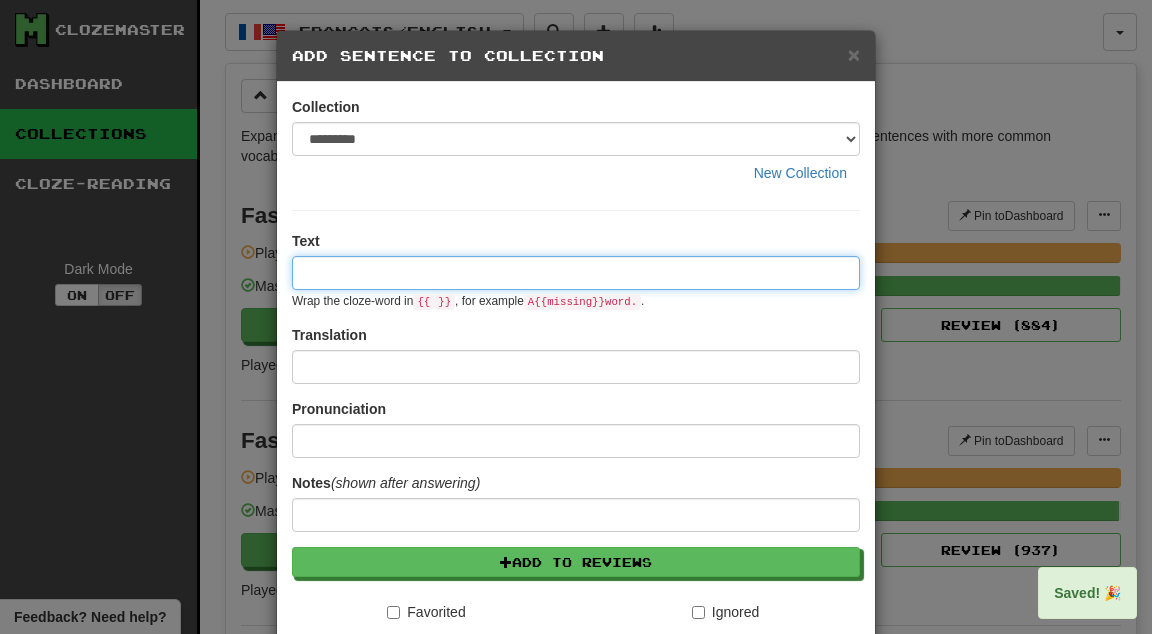 paste on "****" 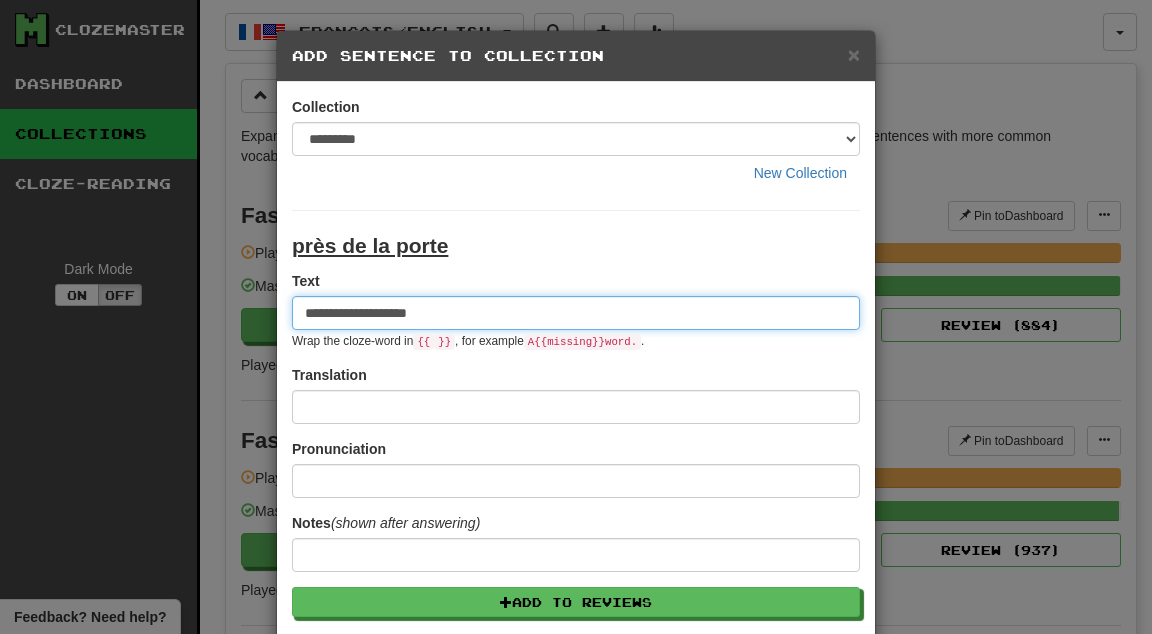 type on "**********" 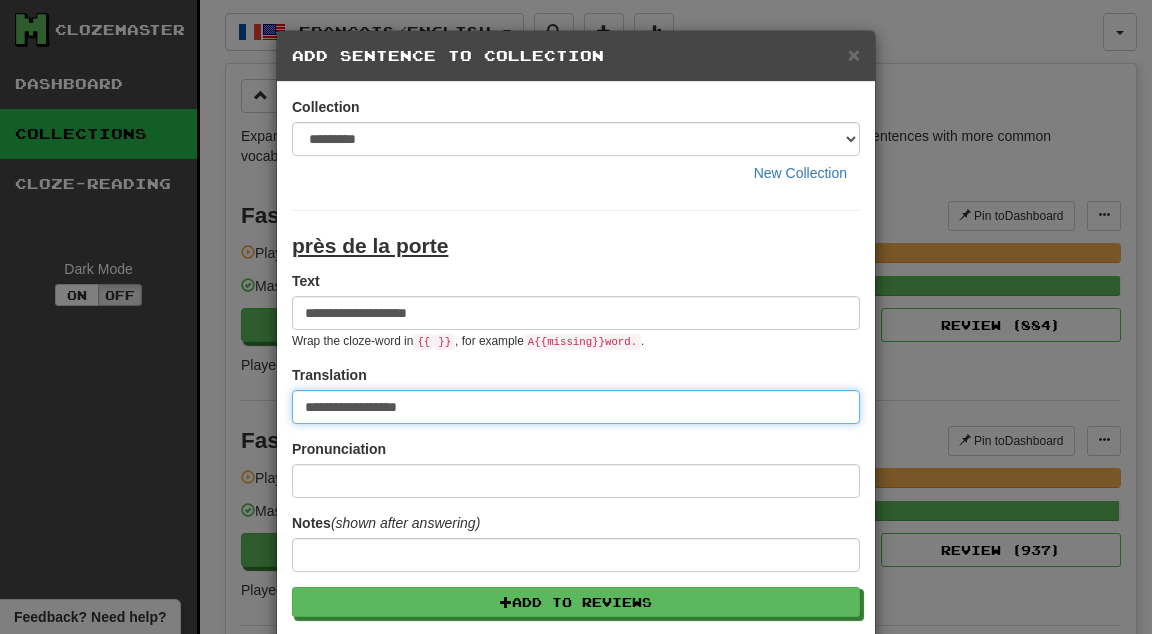 drag, startPoint x: 301, startPoint y: 411, endPoint x: 383, endPoint y: 462, distance: 96.56604 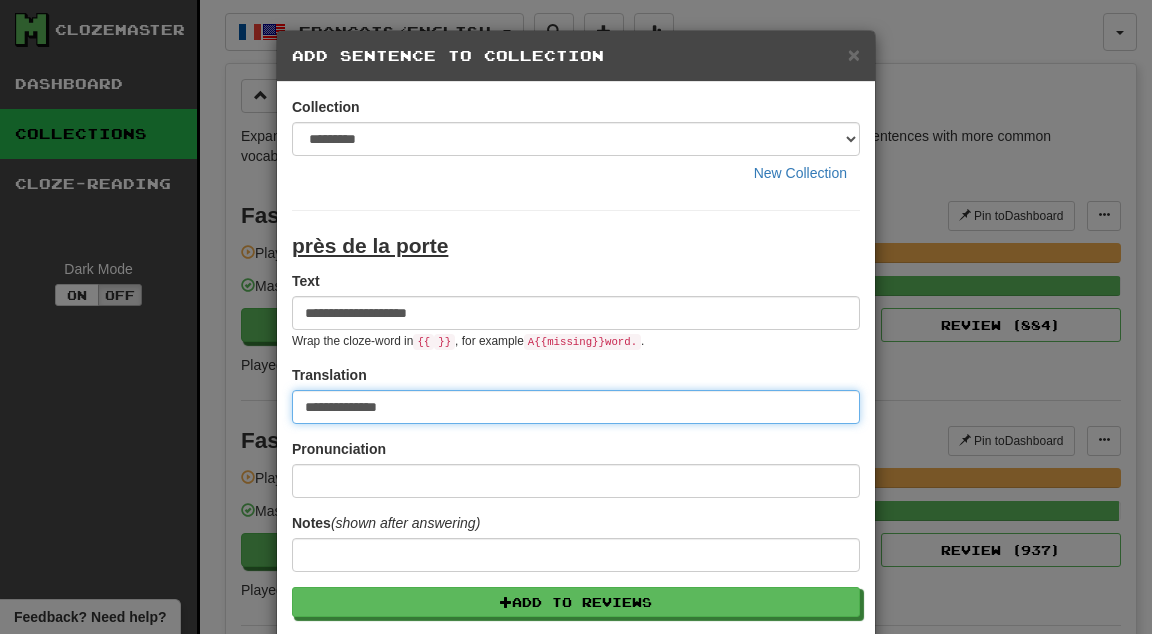 type on "**********" 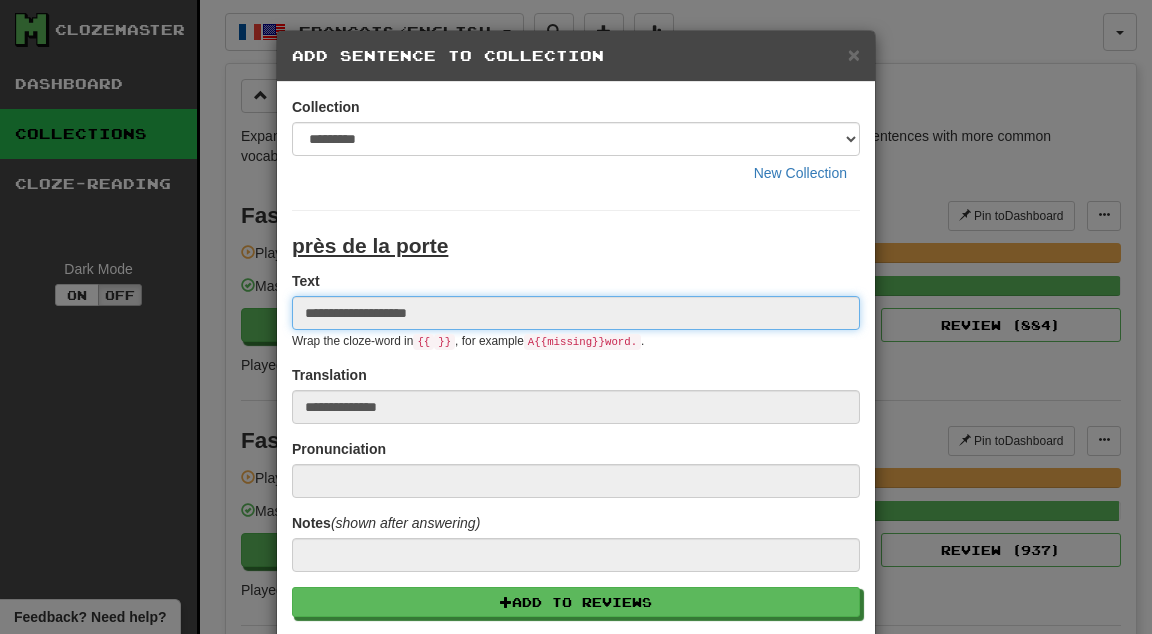 type 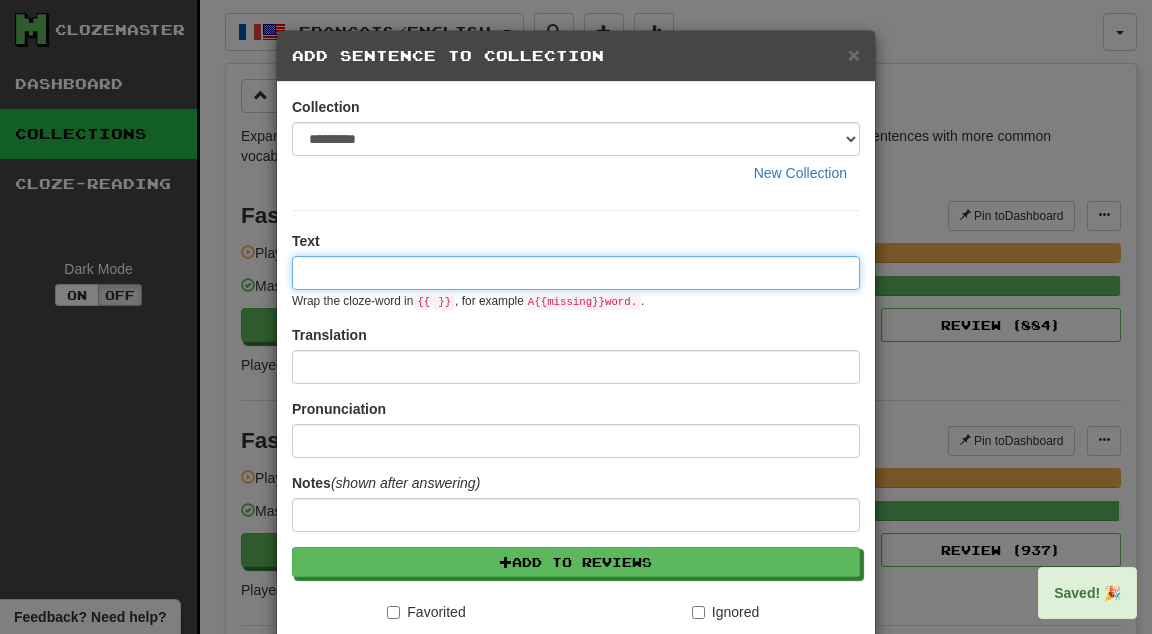paste on "****" 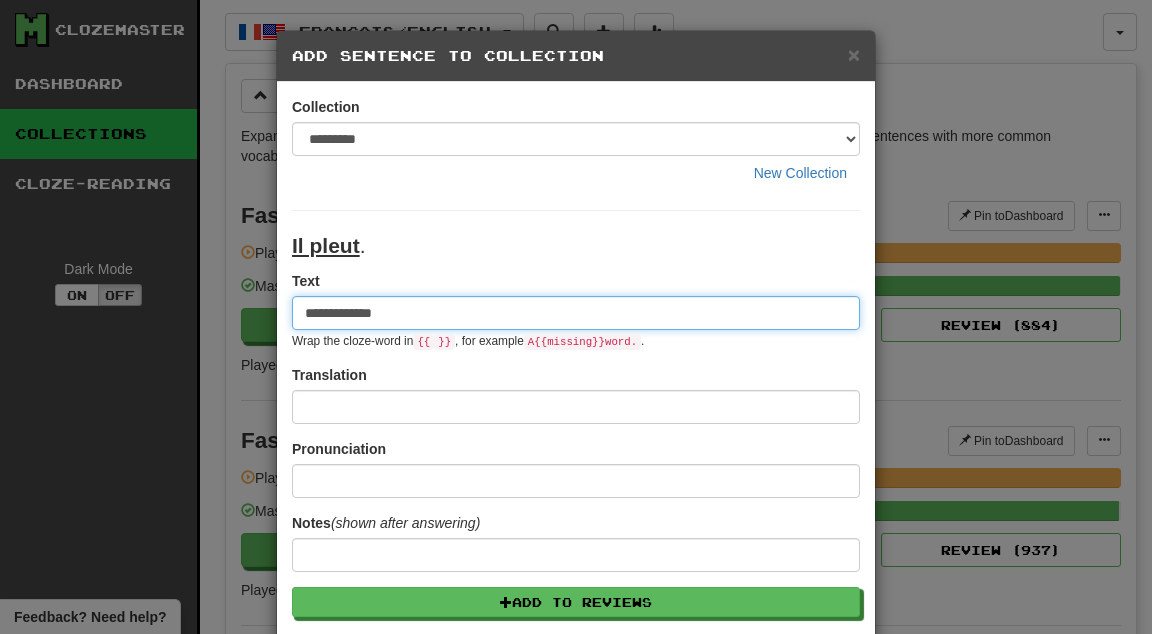 type on "**********" 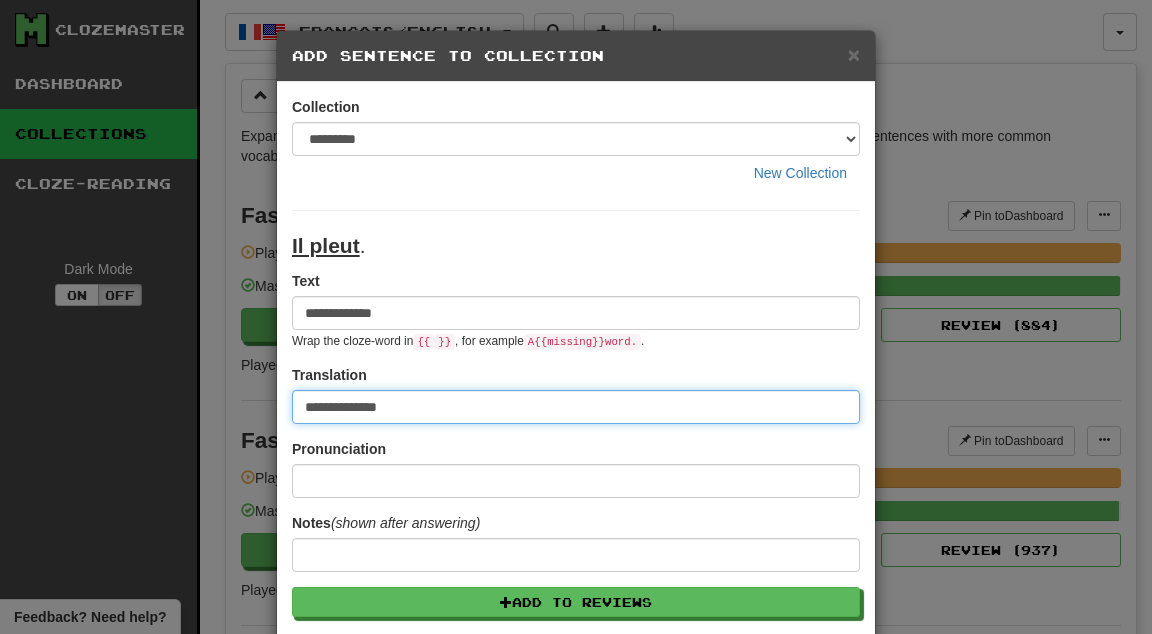 type on "**********" 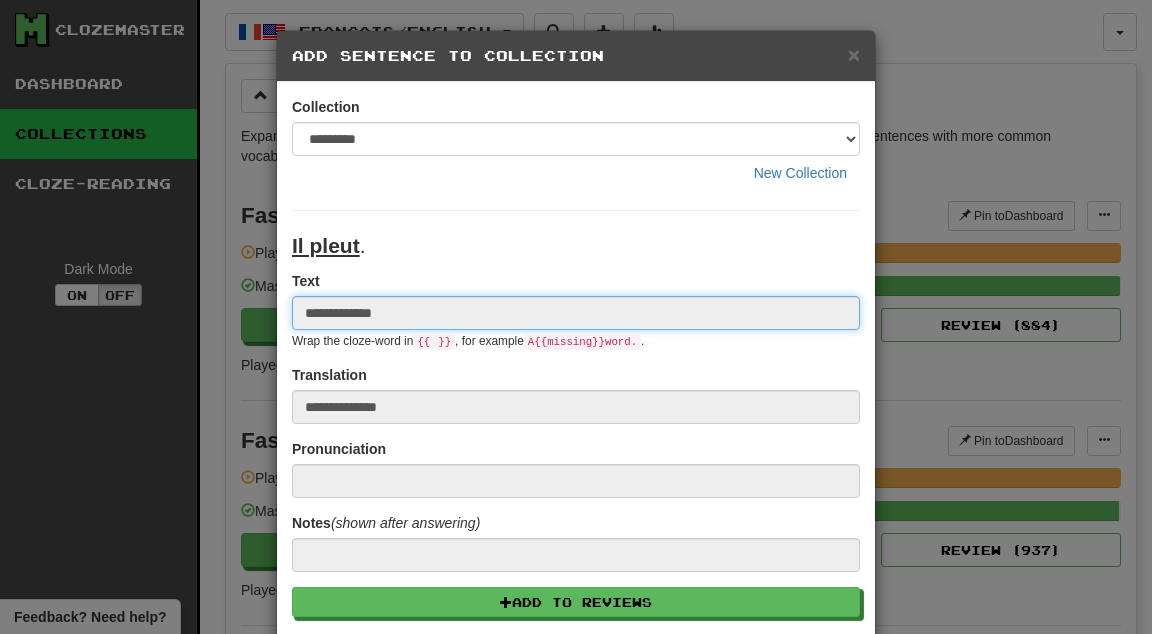 type 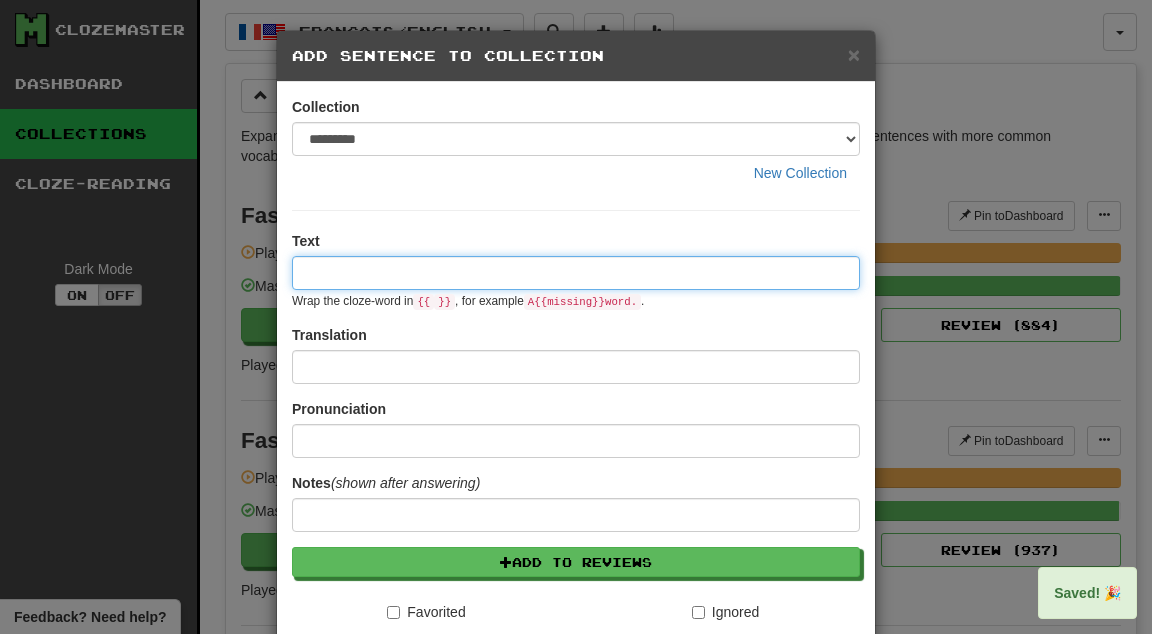 paste on "****" 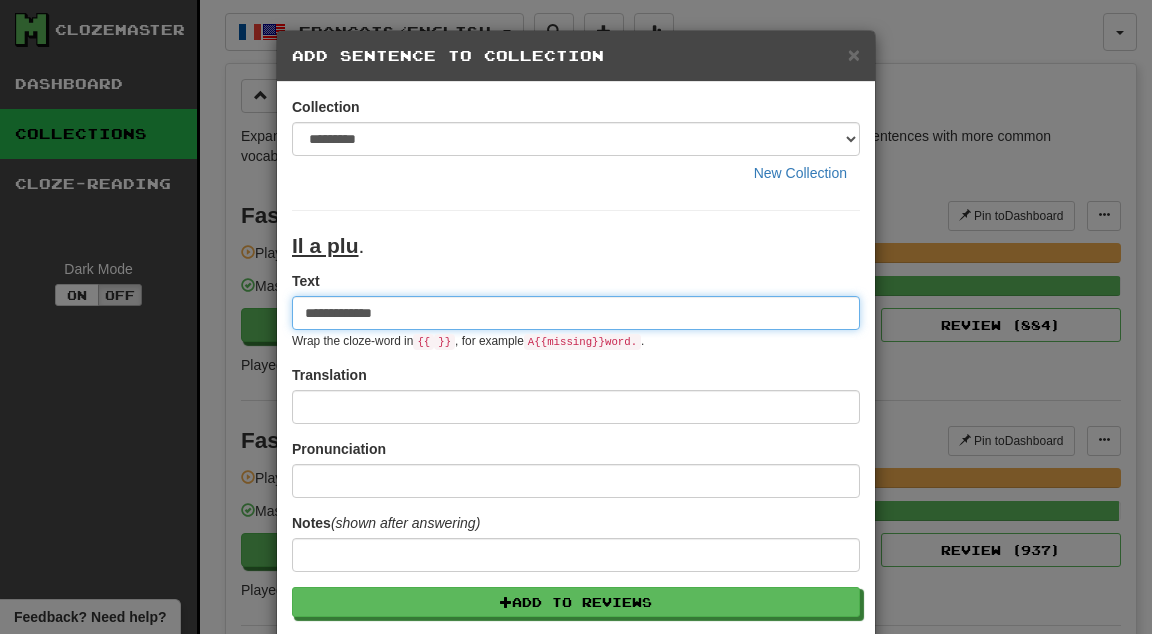 type on "**********" 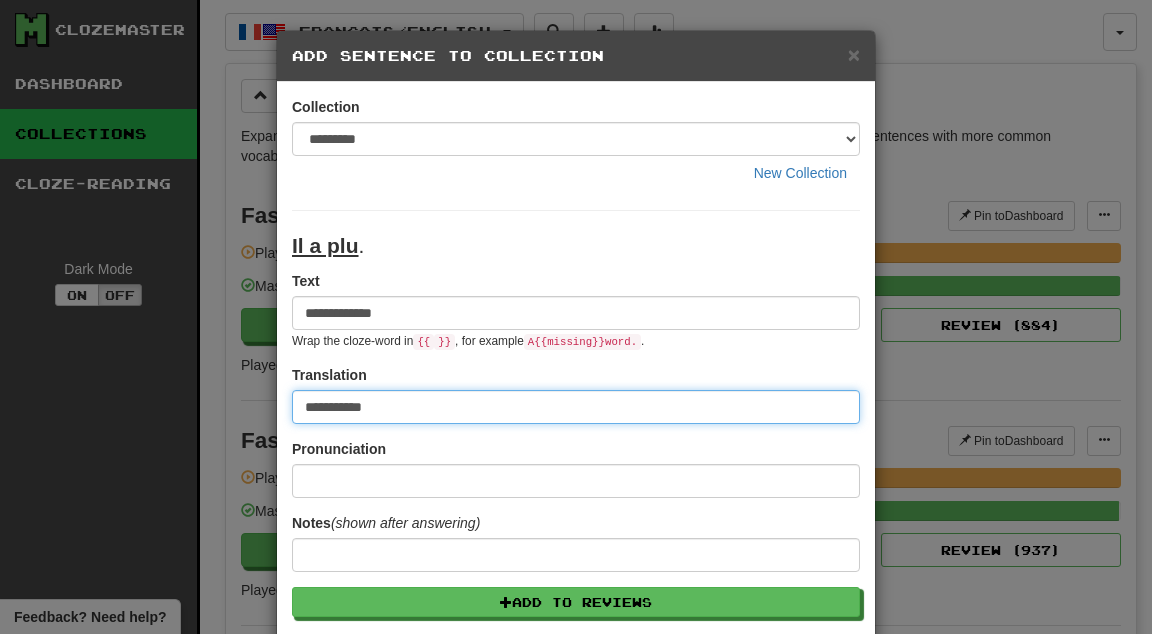 type on "**********" 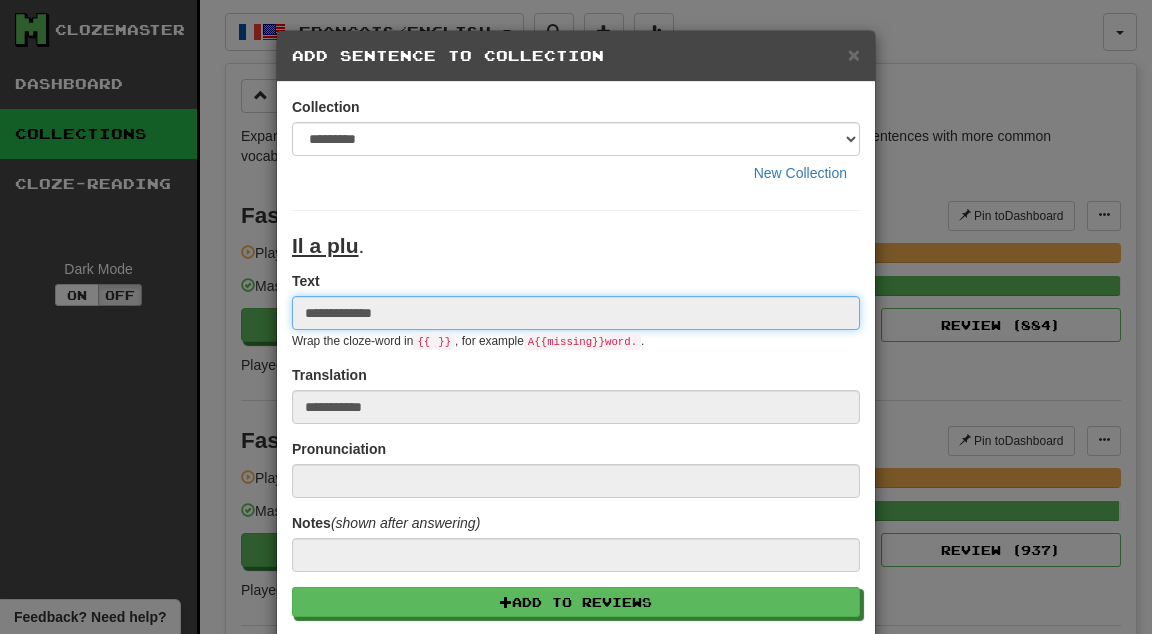 type 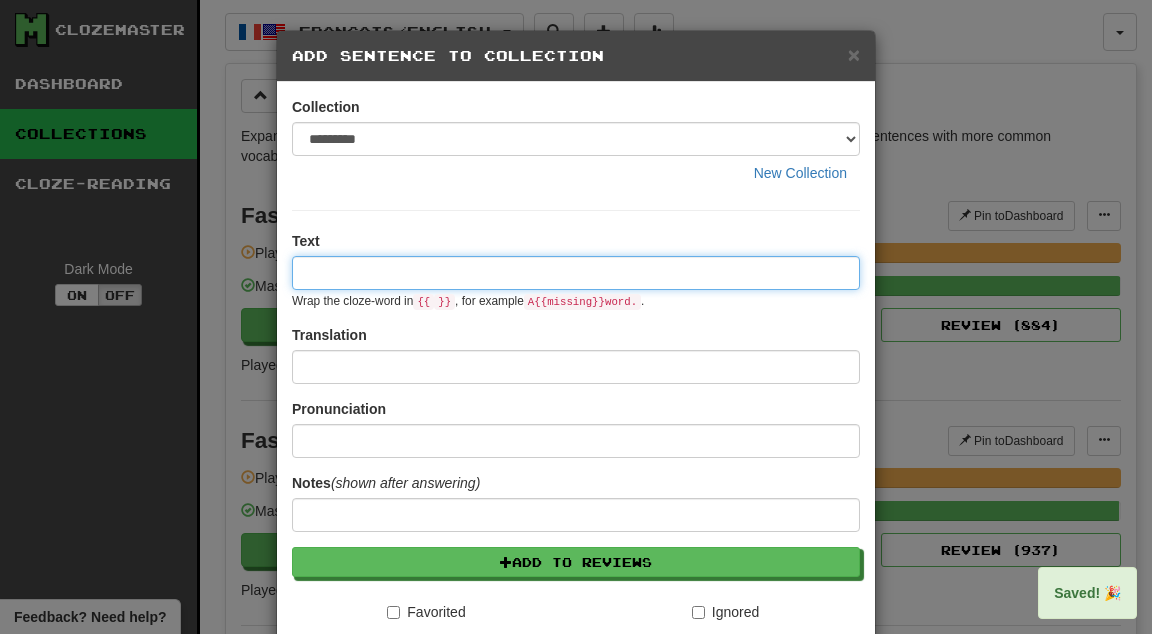 paste on "****" 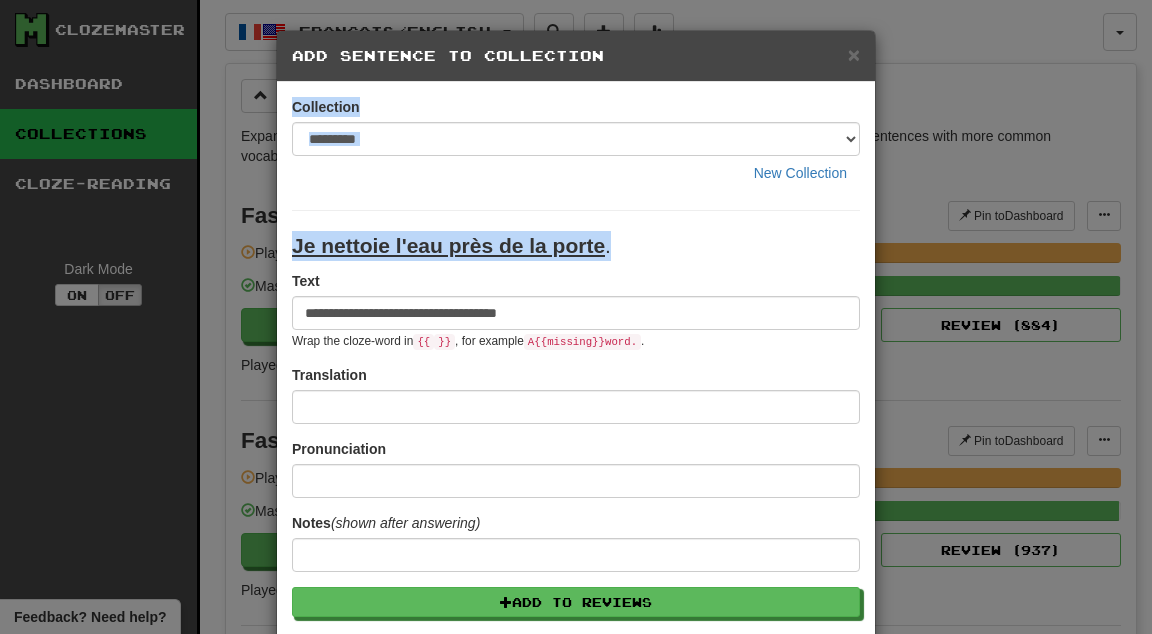 drag, startPoint x: 611, startPoint y: 243, endPoint x: 559, endPoint y: 206, distance: 63.82006 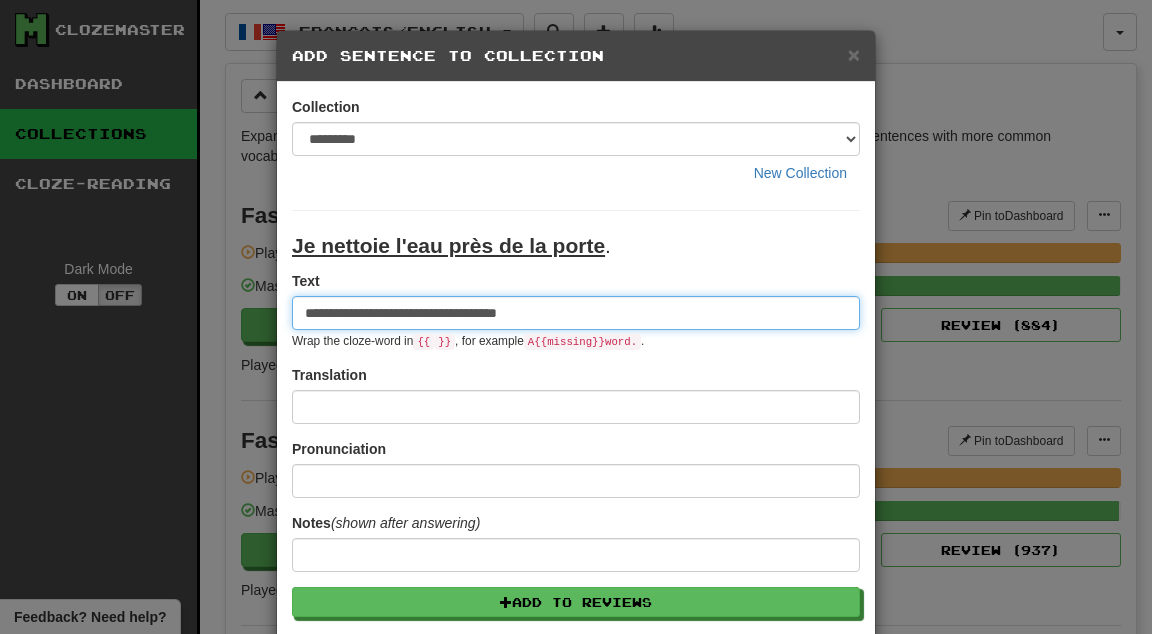 click on "**********" at bounding box center (576, 313) 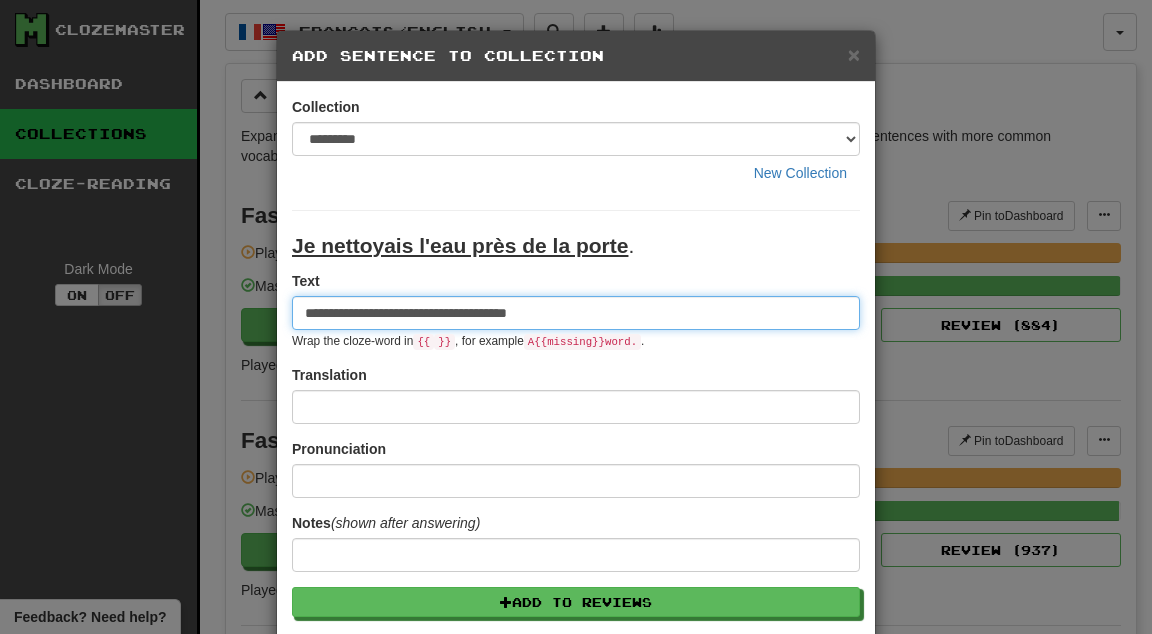 type on "**********" 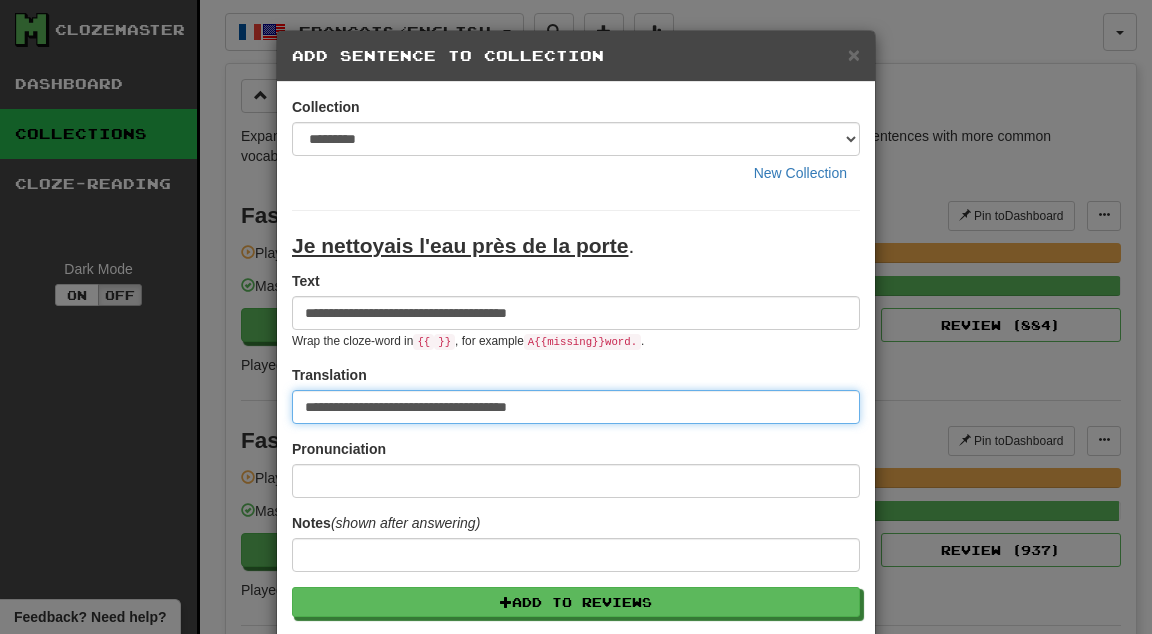 type on "**********" 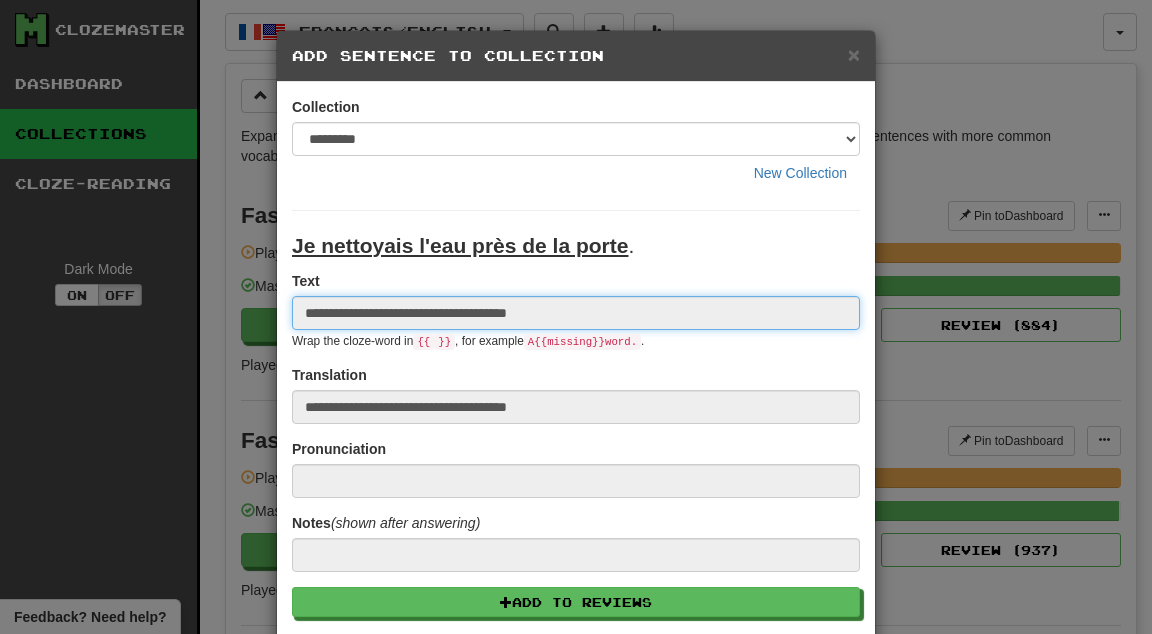 type 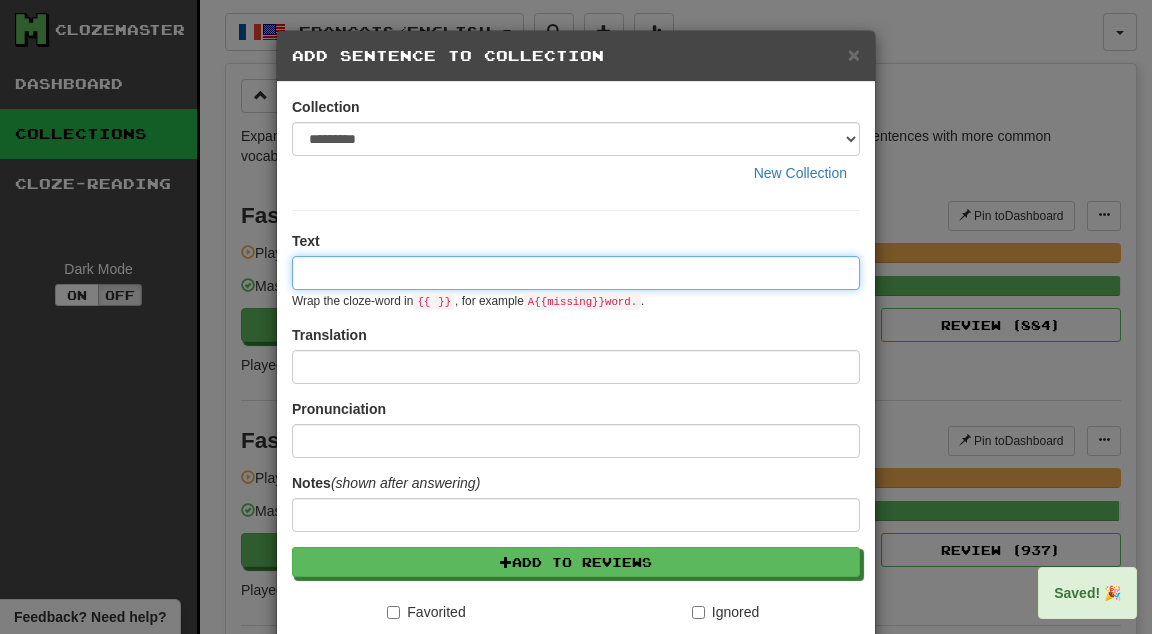 paste on "**********" 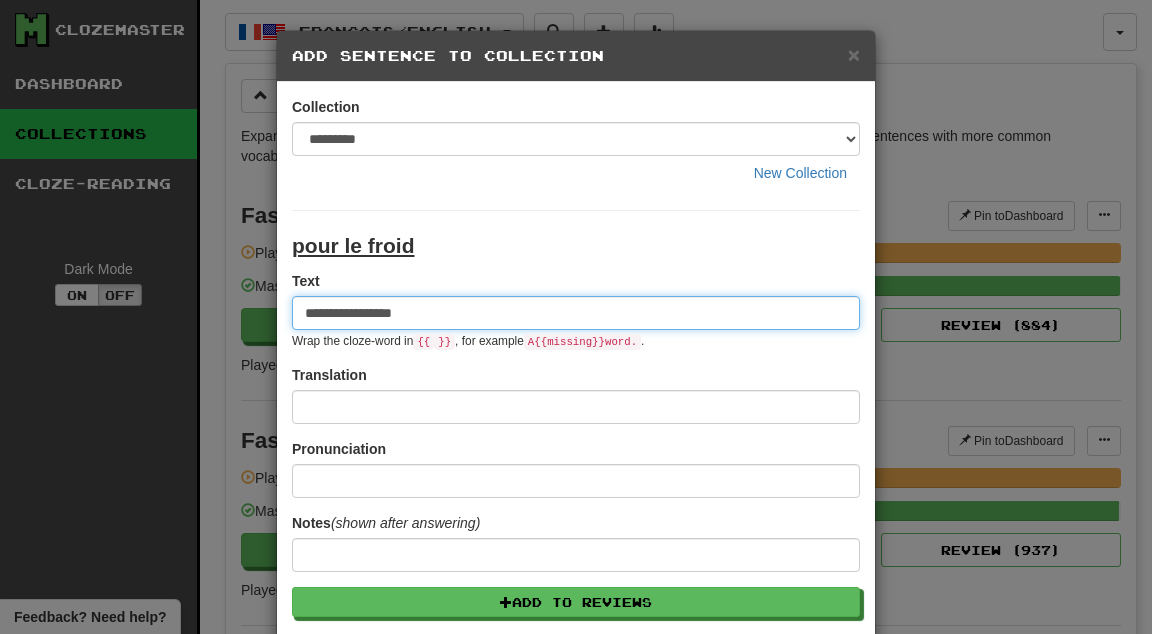 type on "**********" 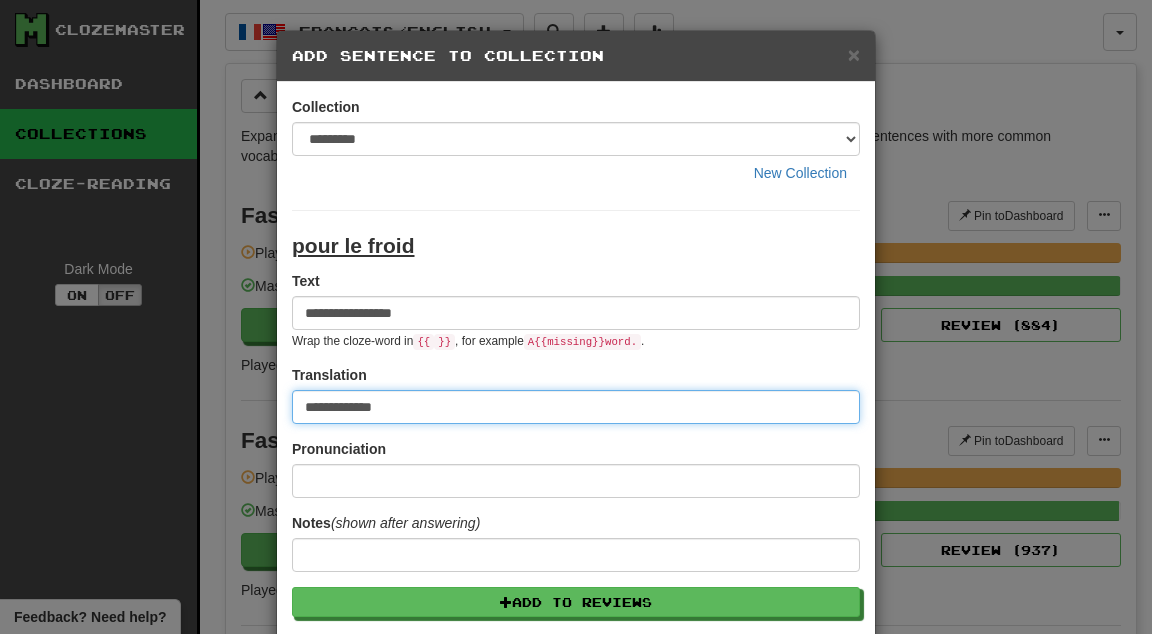 type on "**********" 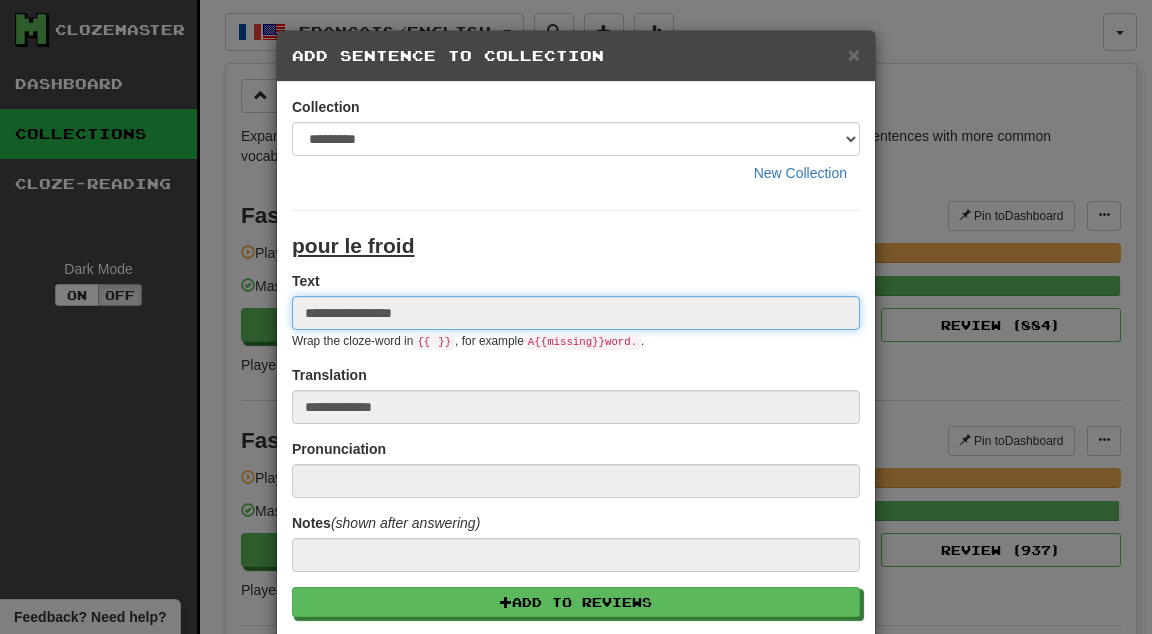 type 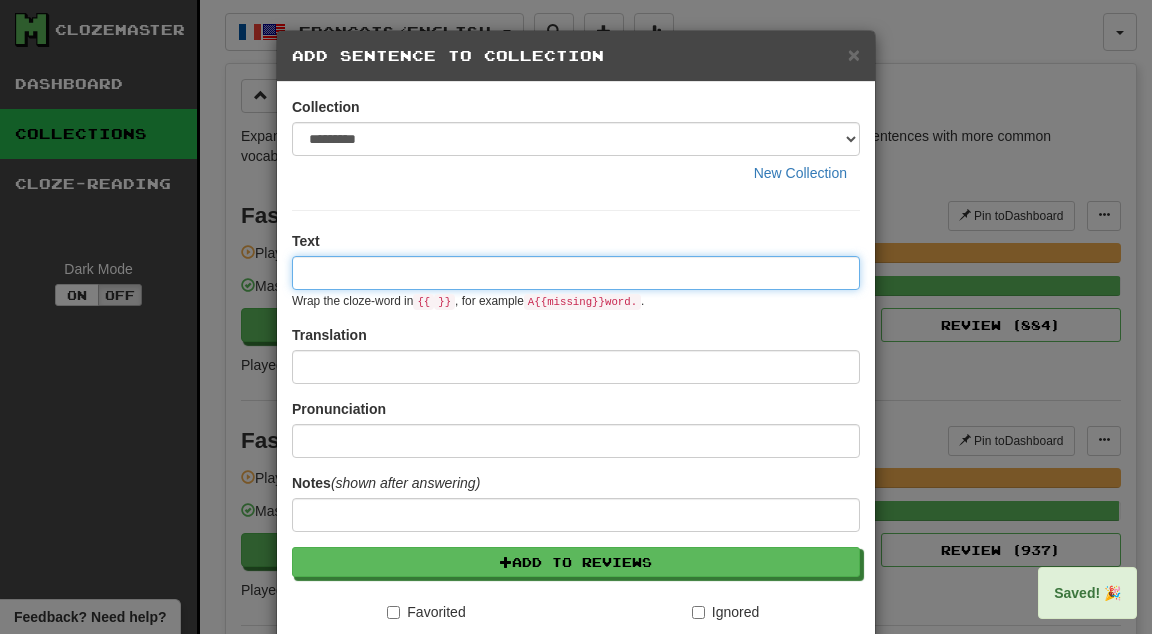paste on "****" 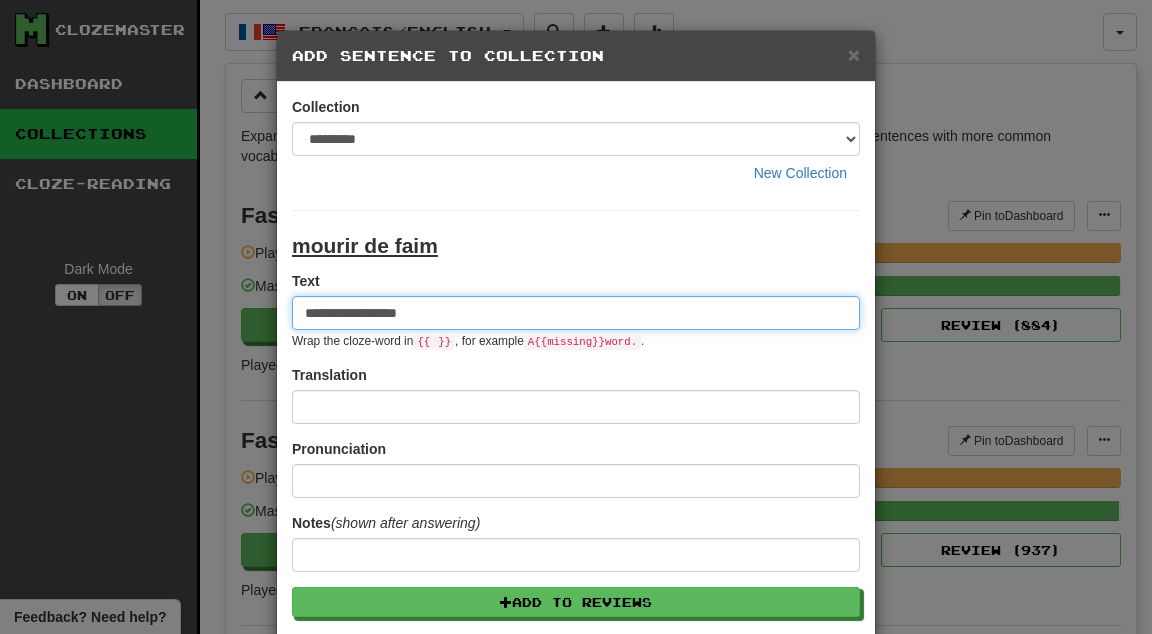 type on "**********" 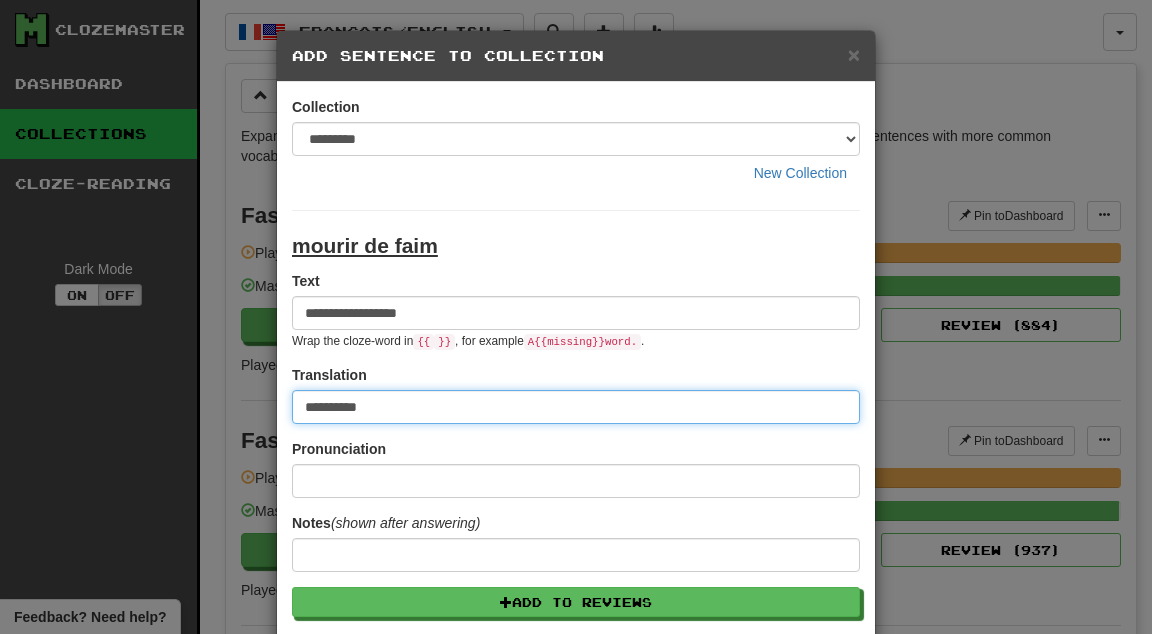 type on "*********" 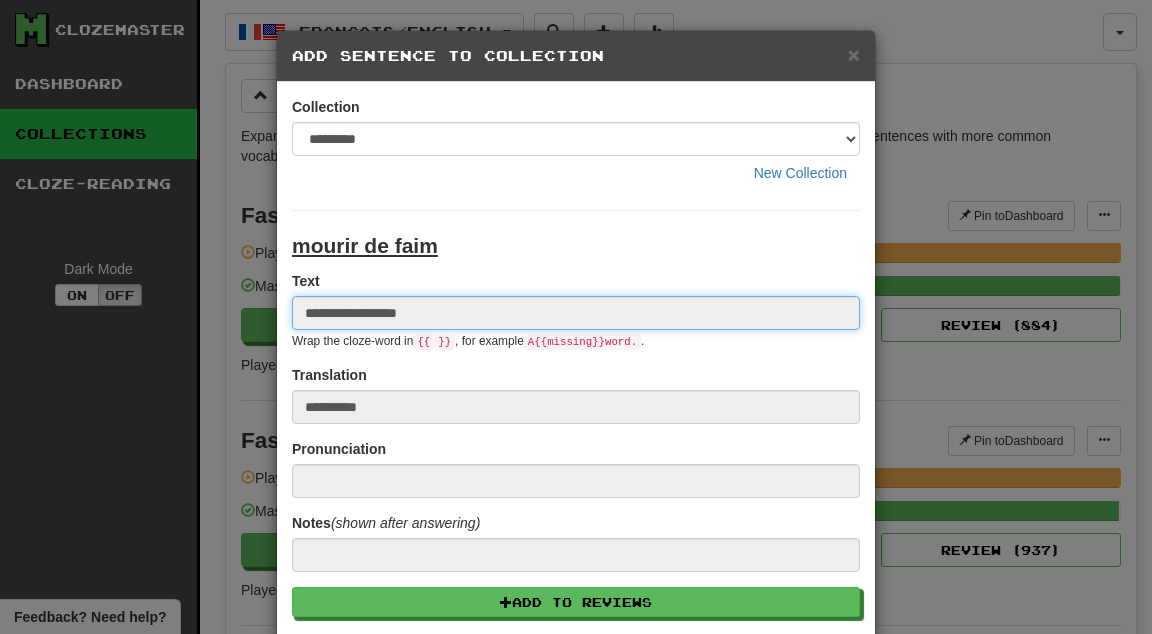 type 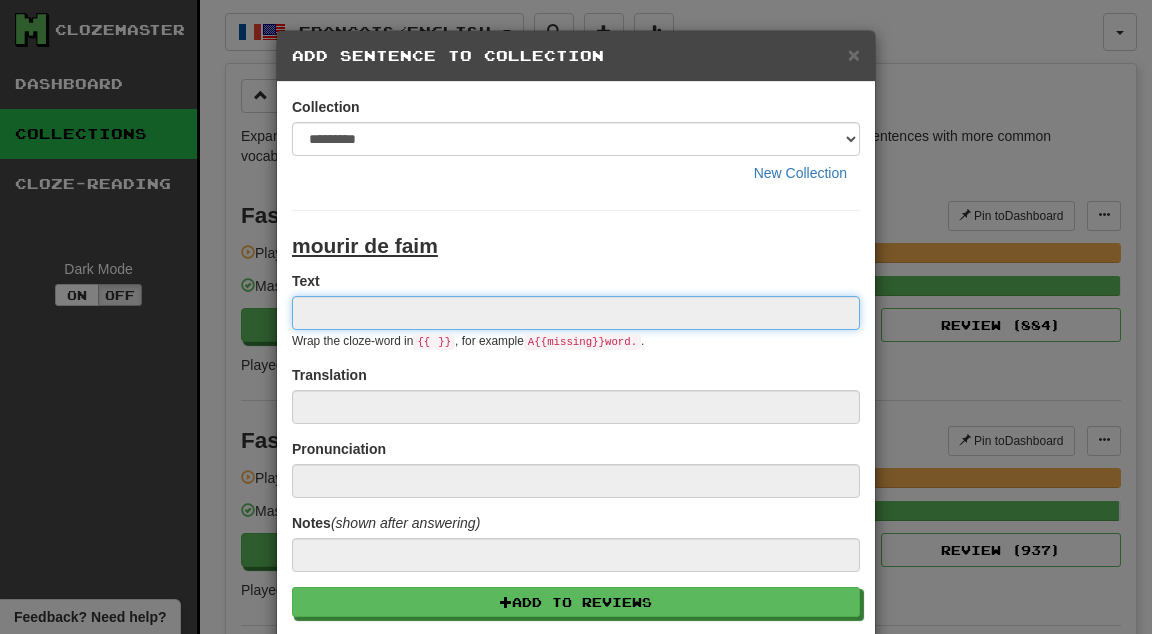 paste on "****" 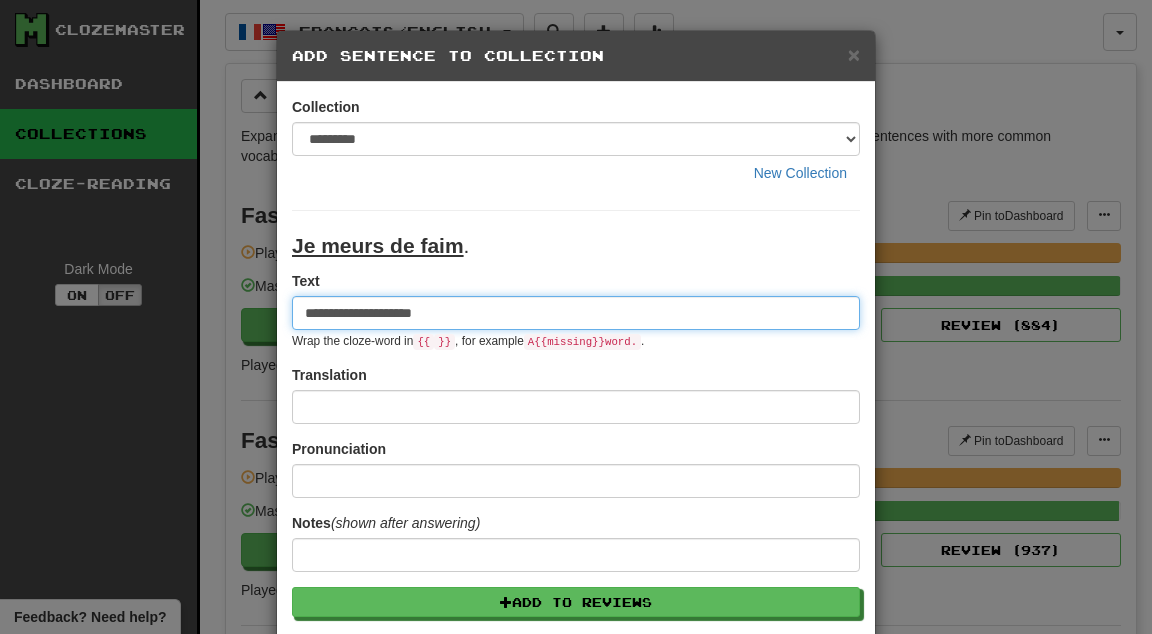 type on "**********" 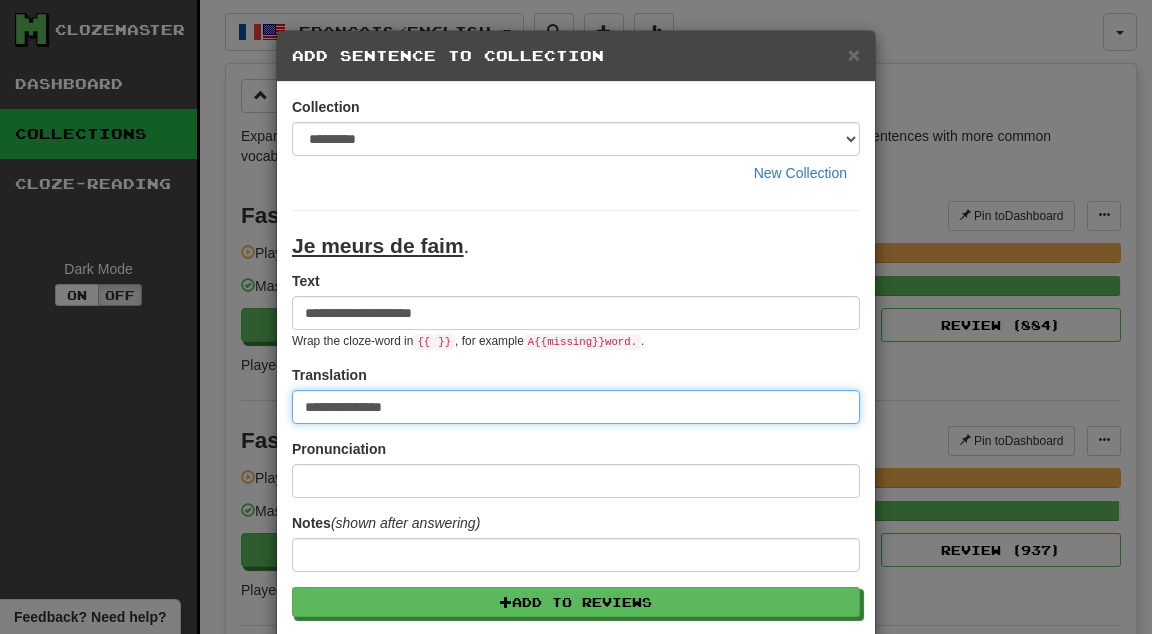 type on "**********" 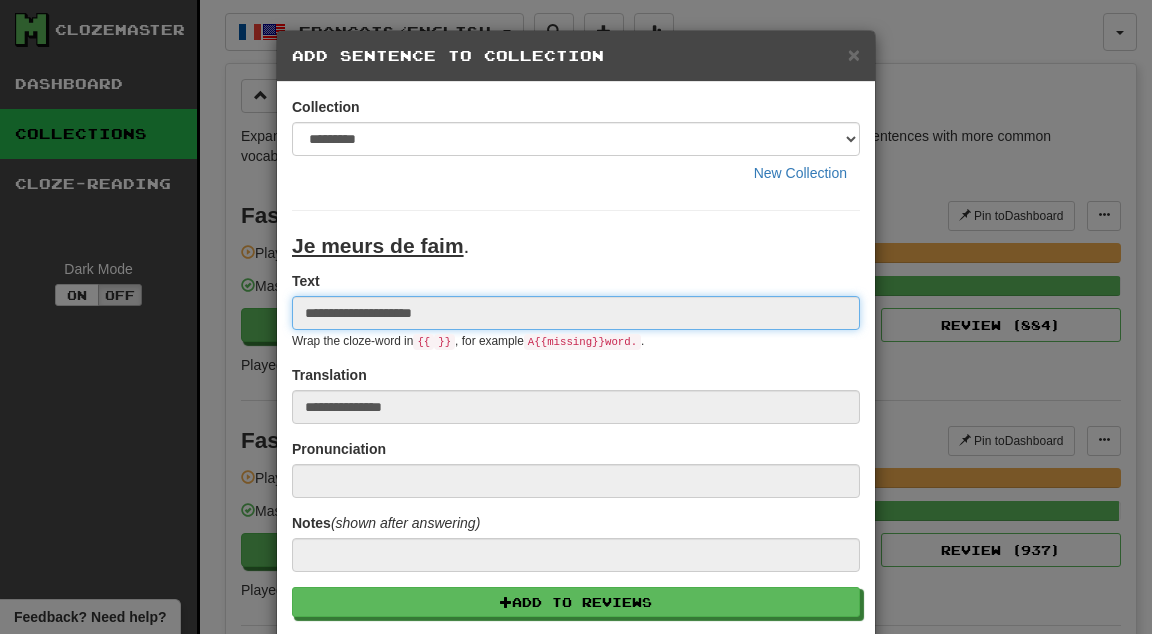 type 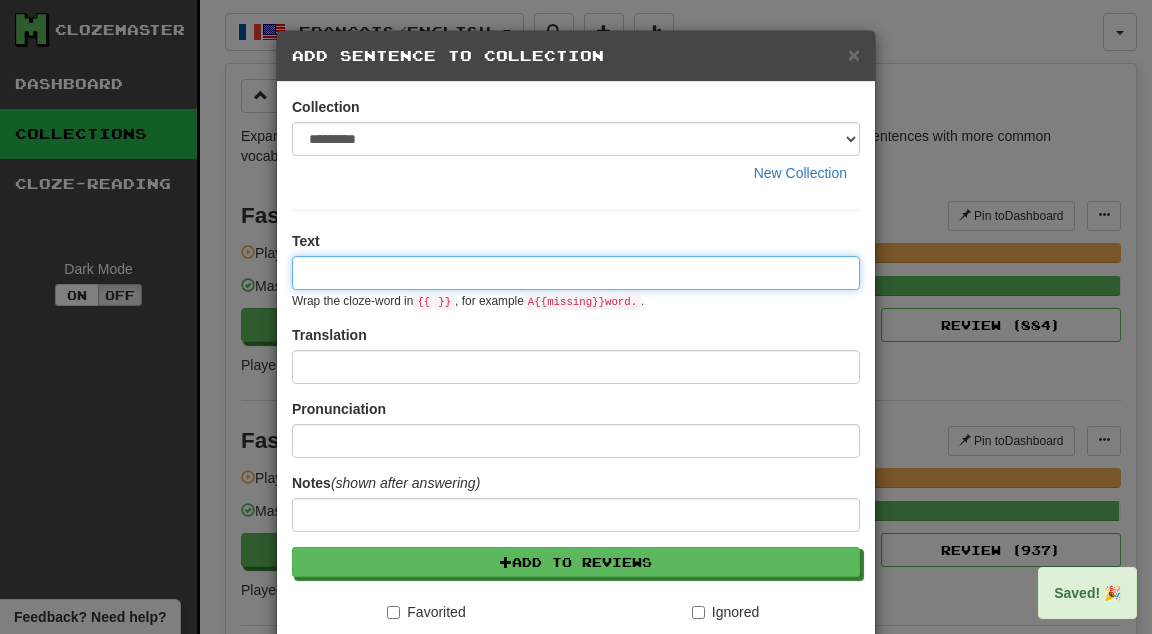 paste on "****" 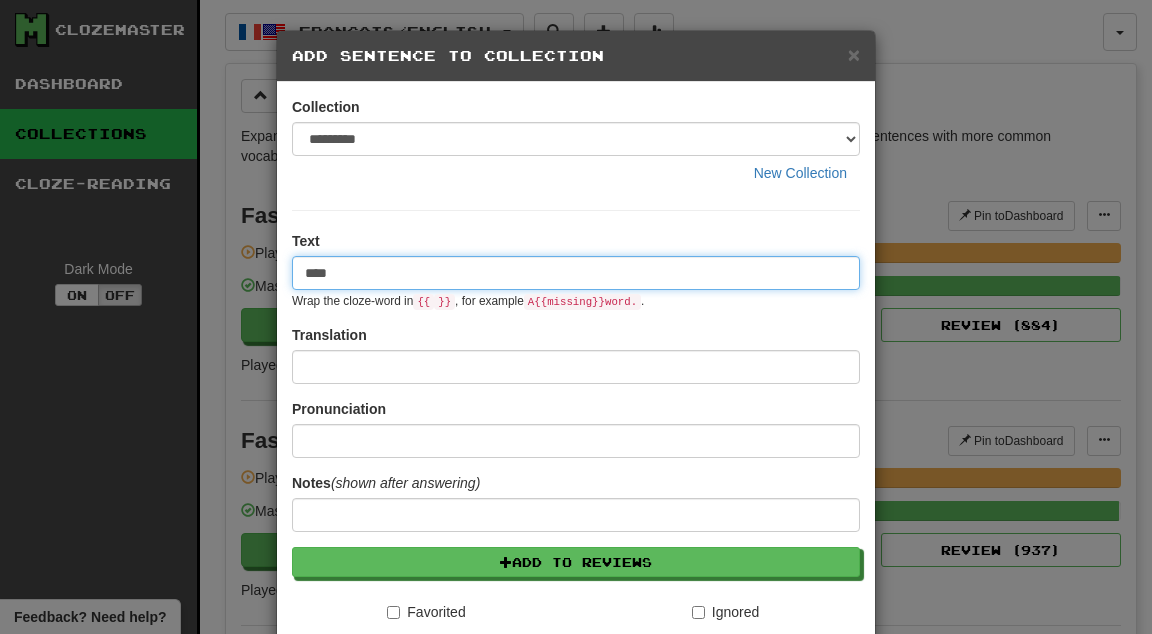 type on "****" 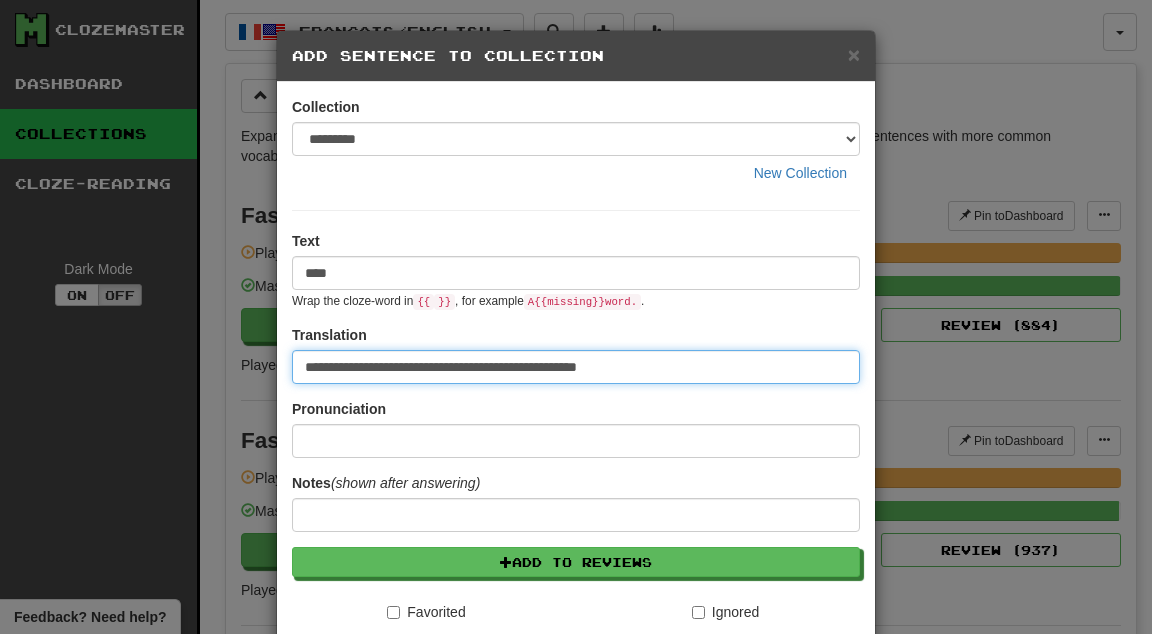 type on "**********" 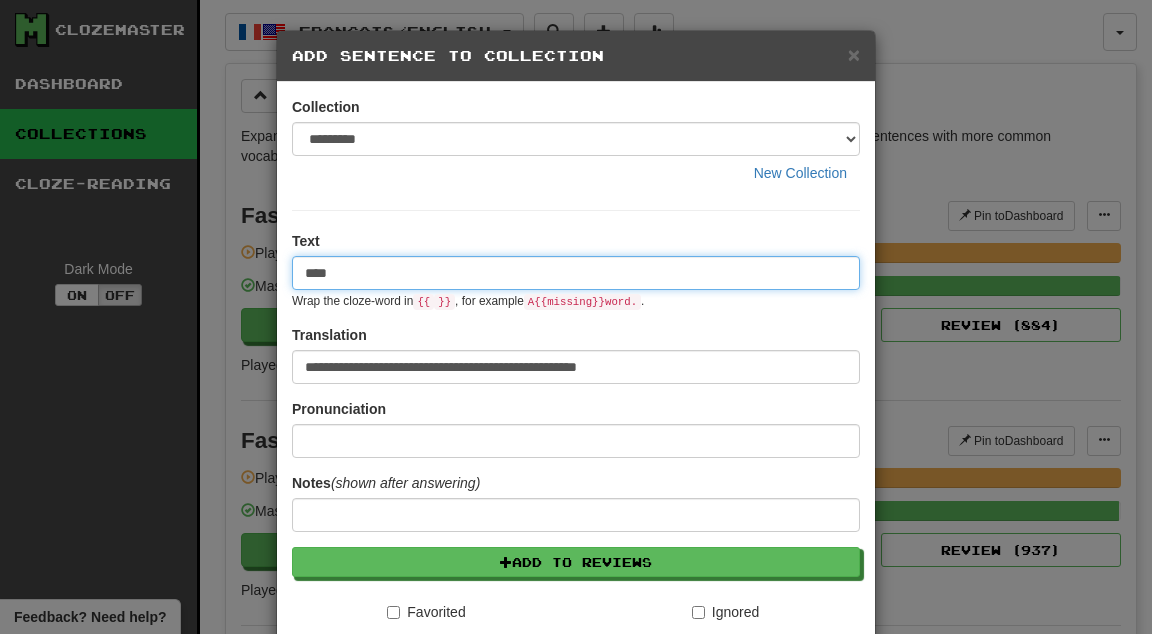 click on "****" at bounding box center [576, 273] 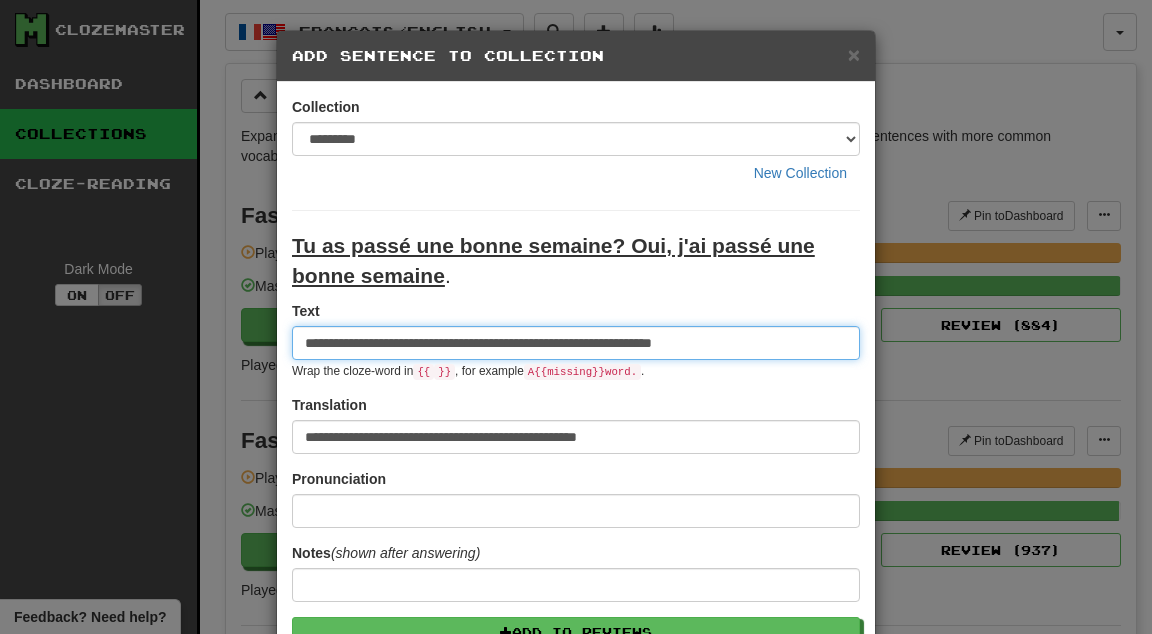 type on "**********" 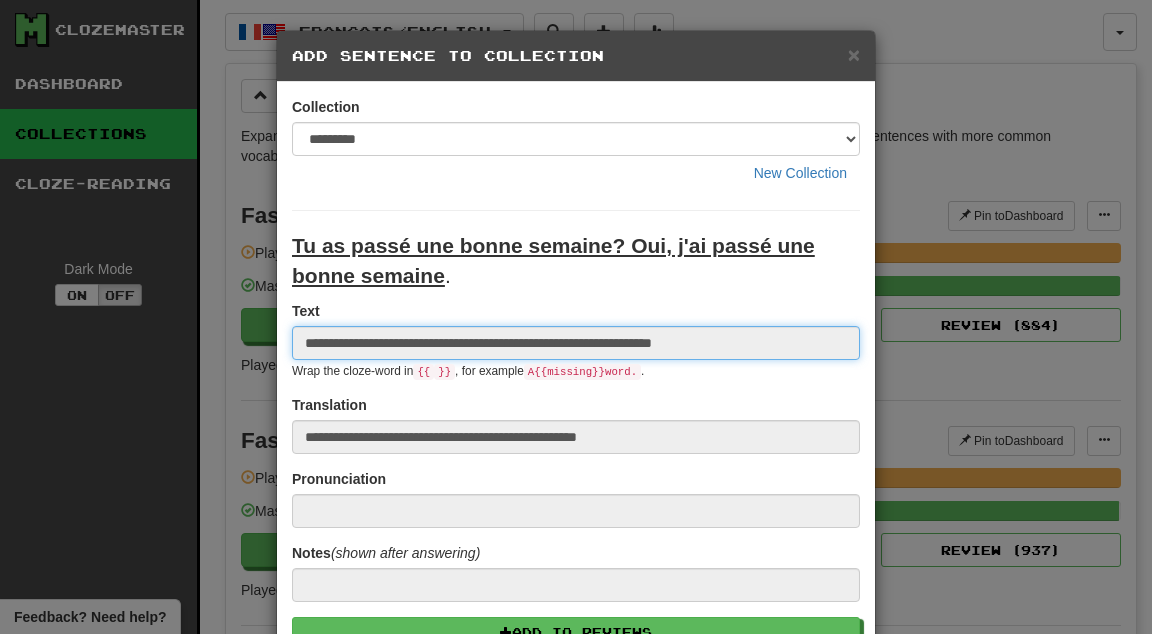 type 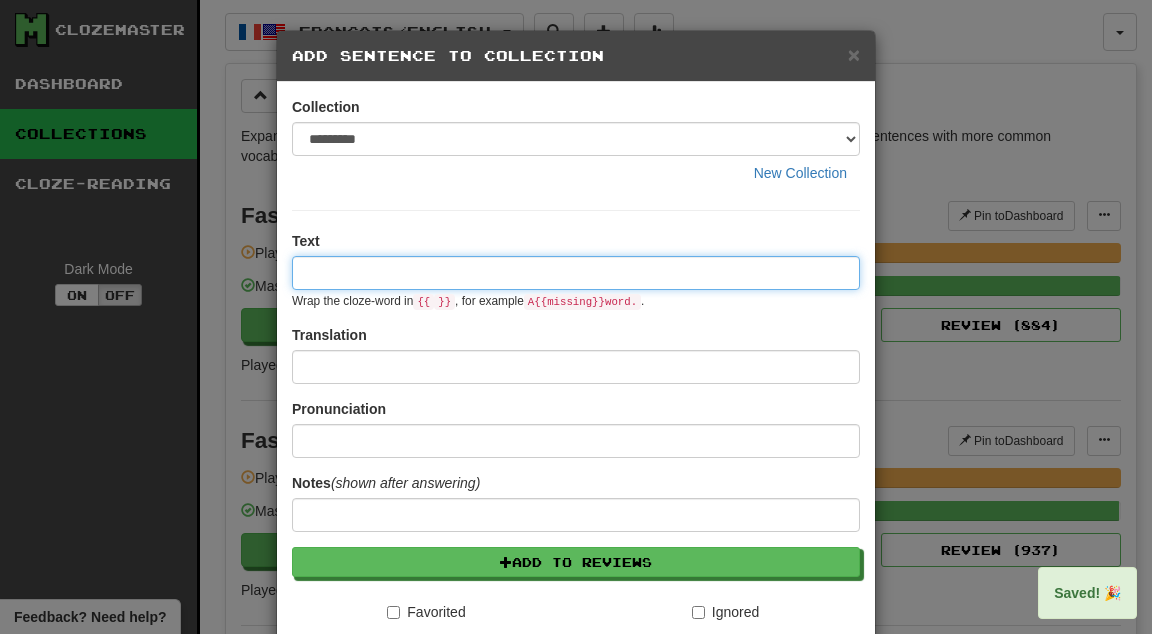 paste on "****" 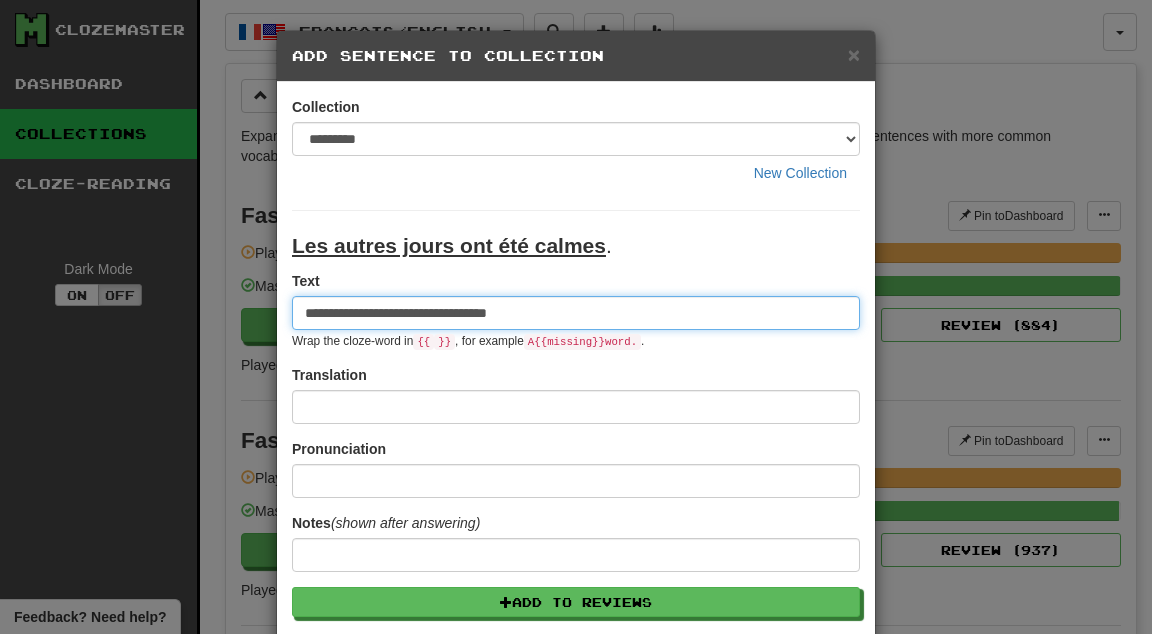 type on "**********" 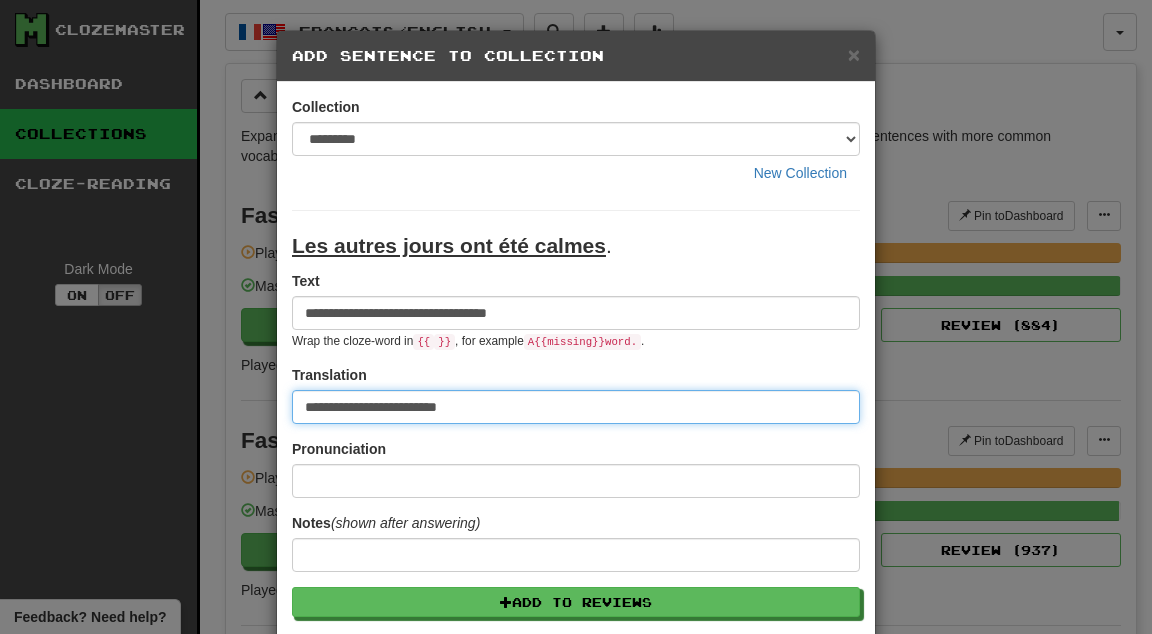 type on "**********" 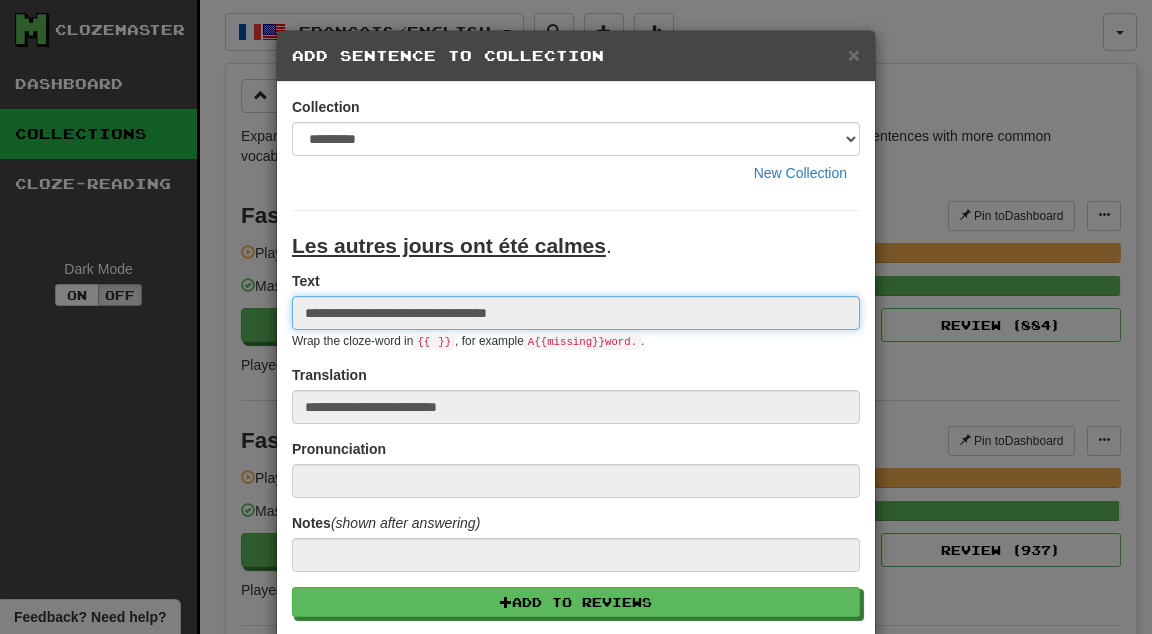 type 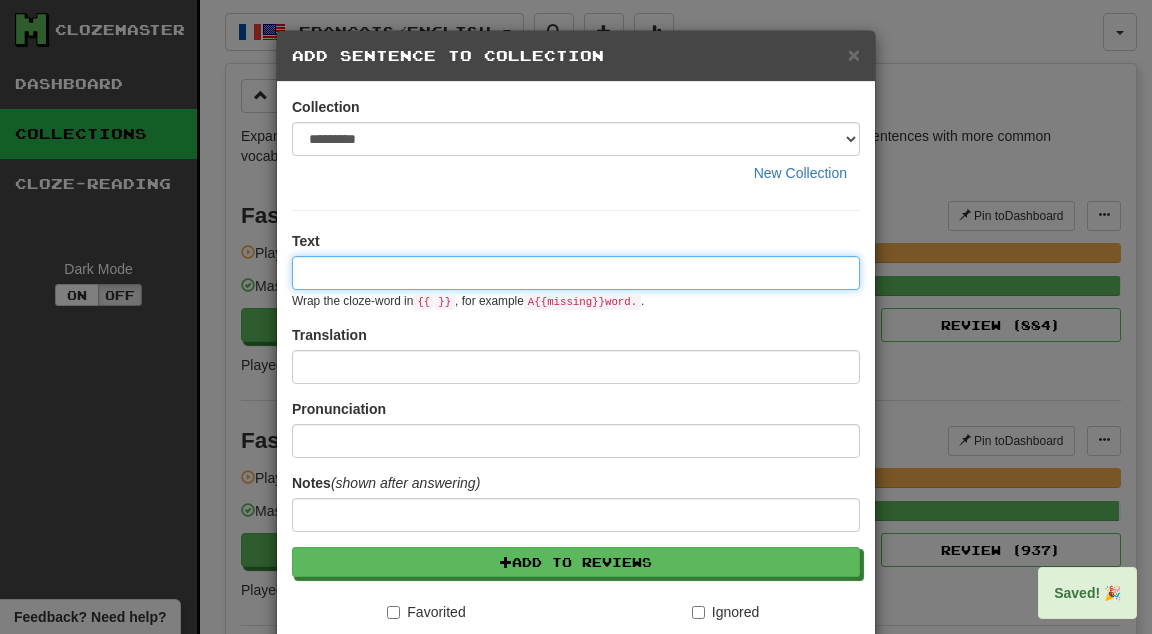 paste on "****" 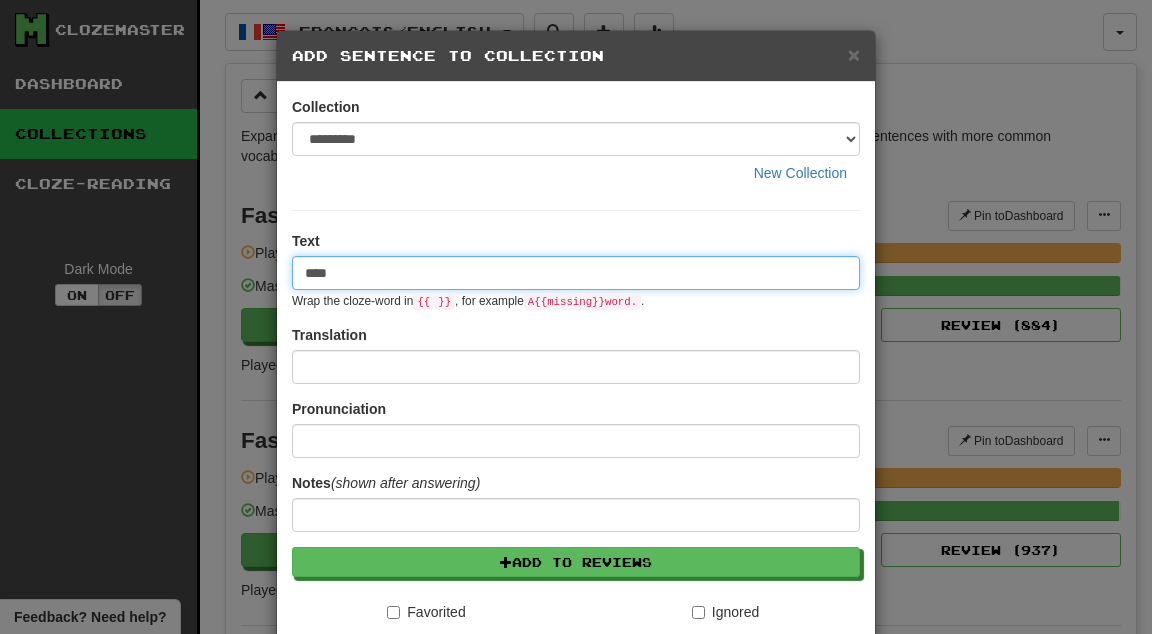 type on "****" 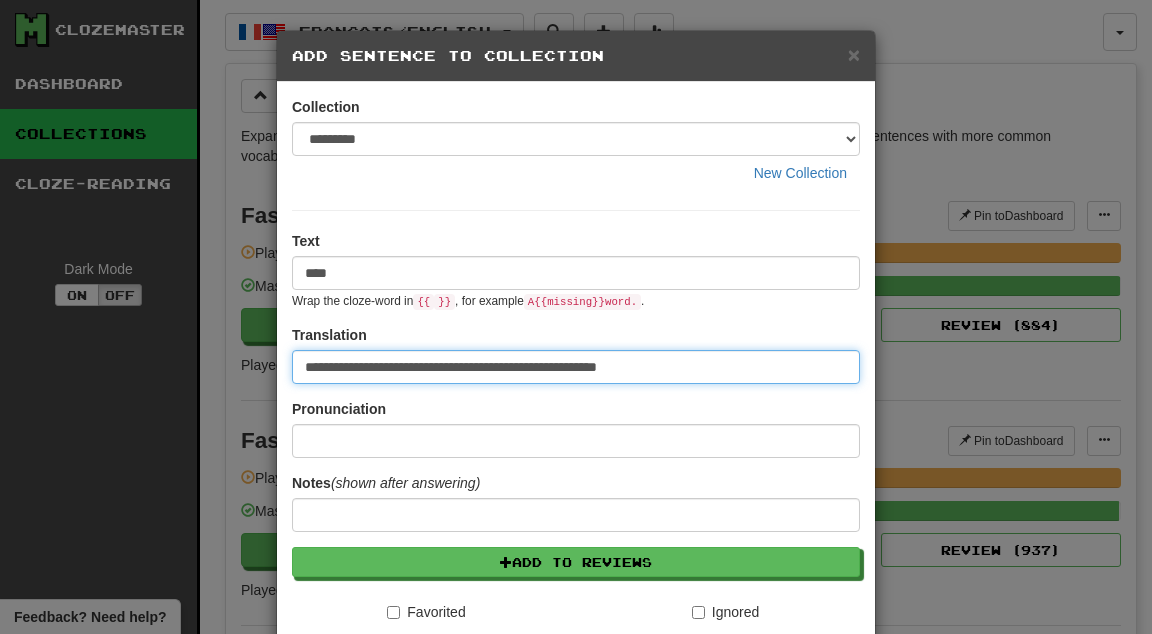 type on "**********" 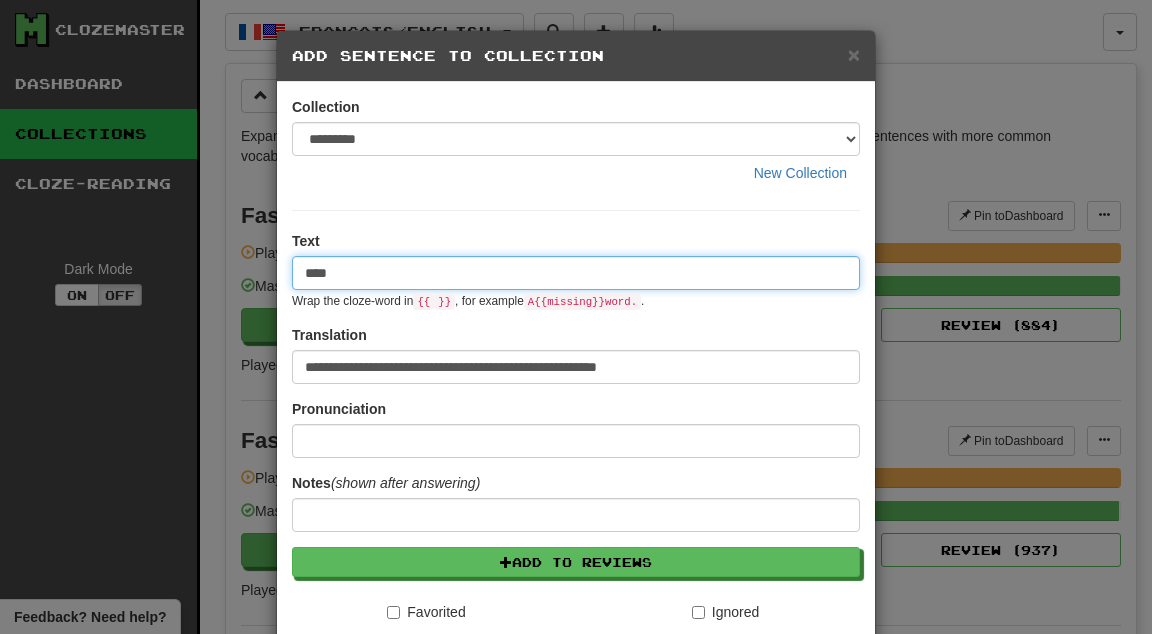 click on "****" at bounding box center (576, 273) 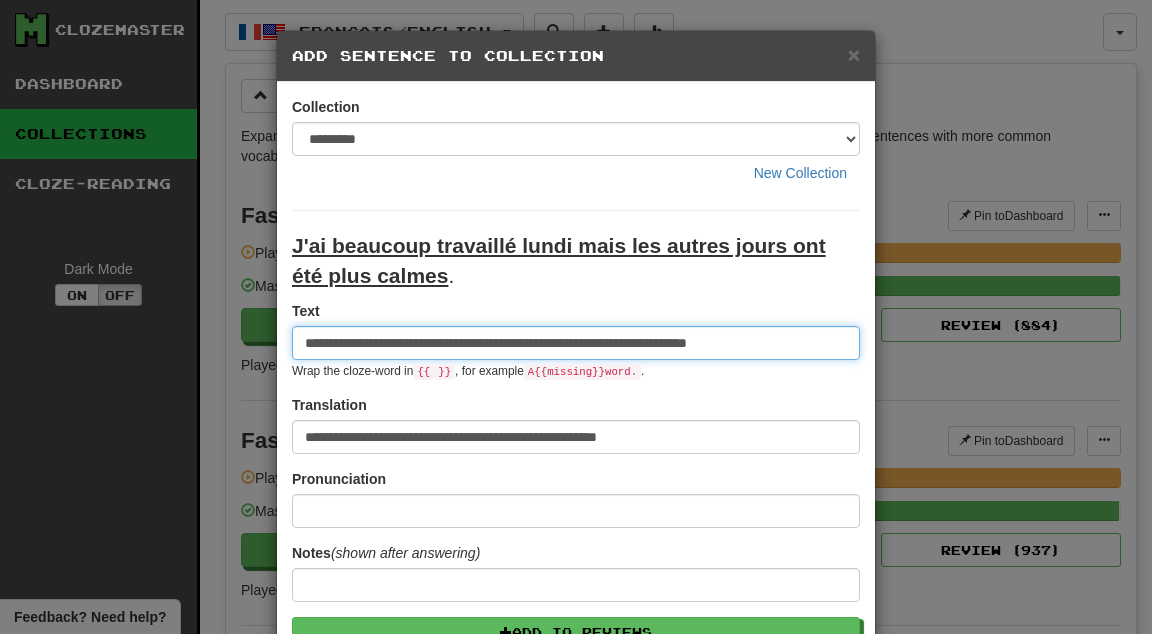 type on "**********" 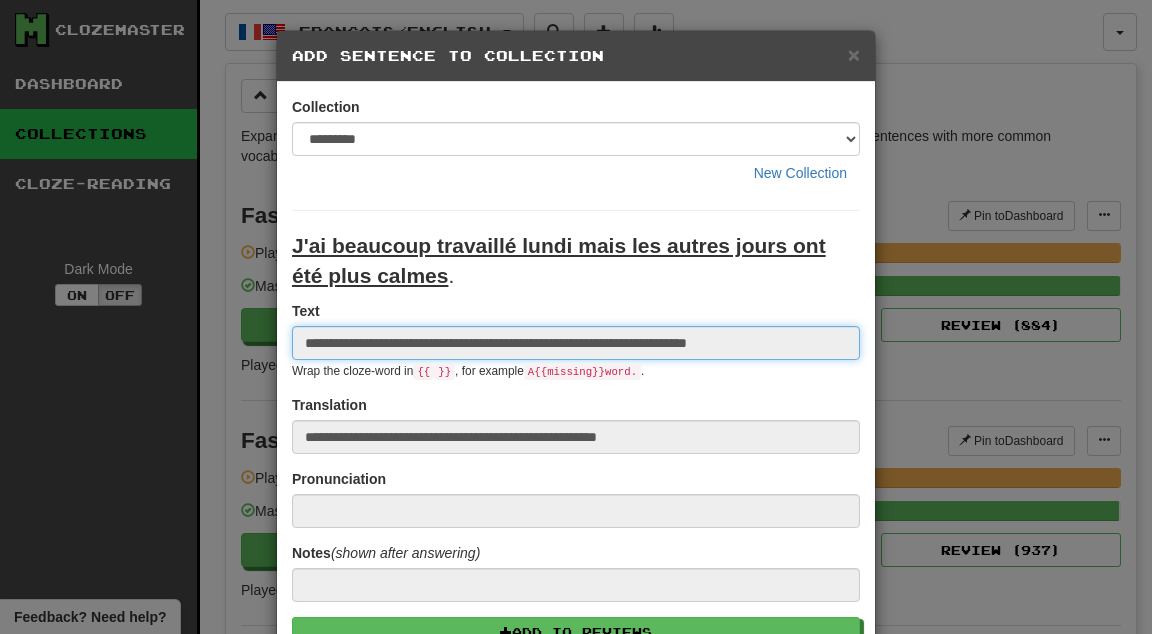 type 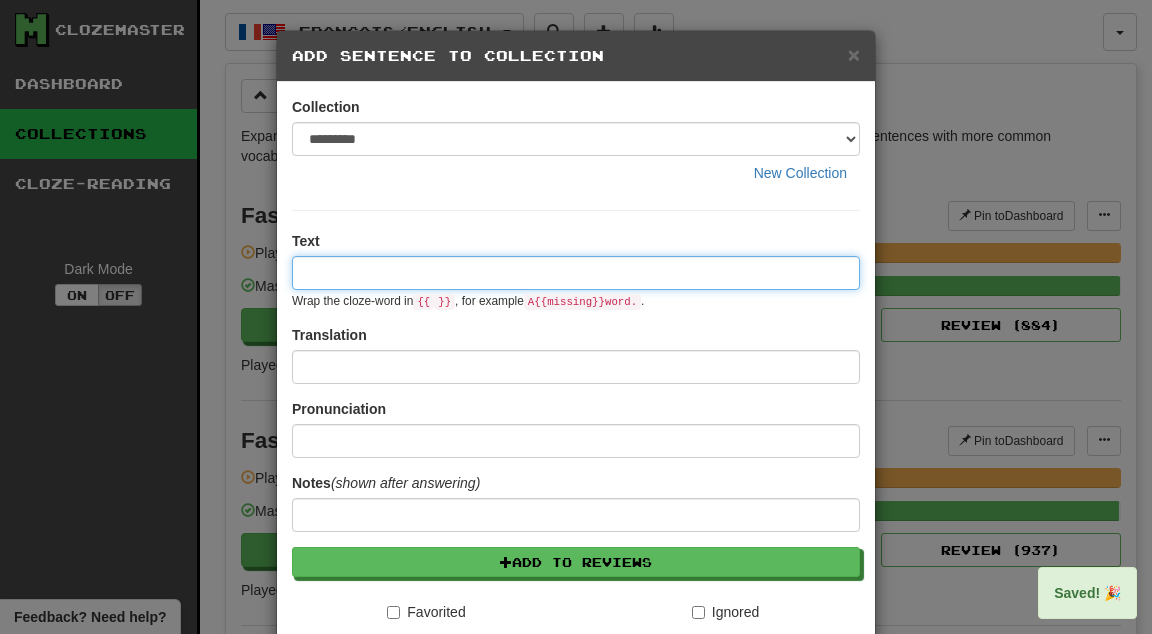 paste on "****" 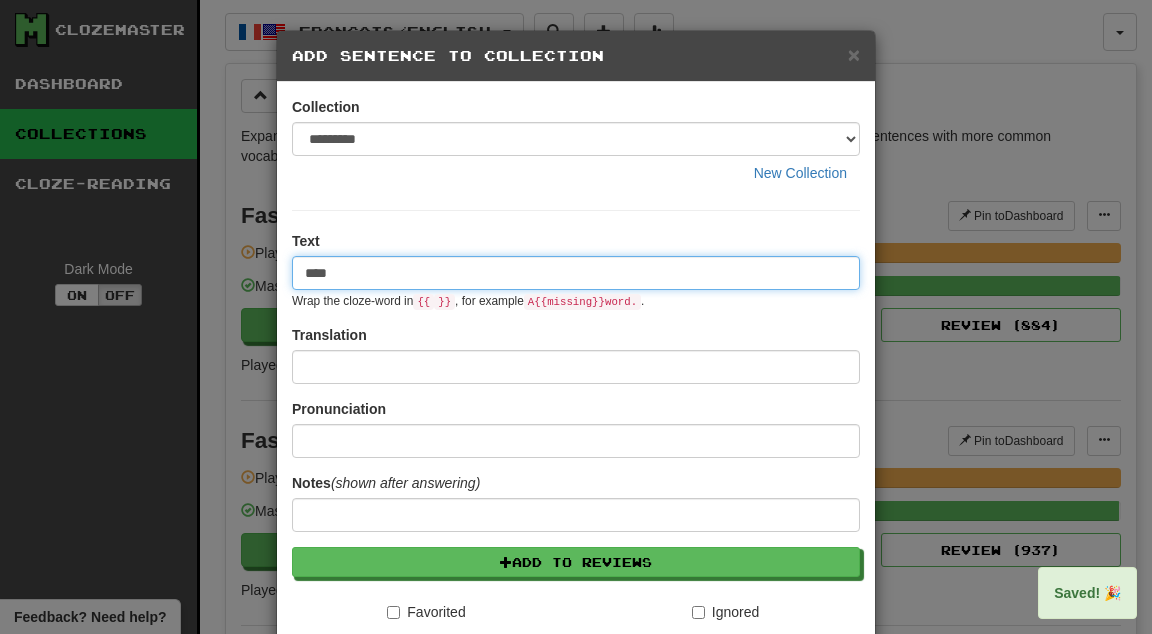 type on "****" 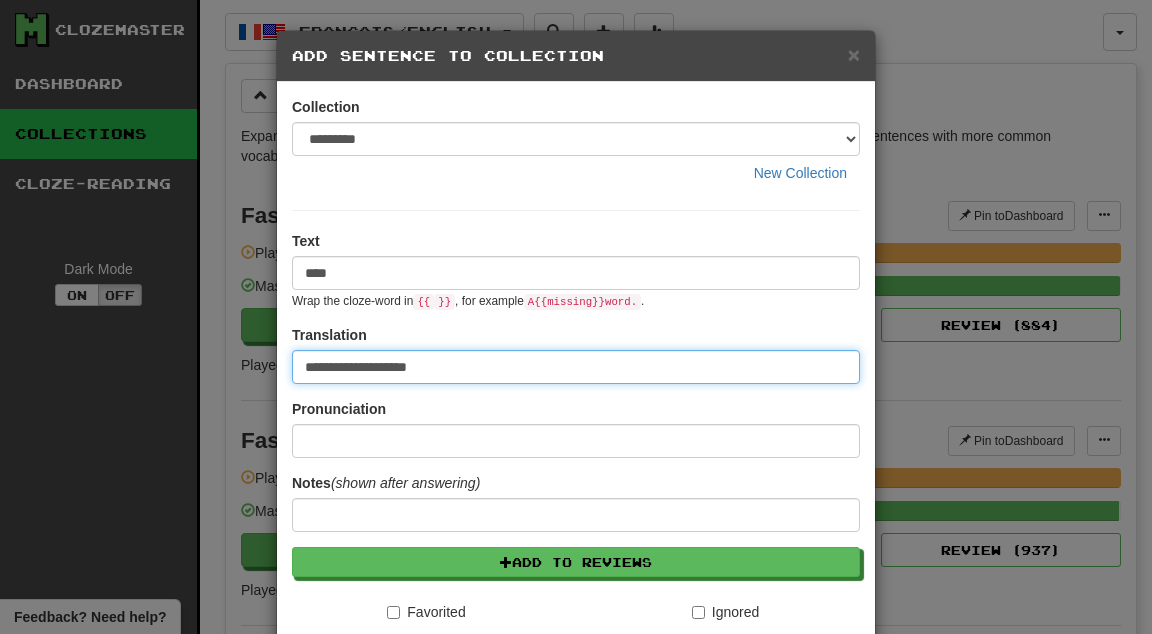 type on "**********" 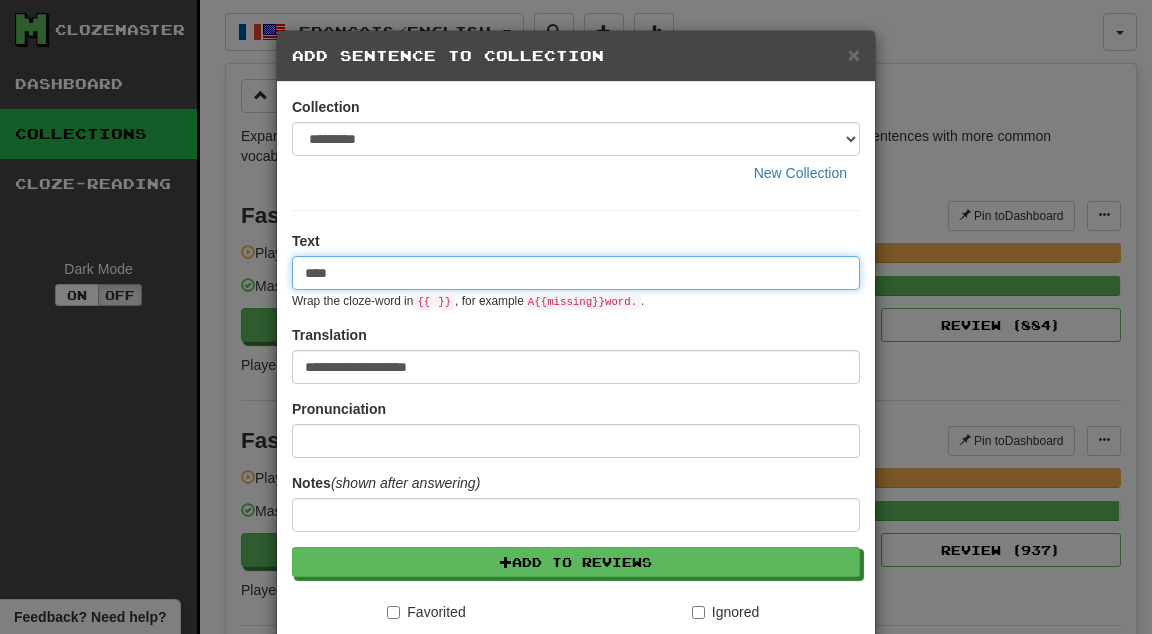 click on "****" at bounding box center (576, 273) 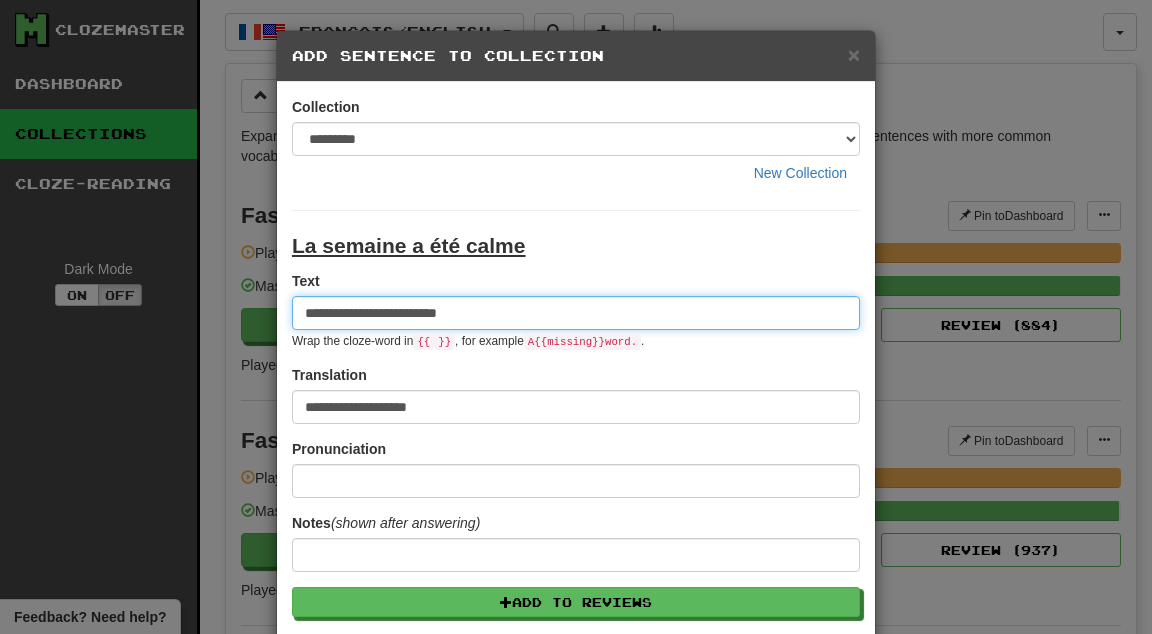 type on "**********" 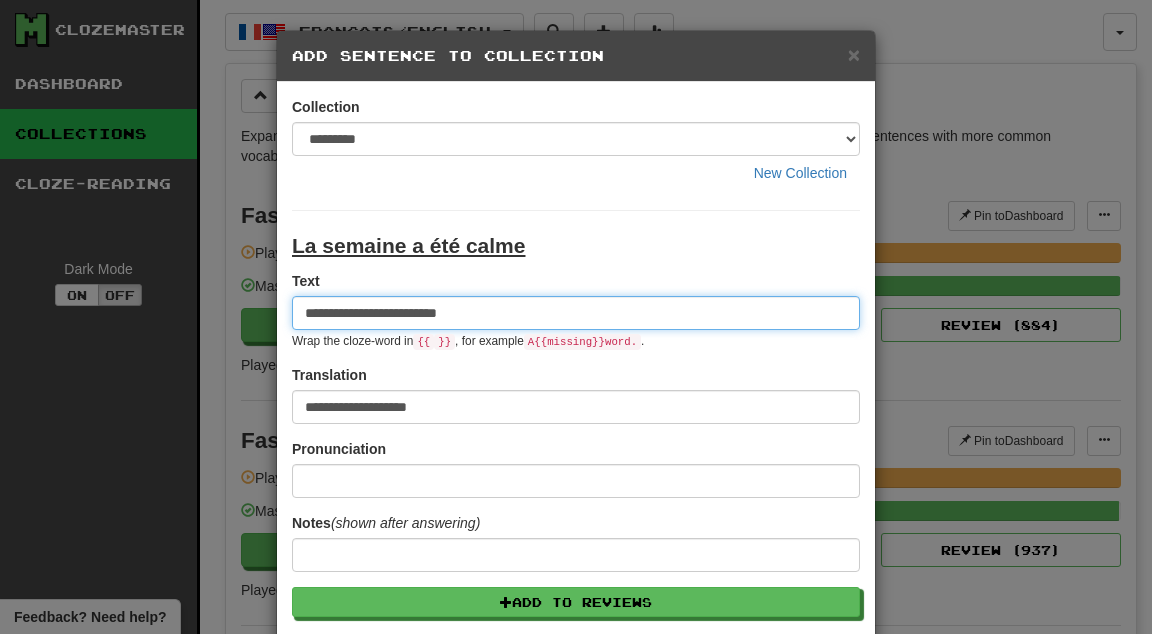 click on "Save" at bounding box center (576, 843) 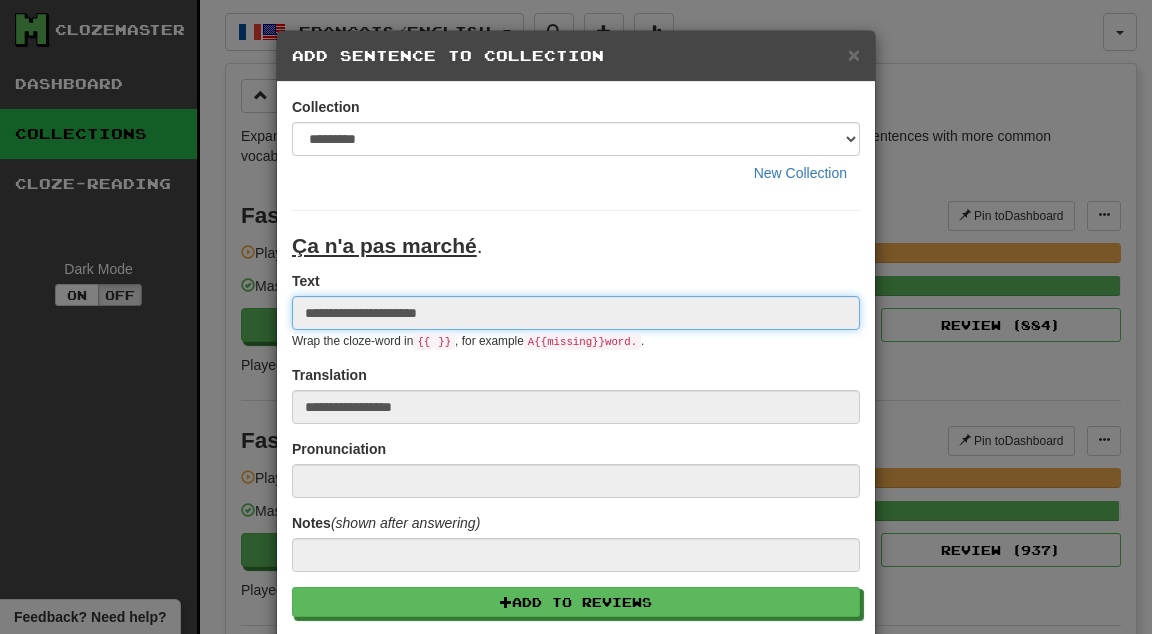 type 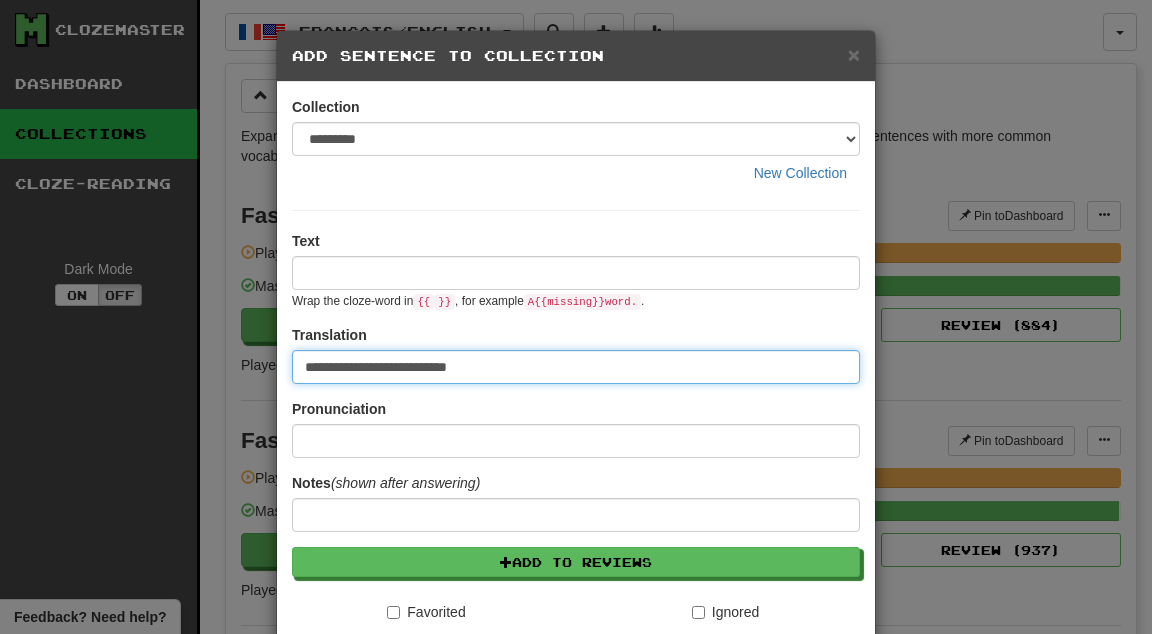 type on "**********" 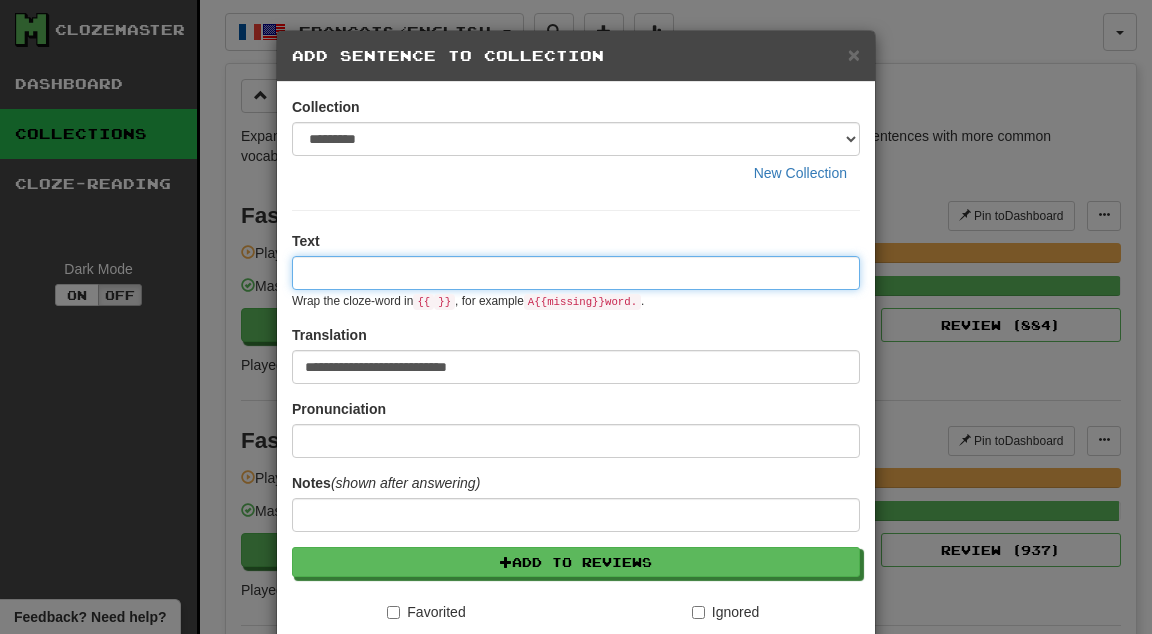 click at bounding box center (576, 273) 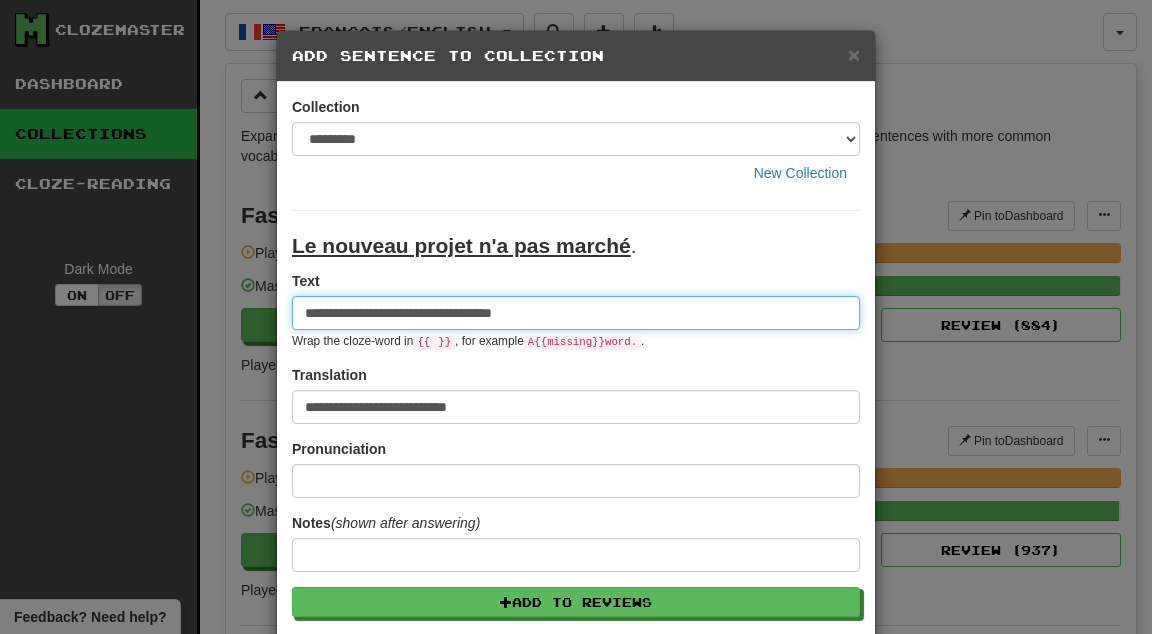 type on "**********" 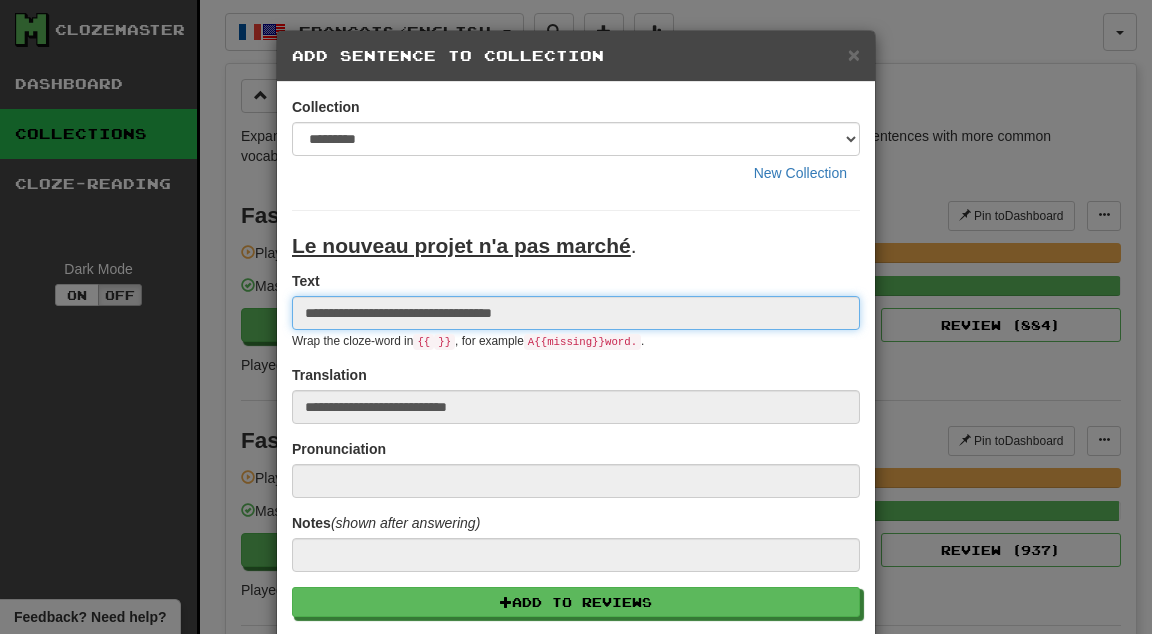 type 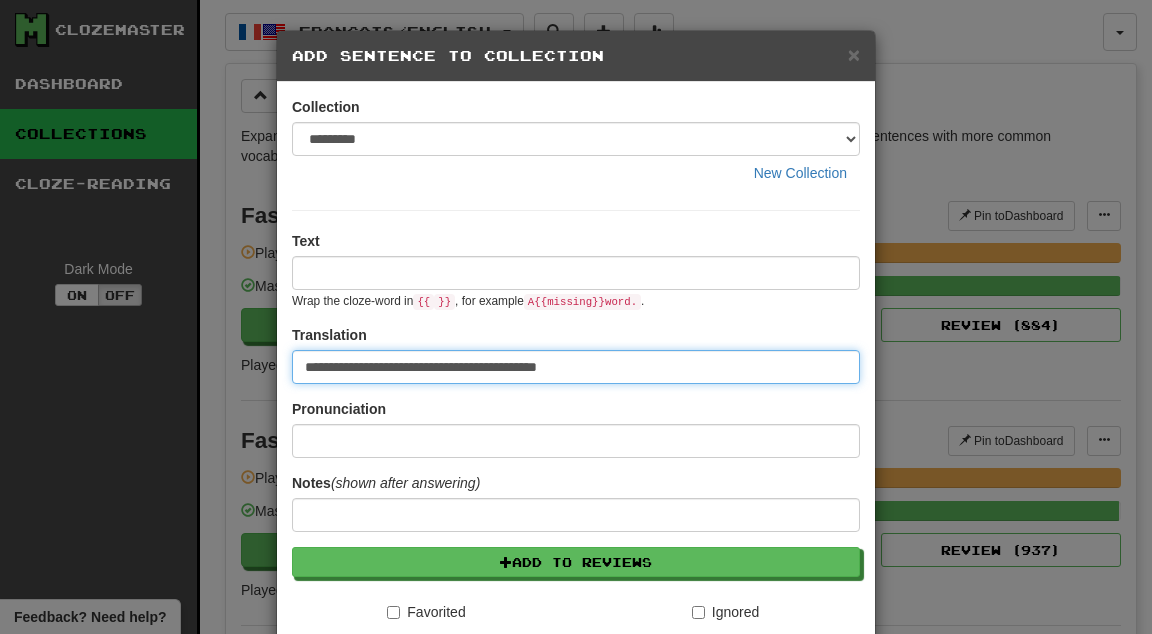 click on "**********" at bounding box center (576, 367) 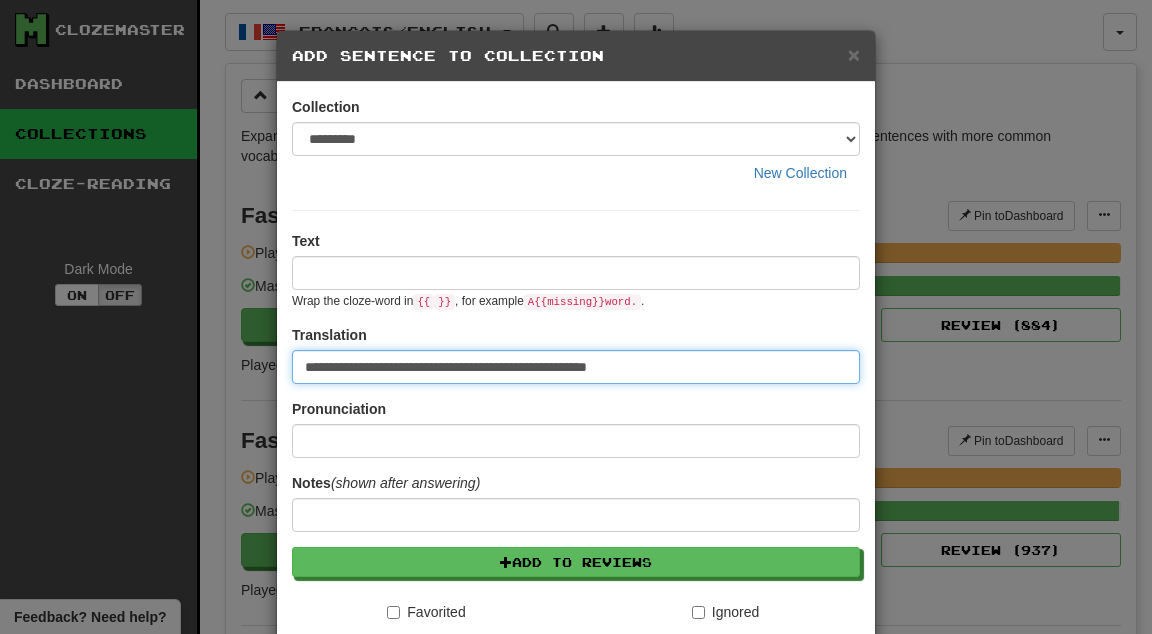 click on "**********" at bounding box center [576, 367] 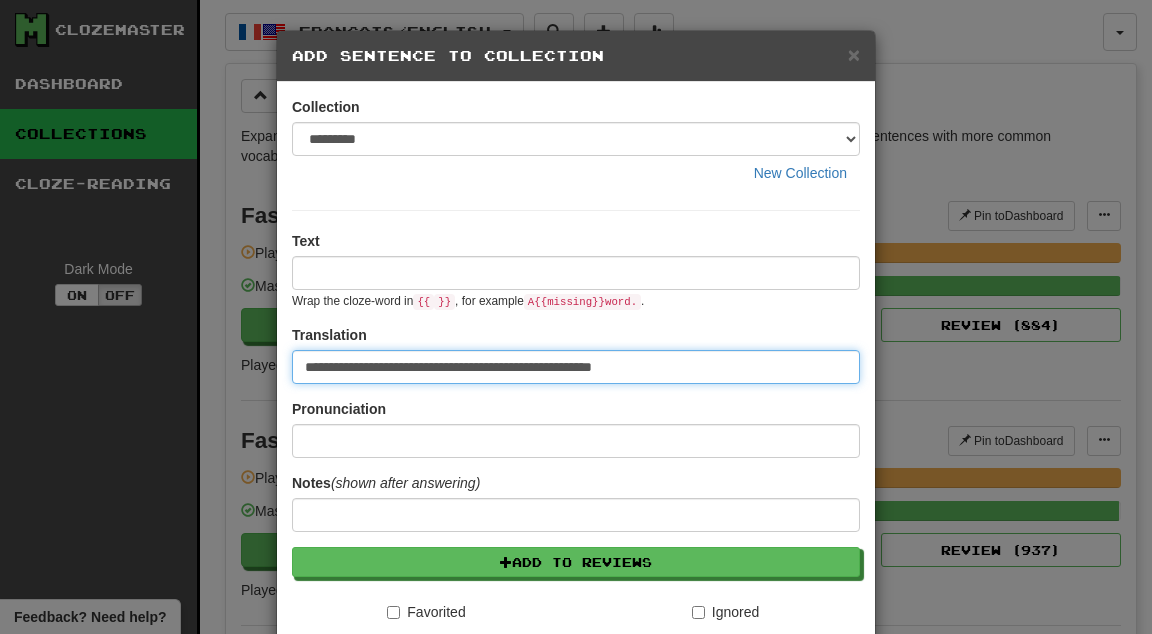 click on "**********" at bounding box center (576, 367) 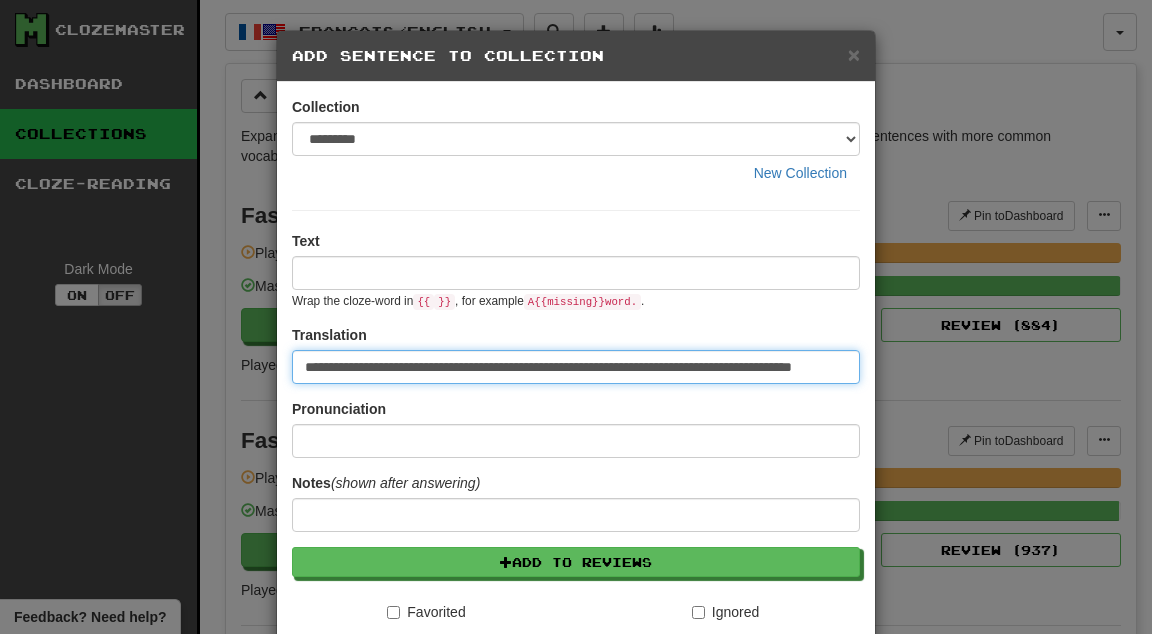 scroll, scrollTop: 0, scrollLeft: 88, axis: horizontal 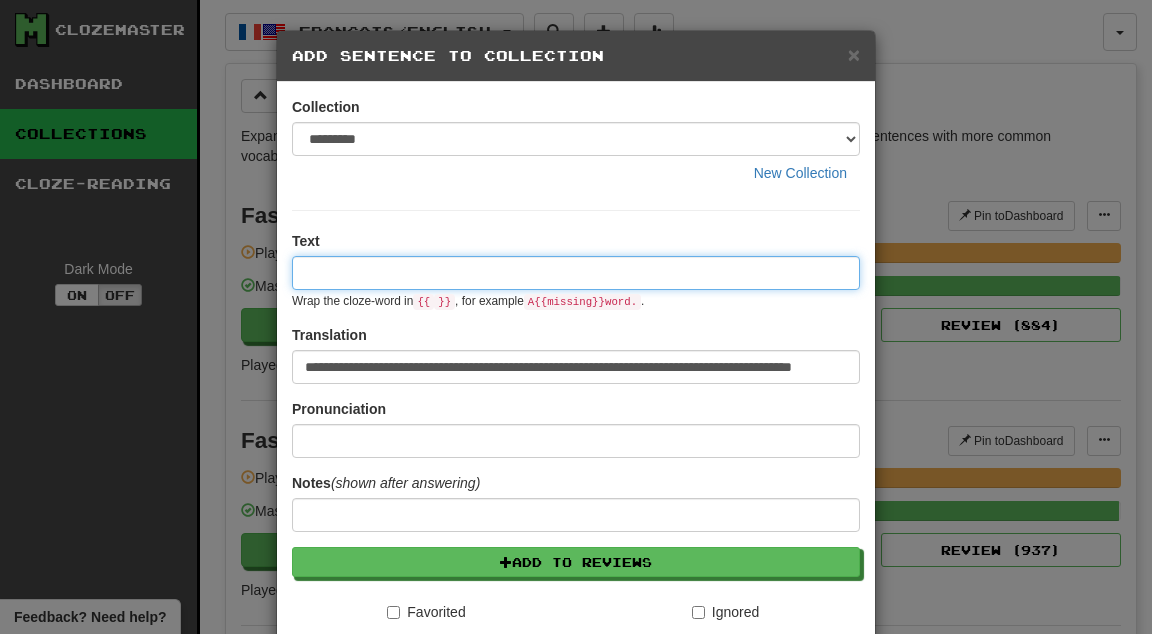 click at bounding box center [576, 273] 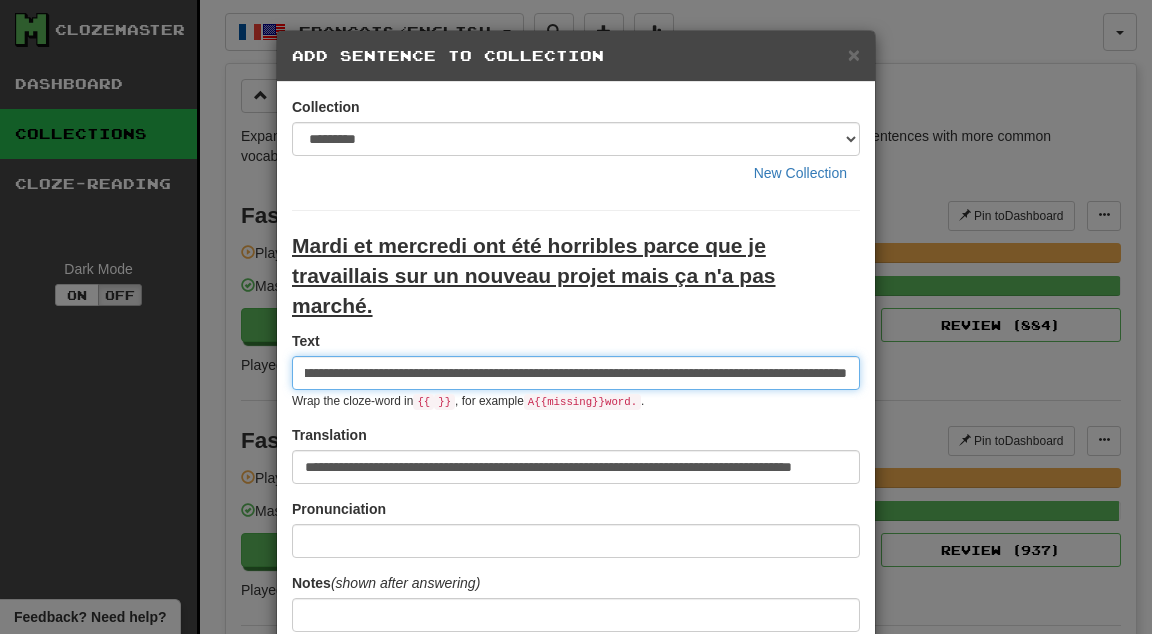 scroll, scrollTop: 0, scrollLeft: 130, axis: horizontal 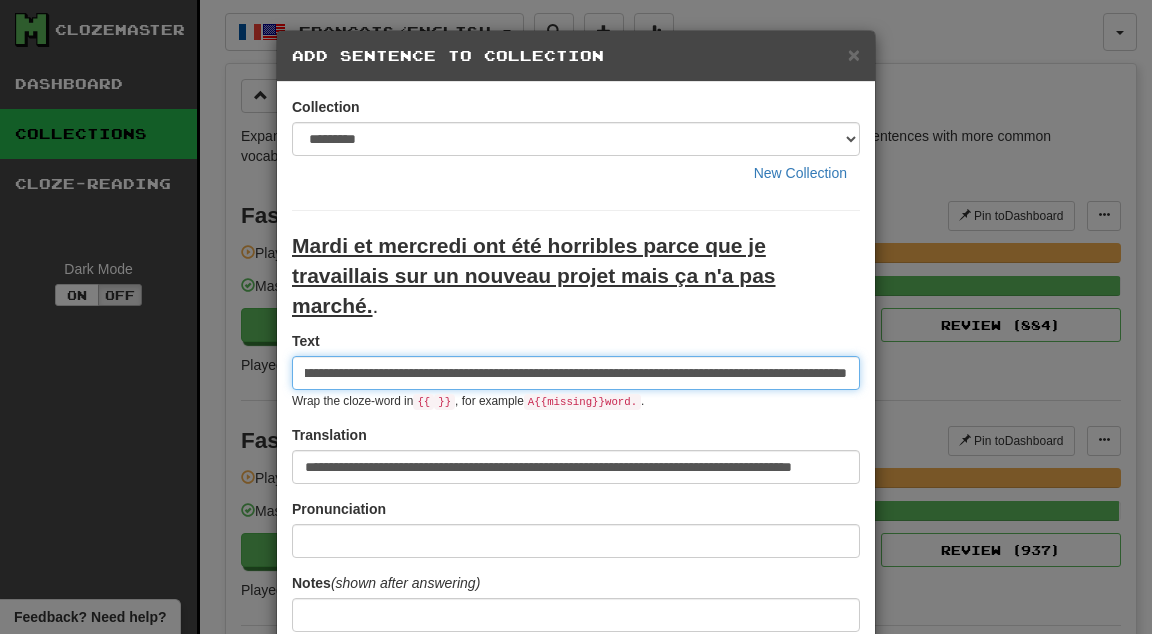 type on "**********" 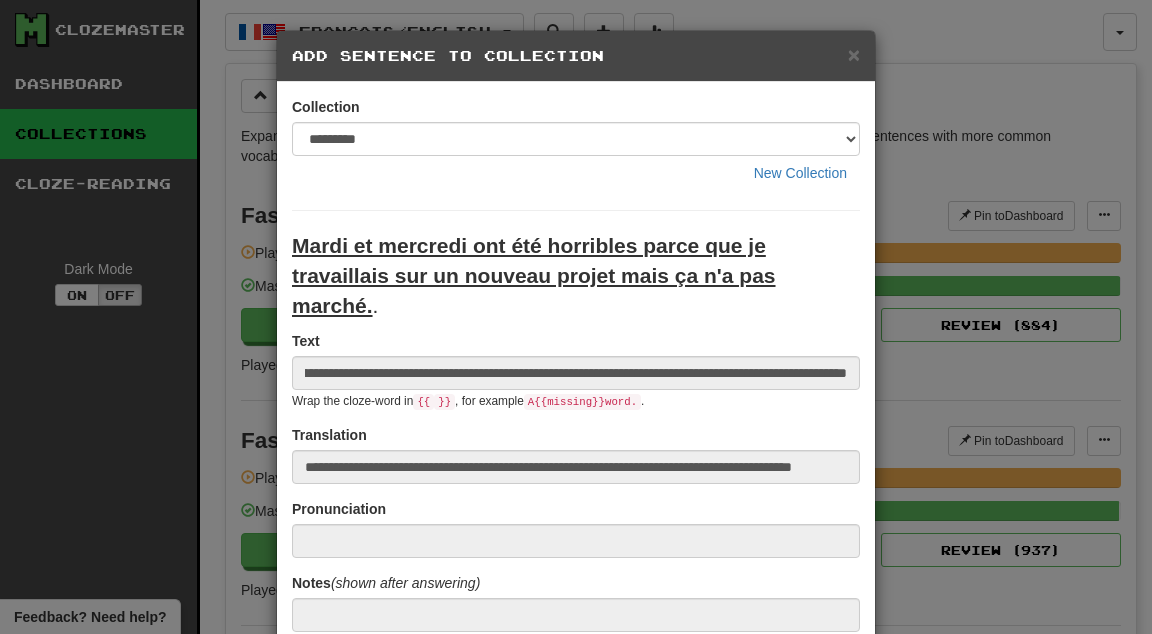 scroll, scrollTop: 0, scrollLeft: 0, axis: both 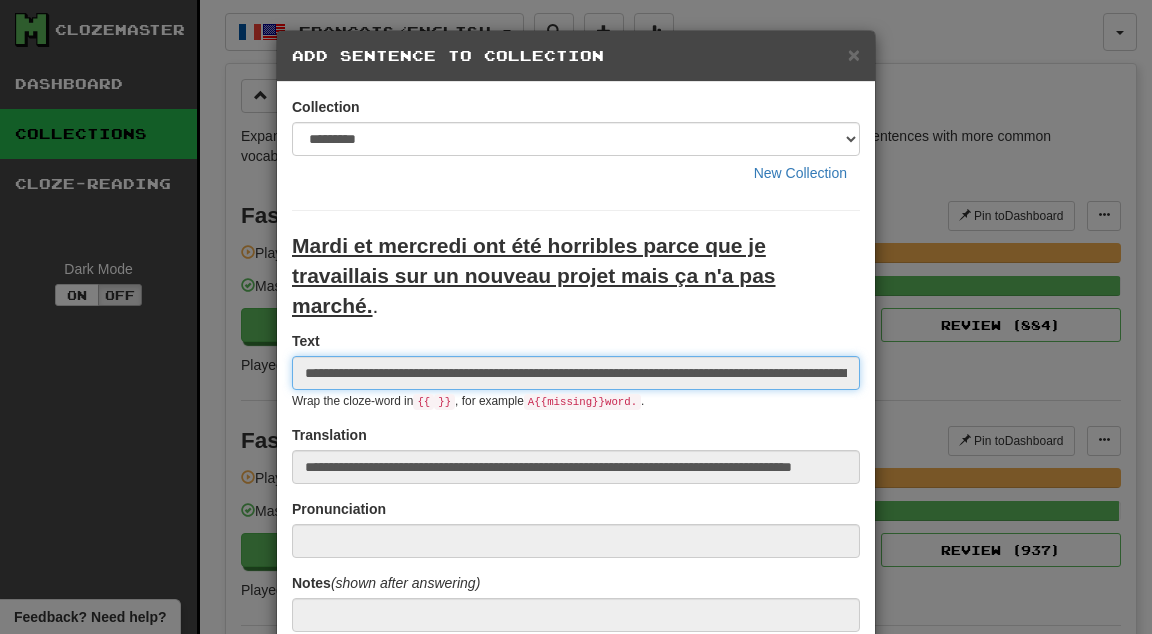 type 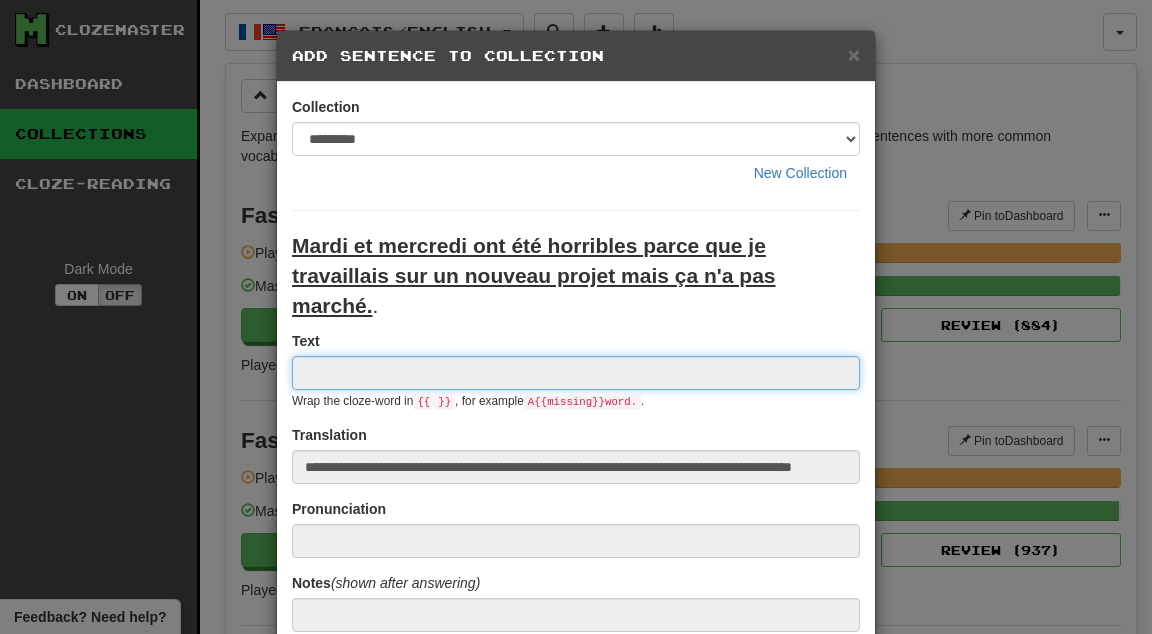 type 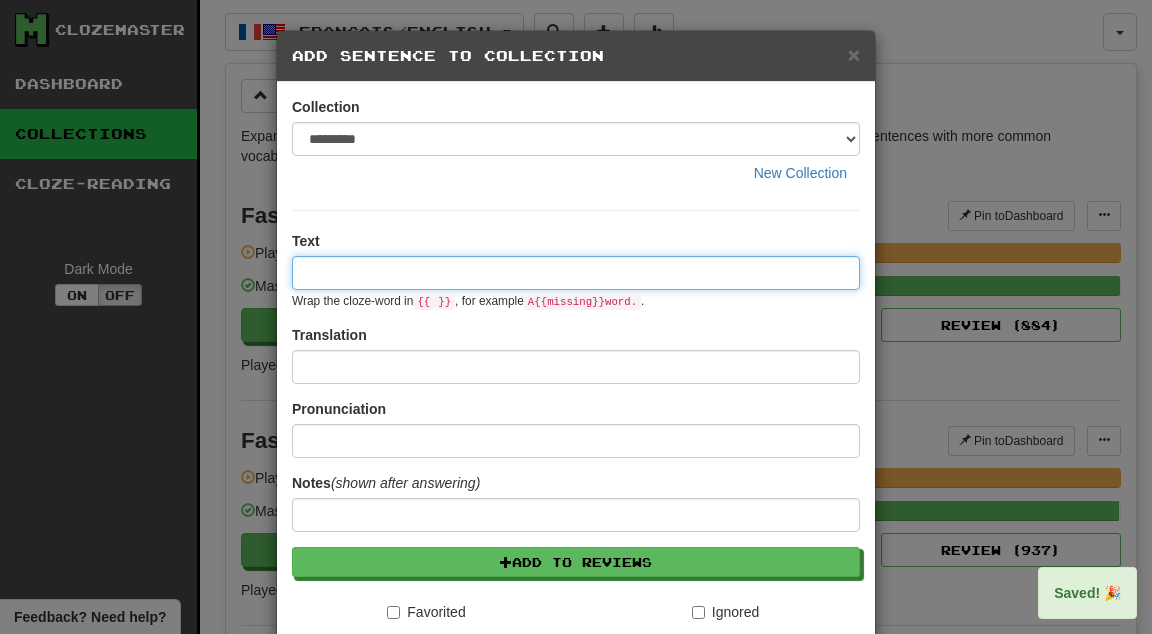 paste on "****" 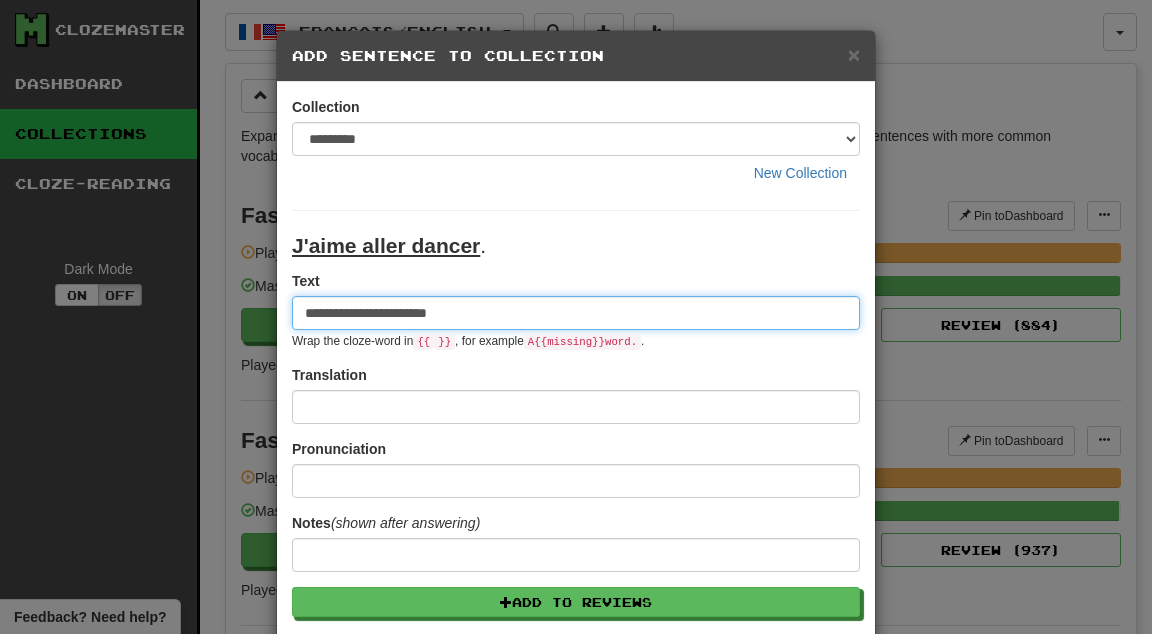 type on "**********" 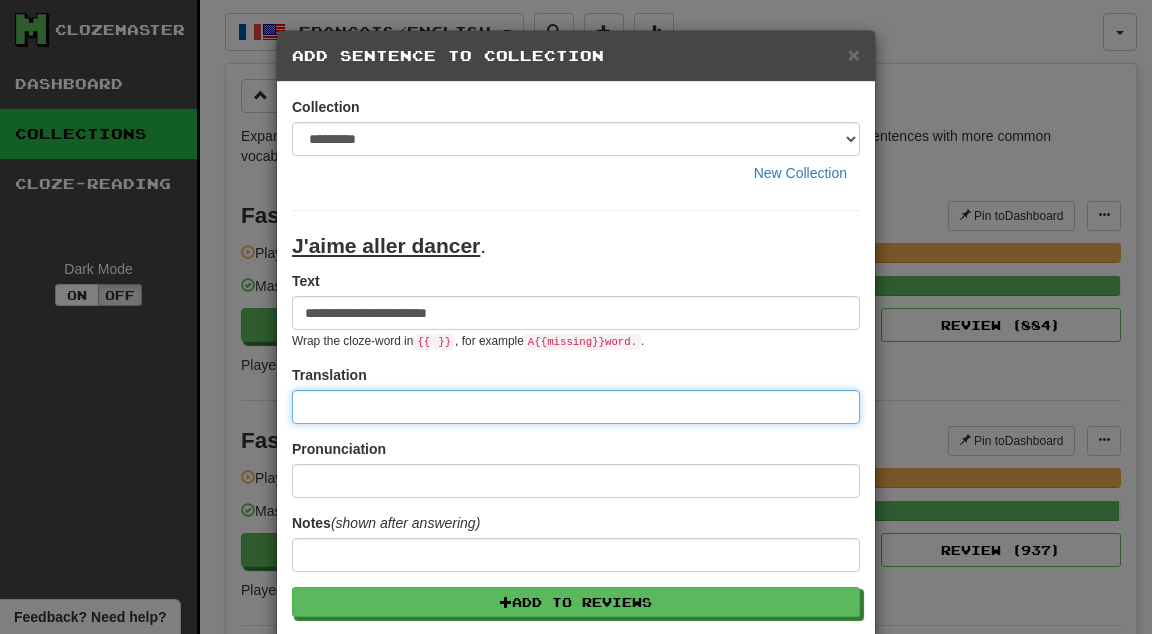 type on "*" 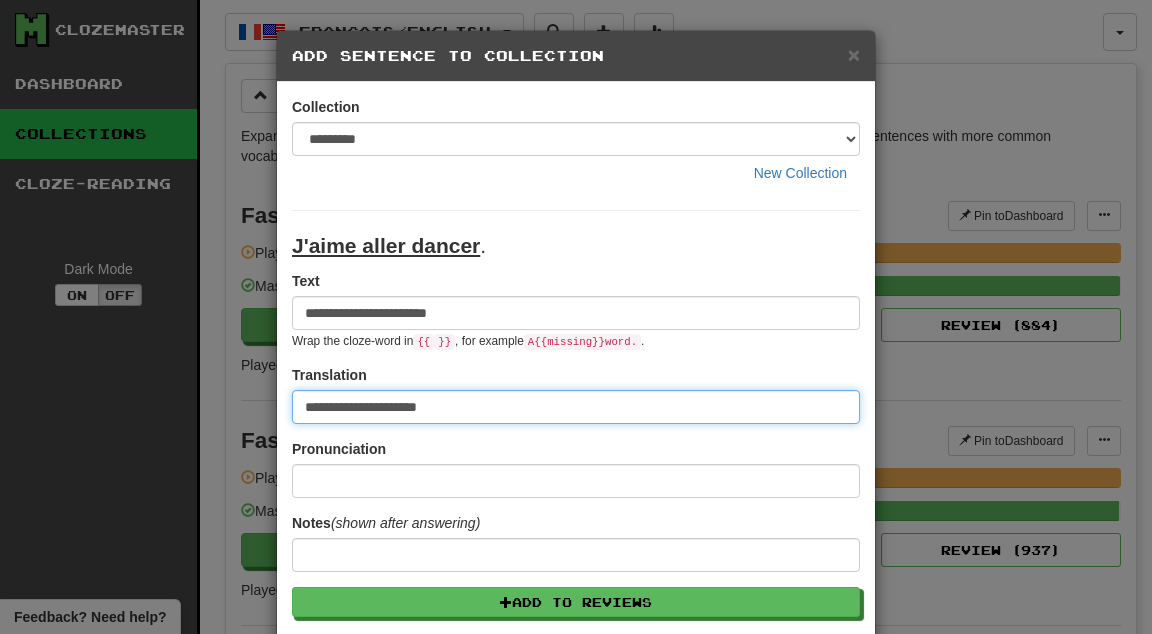 type on "**********" 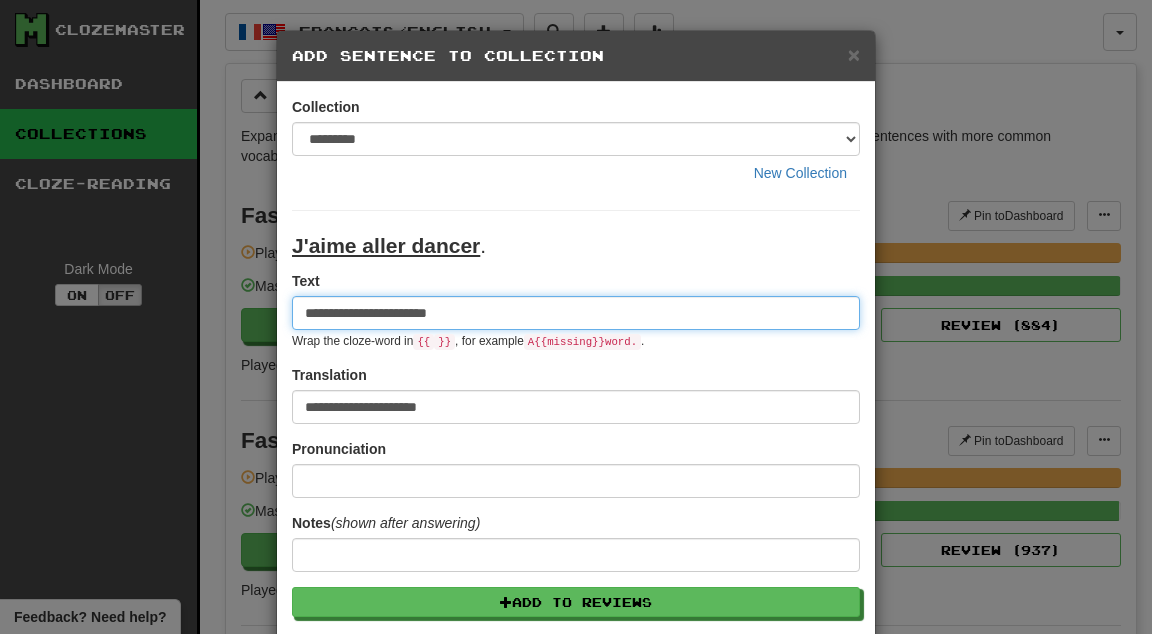 click on "**********" at bounding box center (576, 313) 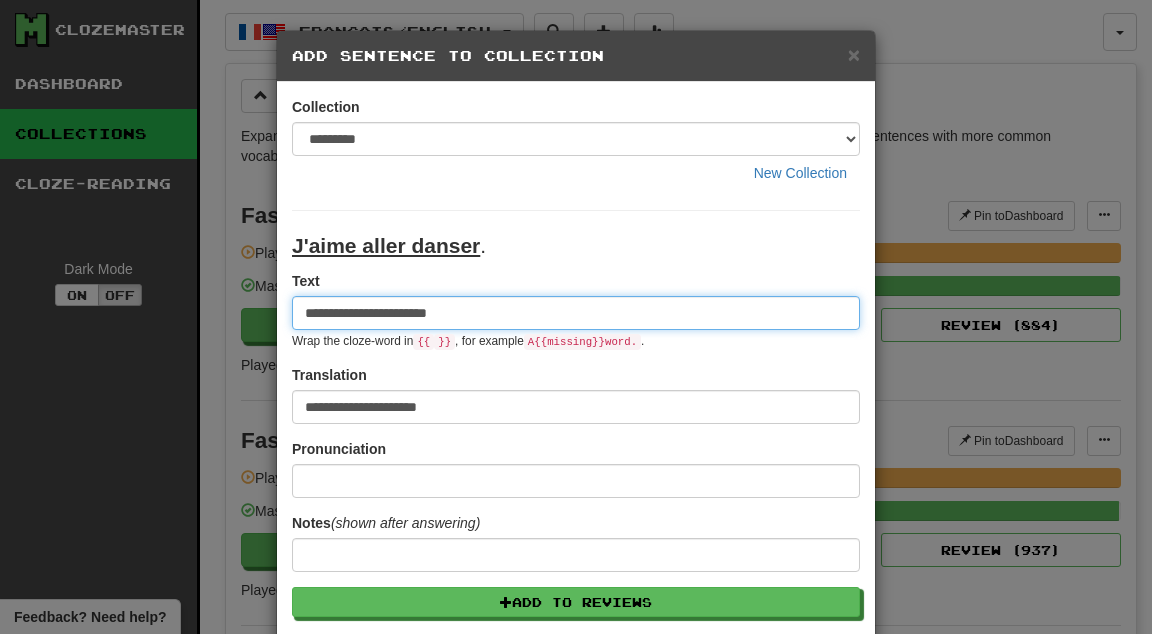 type on "**********" 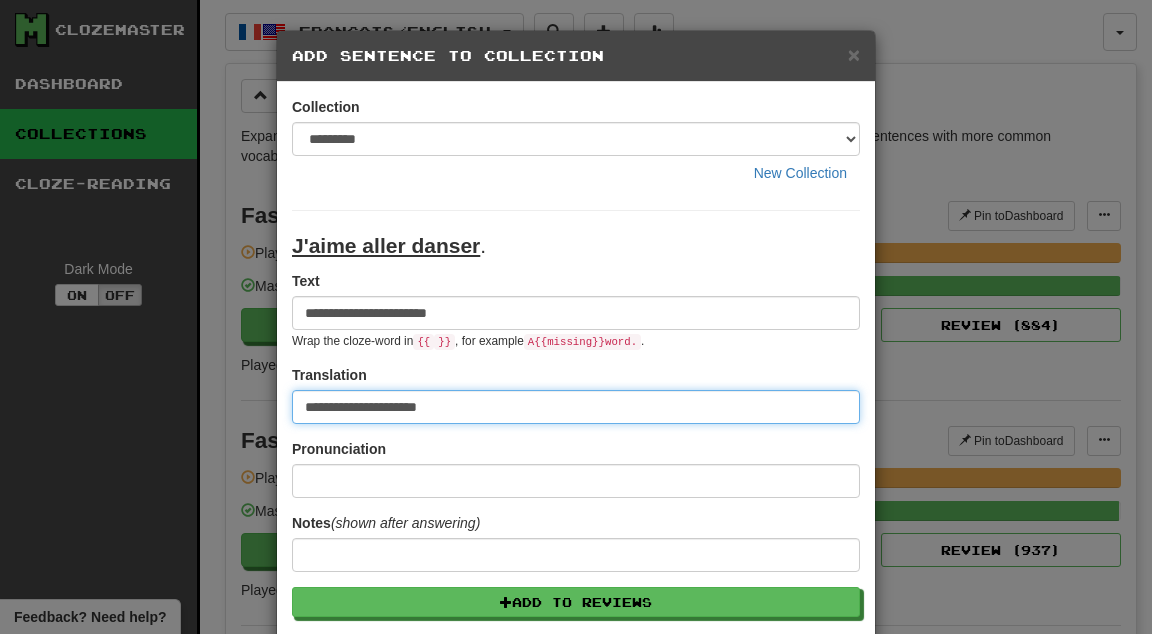click on "Save" at bounding box center [576, 843] 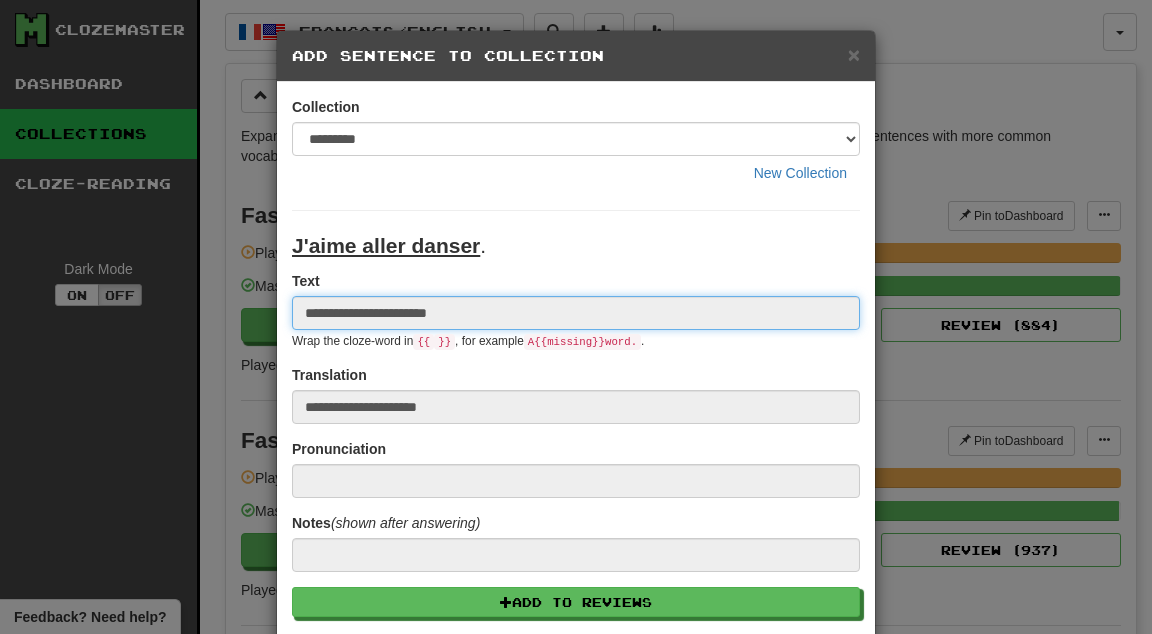 type 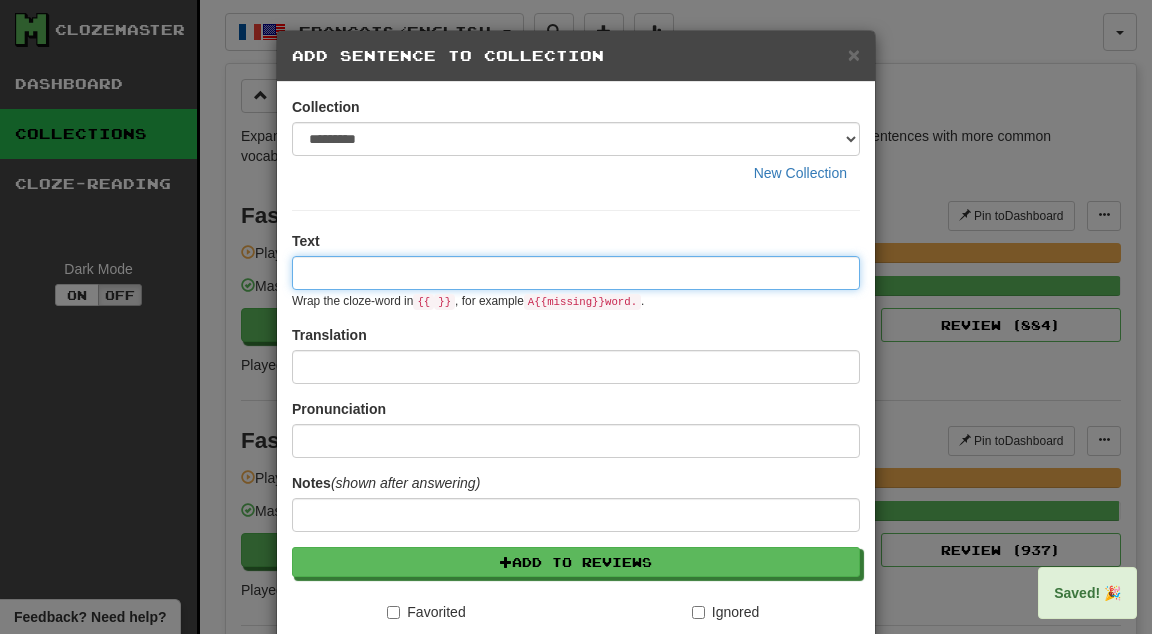 paste on "****" 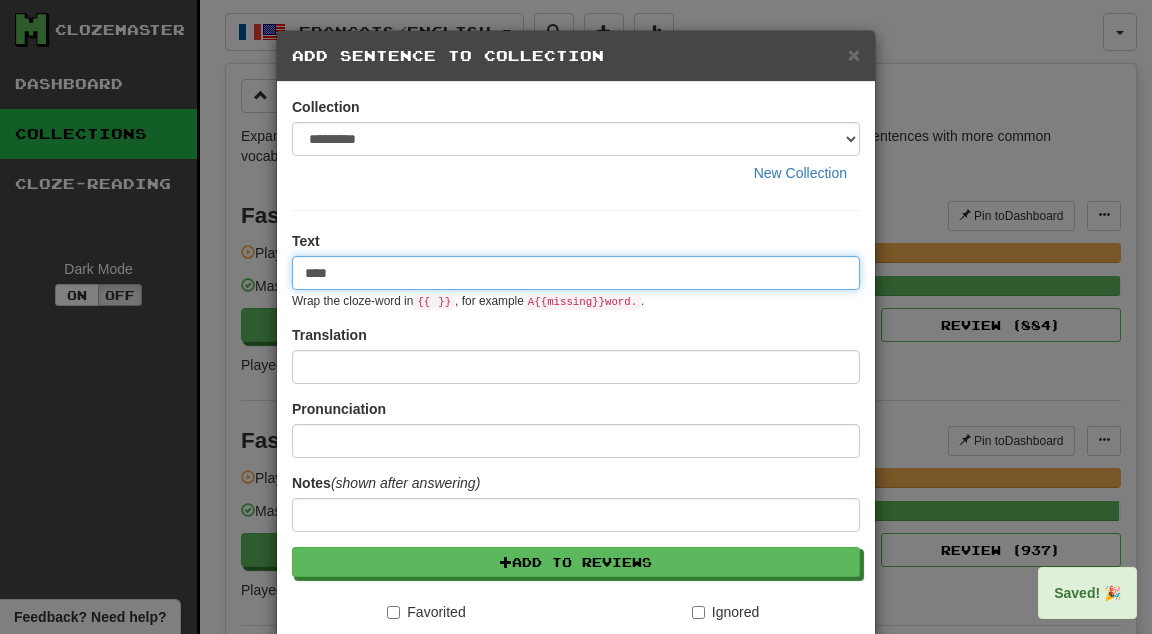 type on "****" 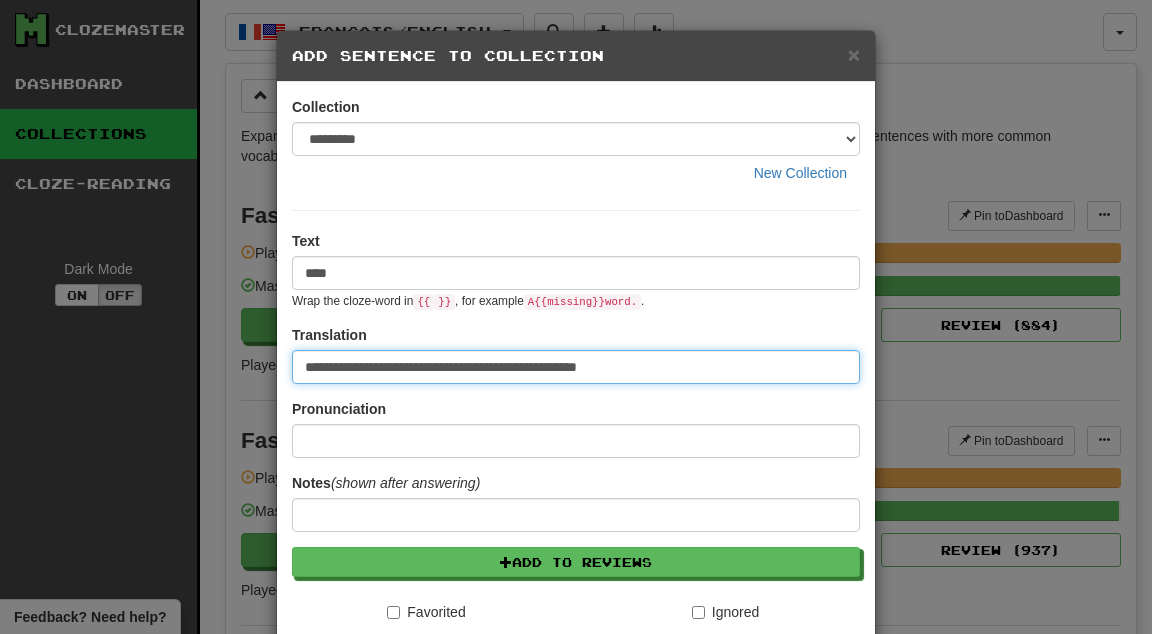 type on "**********" 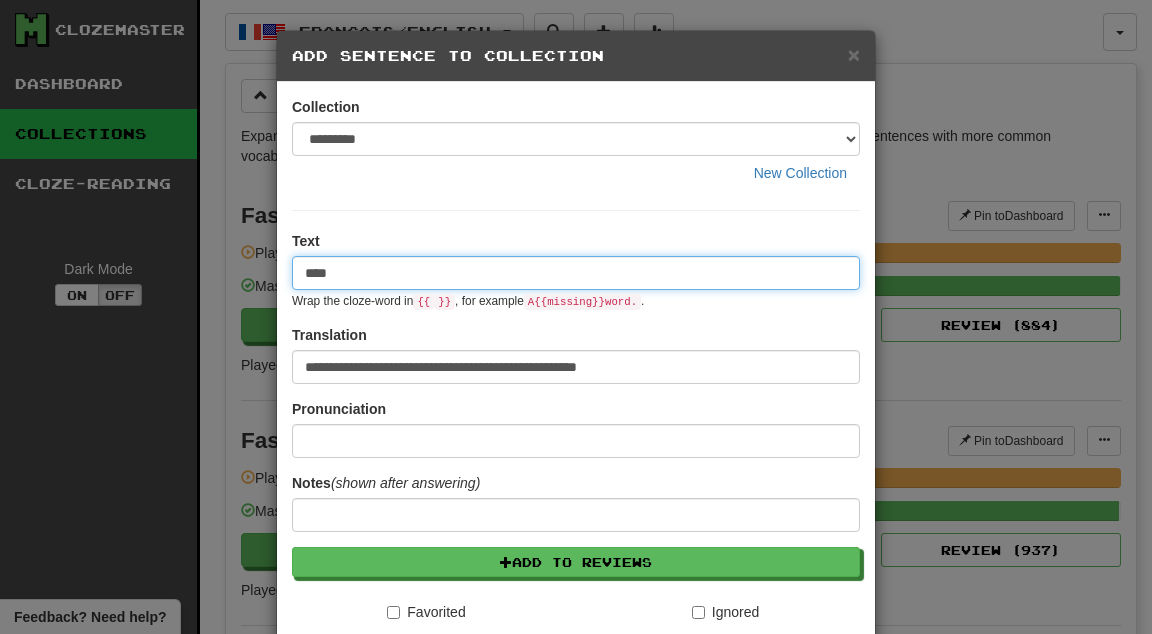 click on "****" at bounding box center [576, 273] 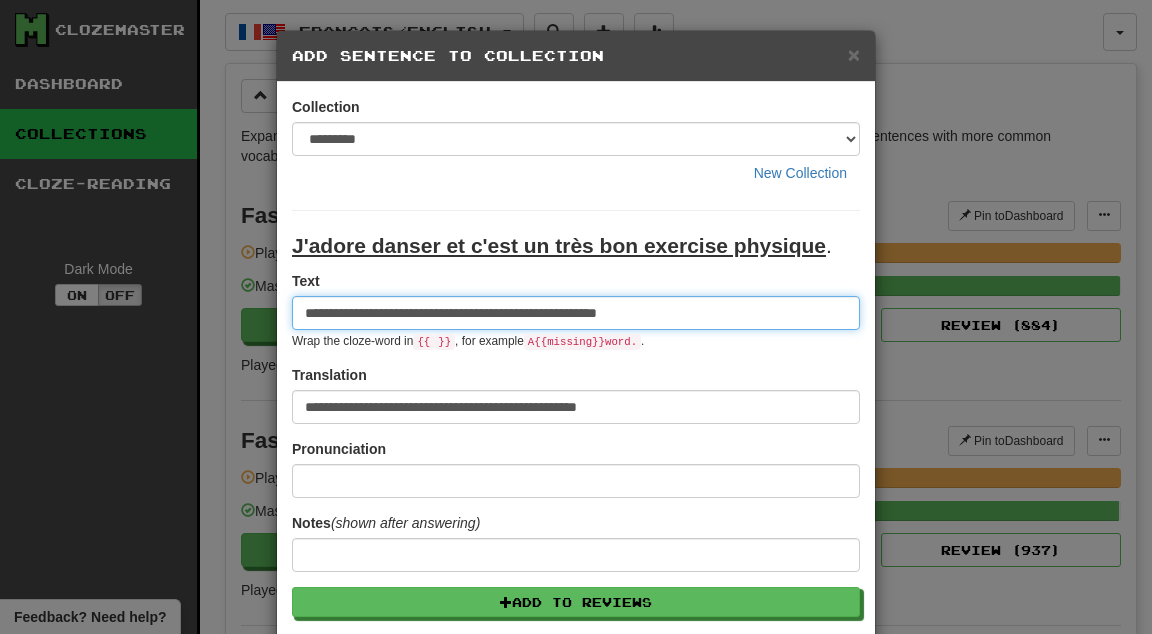 type on "**********" 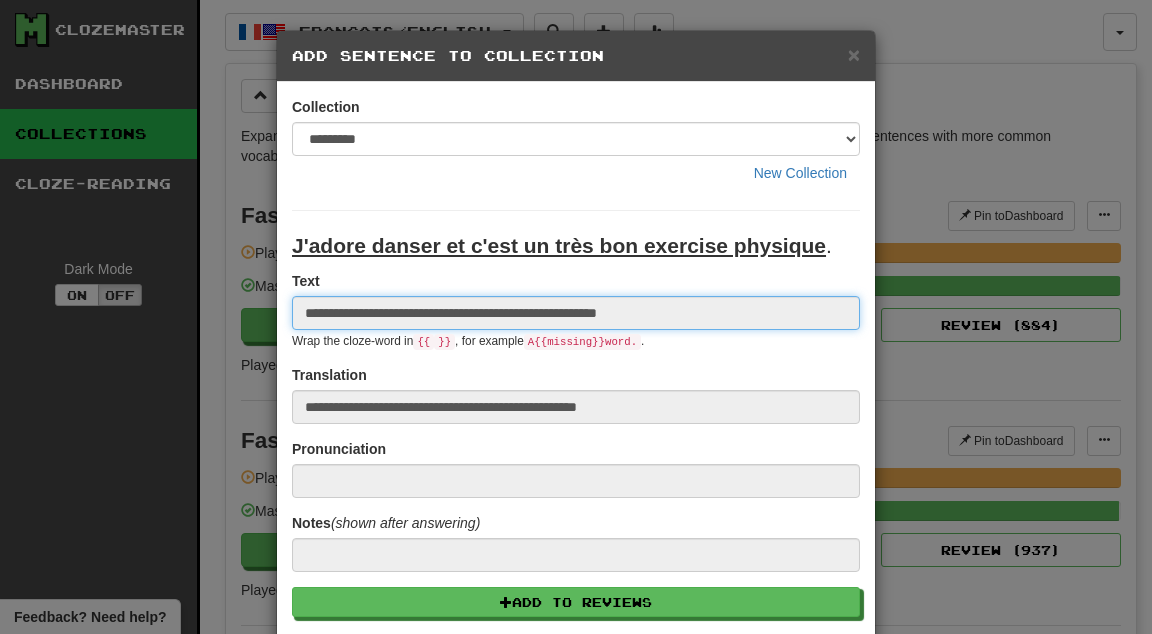 type 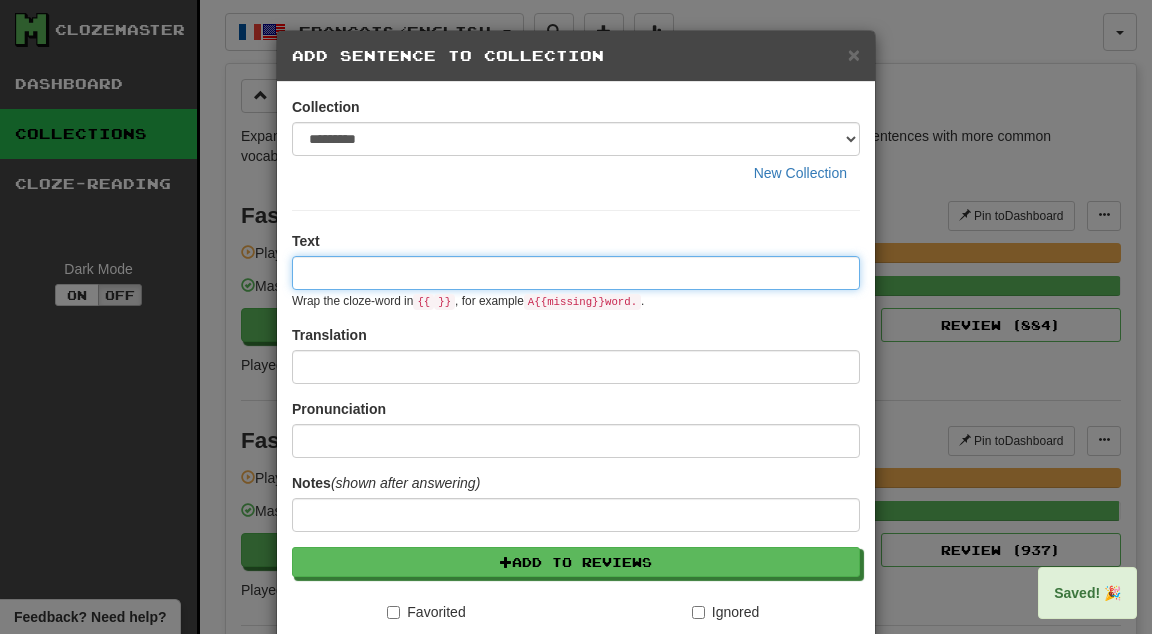 paste on "****" 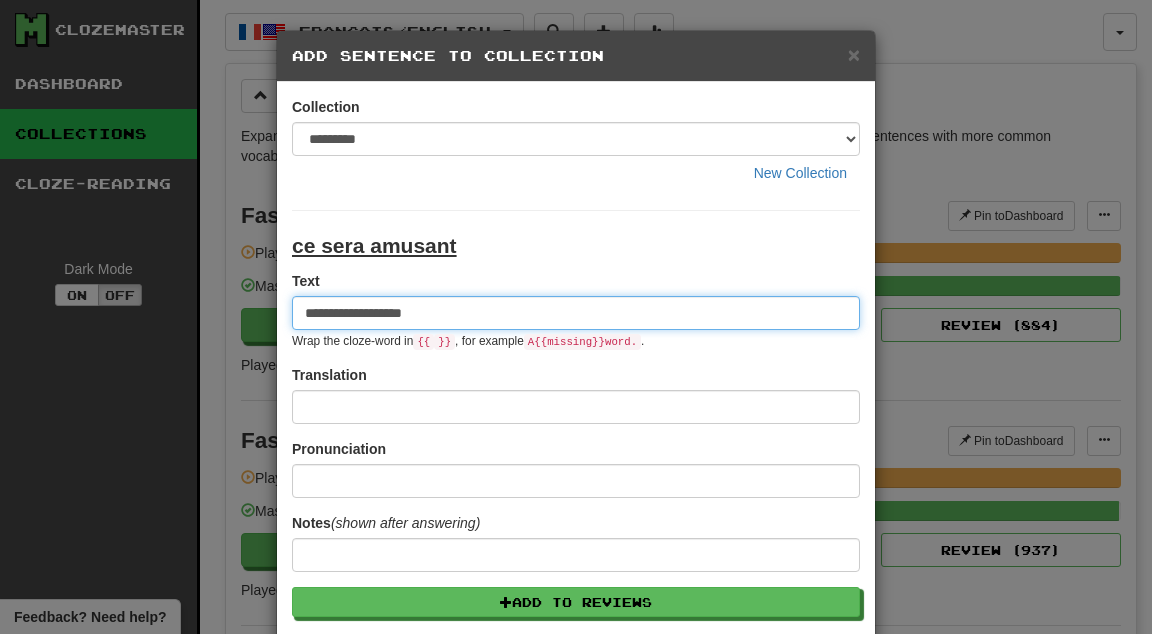 type on "**********" 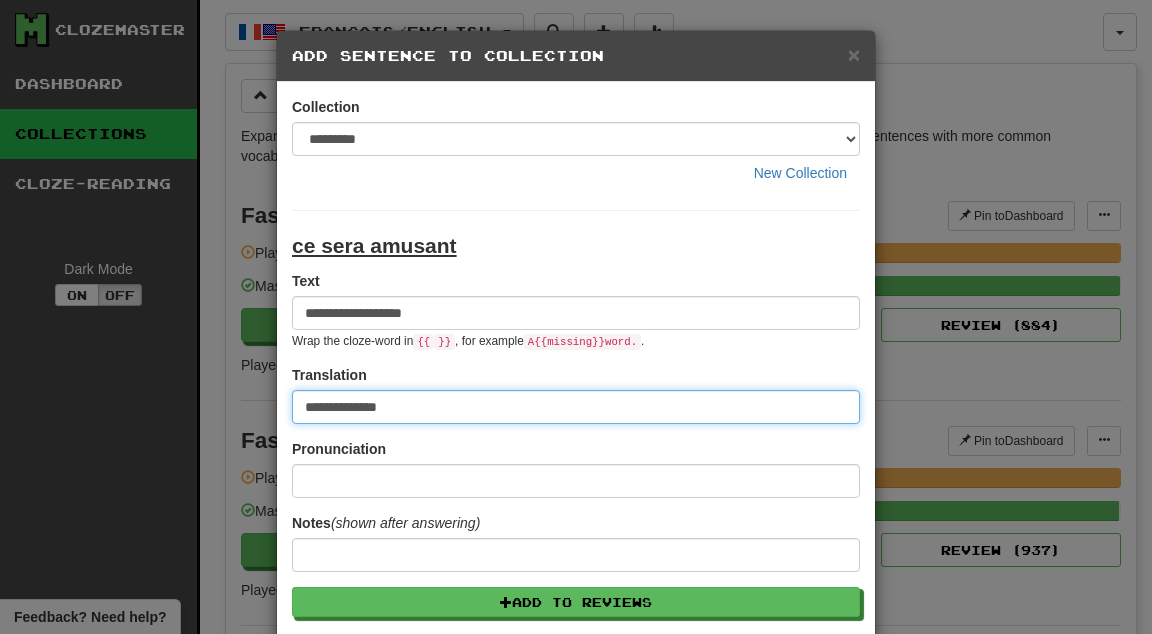 type on "**********" 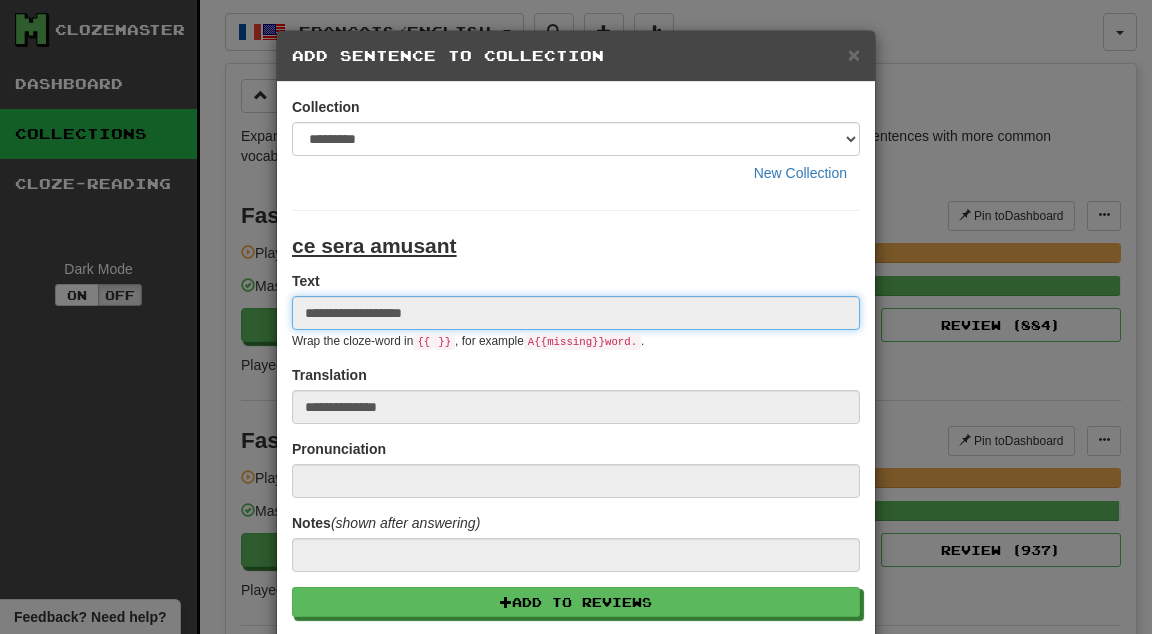 type 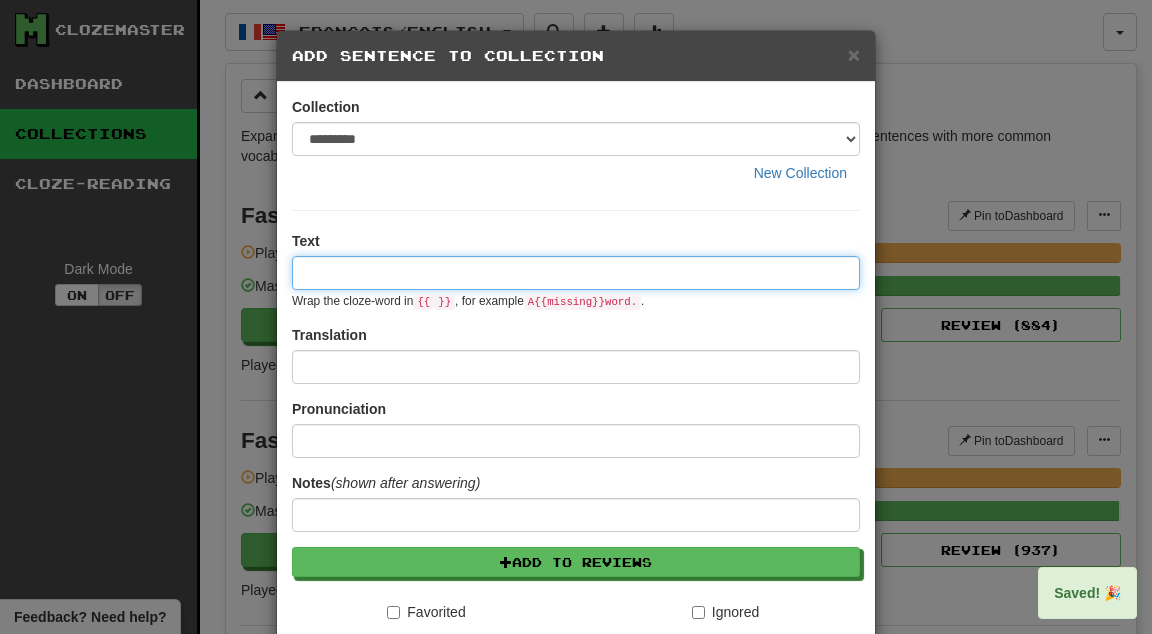 paste on "****" 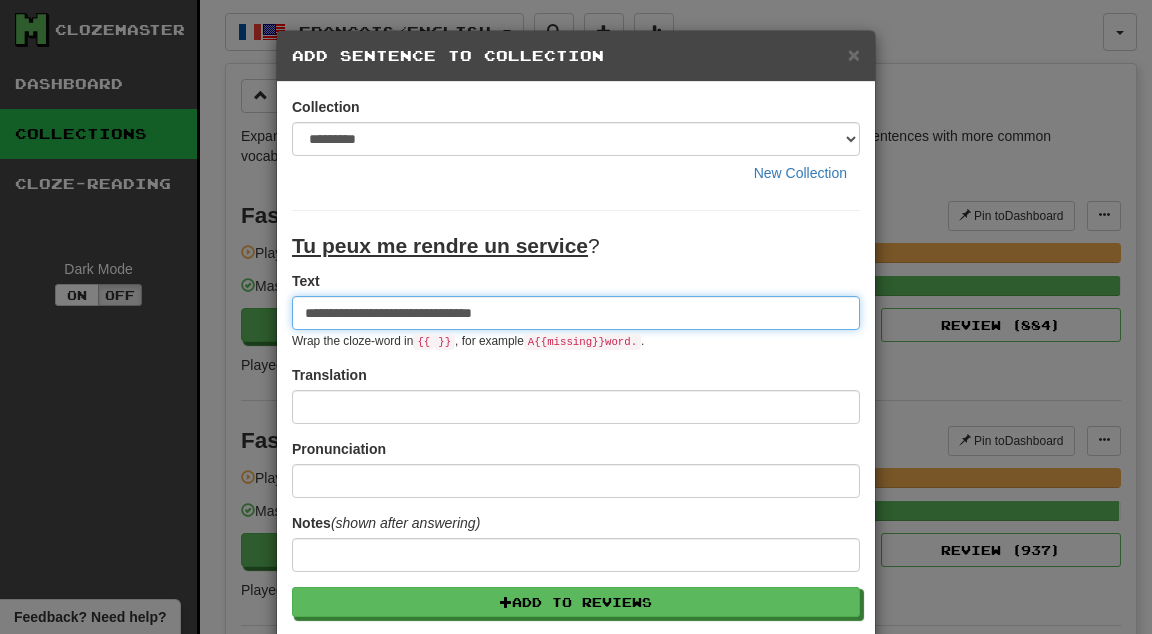 type on "**********" 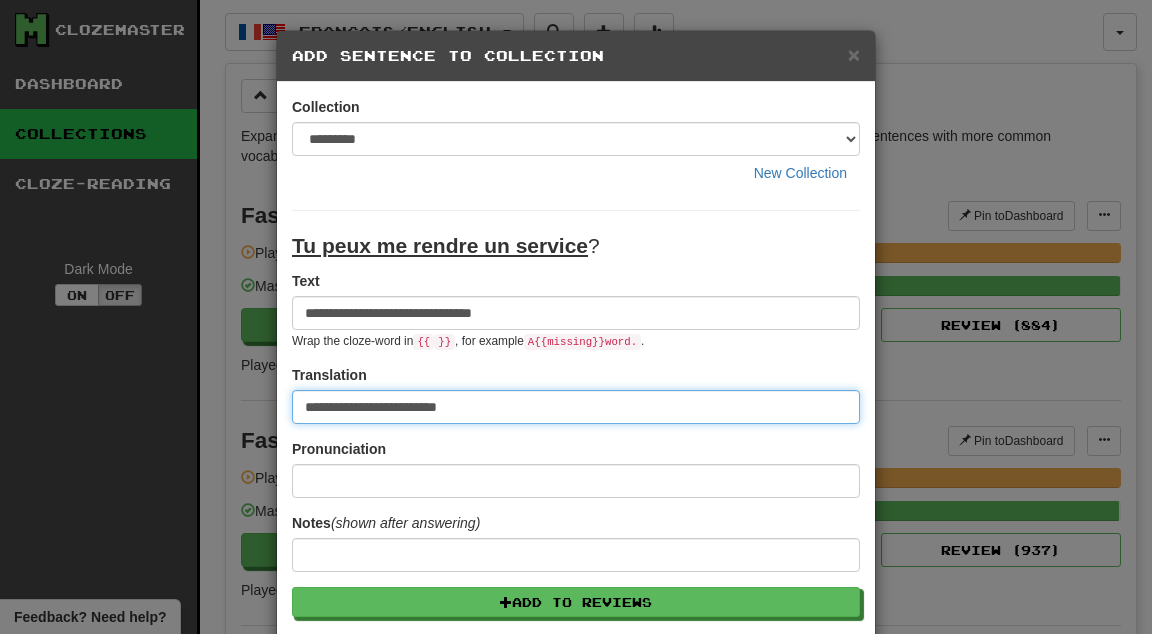 type on "**********" 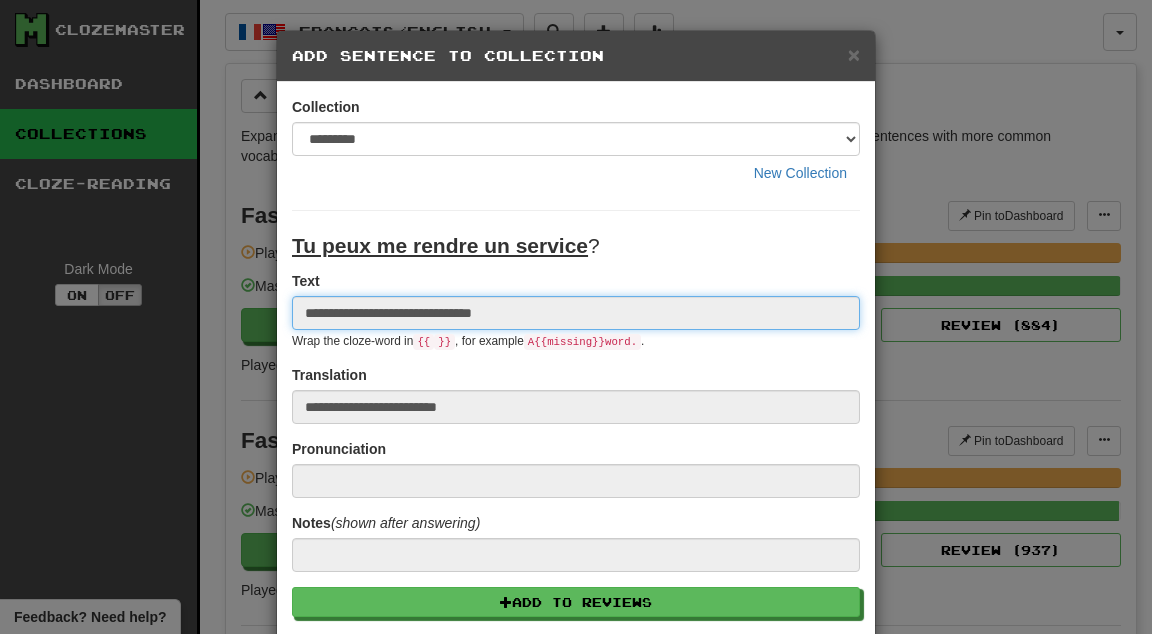 type 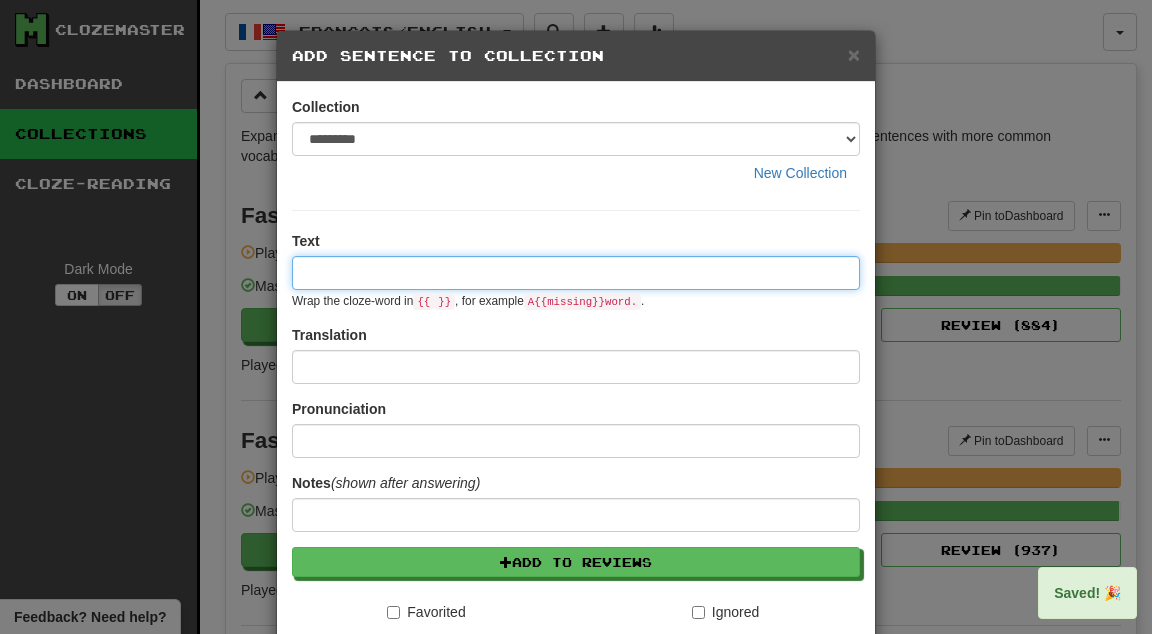 paste on "****" 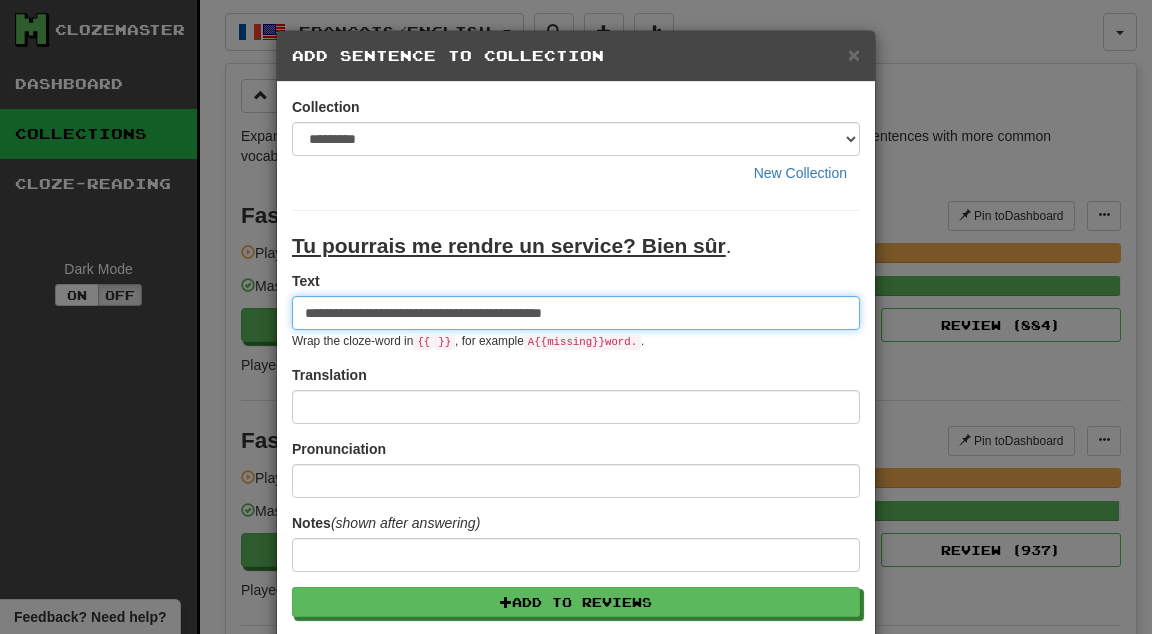 click on "**********" at bounding box center (576, 313) 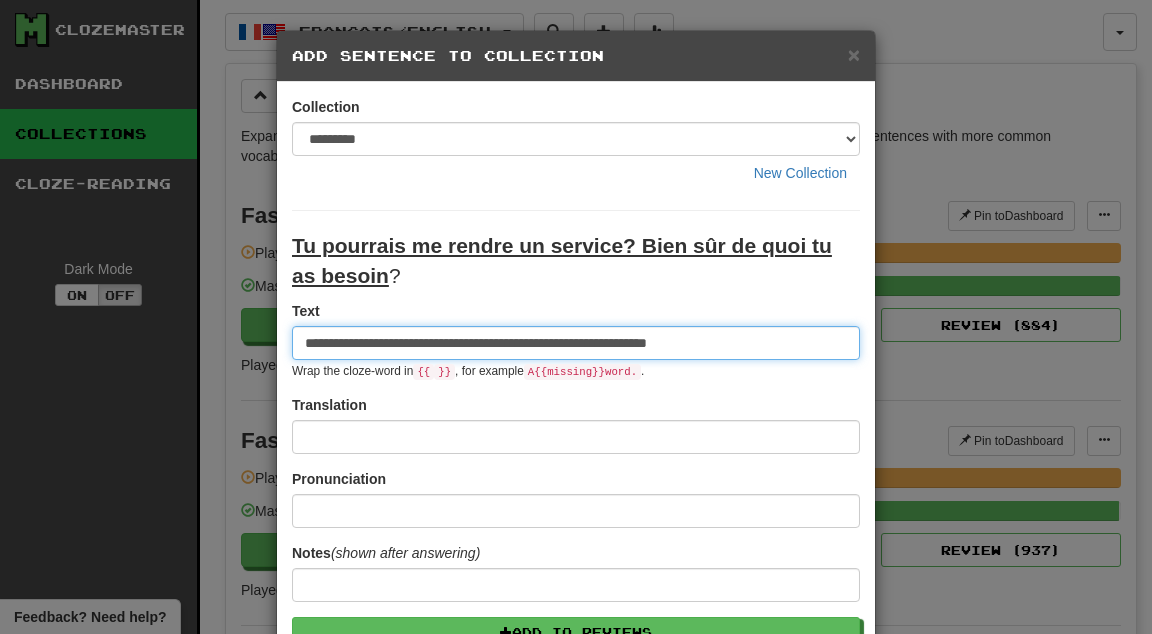 type on "**********" 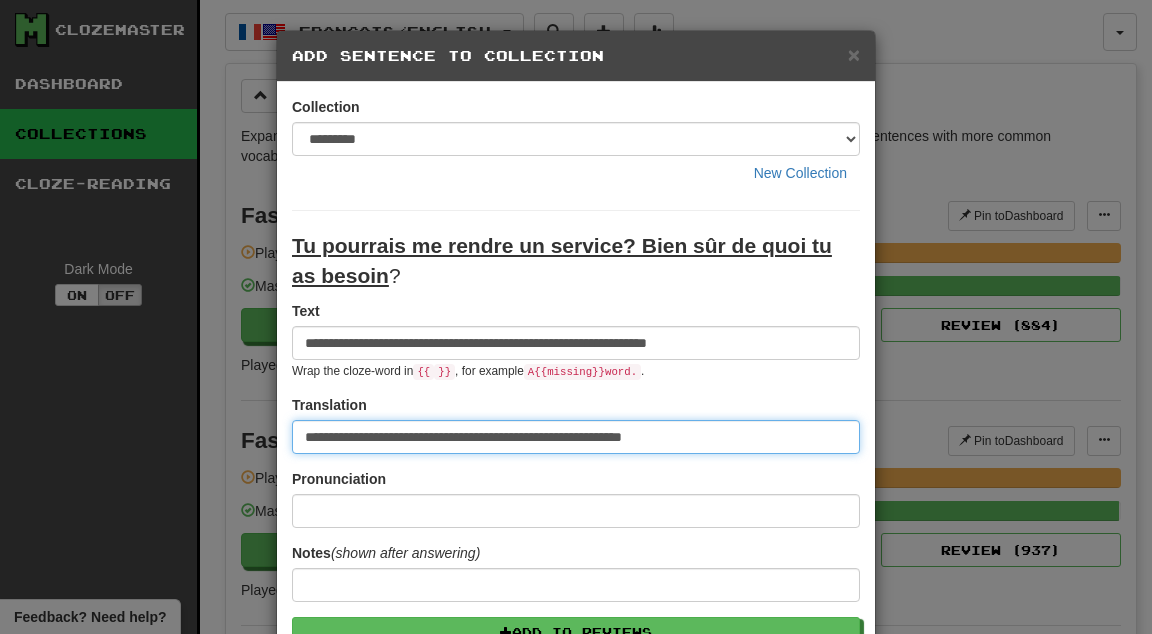 type on "**********" 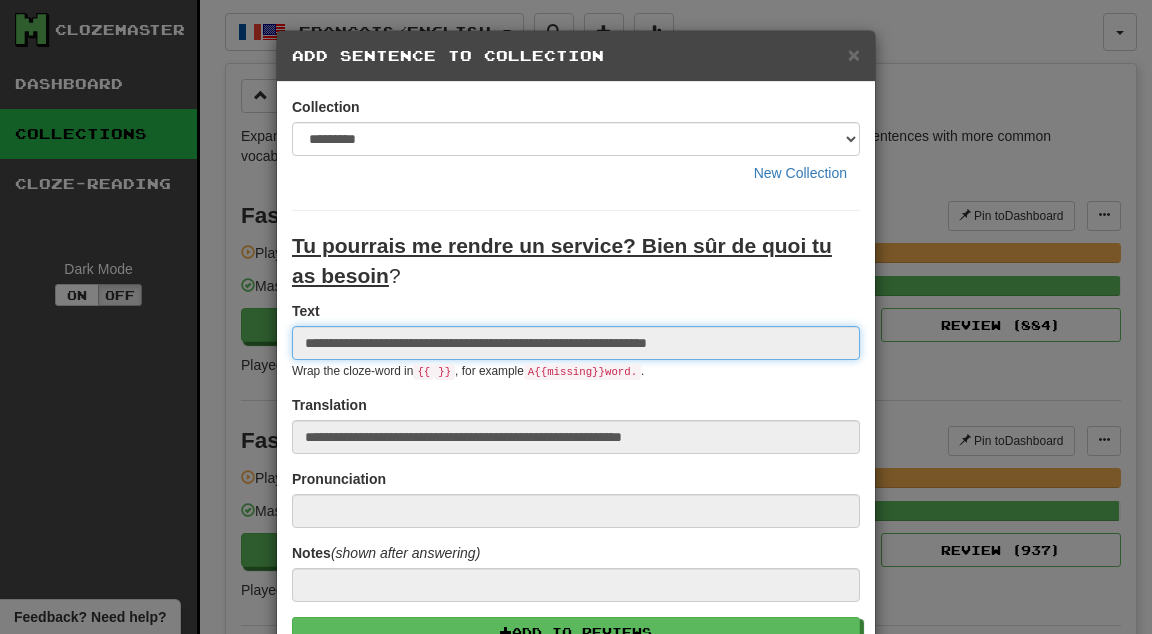 type 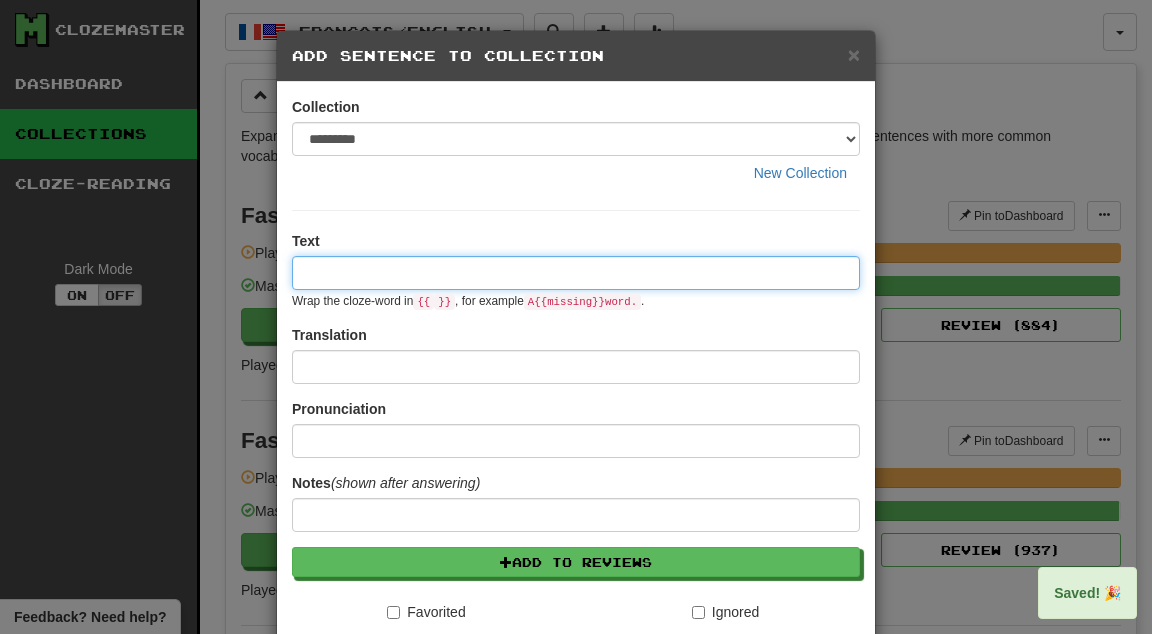 paste on "****" 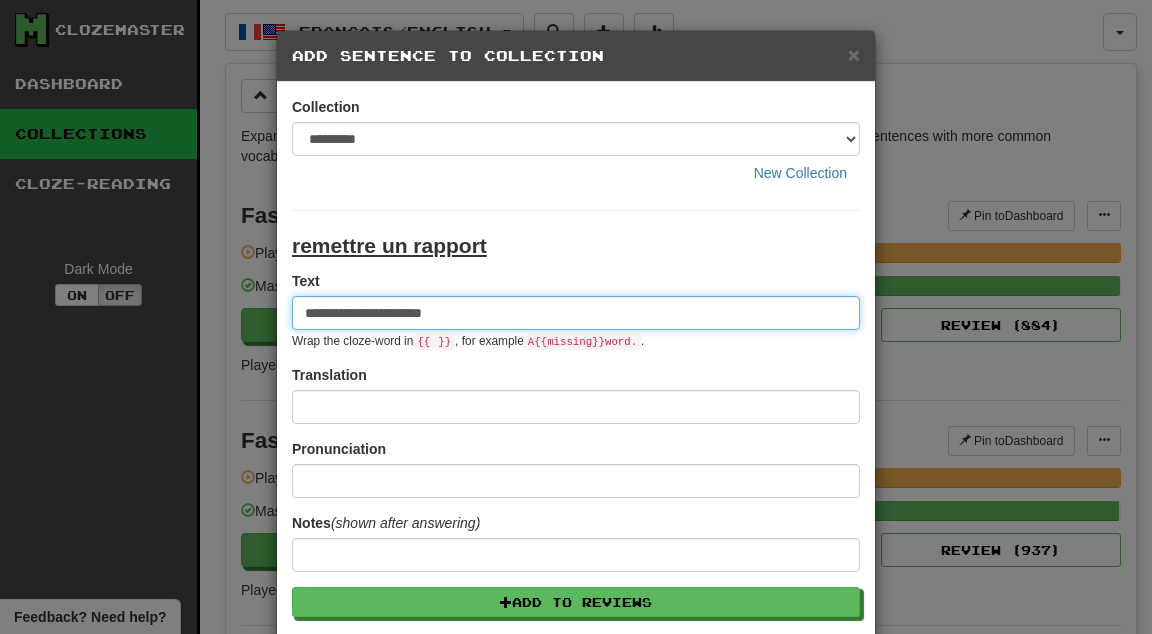 type on "**********" 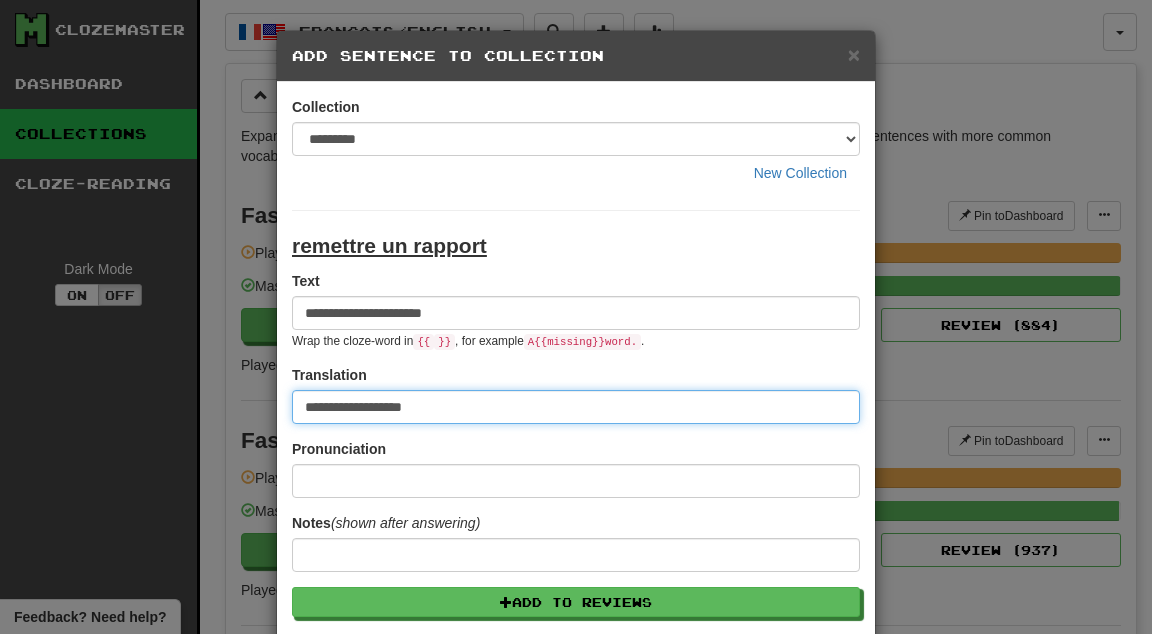 type on "**********" 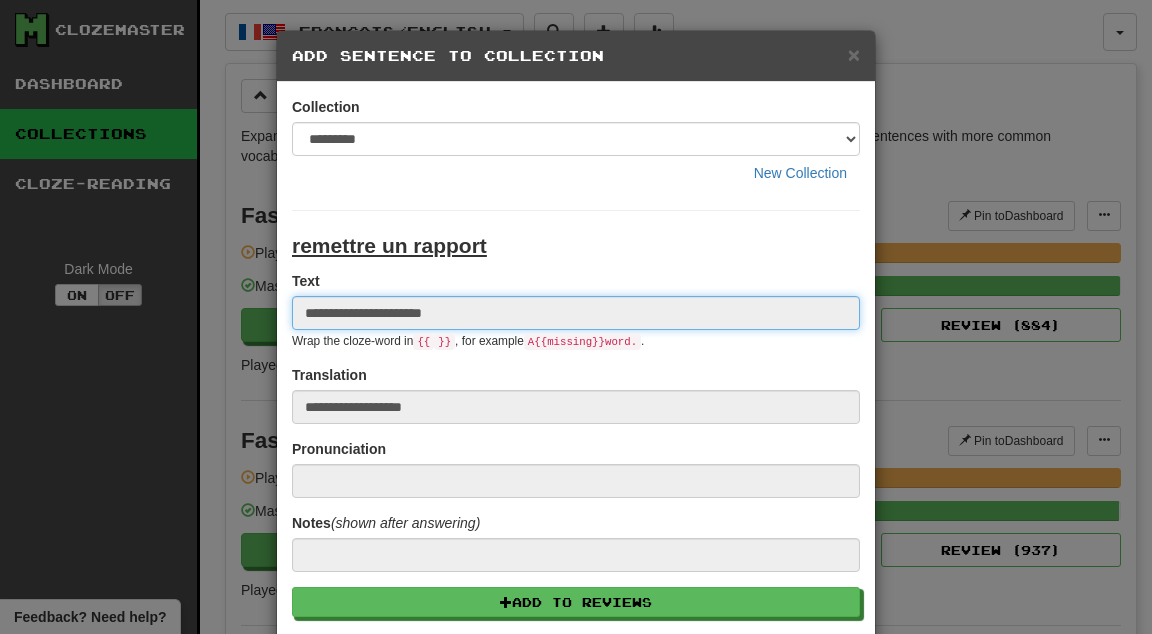 type 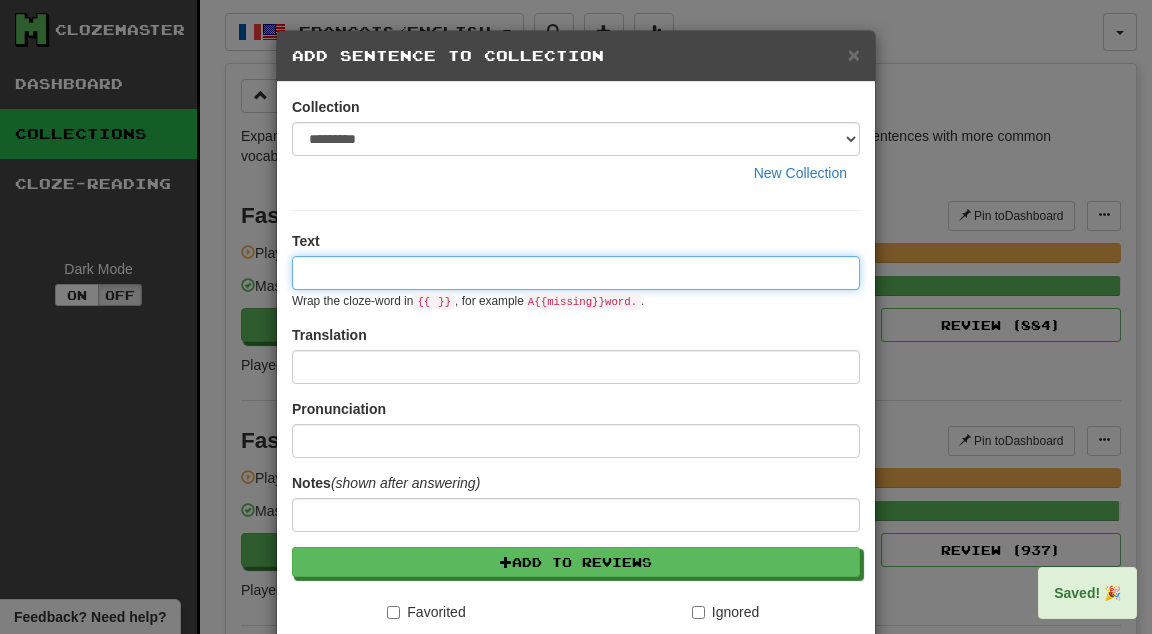 paste on "****" 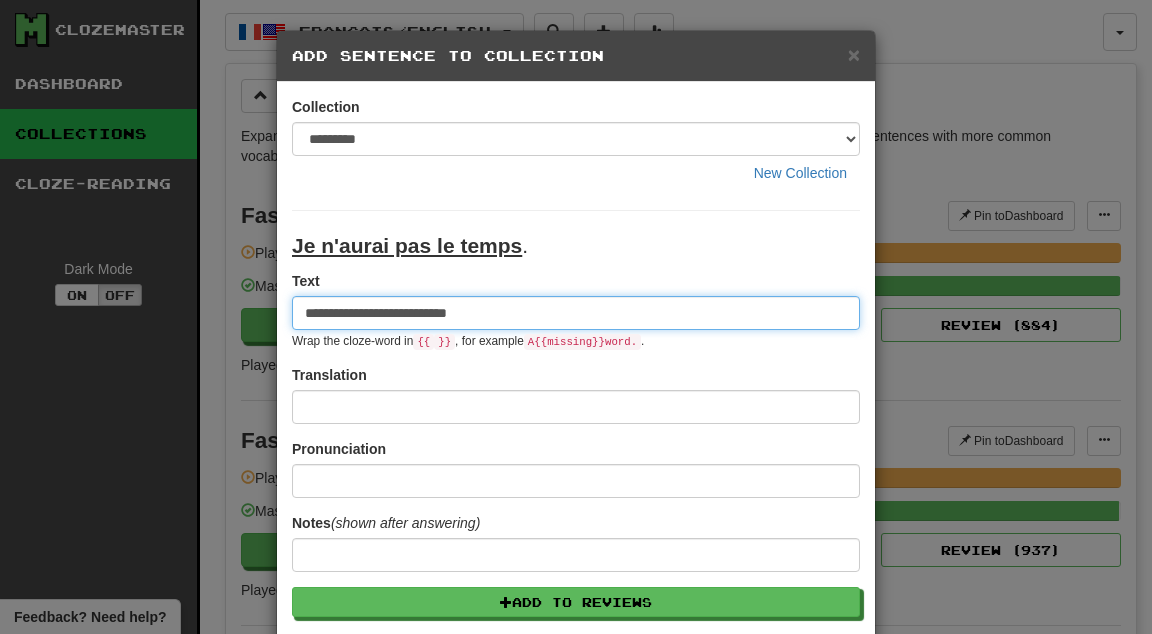 type on "**********" 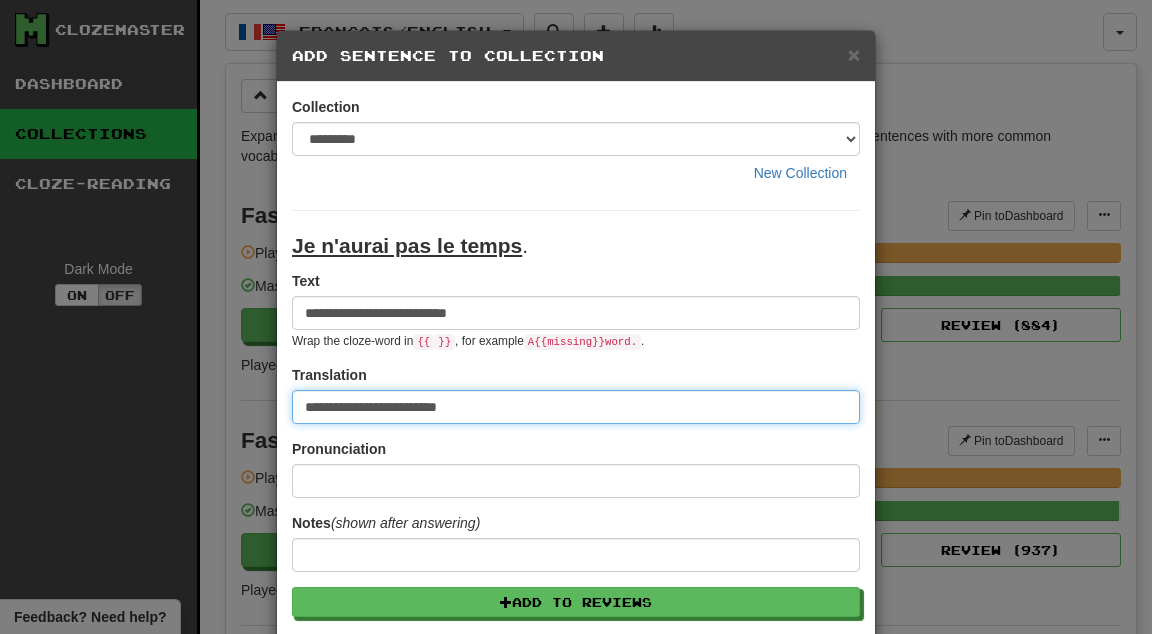 type on "**********" 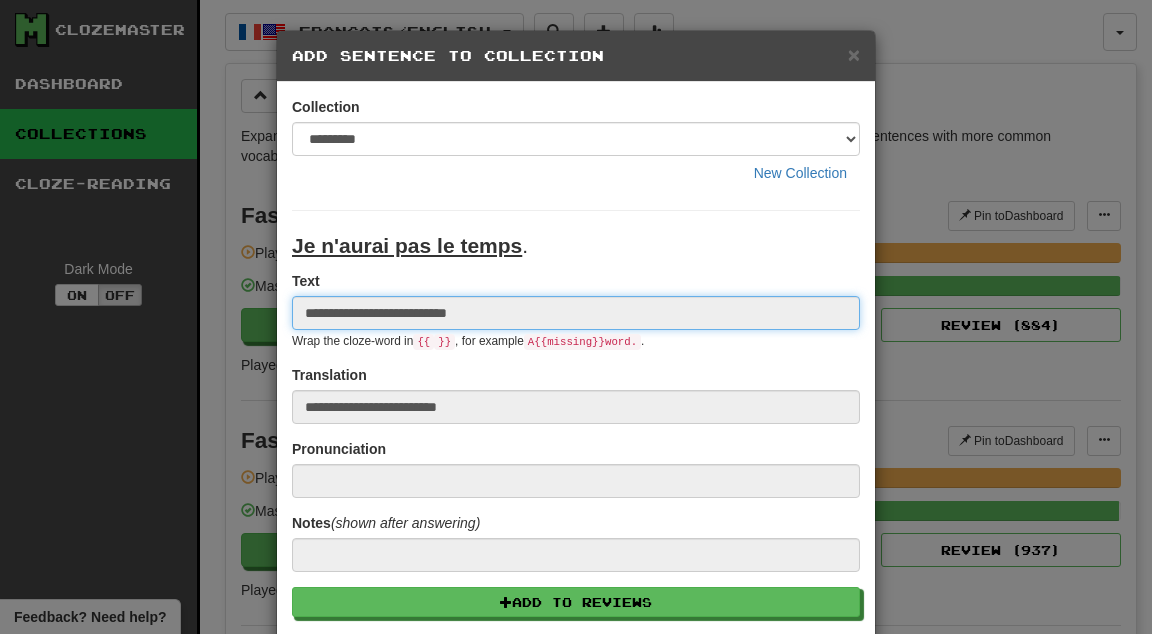 type 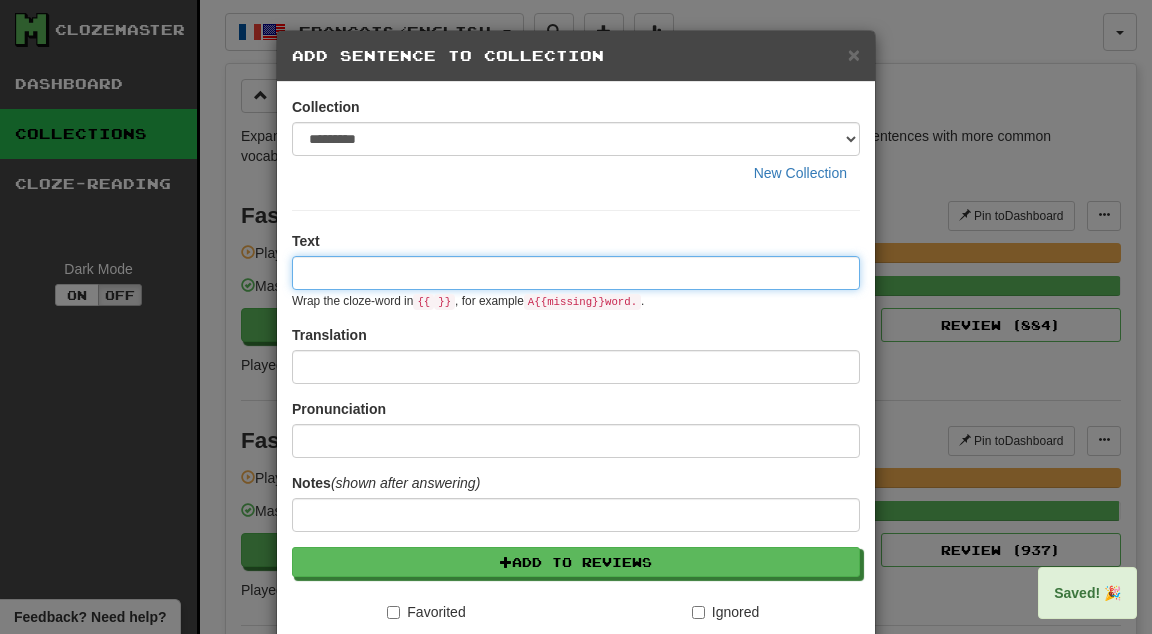 paste on "****" 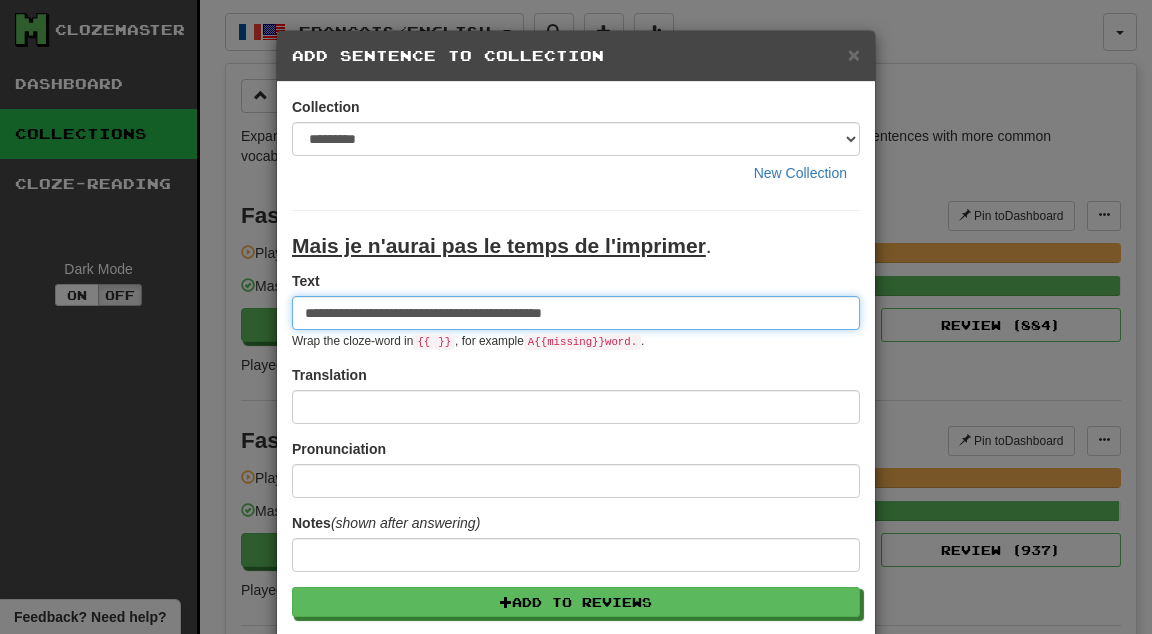 type on "**********" 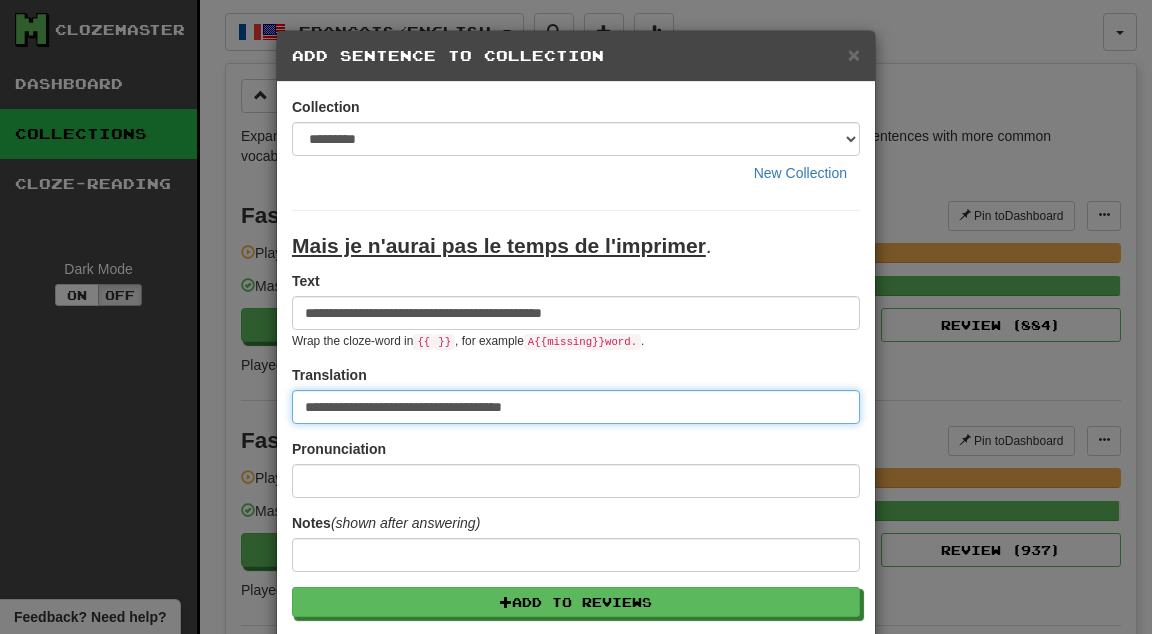 type on "**********" 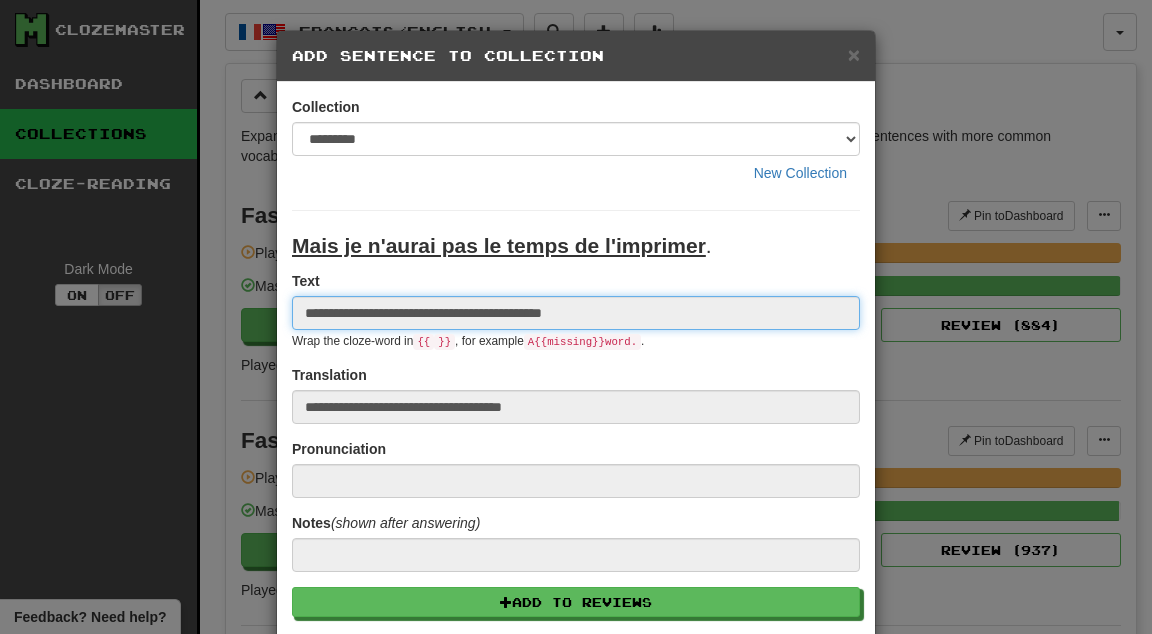 type 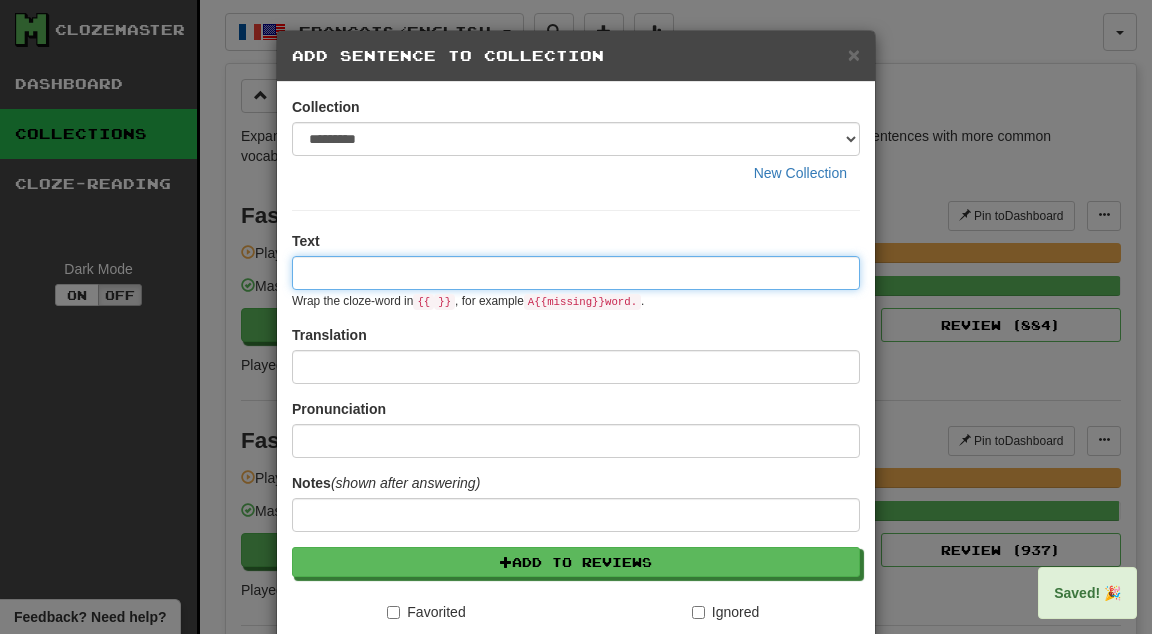 paste on "****" 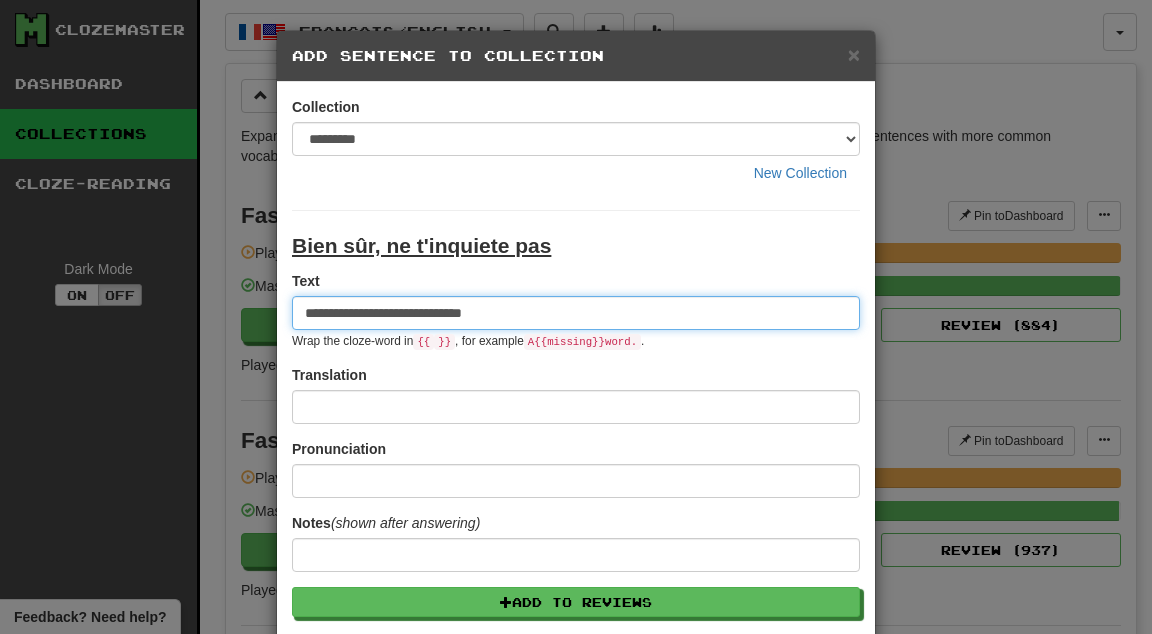 click on "**********" at bounding box center (576, 313) 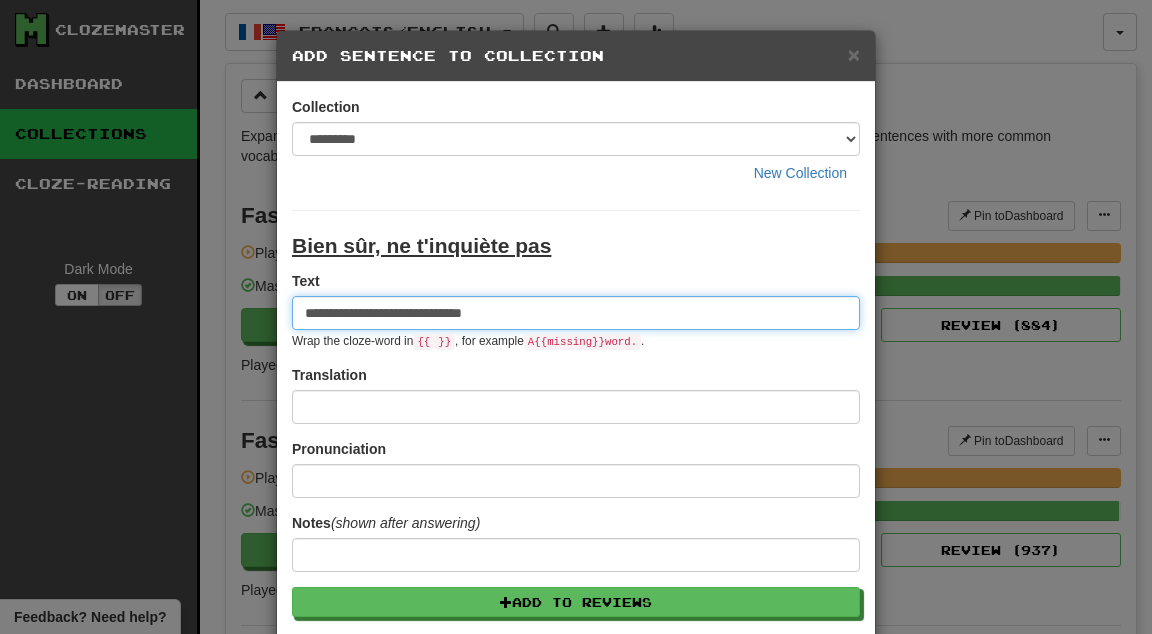 click on "**********" at bounding box center (576, 313) 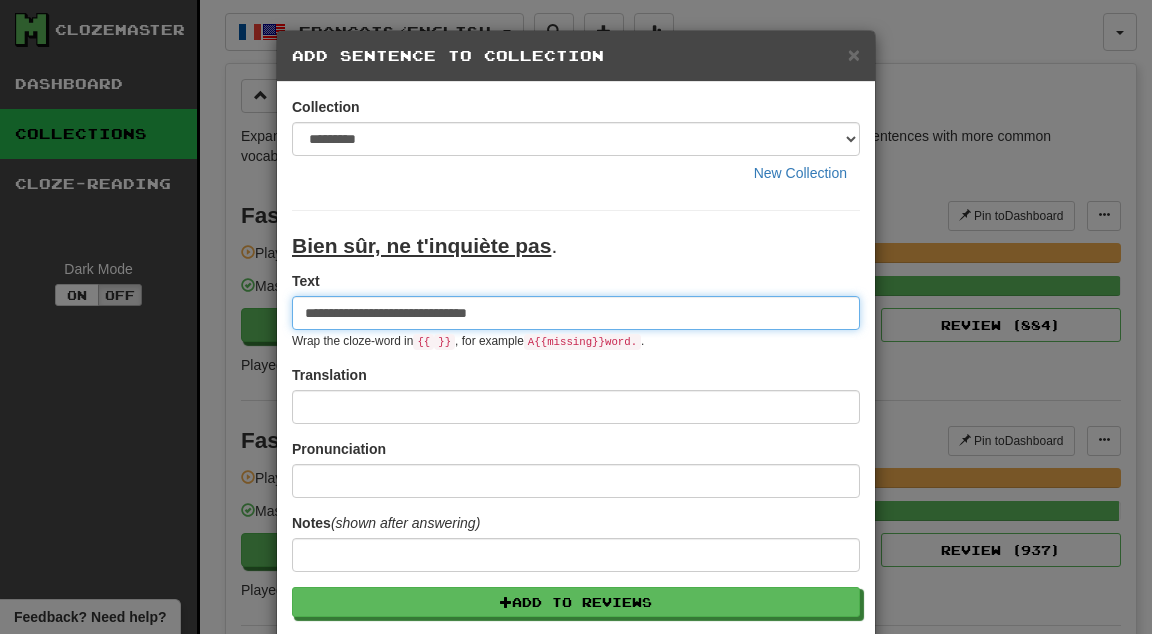 type on "**********" 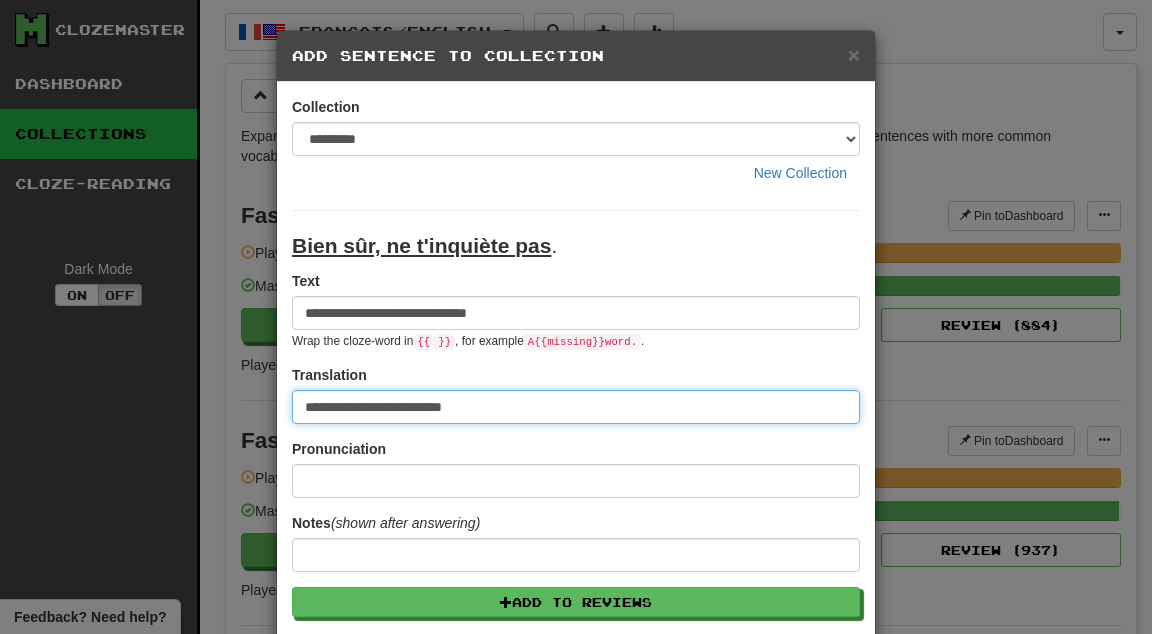 type on "**********" 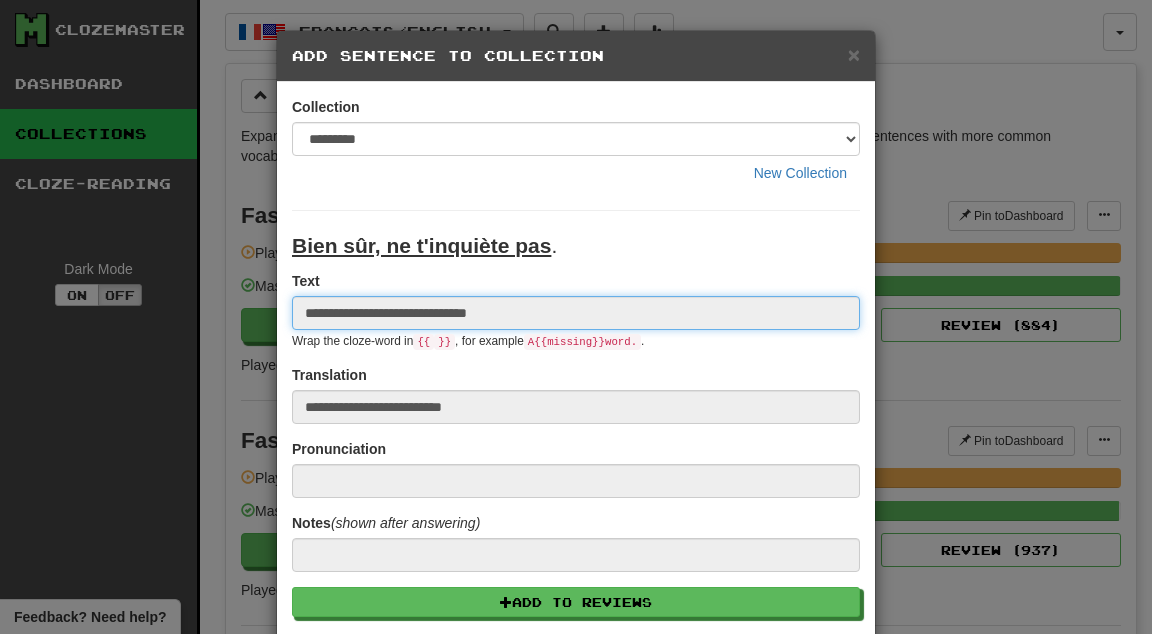 type 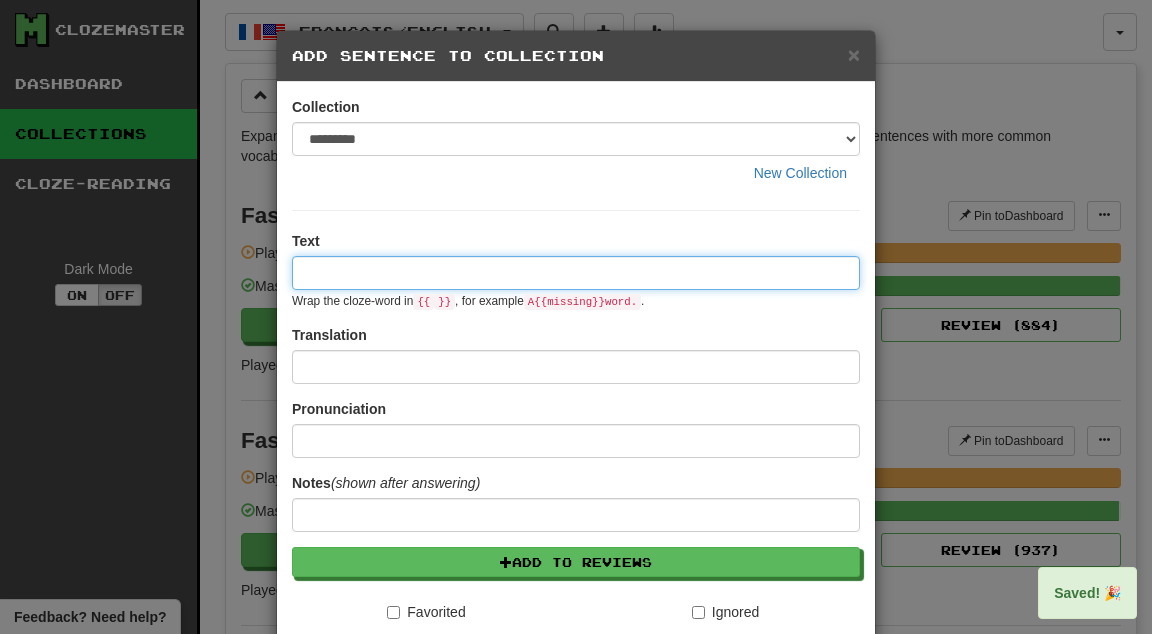 paste on "****" 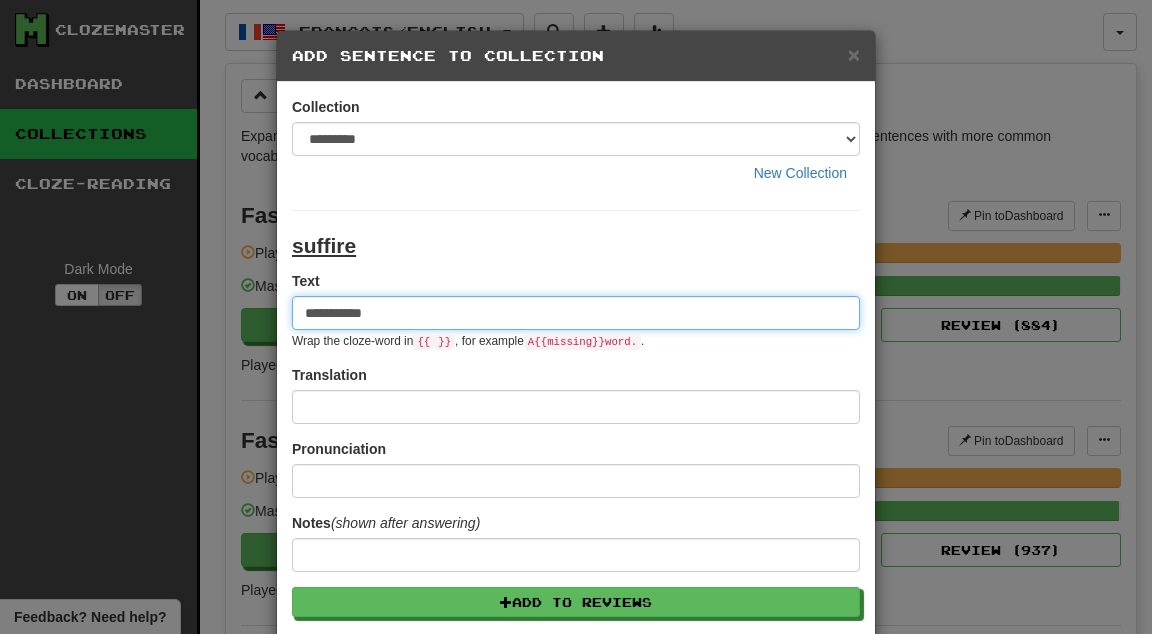 type on "**********" 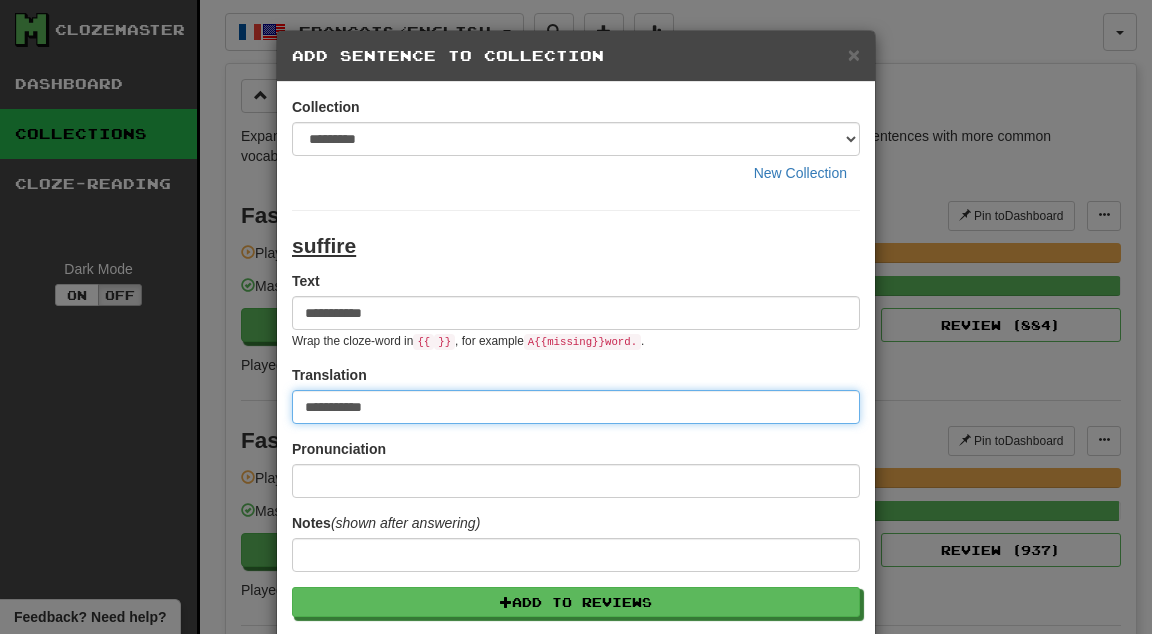 type on "**********" 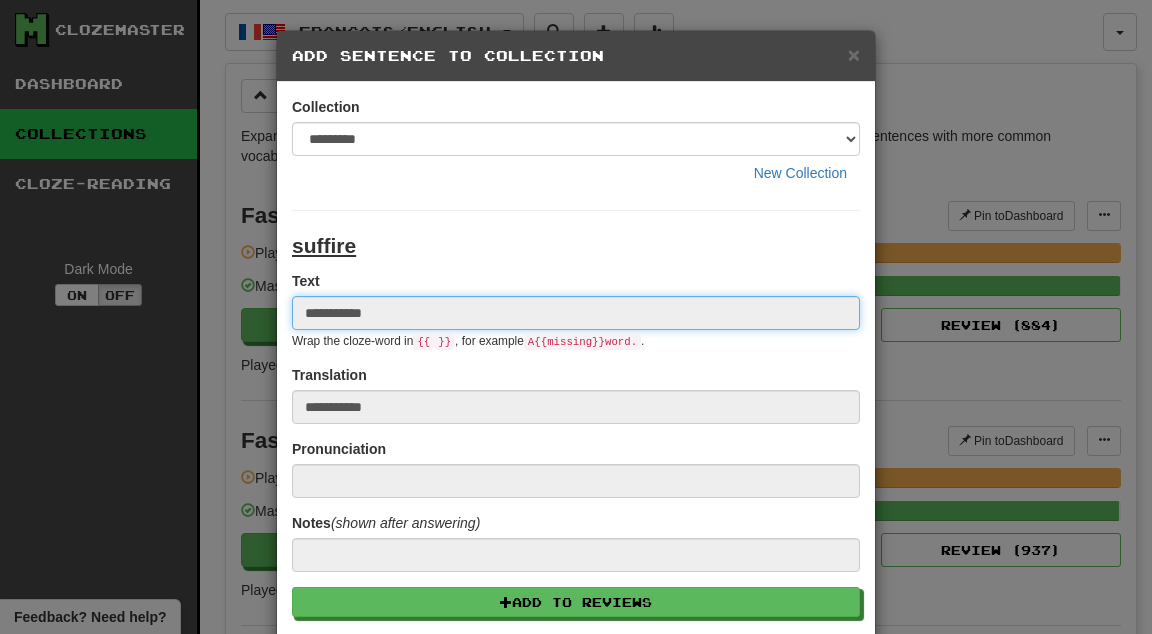type 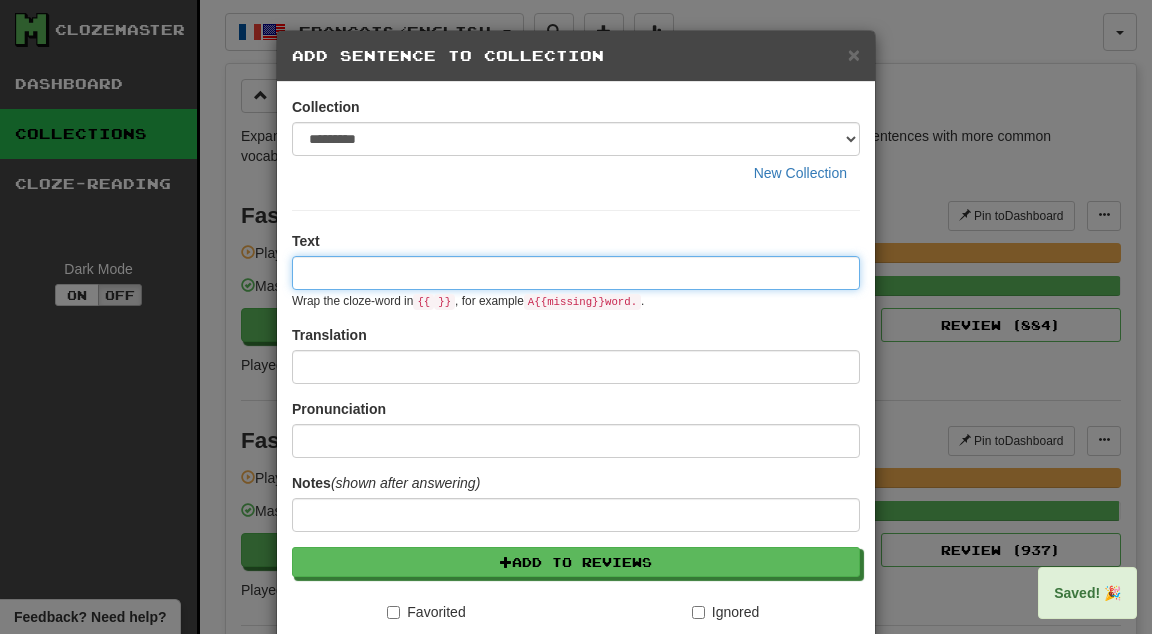 paste on "****" 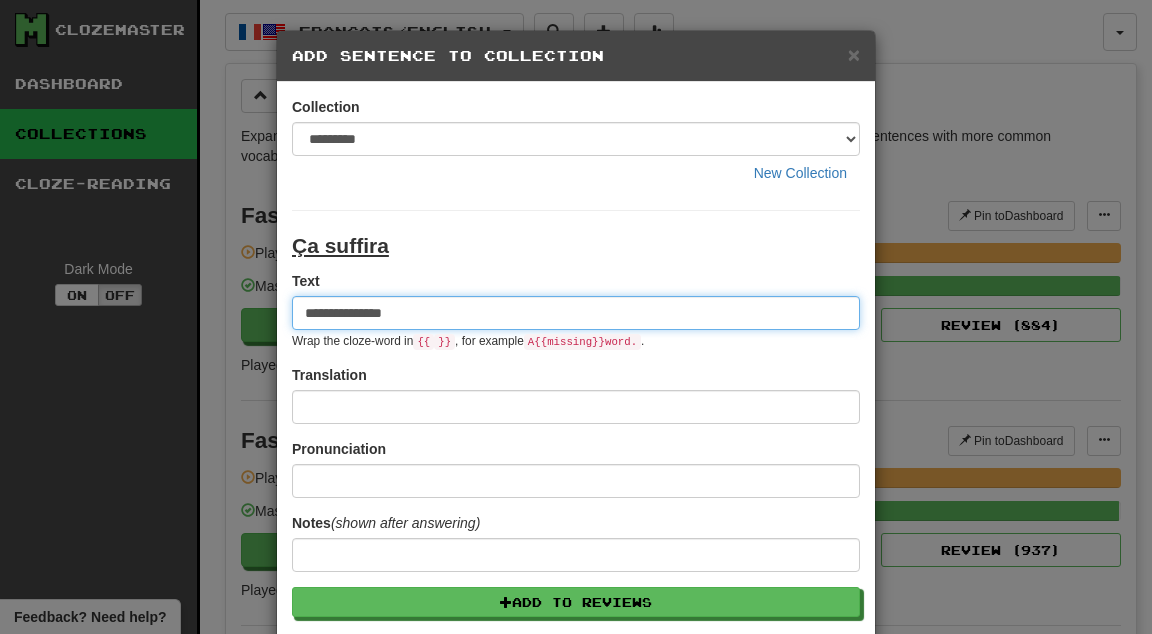 type on "**********" 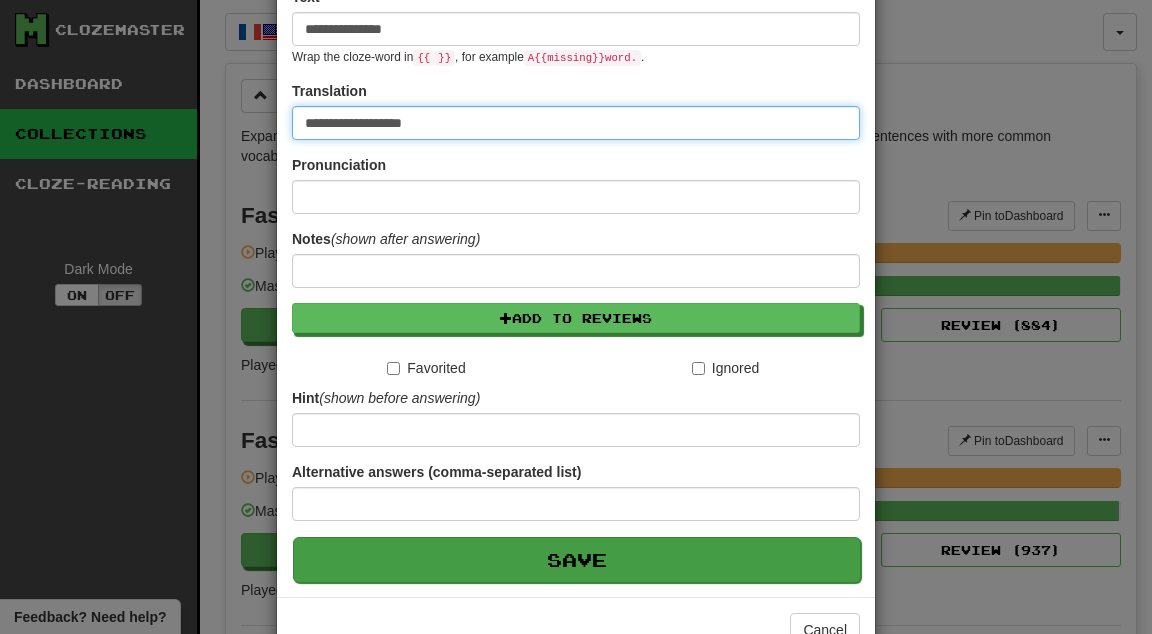 scroll, scrollTop: 281, scrollLeft: 0, axis: vertical 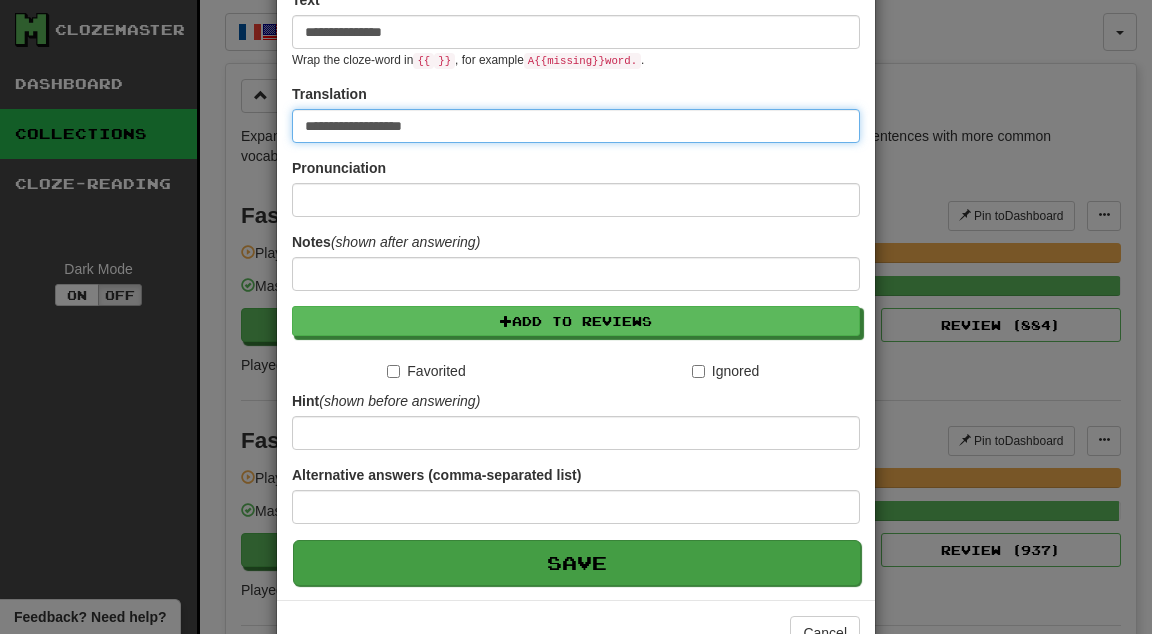 type on "**********" 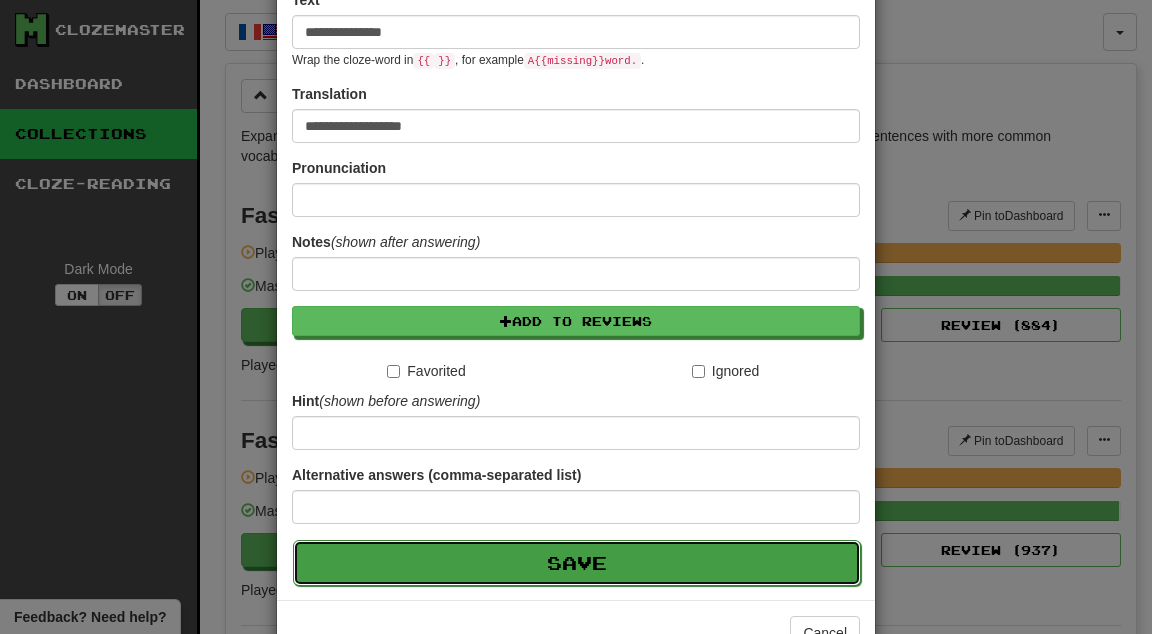 click on "Save" at bounding box center [577, 563] 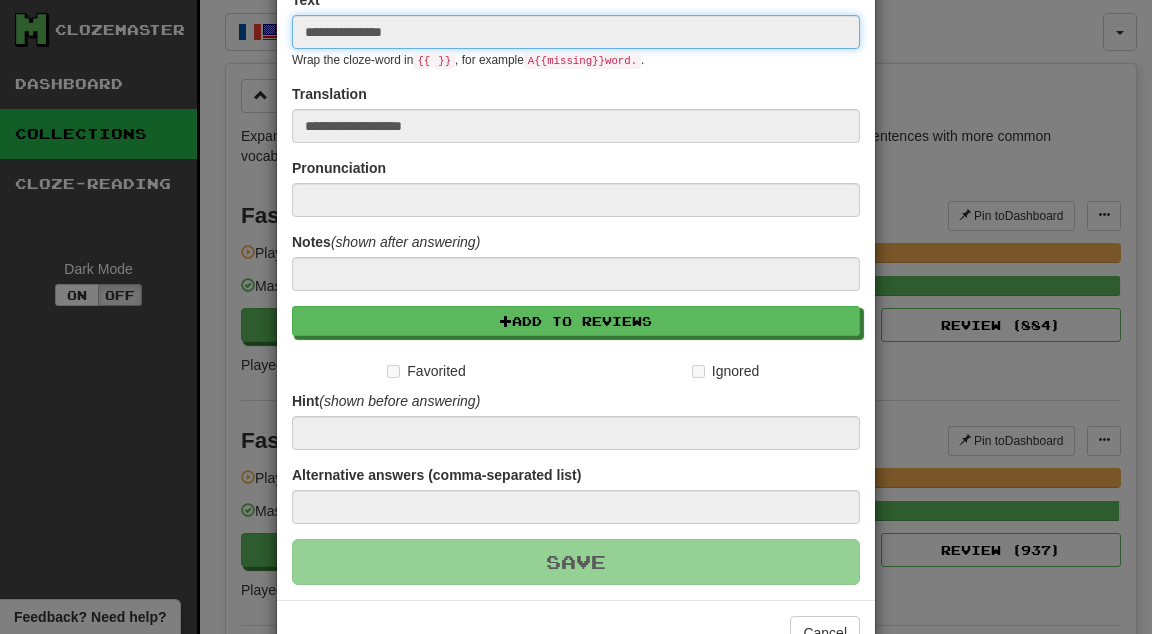 type 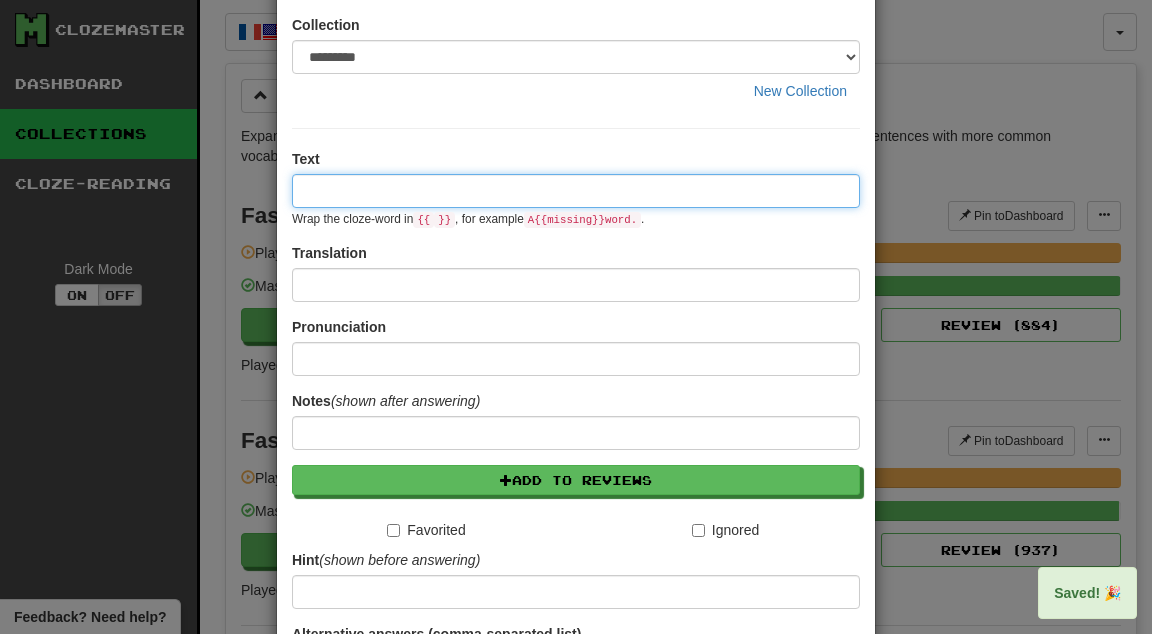 scroll, scrollTop: 0, scrollLeft: 0, axis: both 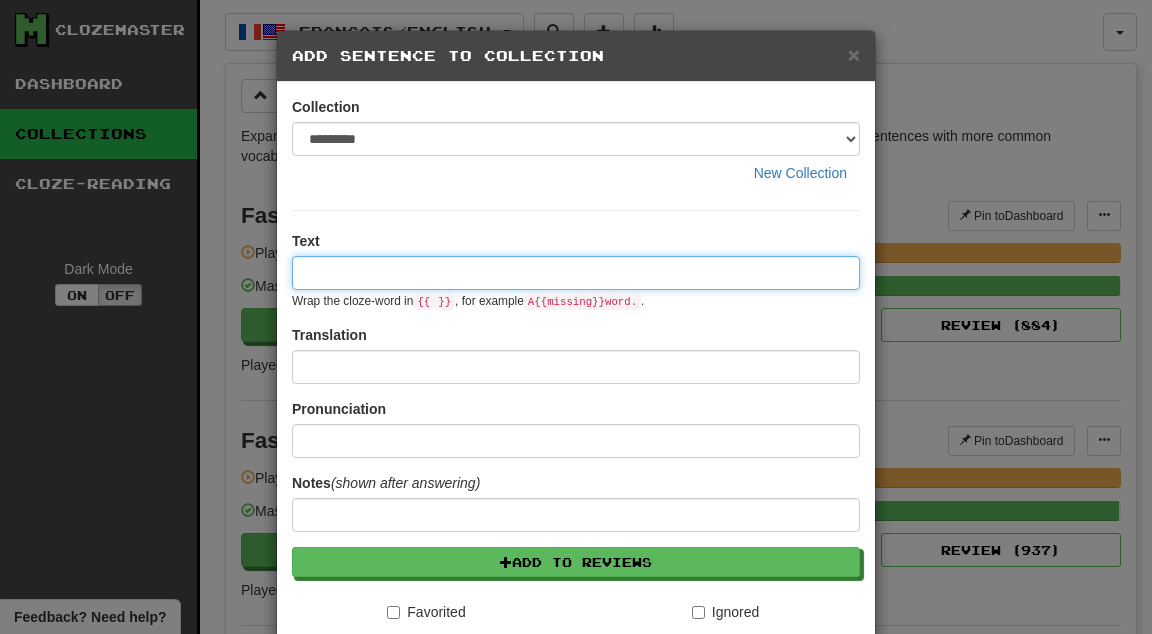 type on "*" 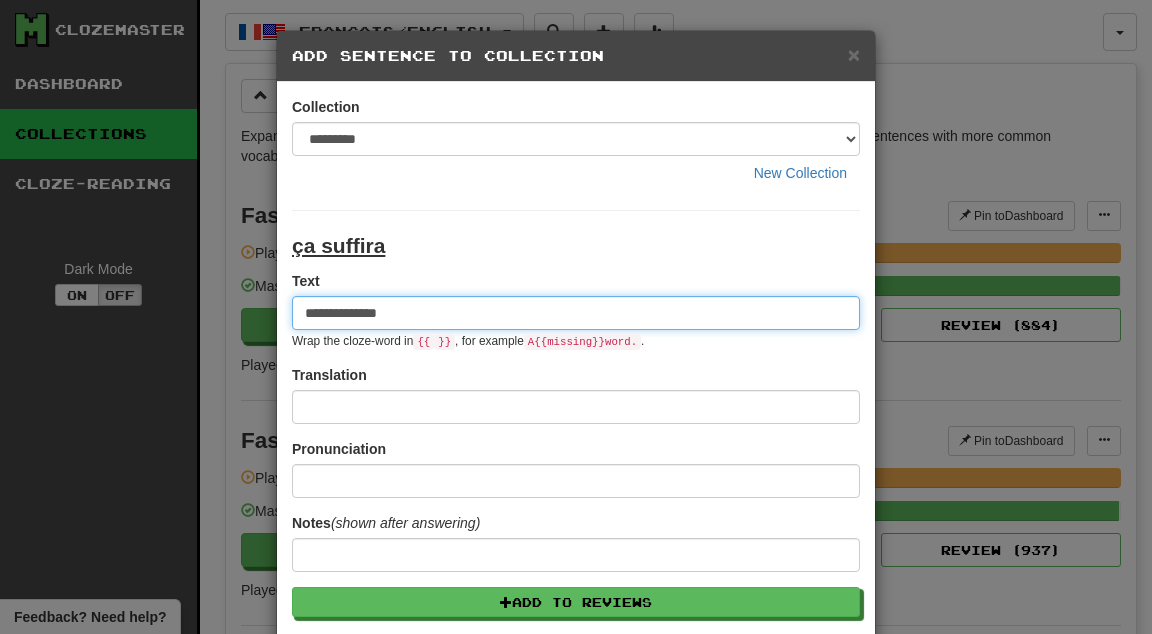 type on "**********" 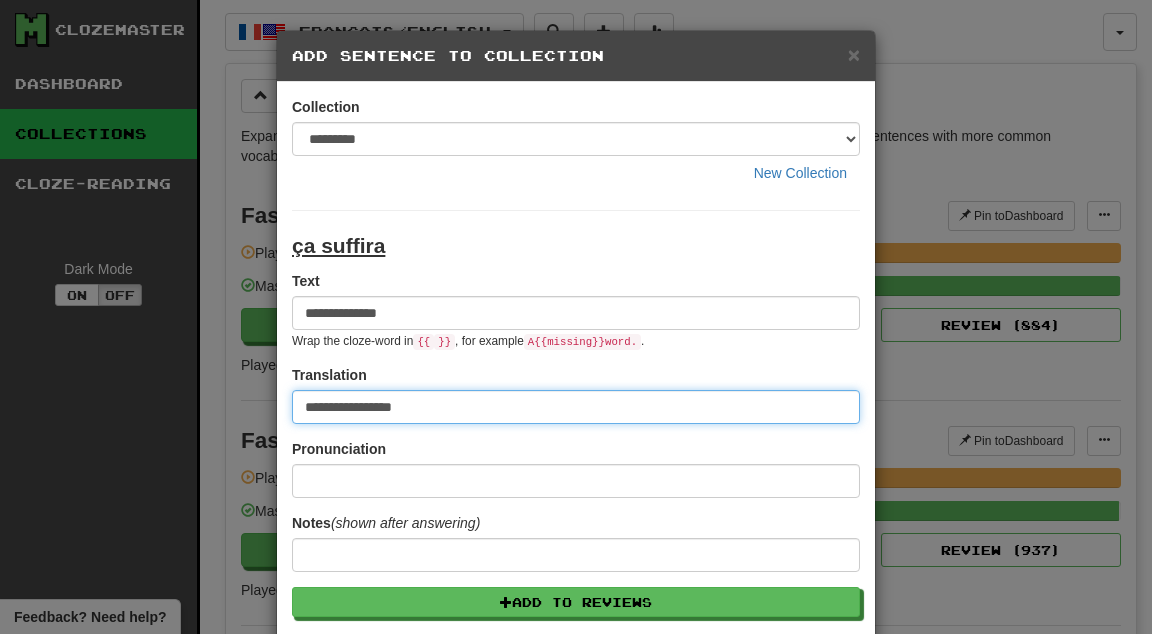 type on "**********" 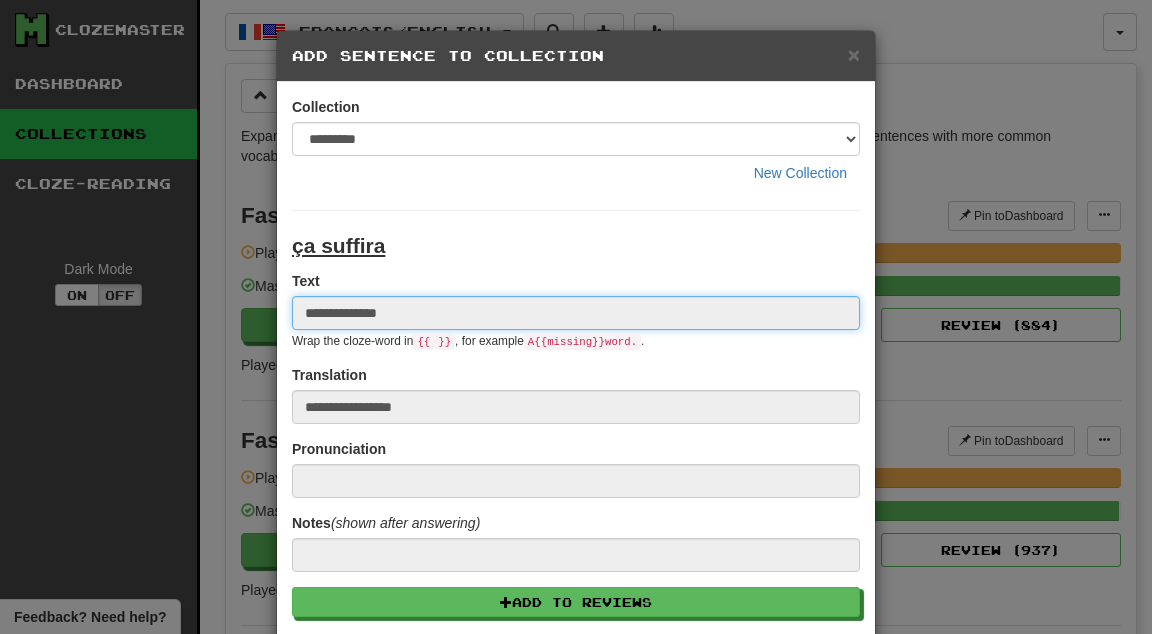 type 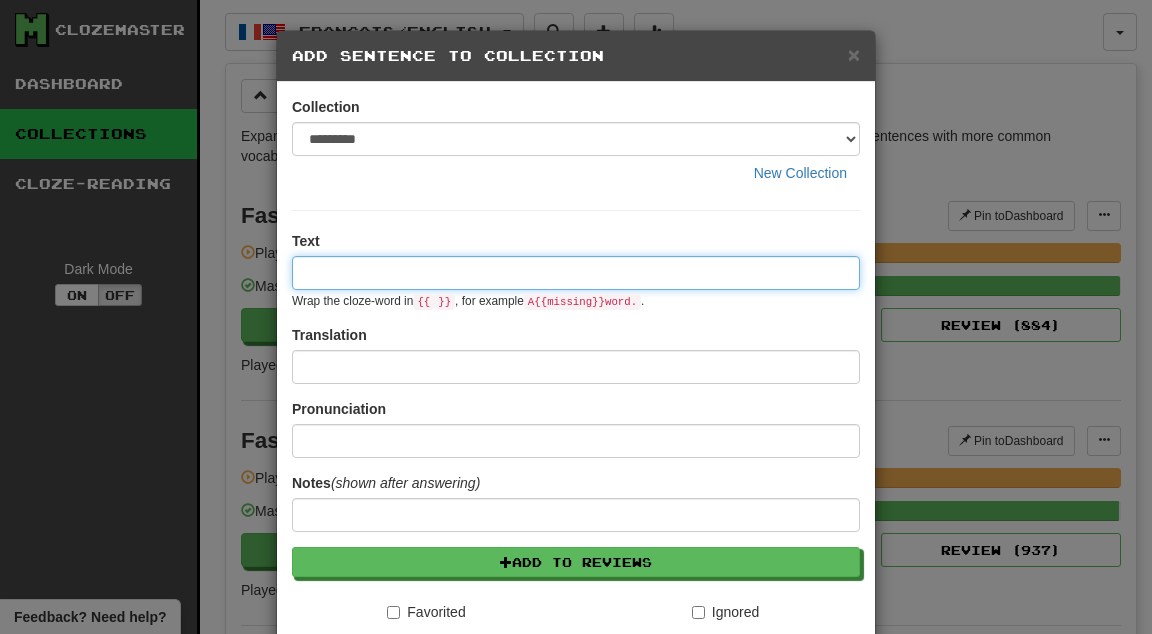 paste on "****" 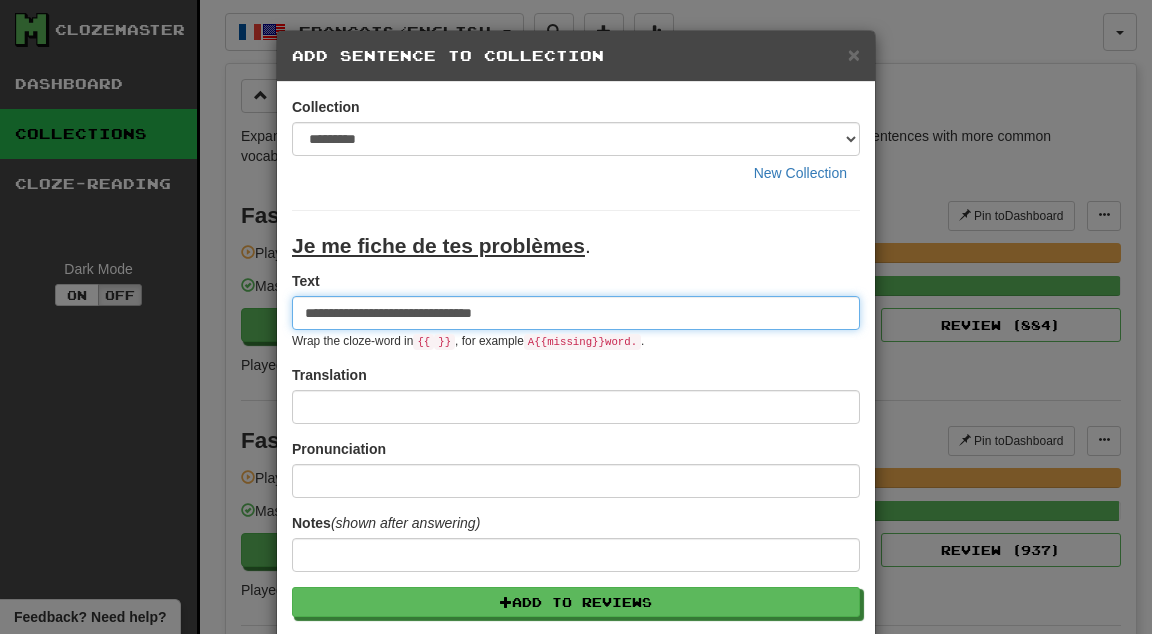 type on "**********" 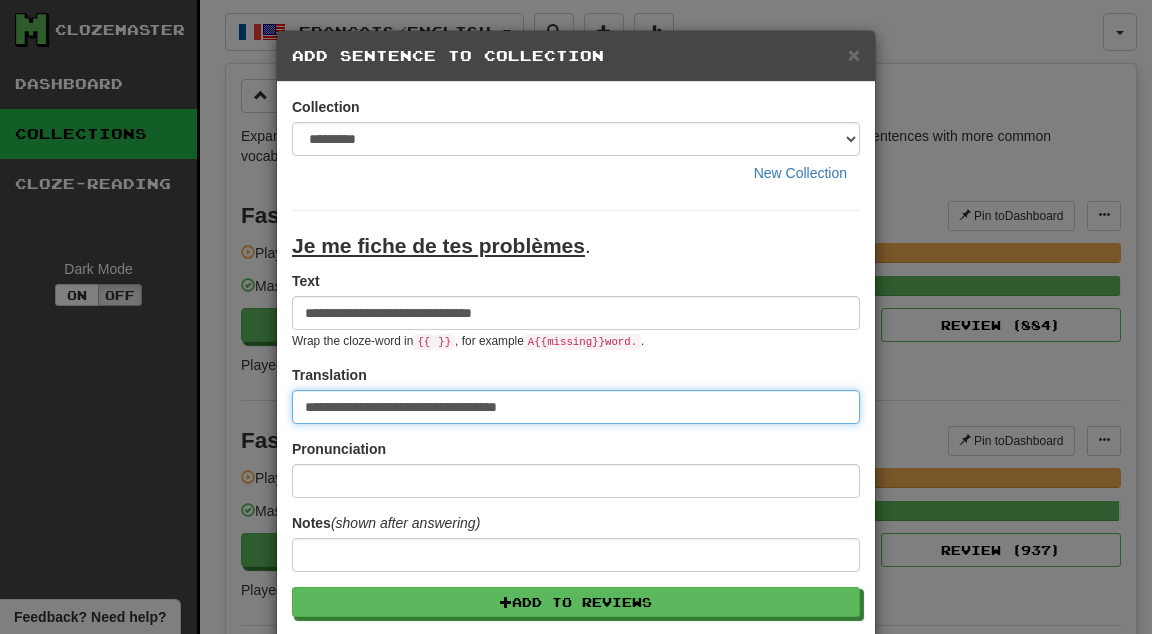 type on "**********" 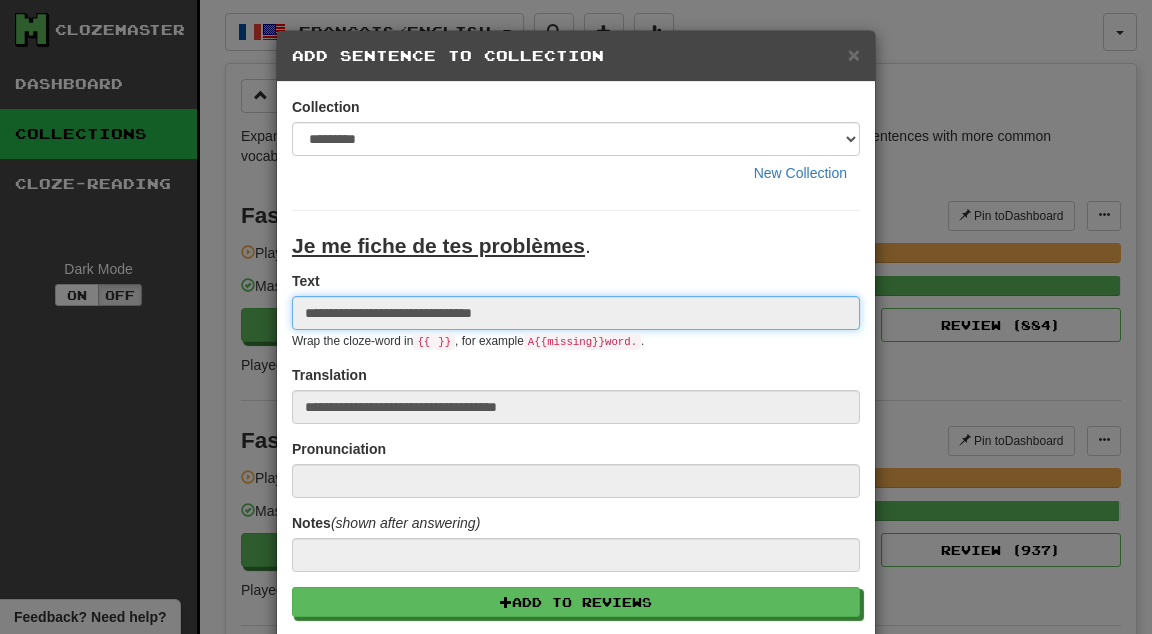 type 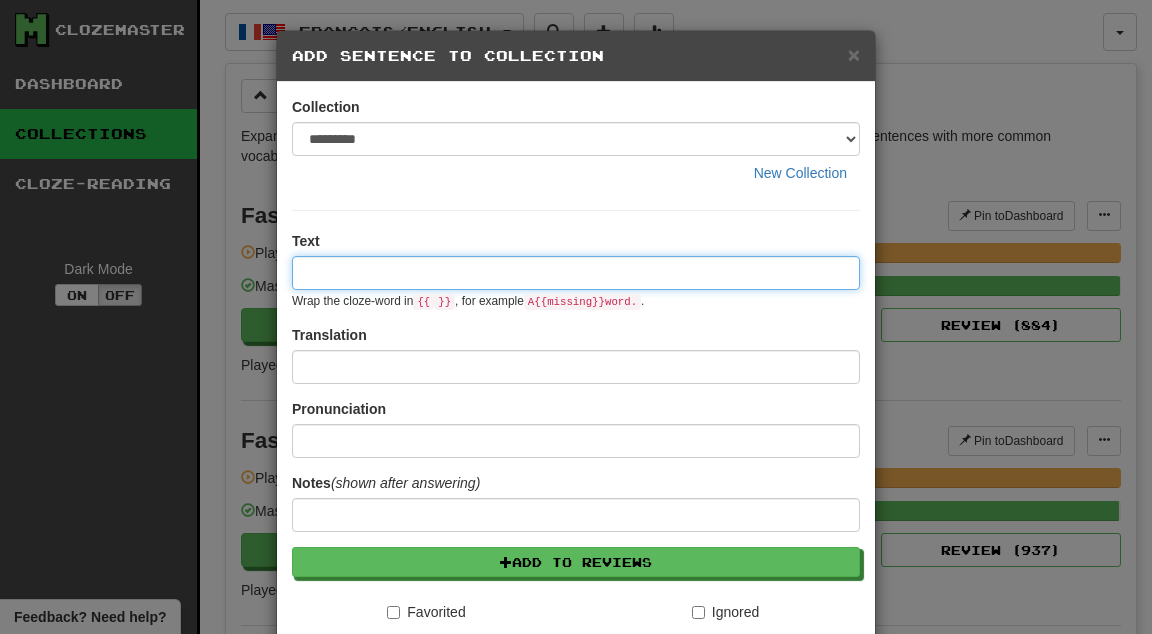 paste on "****" 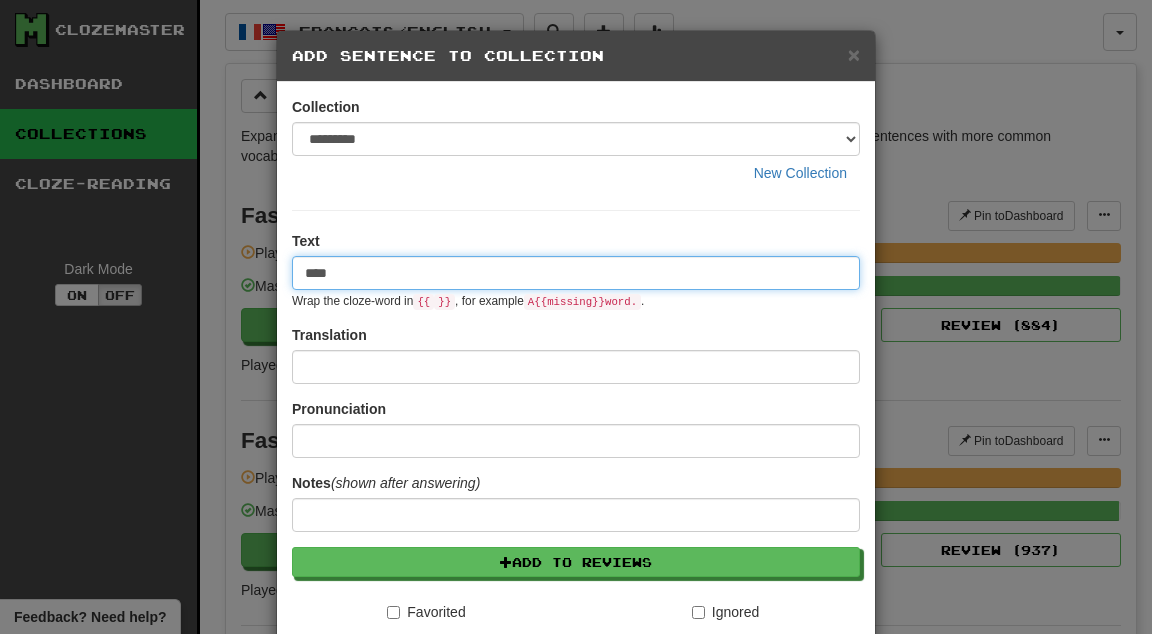 type on "****" 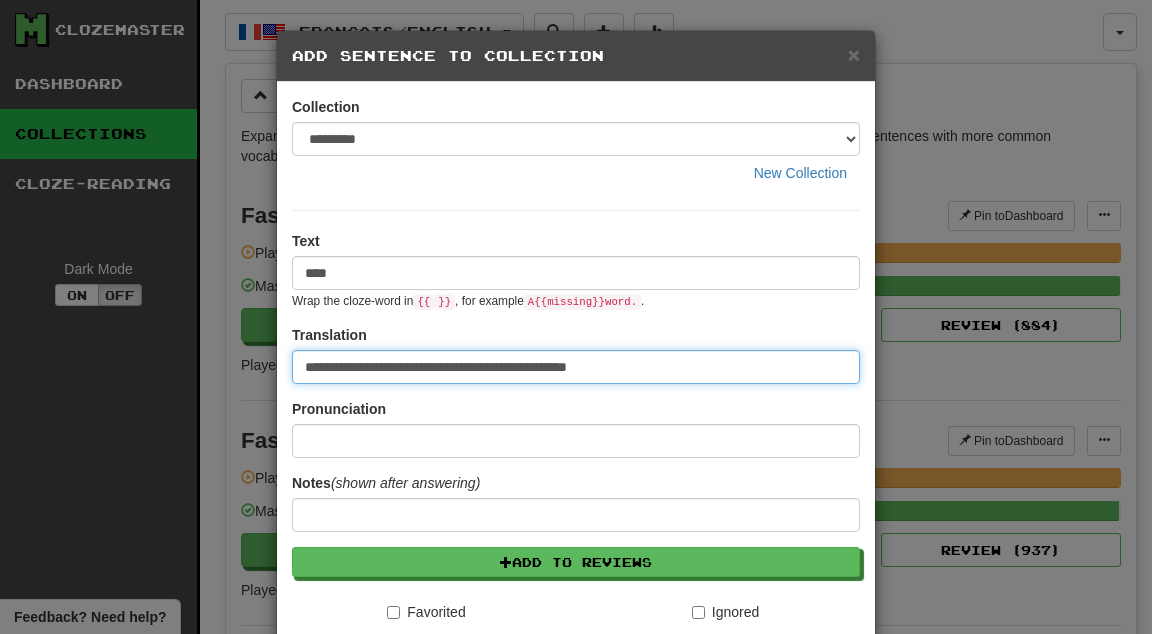 type on "**********" 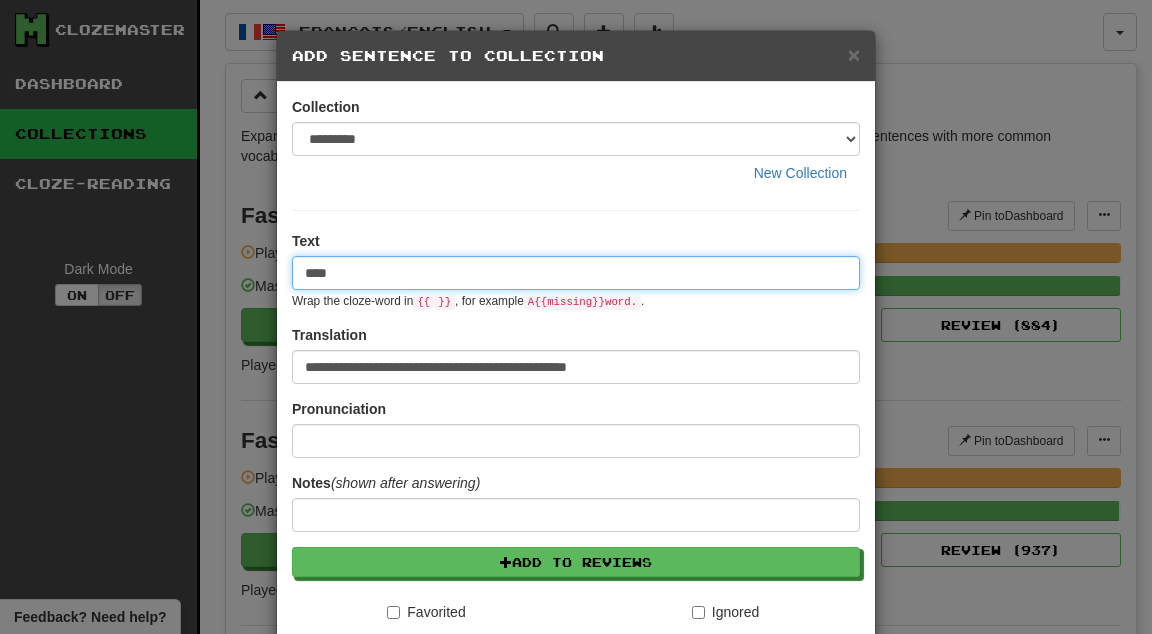 click on "****" at bounding box center [576, 273] 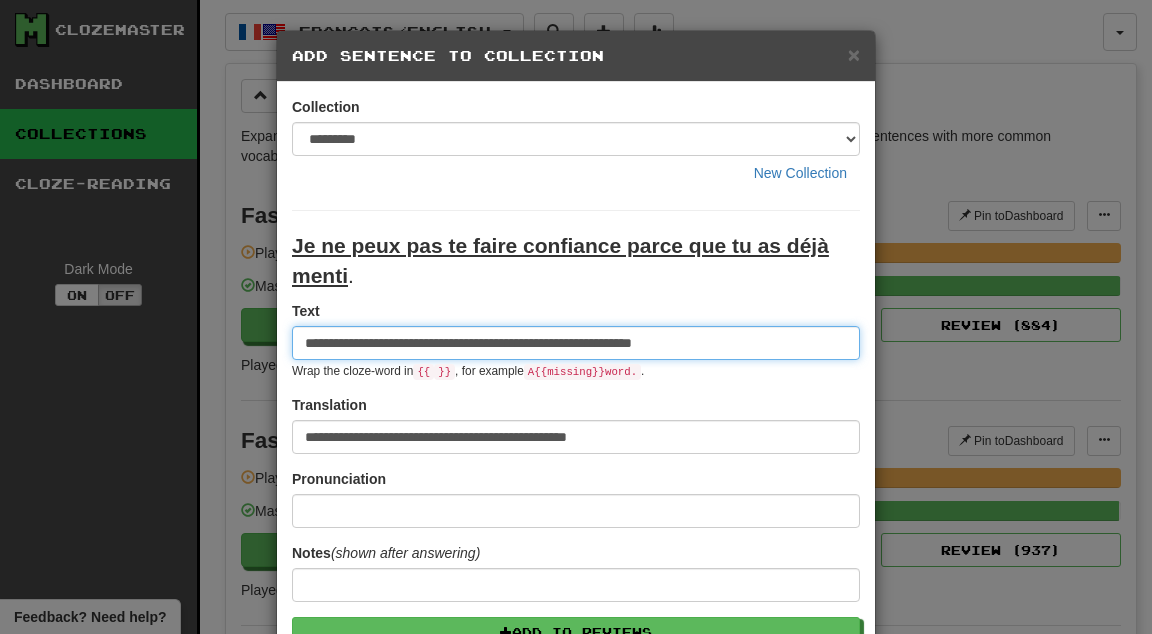 type on "**********" 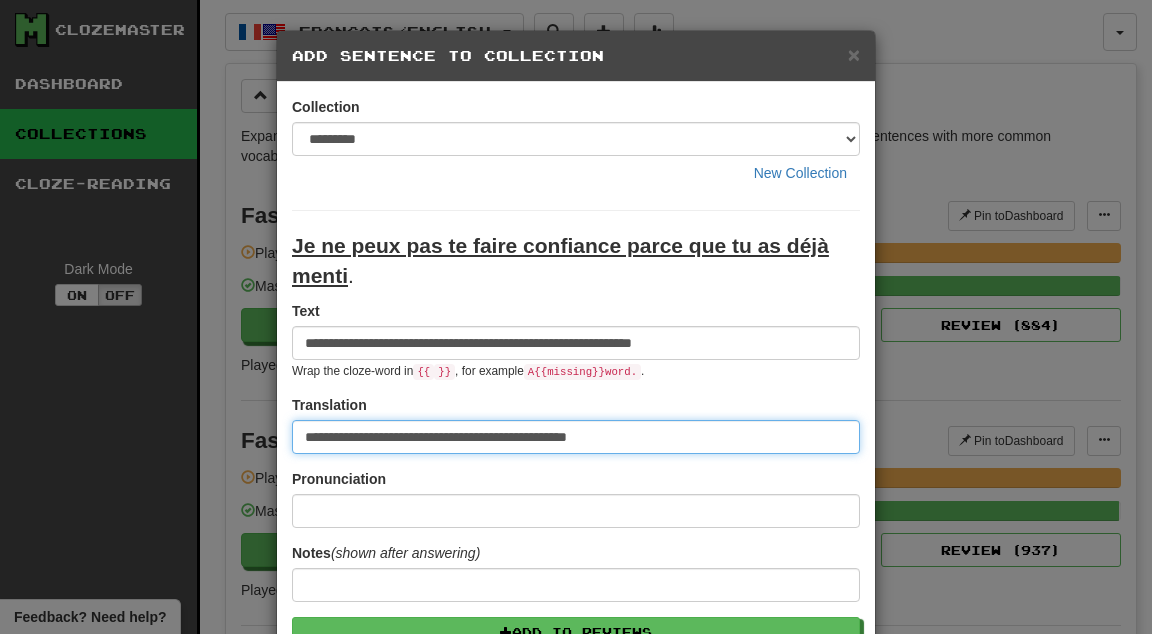 click on "**********" at bounding box center [576, 437] 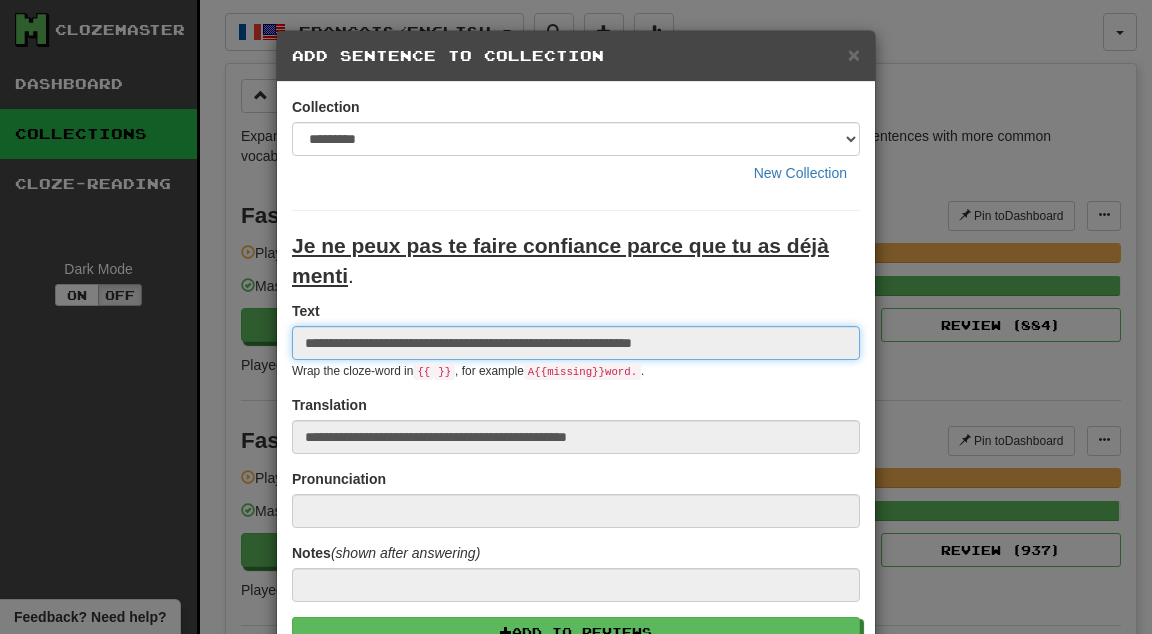 type 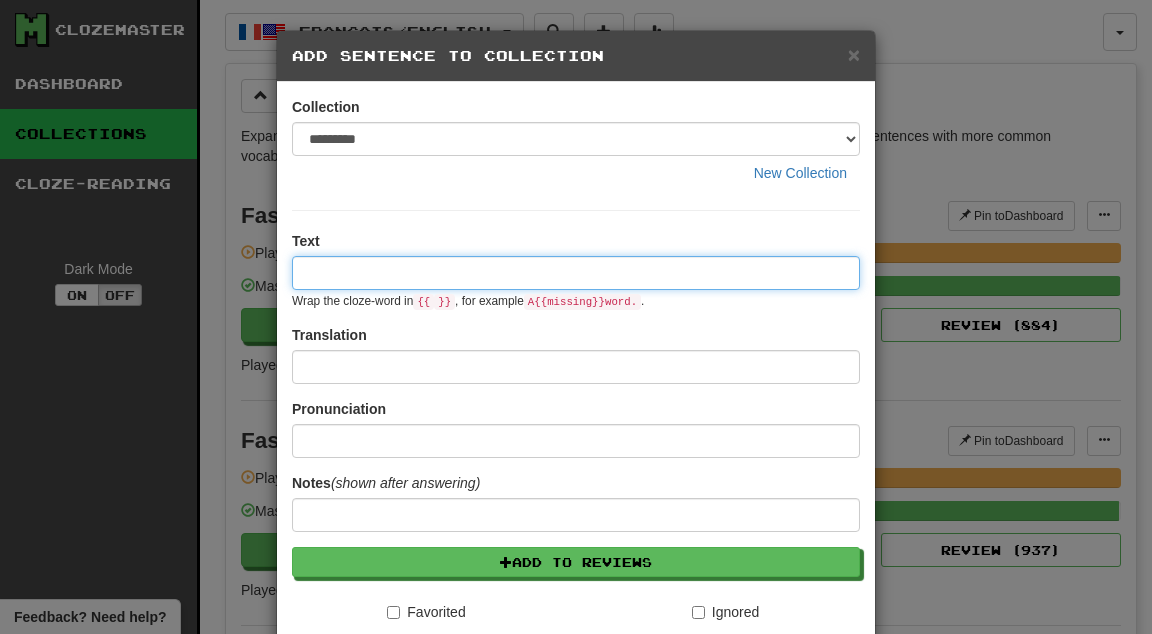 paste on "****" 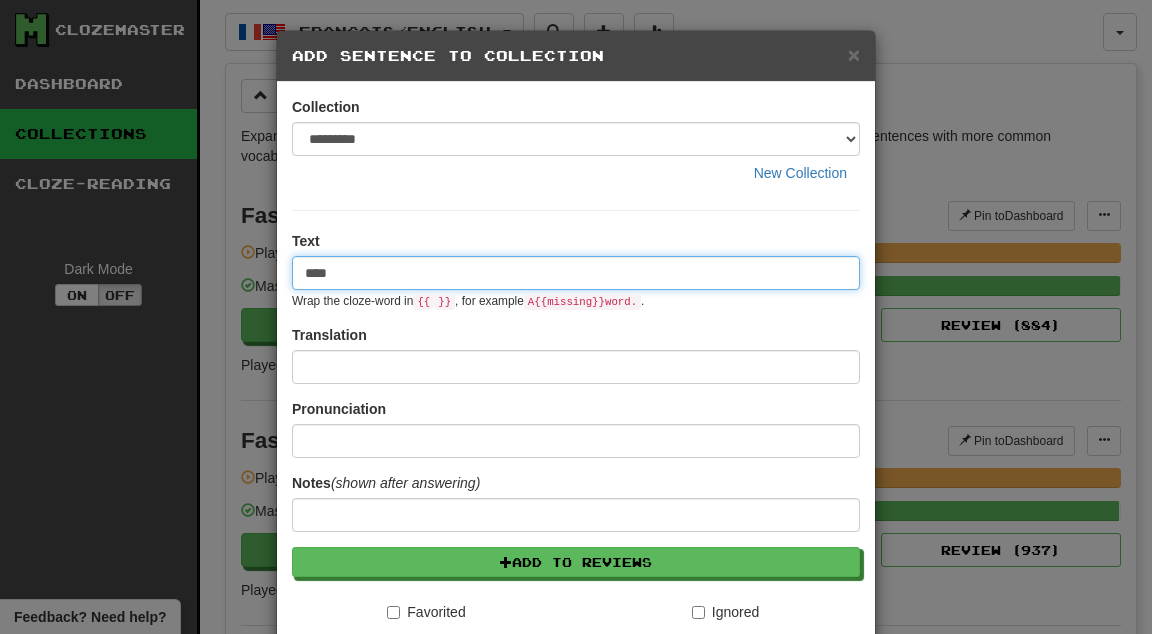 type on "****" 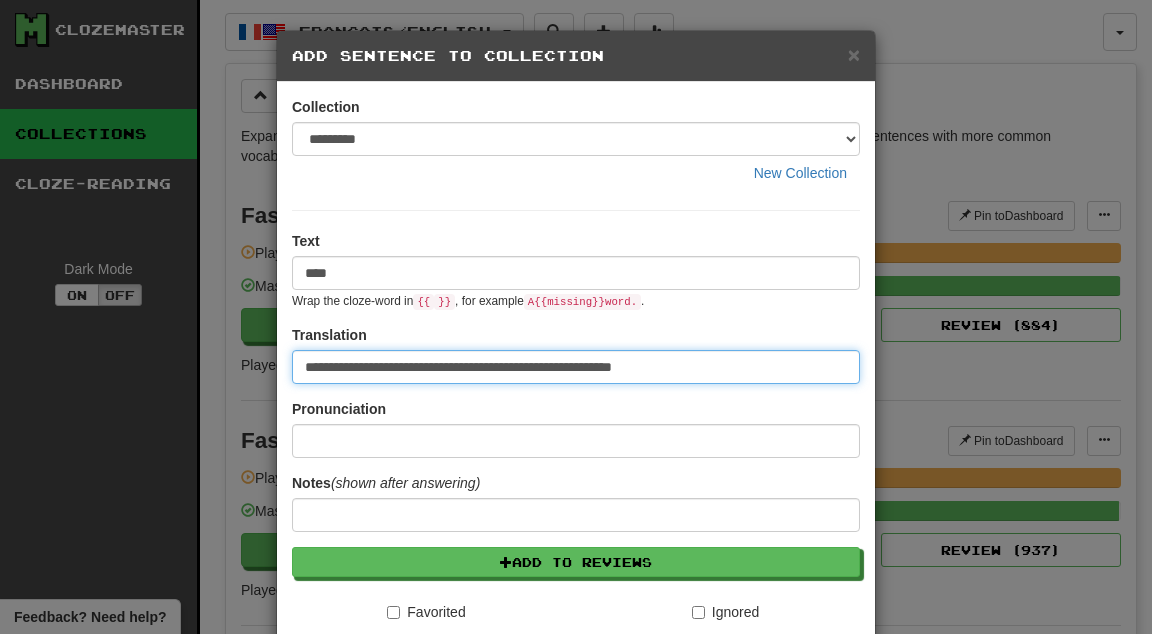 click on "**********" at bounding box center (576, 367) 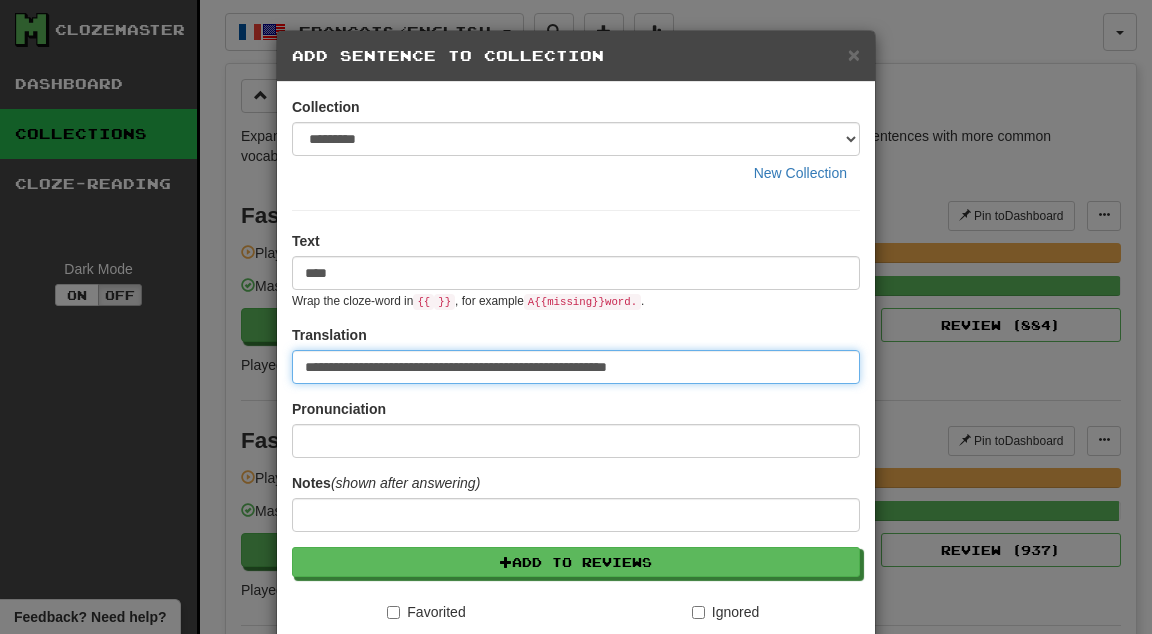type on "**********" 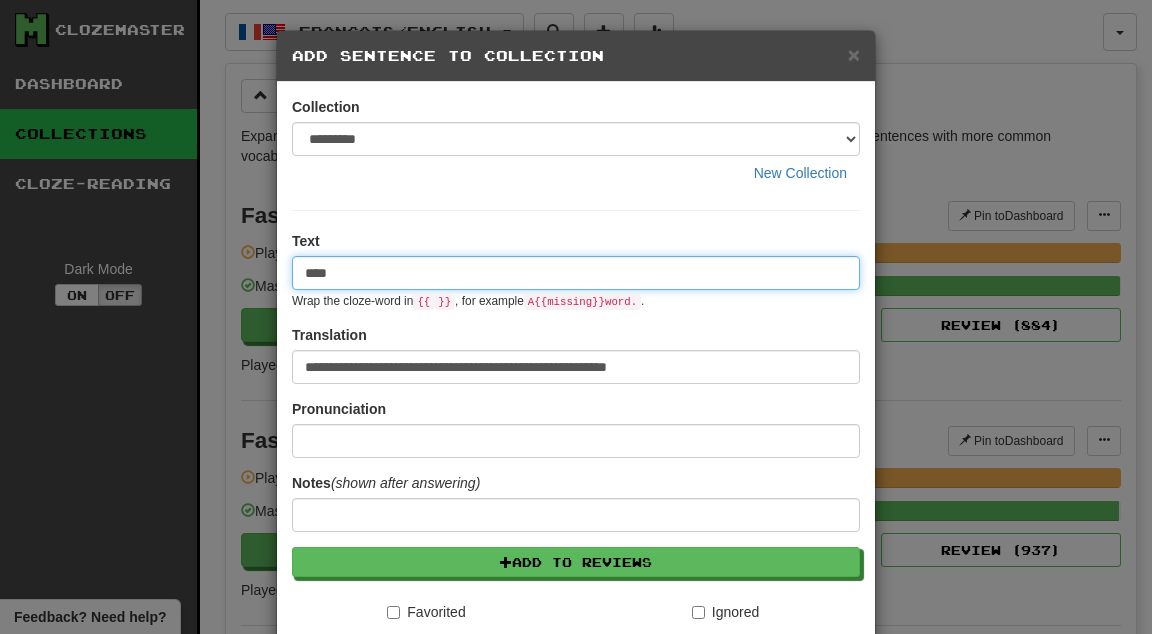 click on "****" at bounding box center (576, 273) 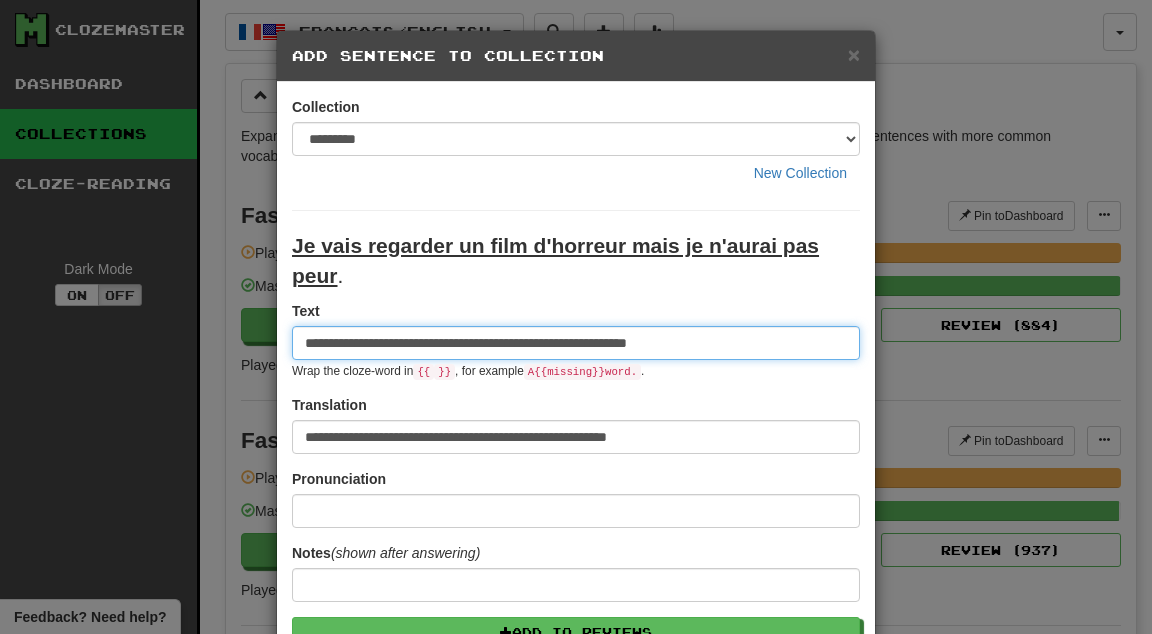 type on "**********" 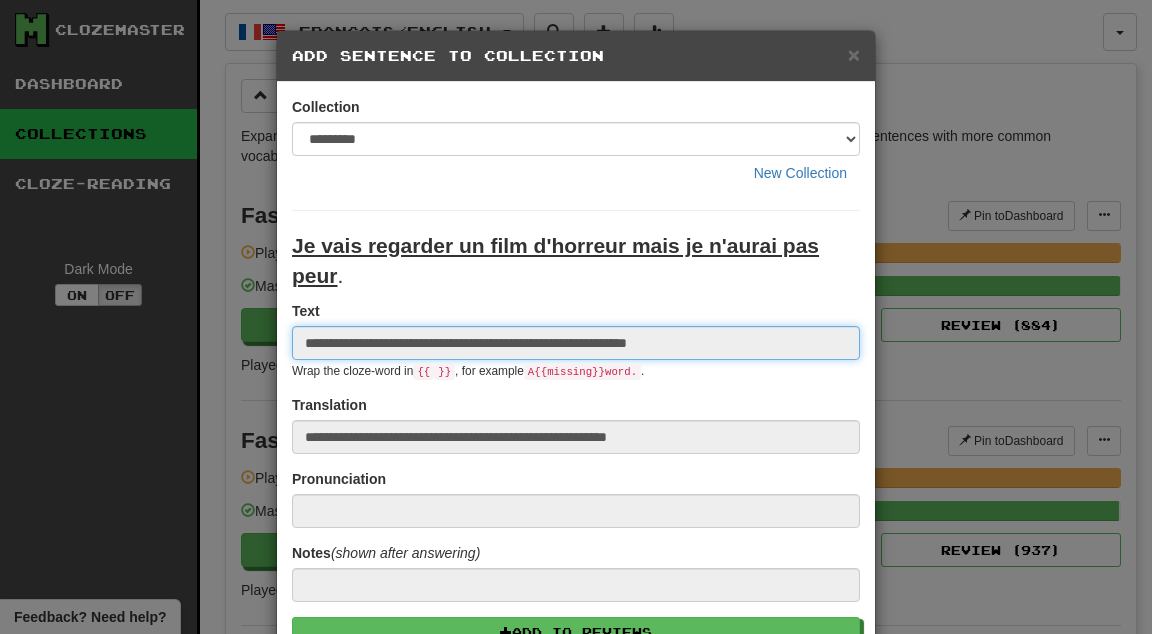 type 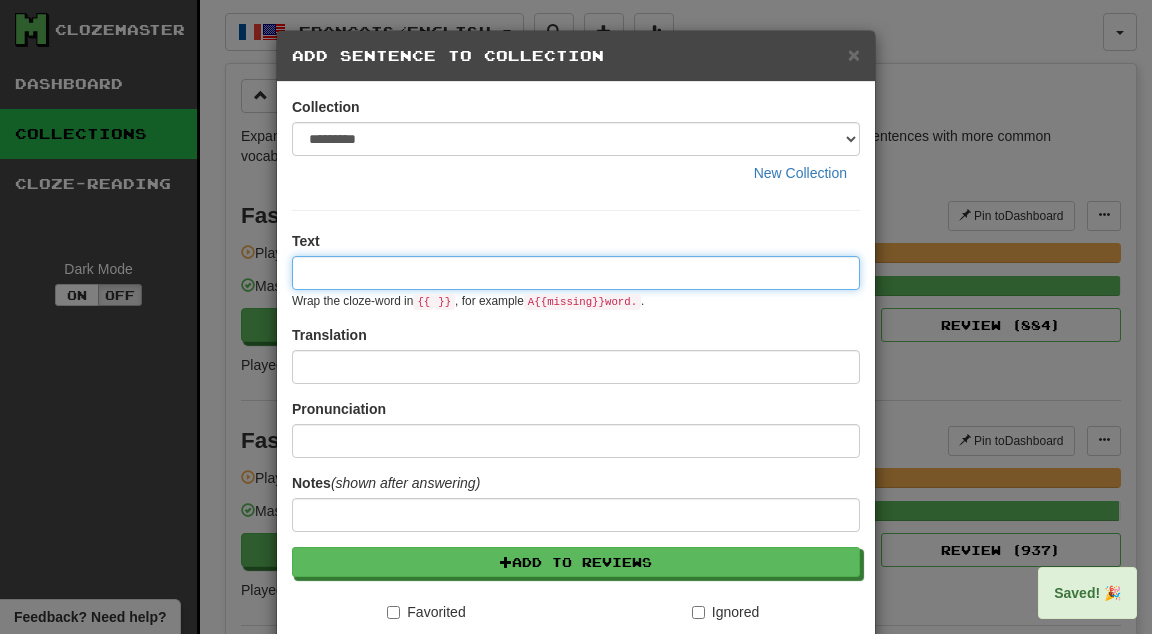 paste on "****" 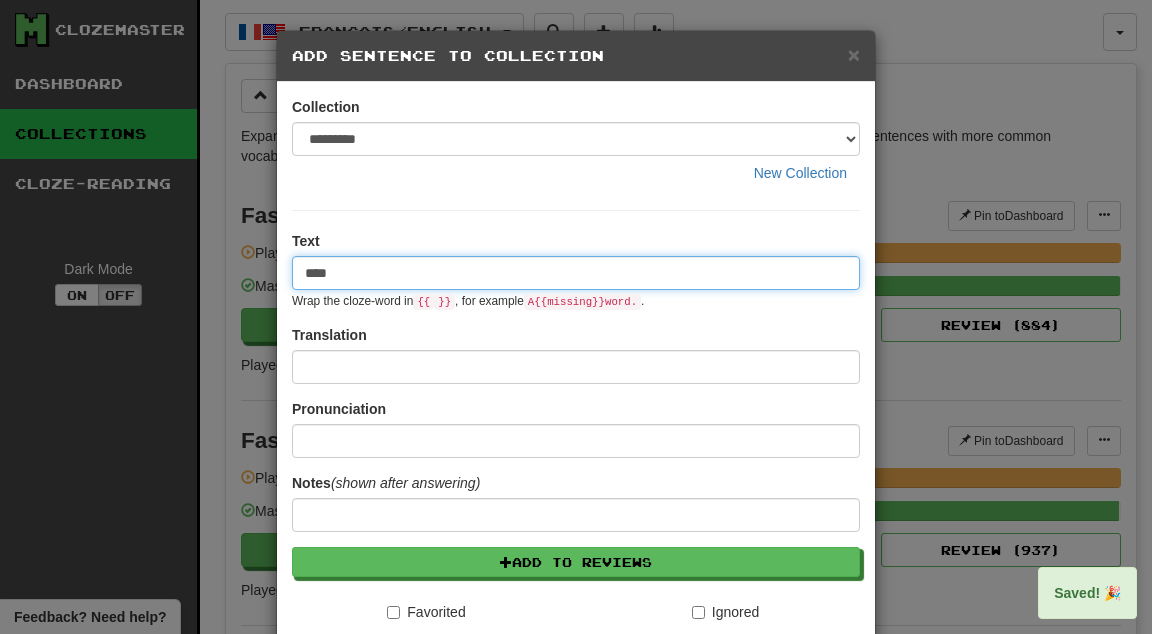 type on "****" 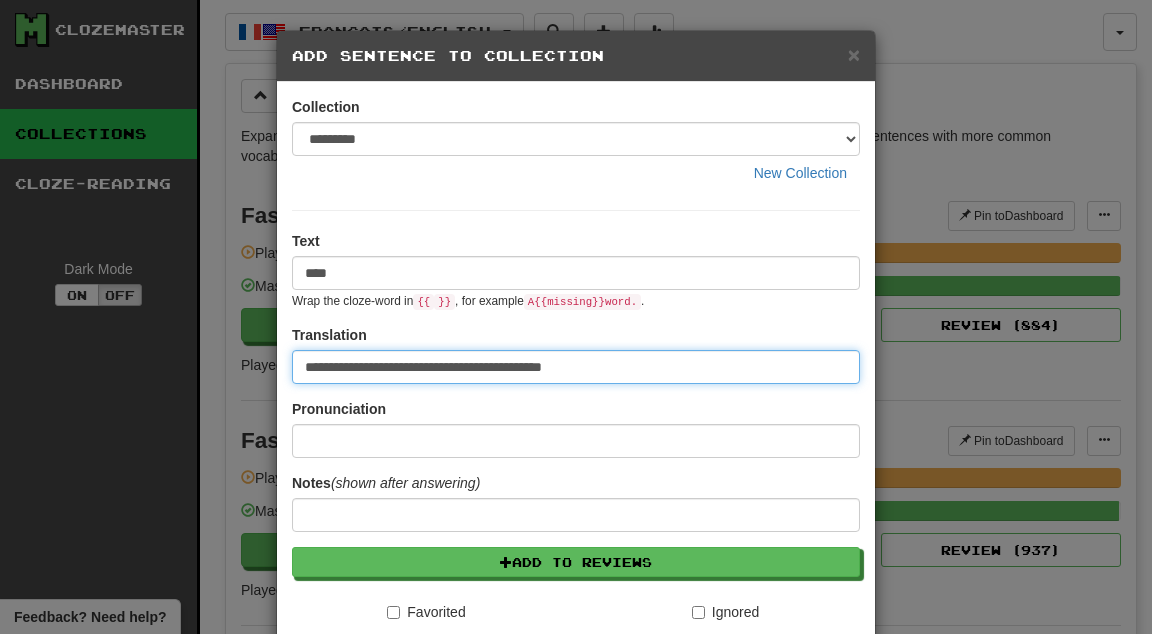 type on "**********" 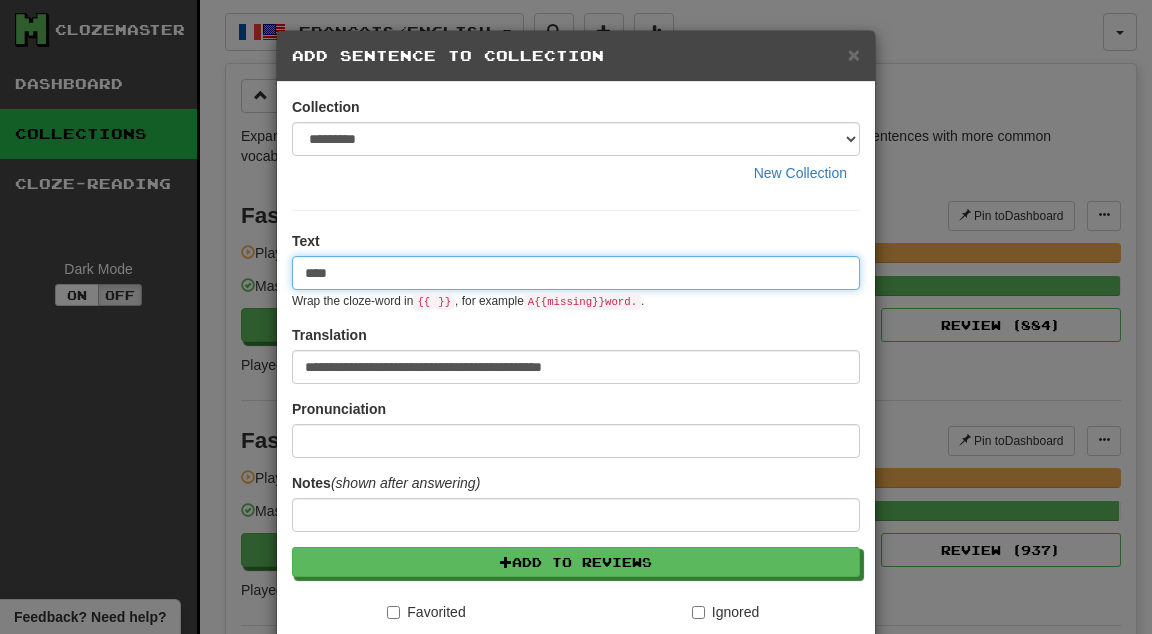 click on "****" at bounding box center [576, 273] 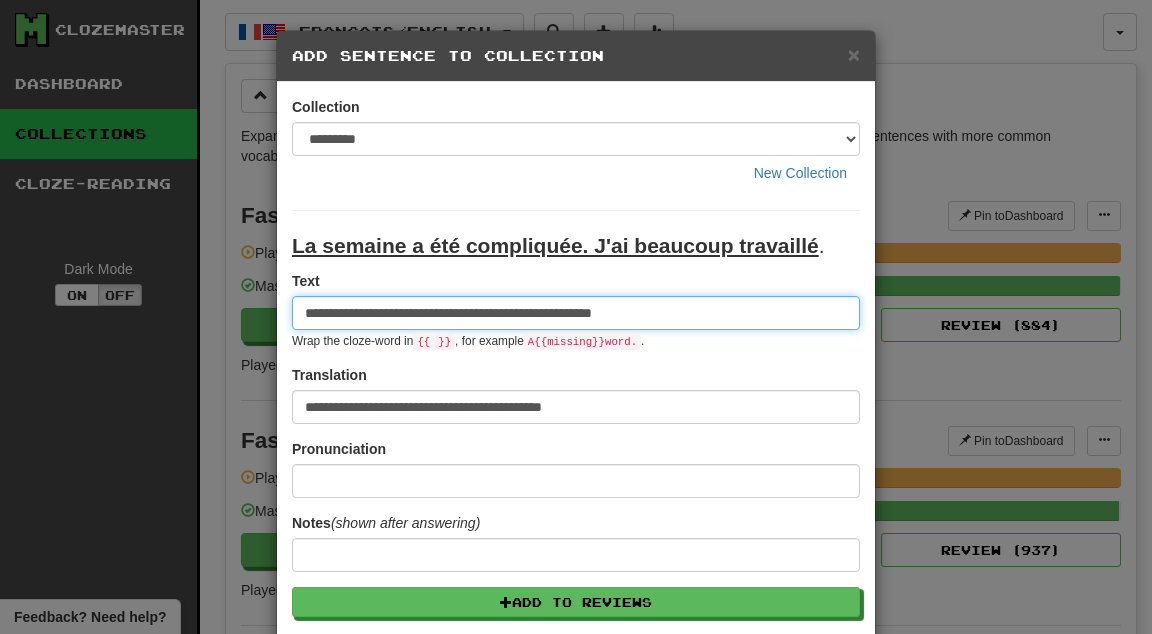 type on "**********" 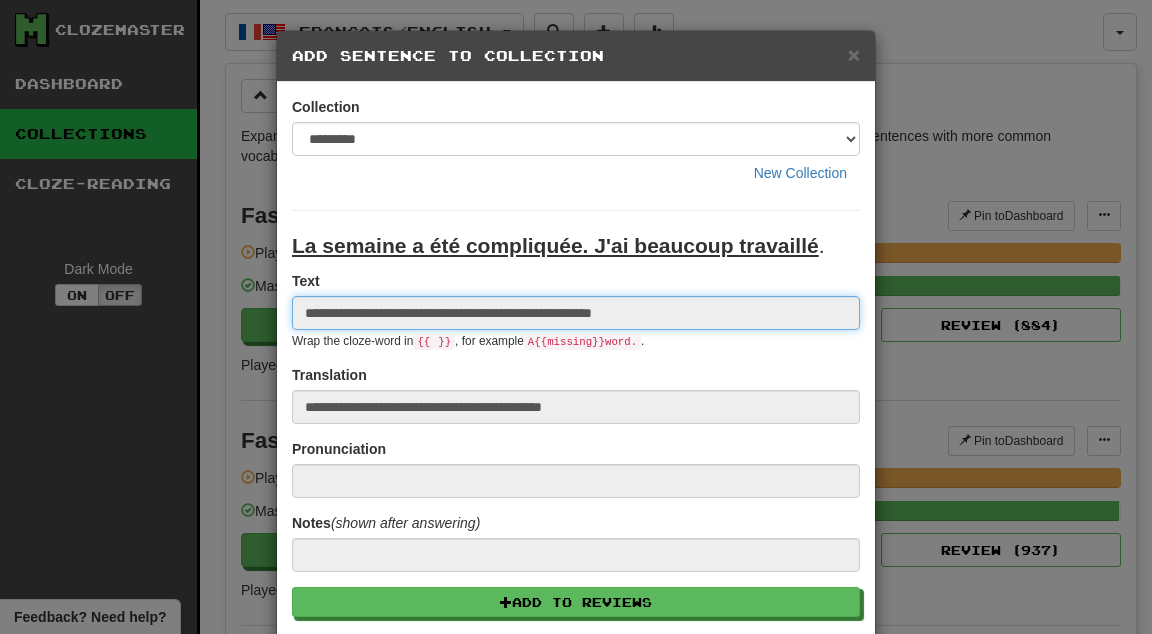 type 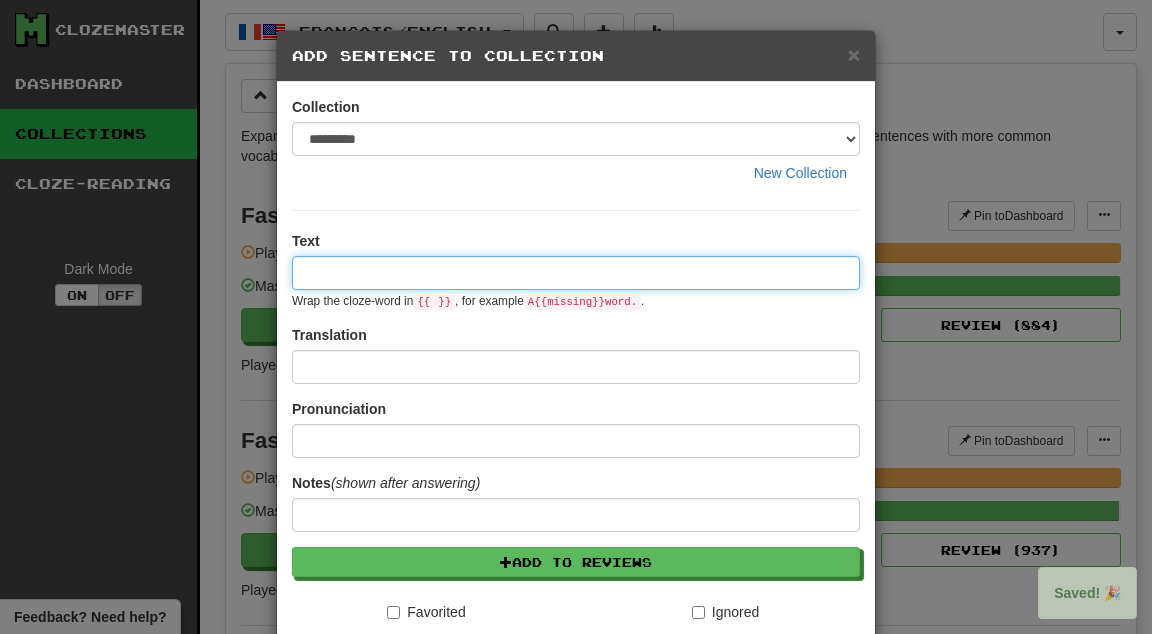 paste on "****" 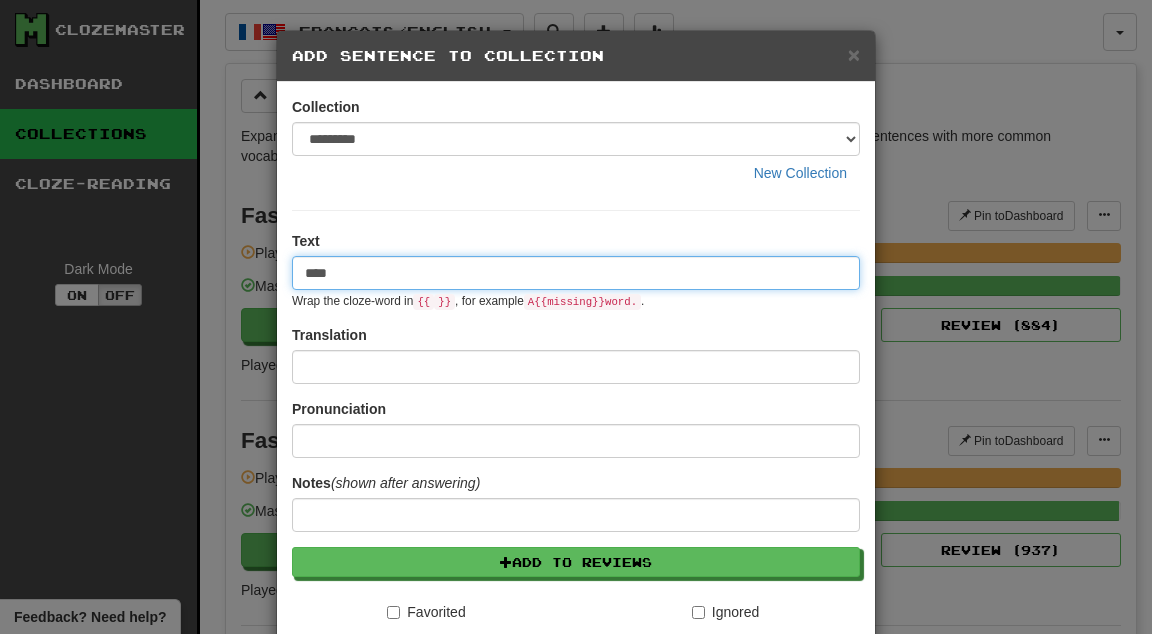 type on "****" 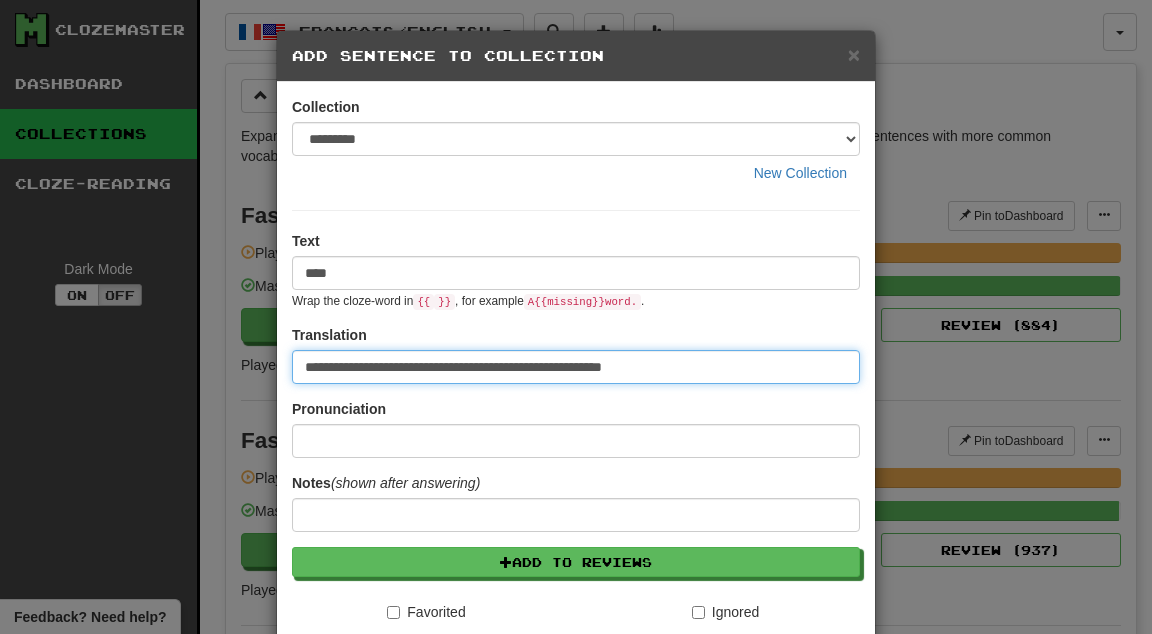 type on "**********" 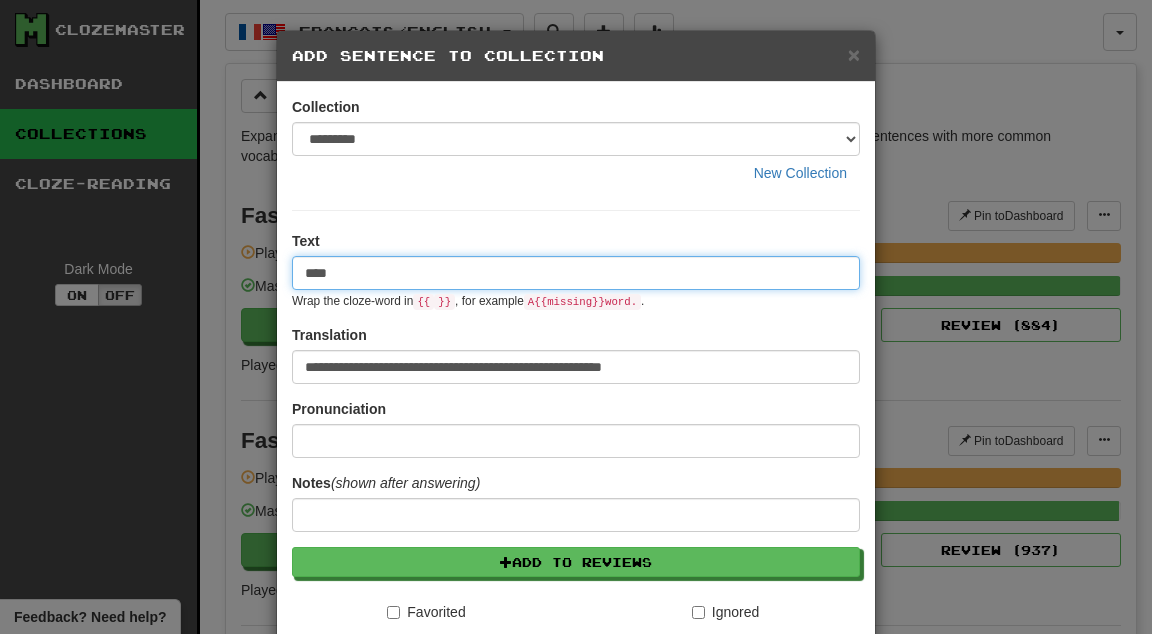 click on "****" at bounding box center [576, 273] 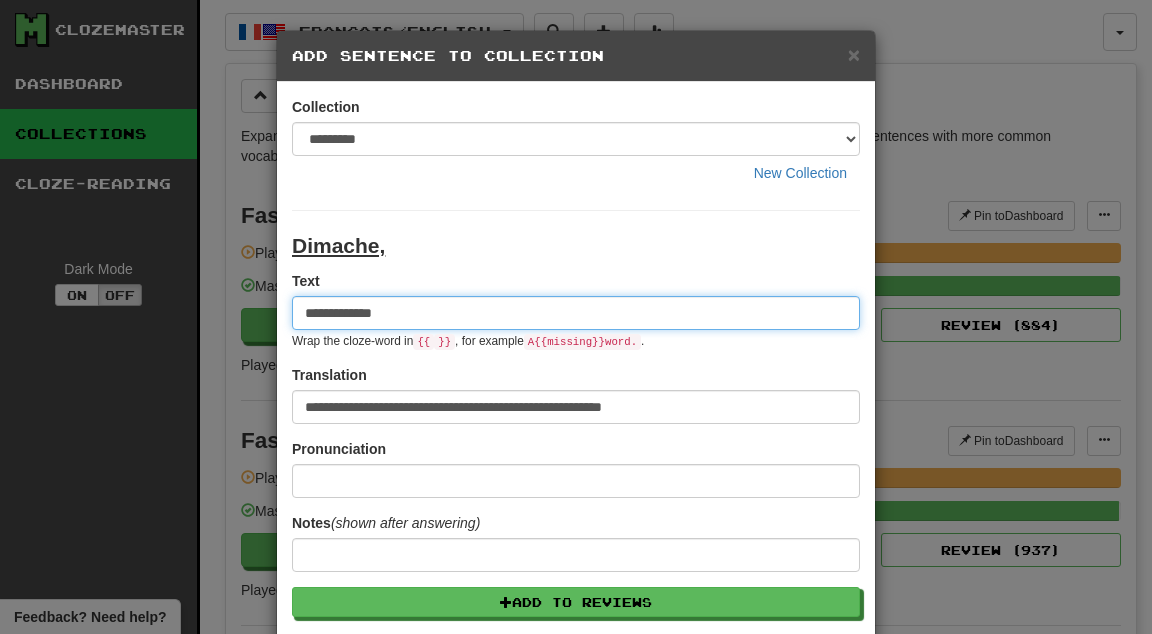 click on "**********" at bounding box center [576, 313] 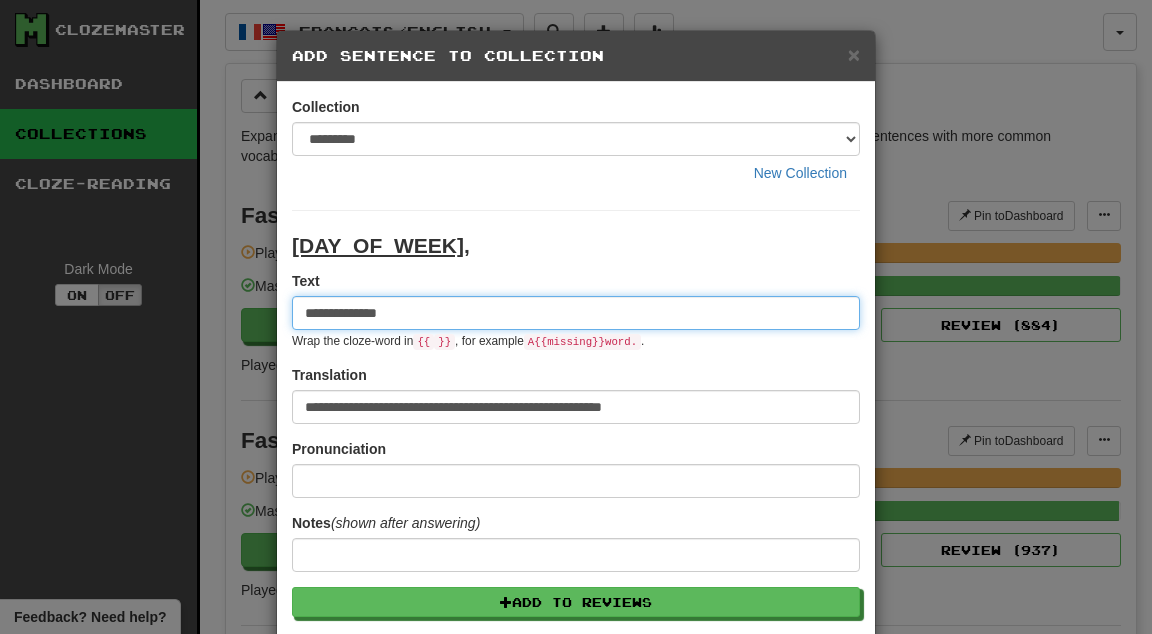 click on "**********" at bounding box center (576, 313) 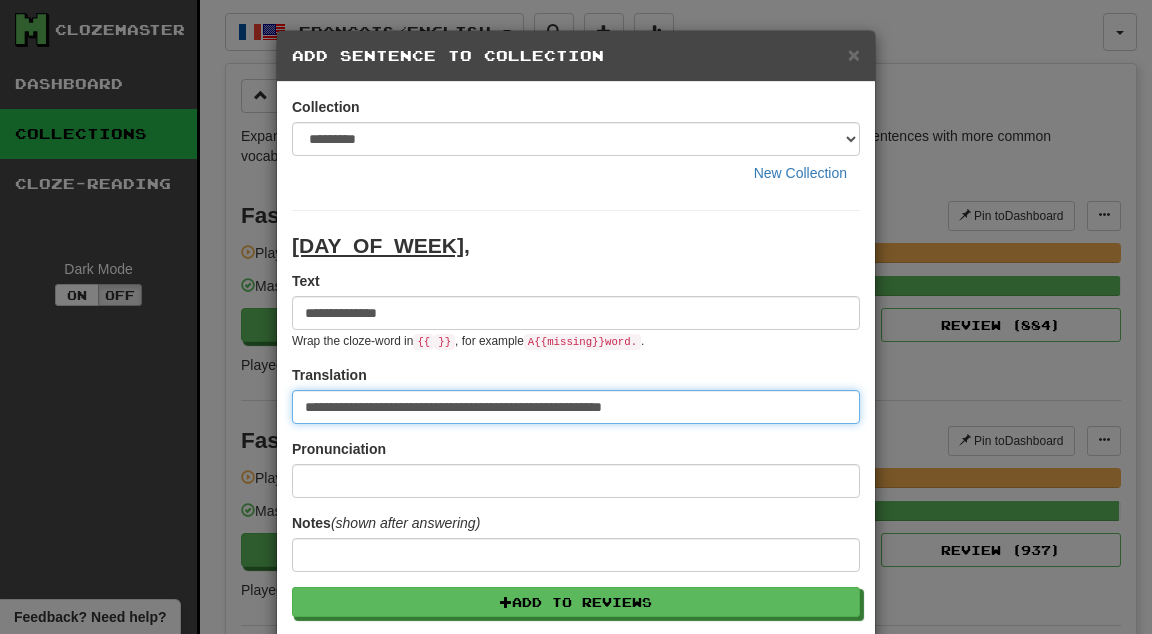 click on "**********" at bounding box center [576, 407] 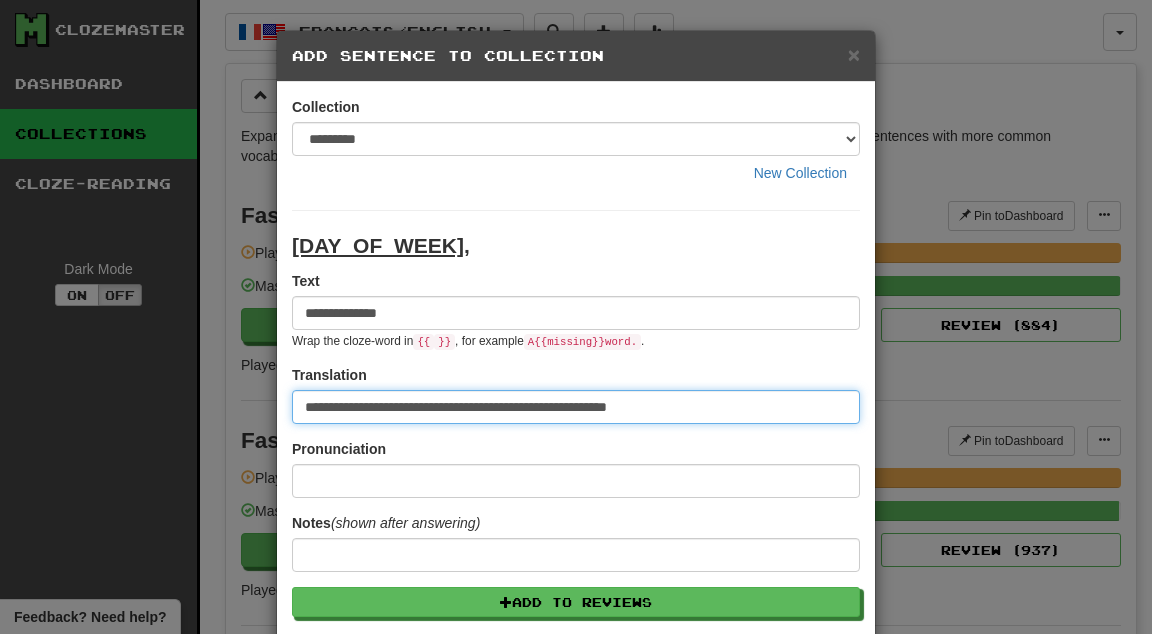 type on "**********" 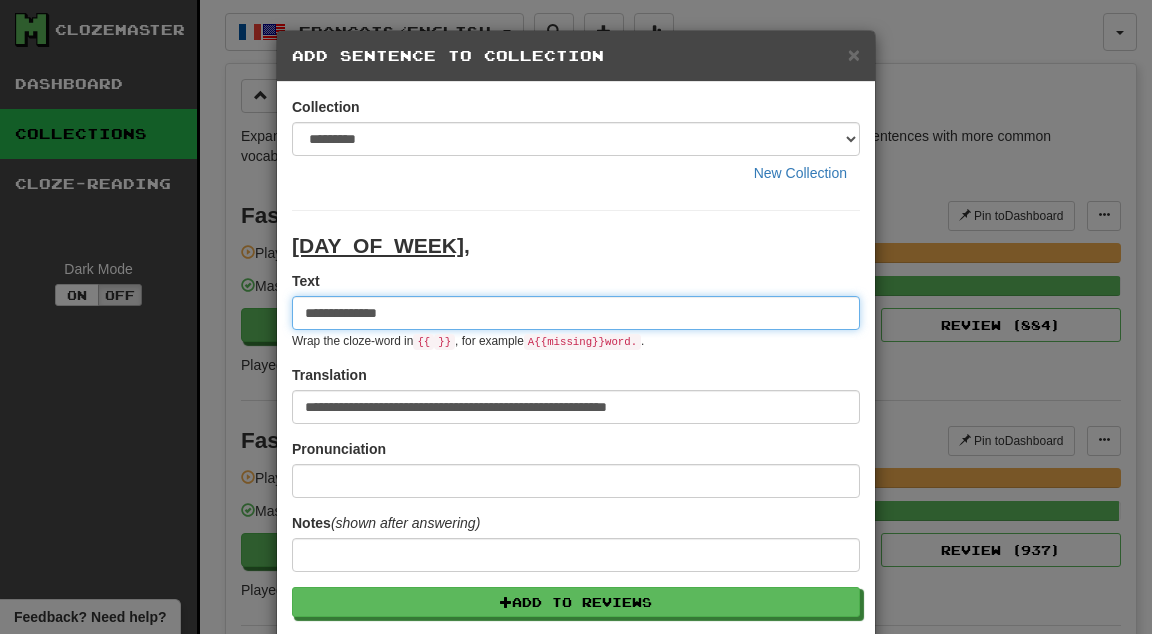 click on "**********" at bounding box center [576, 313] 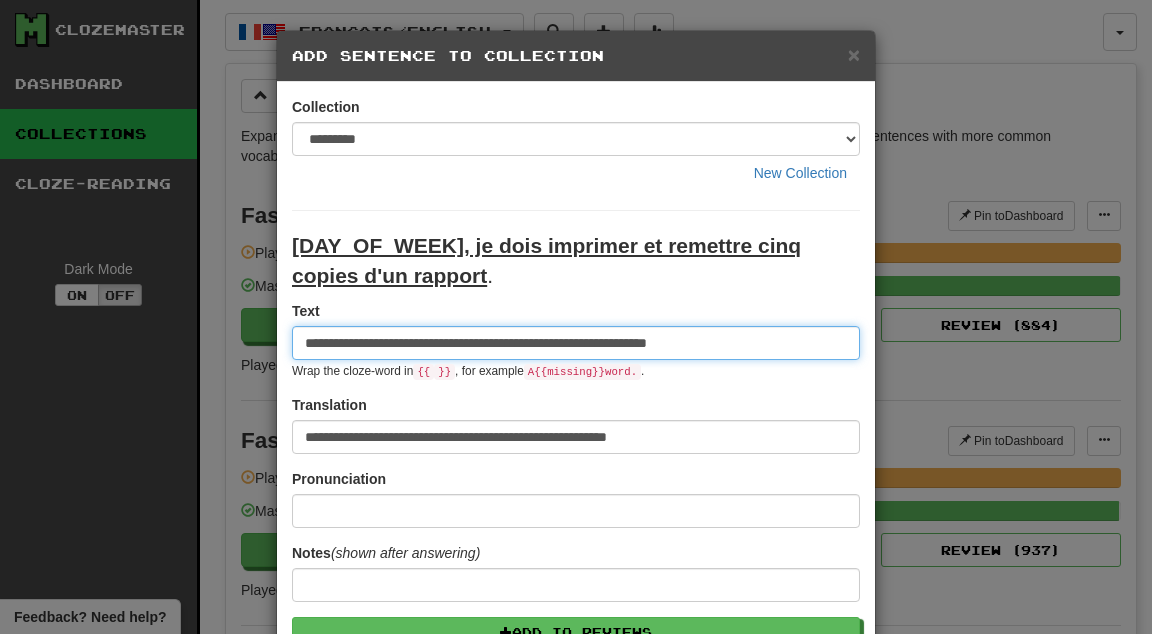 type on "**********" 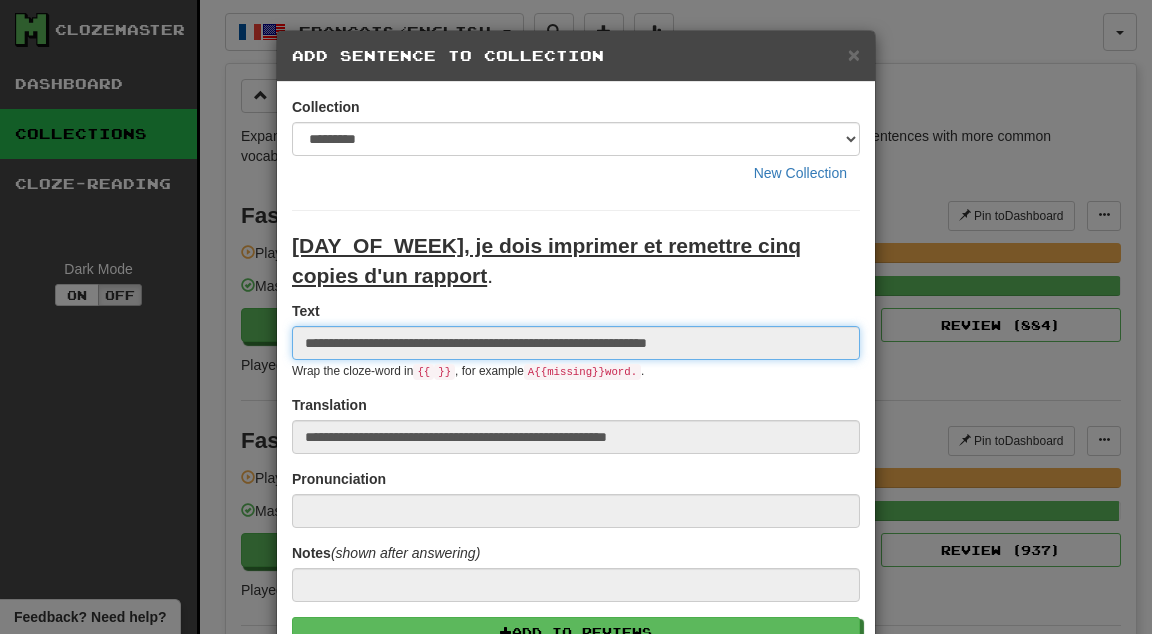 type 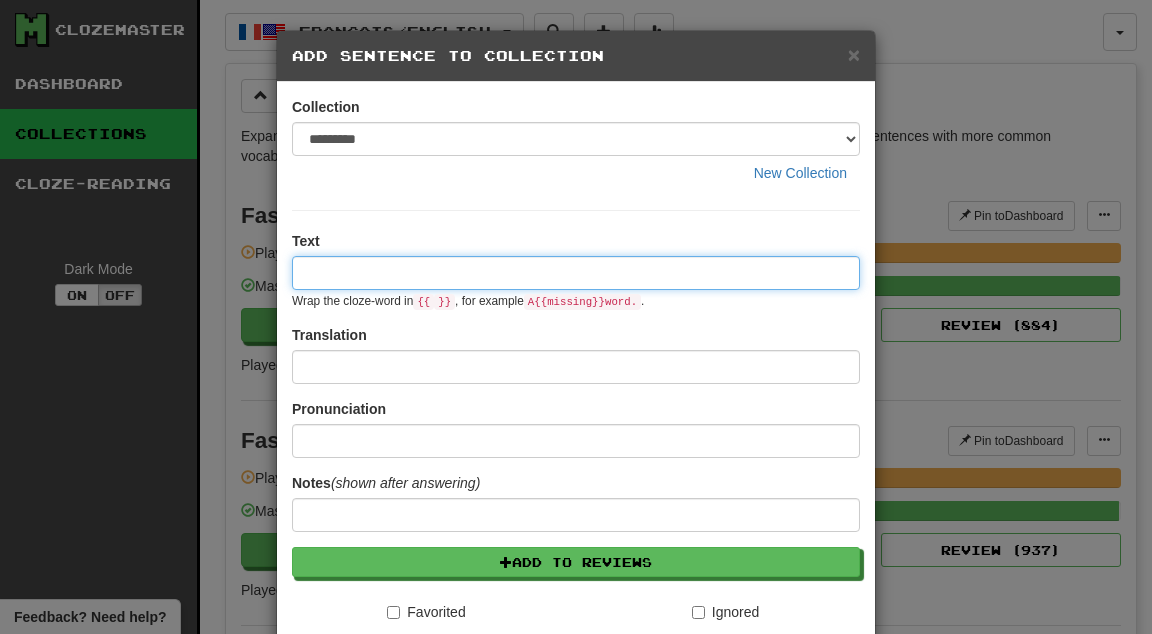paste on "****" 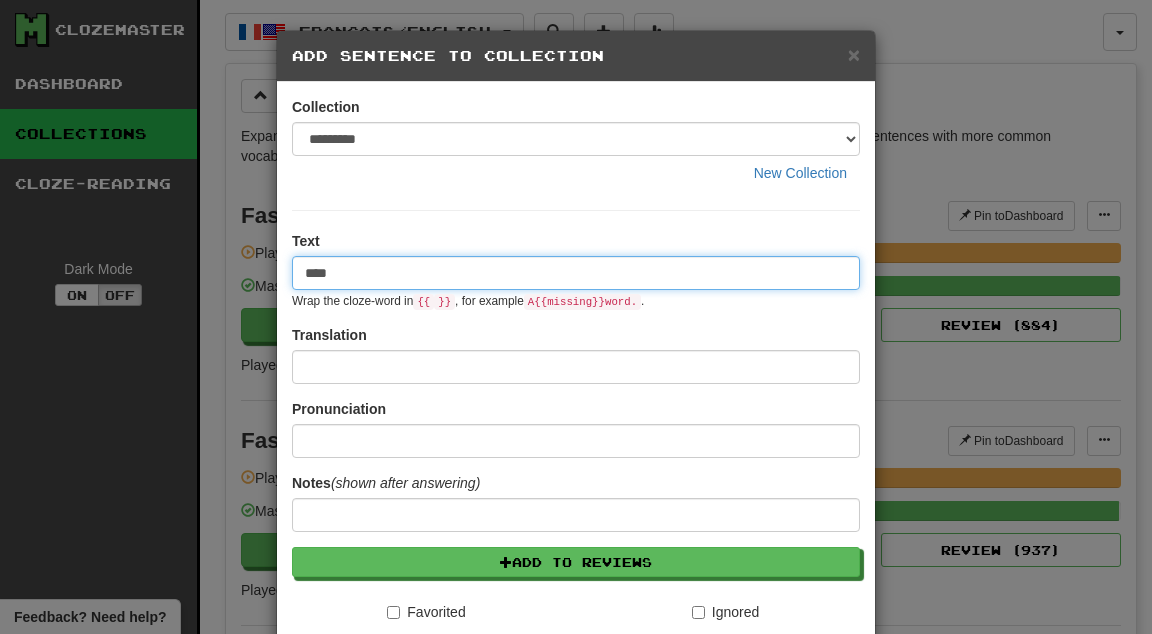type on "****" 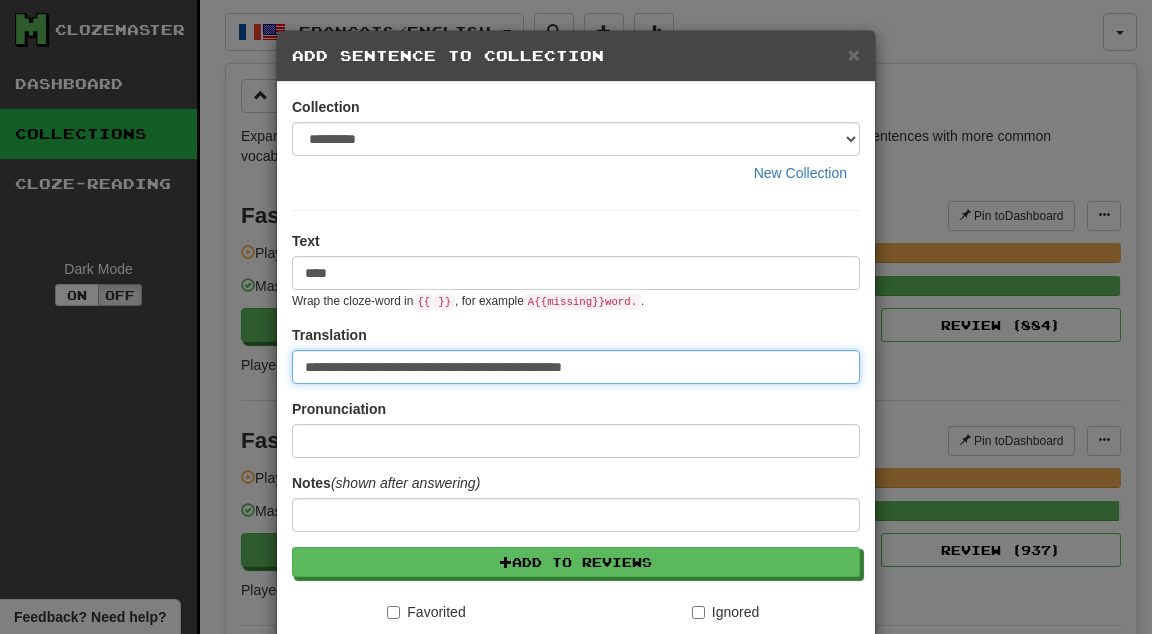 type on "**********" 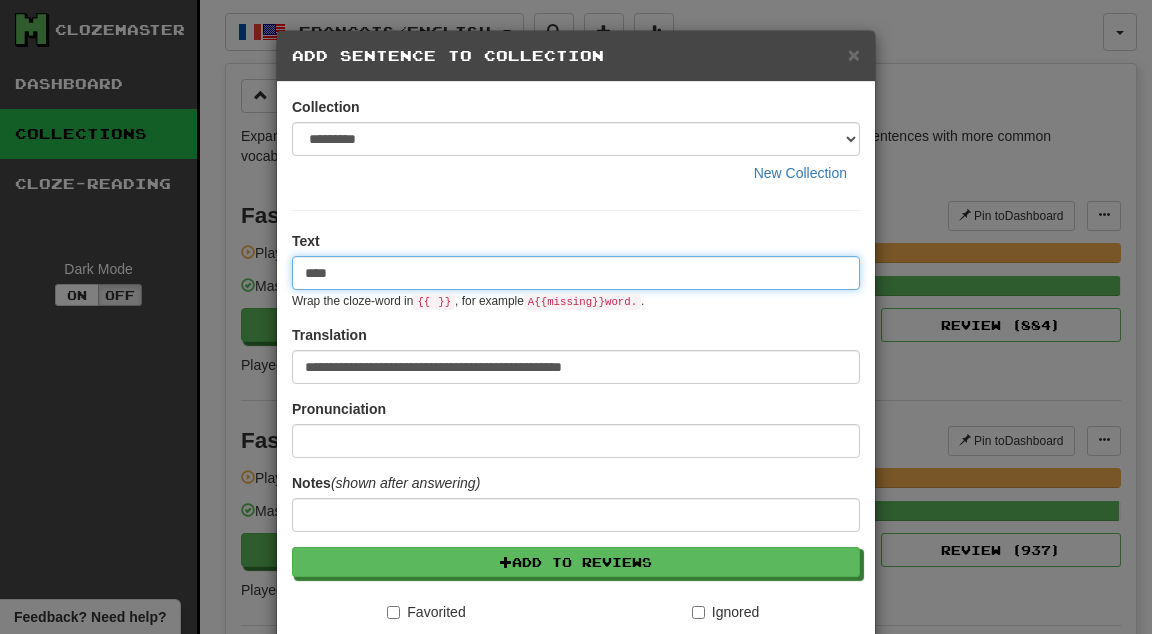 click on "****" at bounding box center [576, 273] 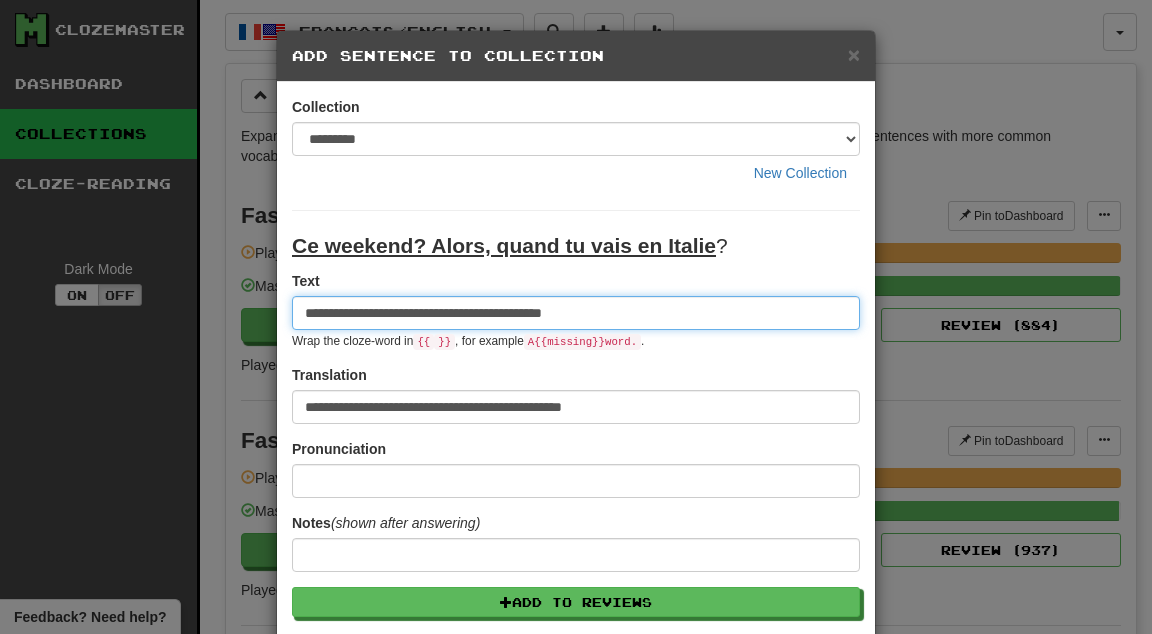 click on "**********" at bounding box center (576, 313) 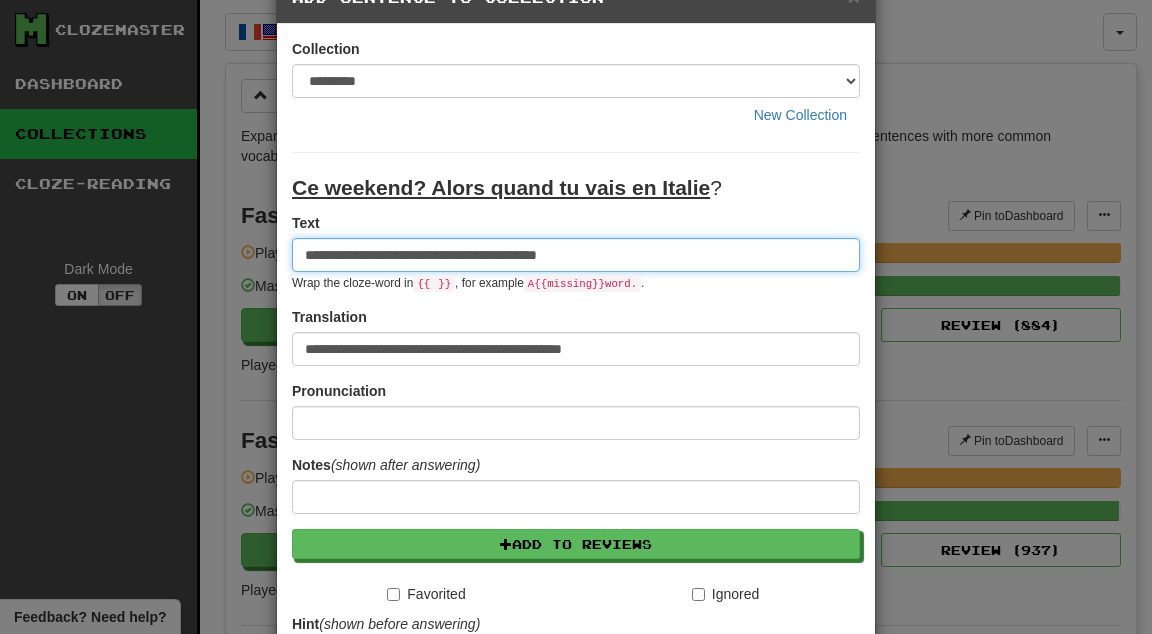 scroll, scrollTop: 60, scrollLeft: 0, axis: vertical 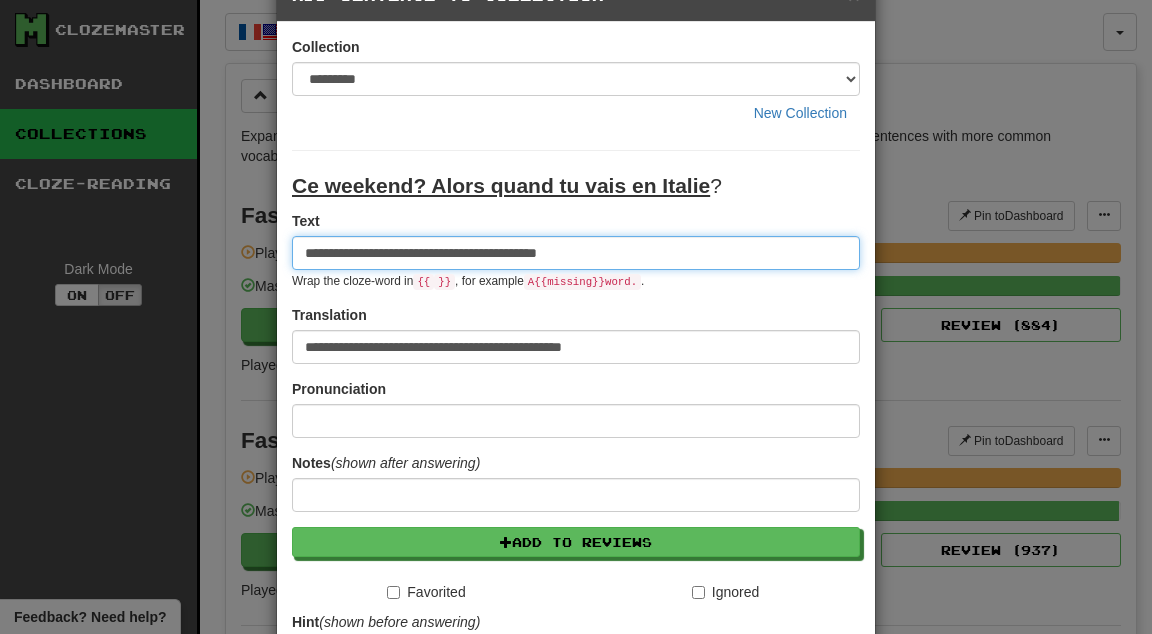 type on "**********" 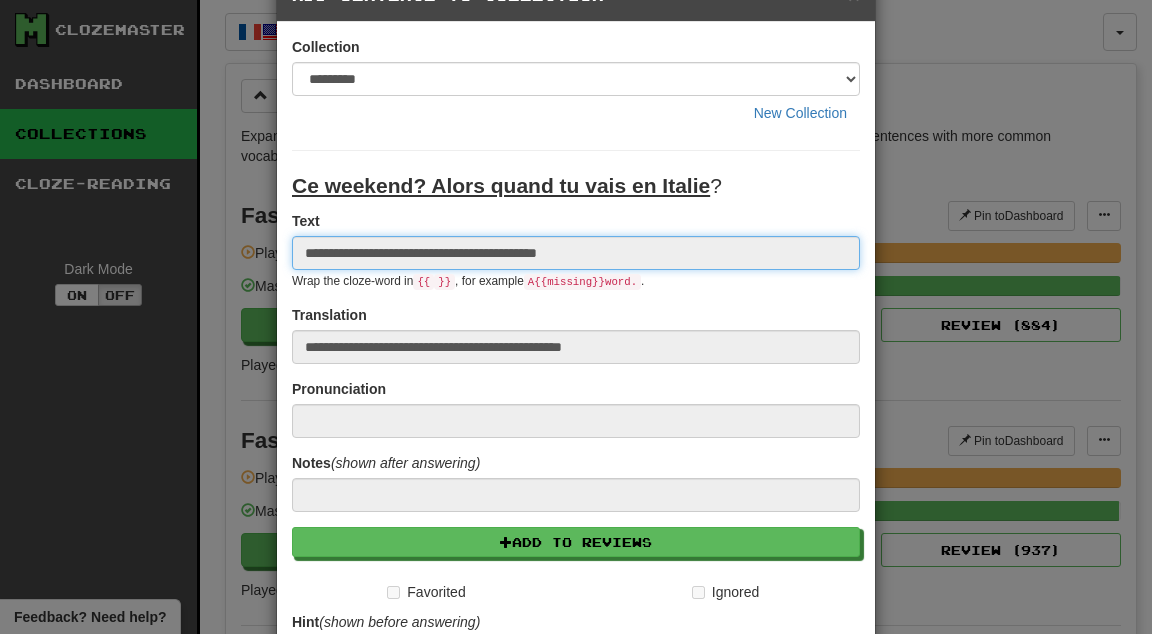 type 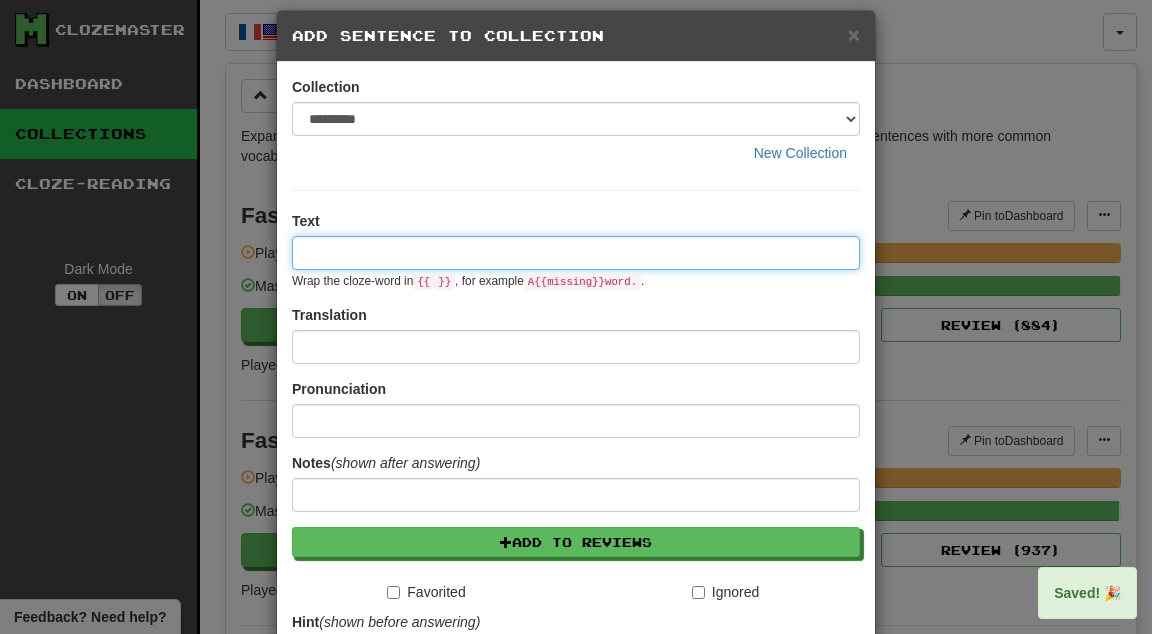 scroll, scrollTop: 0, scrollLeft: 0, axis: both 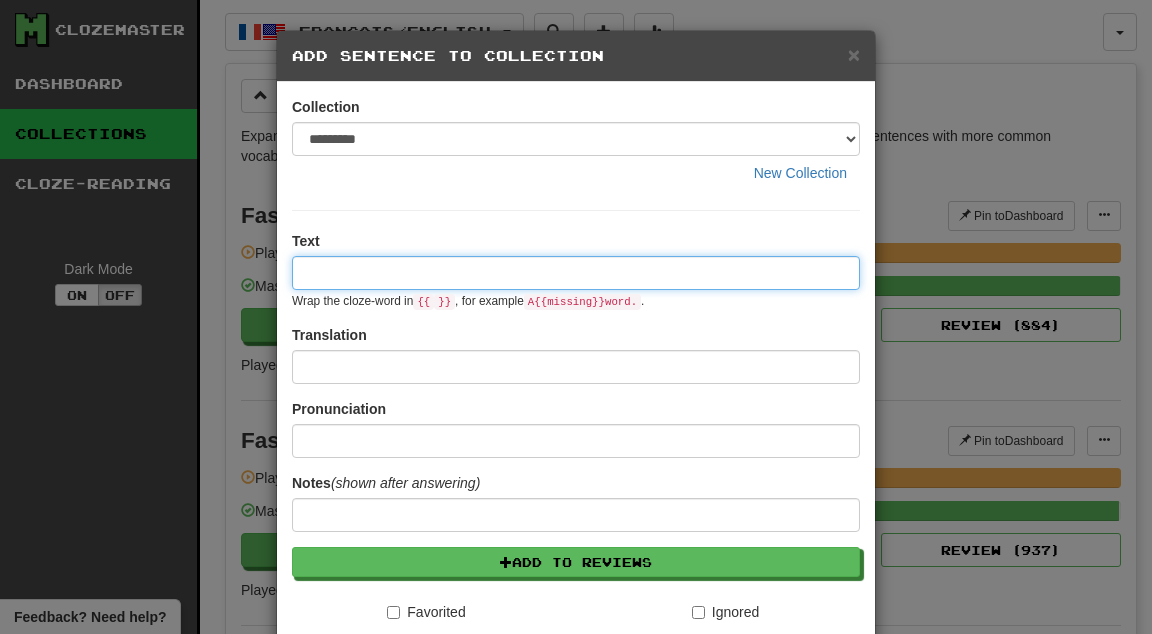 paste on "****" 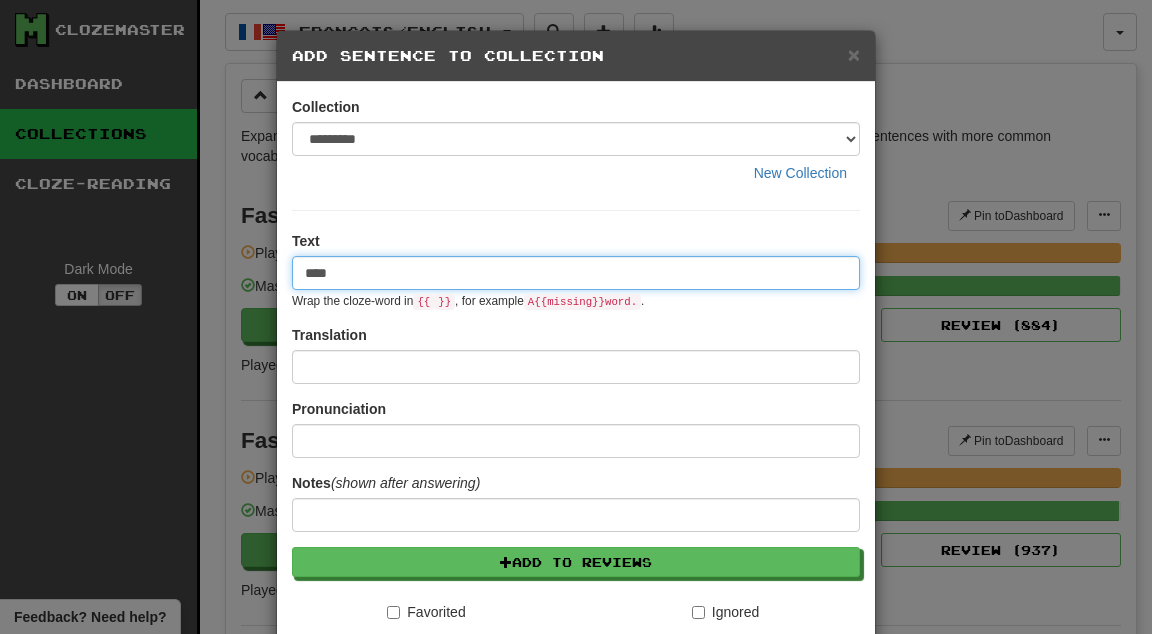 type on "****" 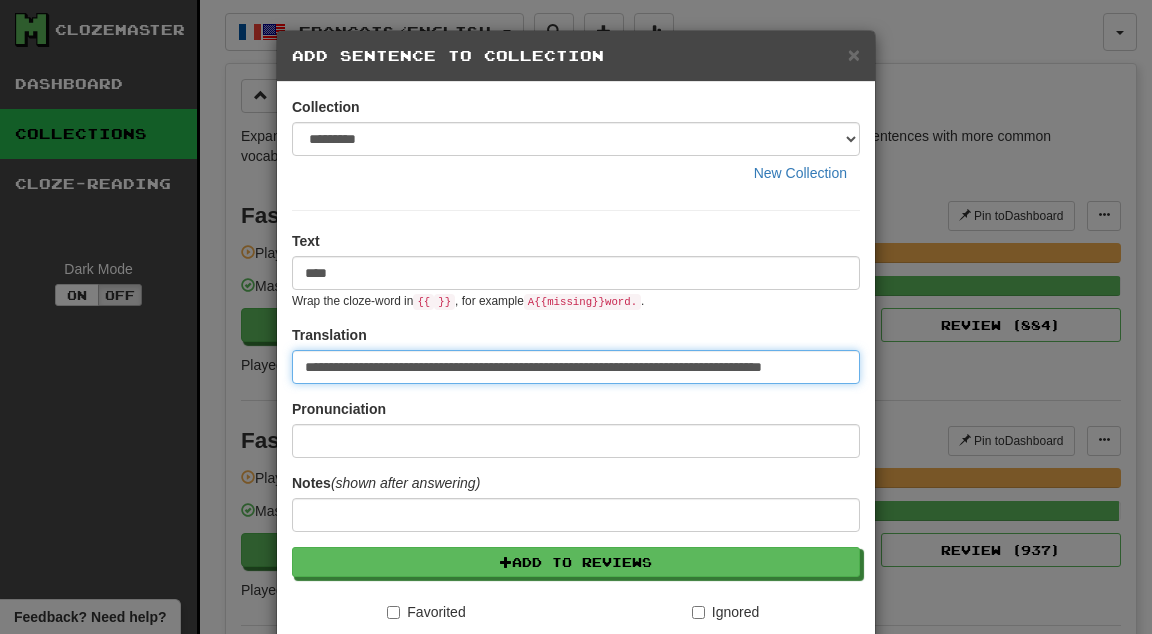 type on "**********" 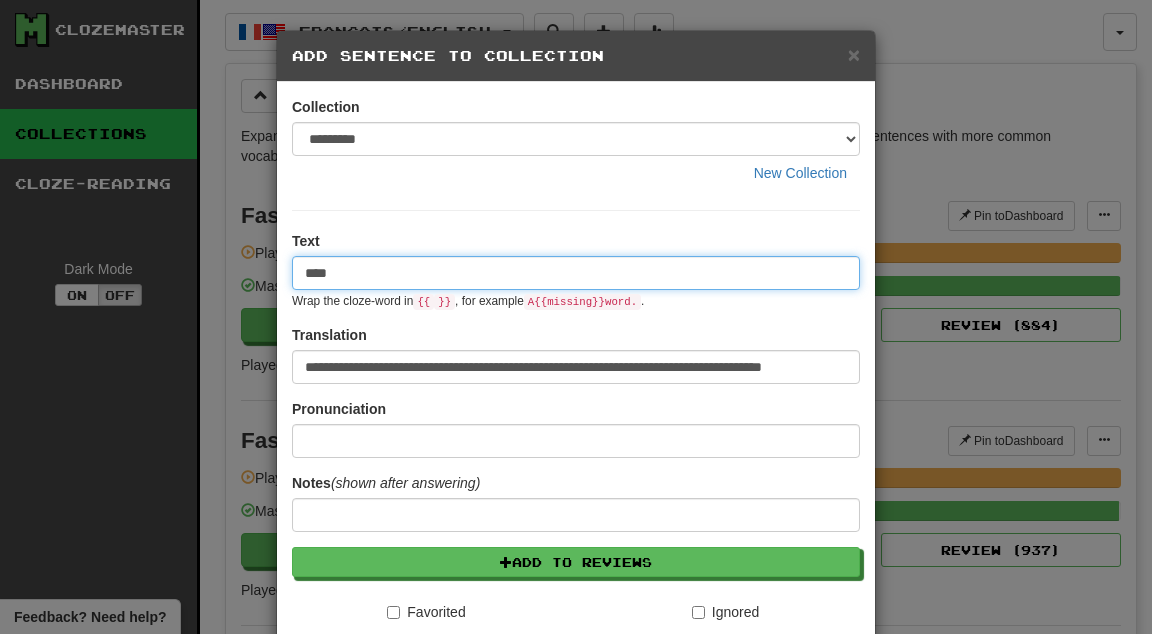 click on "****" at bounding box center (576, 273) 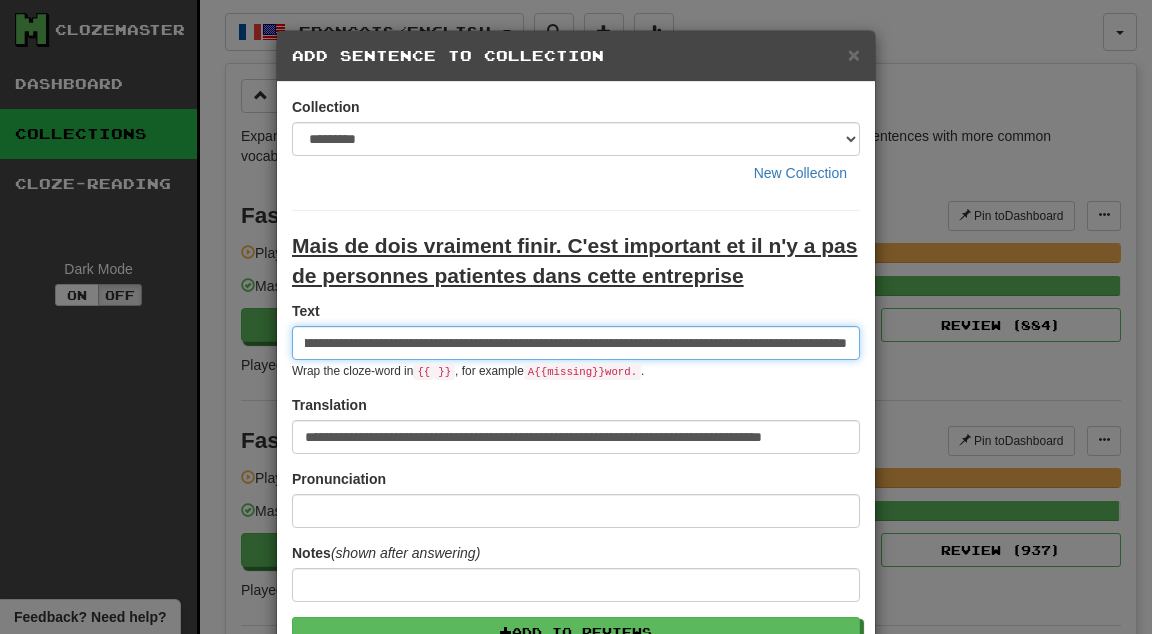 scroll, scrollTop: 0, scrollLeft: 120, axis: horizontal 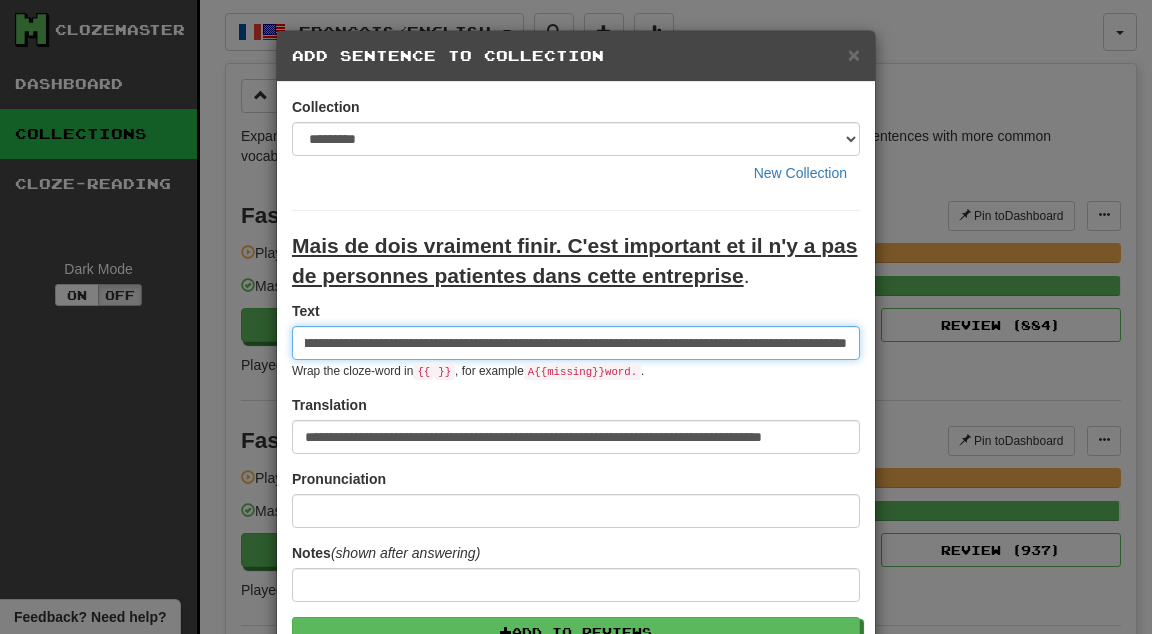 type on "**********" 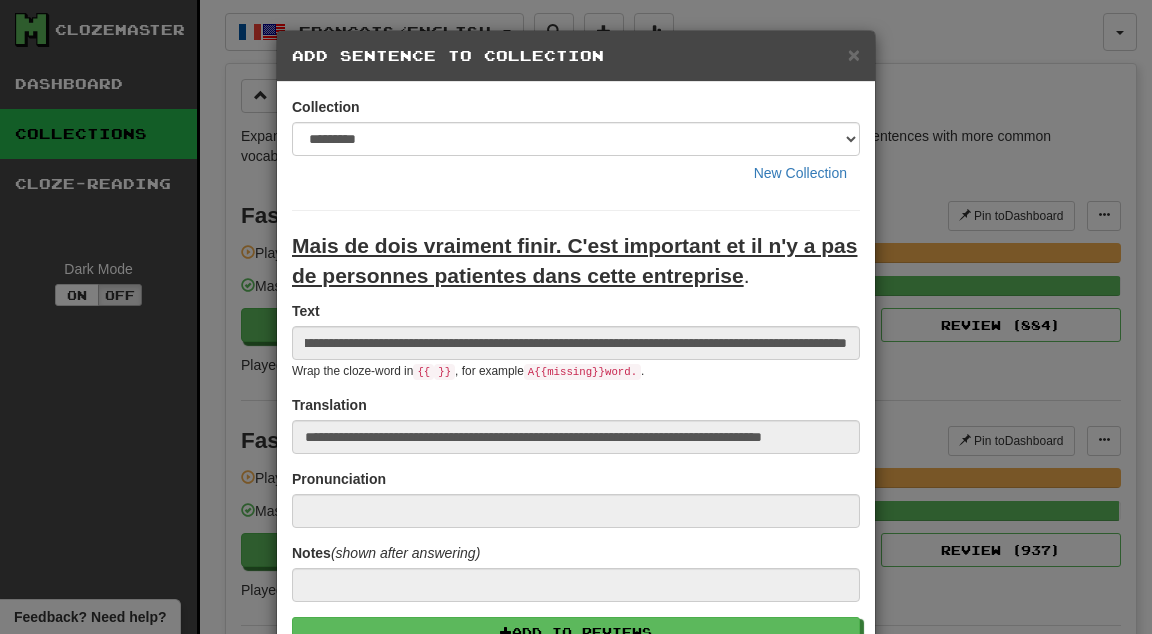scroll, scrollTop: 0, scrollLeft: 0, axis: both 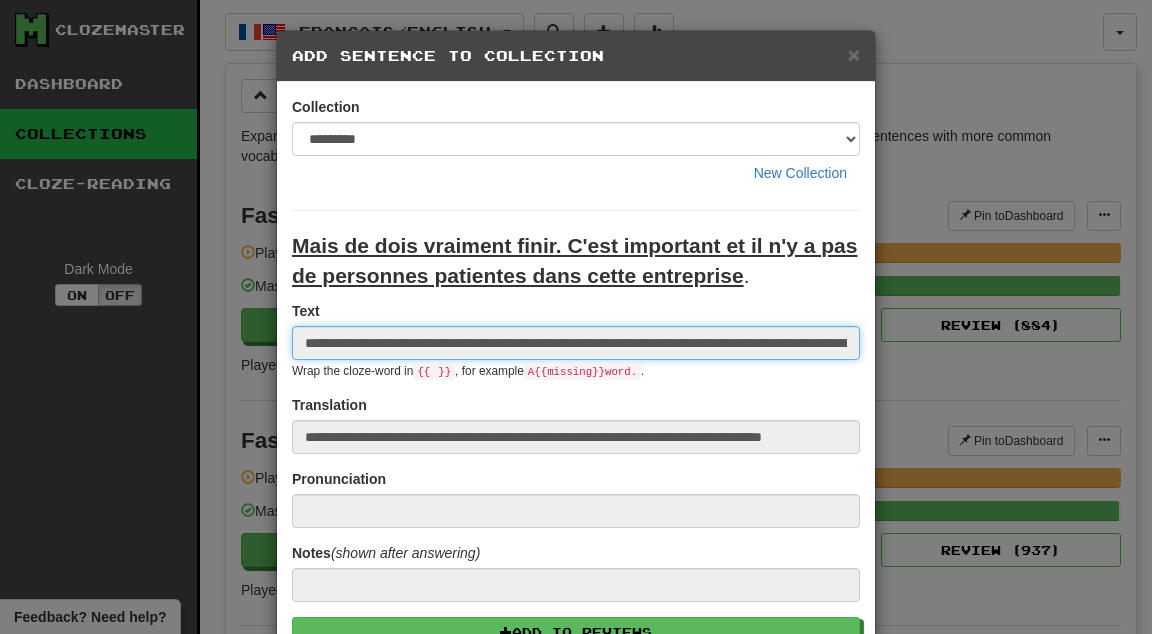type 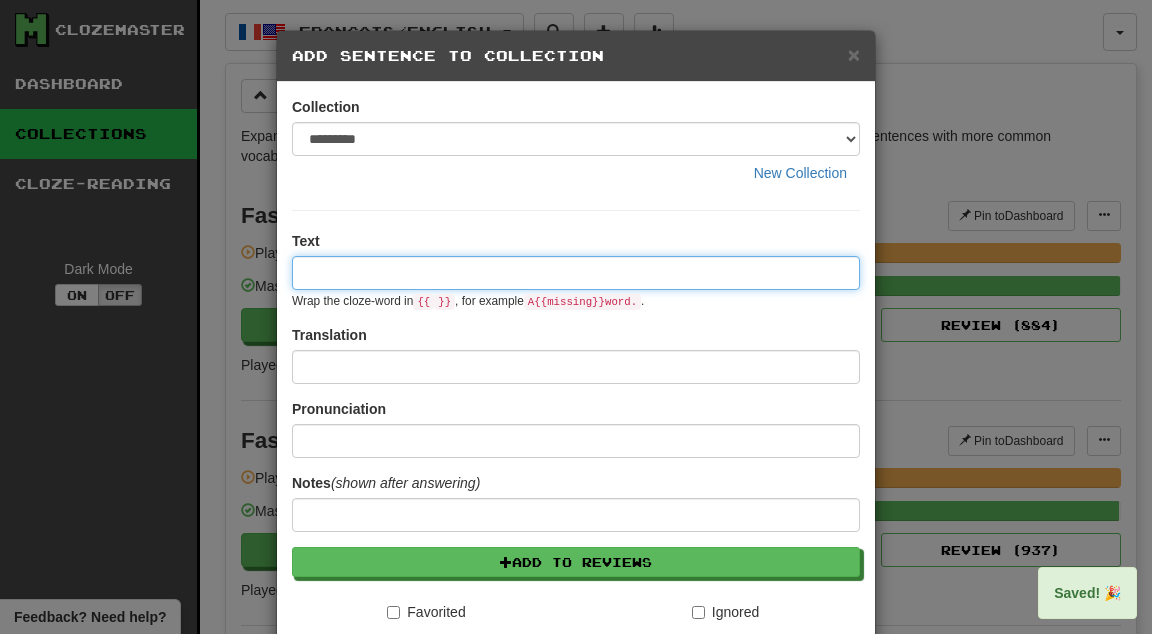 paste on "****" 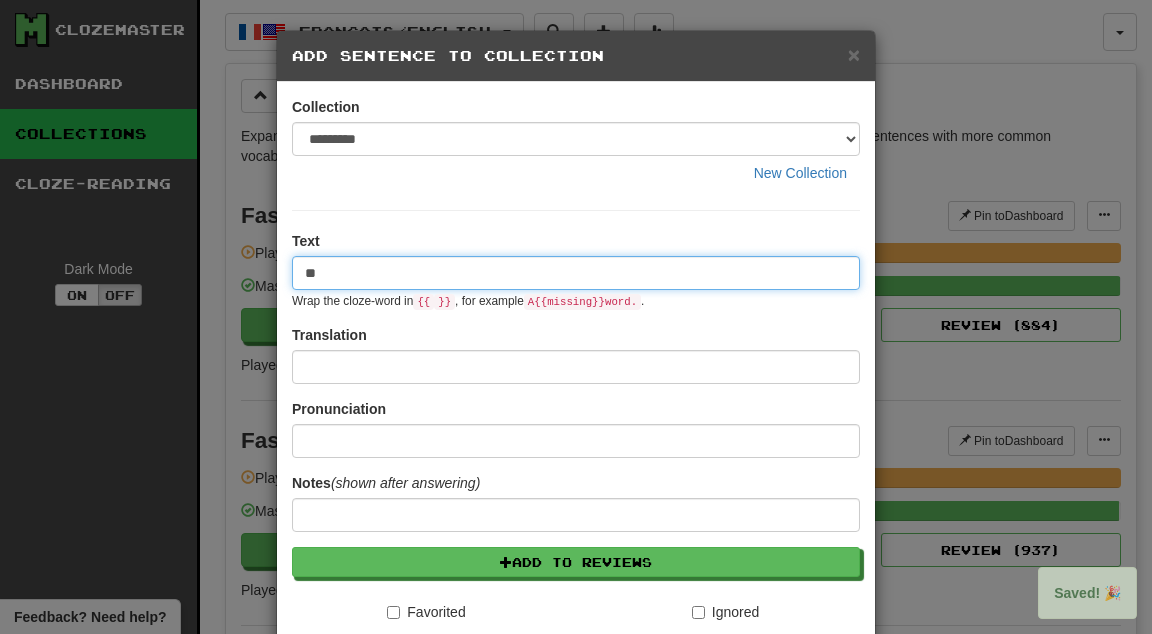 type on "*" 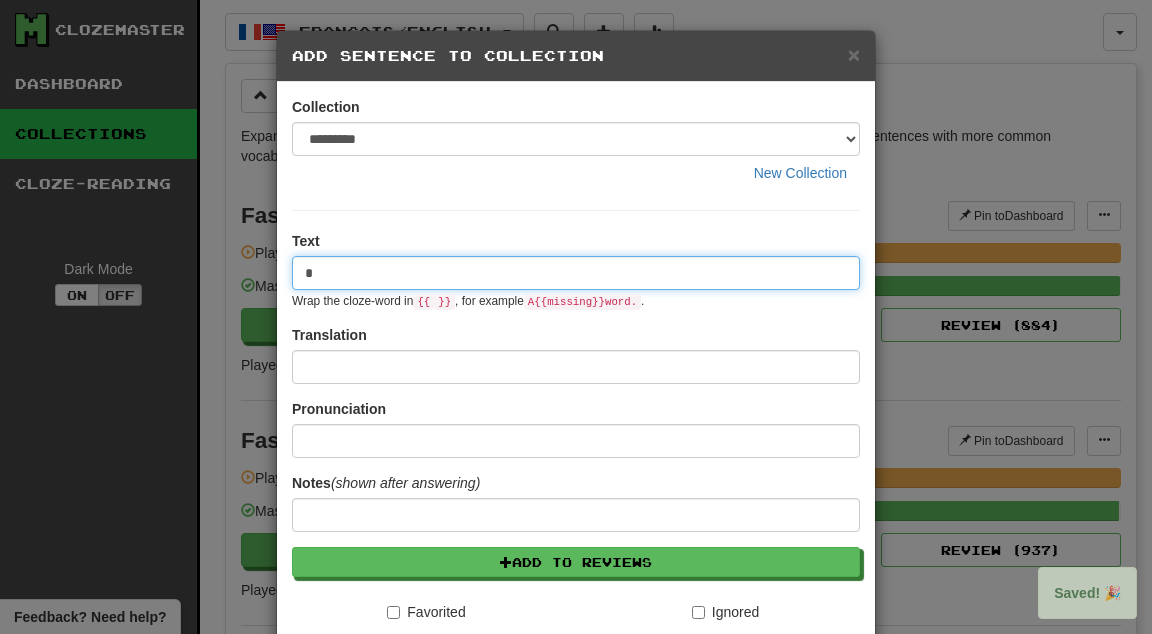 type 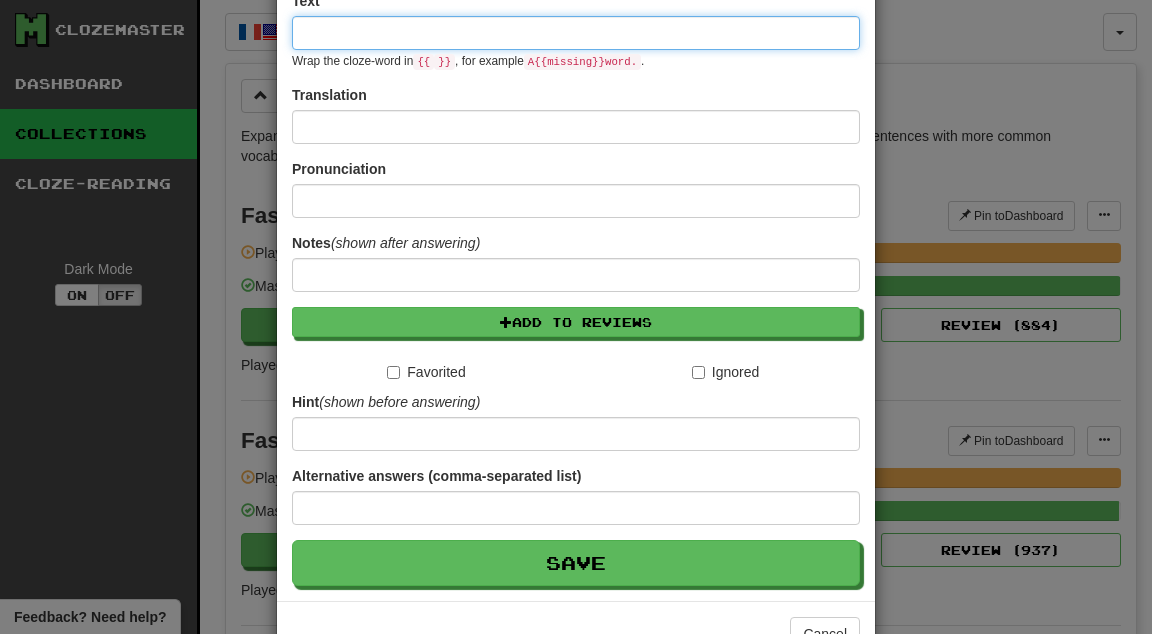 scroll, scrollTop: 300, scrollLeft: 0, axis: vertical 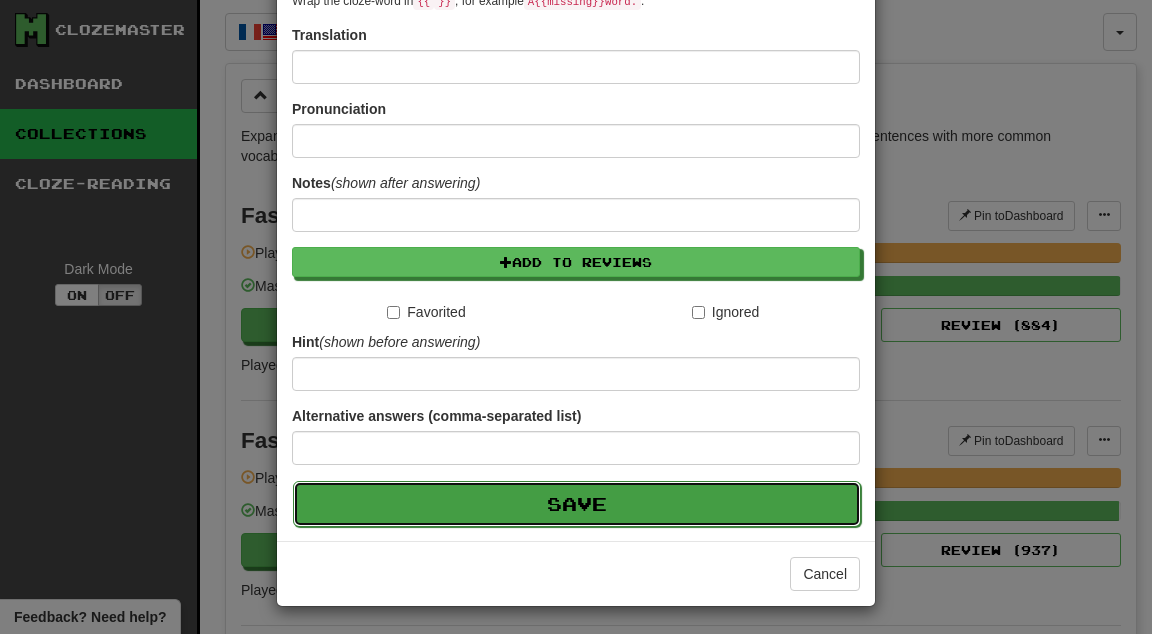 click on "Save" at bounding box center [577, 504] 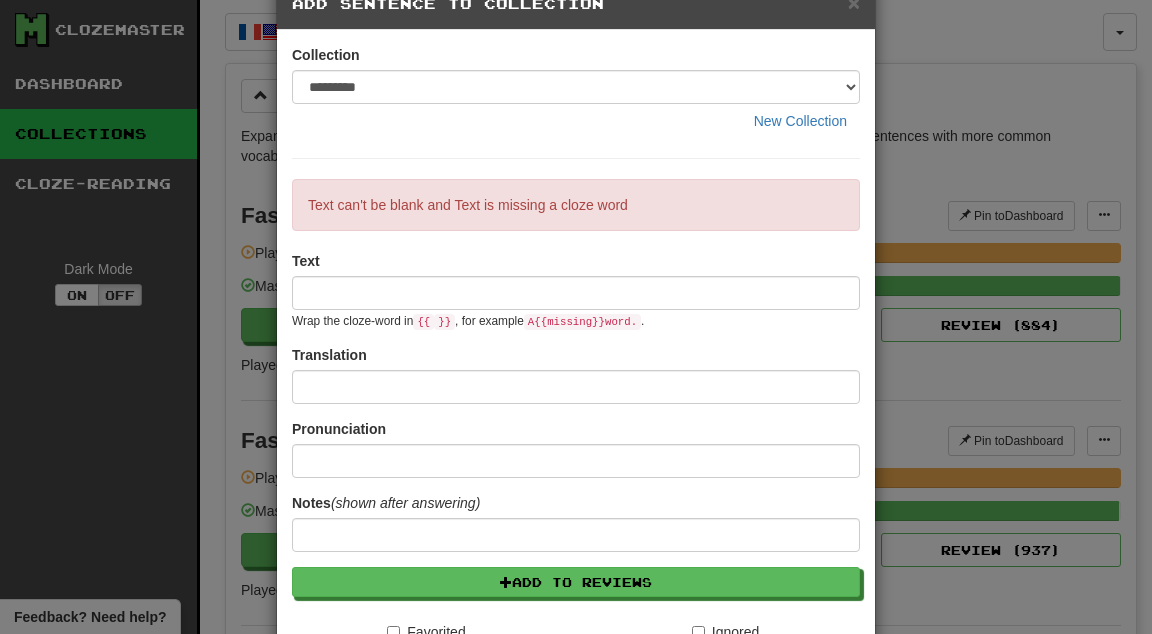 scroll, scrollTop: 0, scrollLeft: 0, axis: both 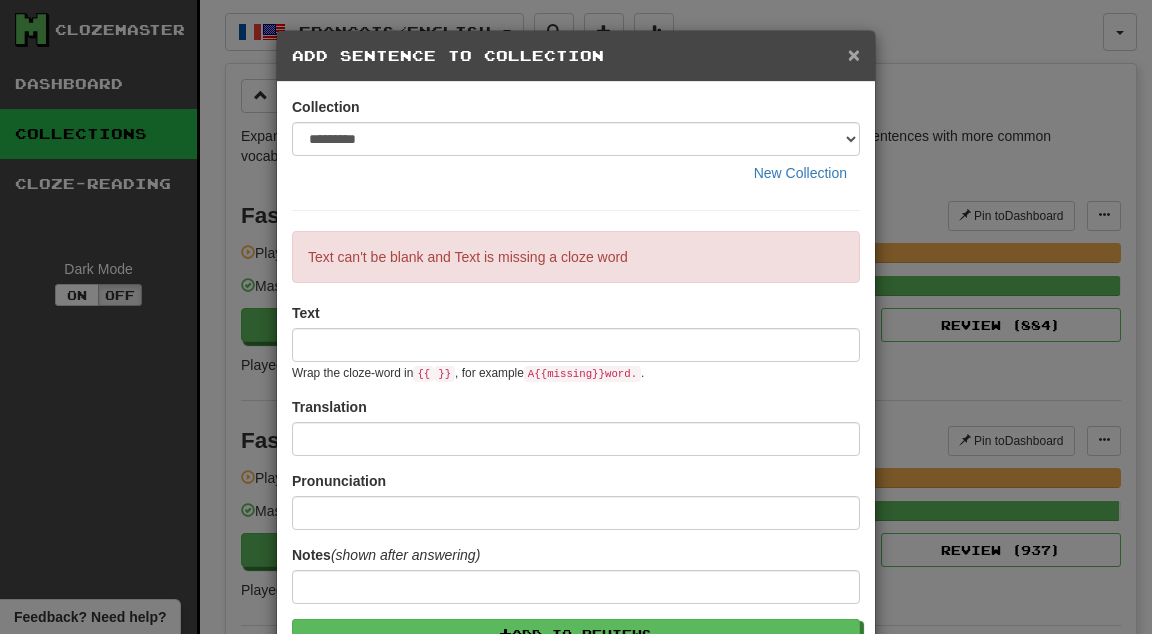 click on "×" at bounding box center [854, 54] 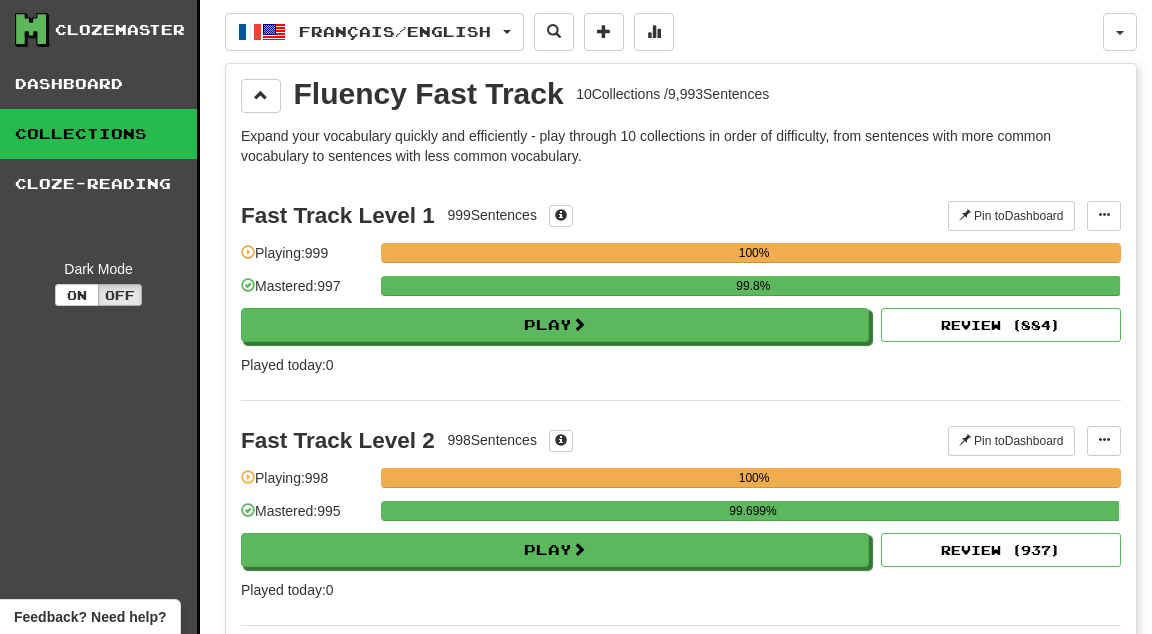 click on "Collections" at bounding box center [98, 134] 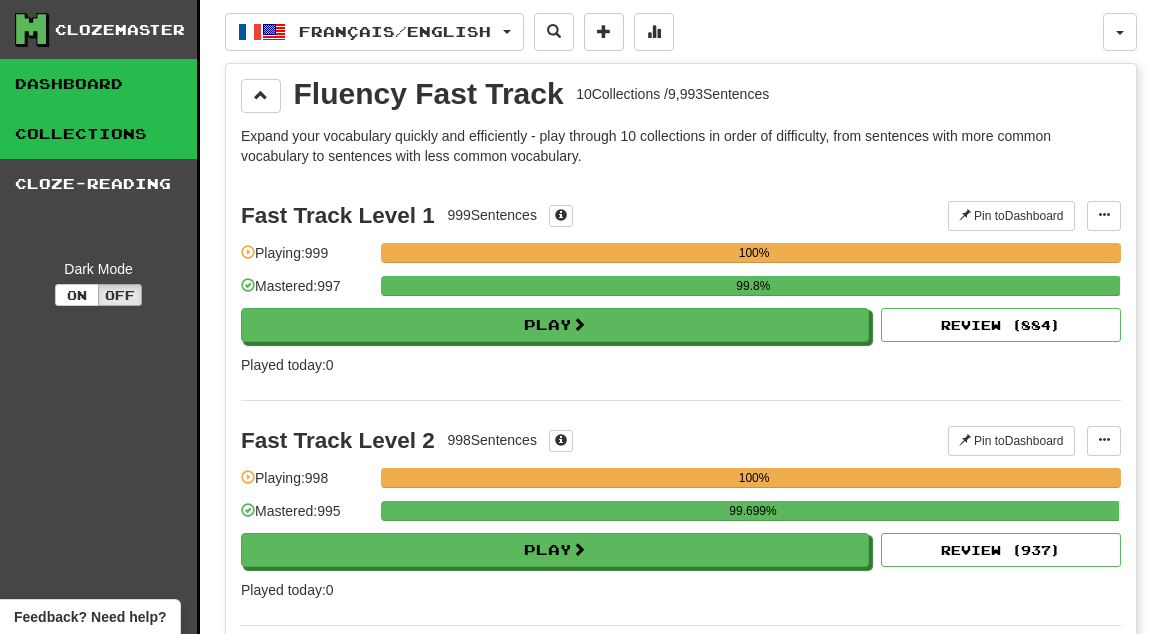 click on "Dashboard" at bounding box center (98, 84) 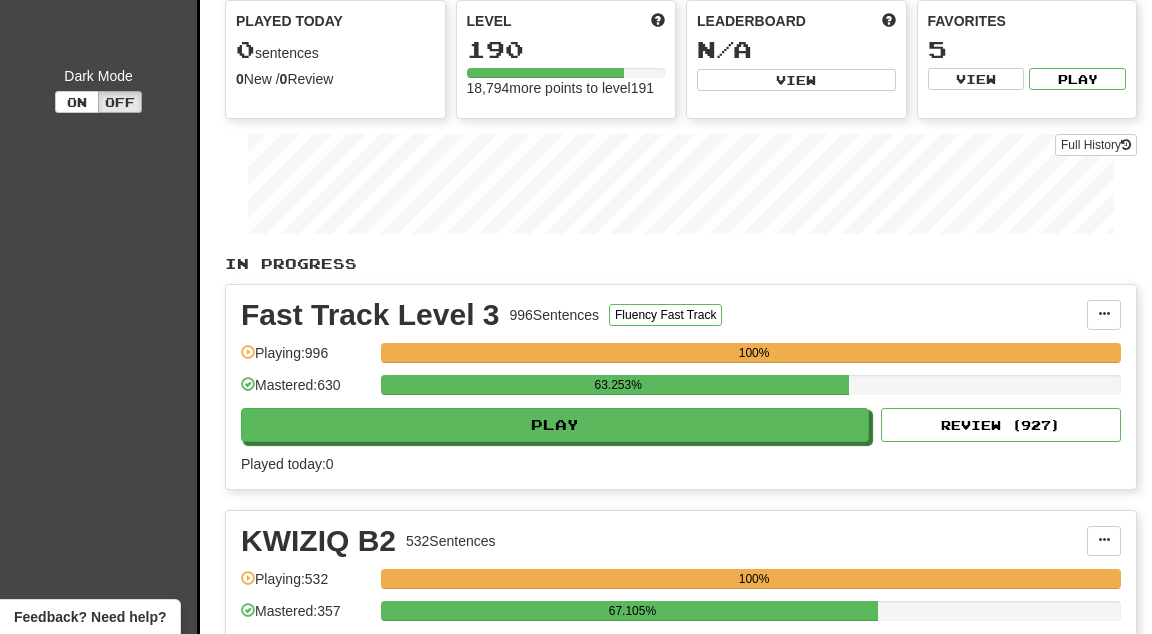 scroll, scrollTop: 0, scrollLeft: 0, axis: both 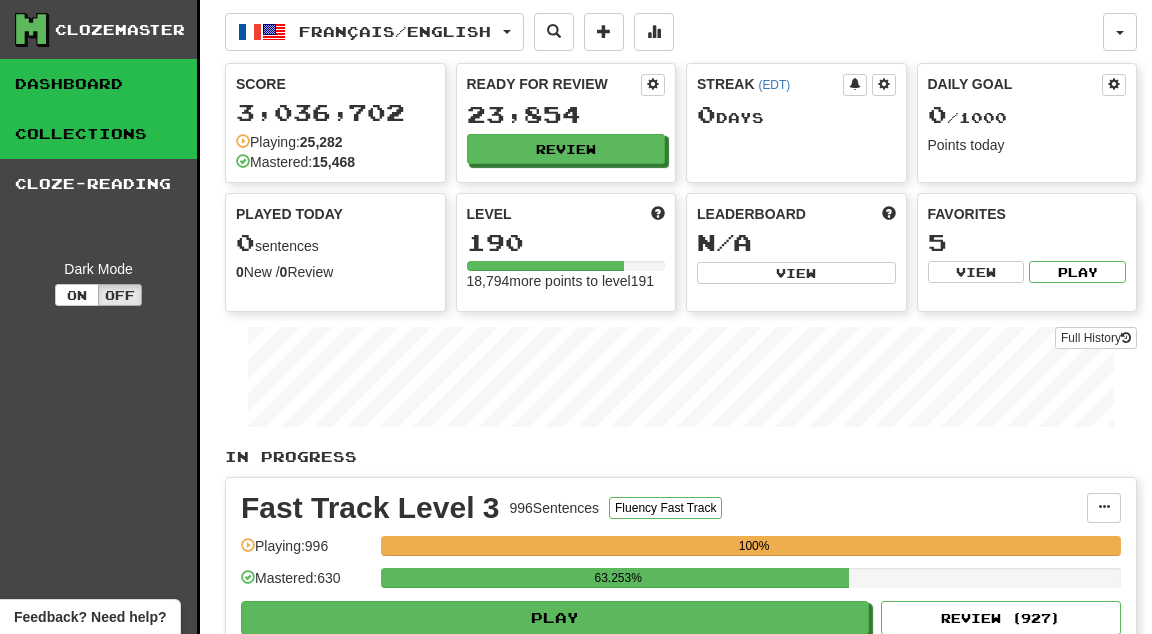 click on "Collections" at bounding box center [98, 134] 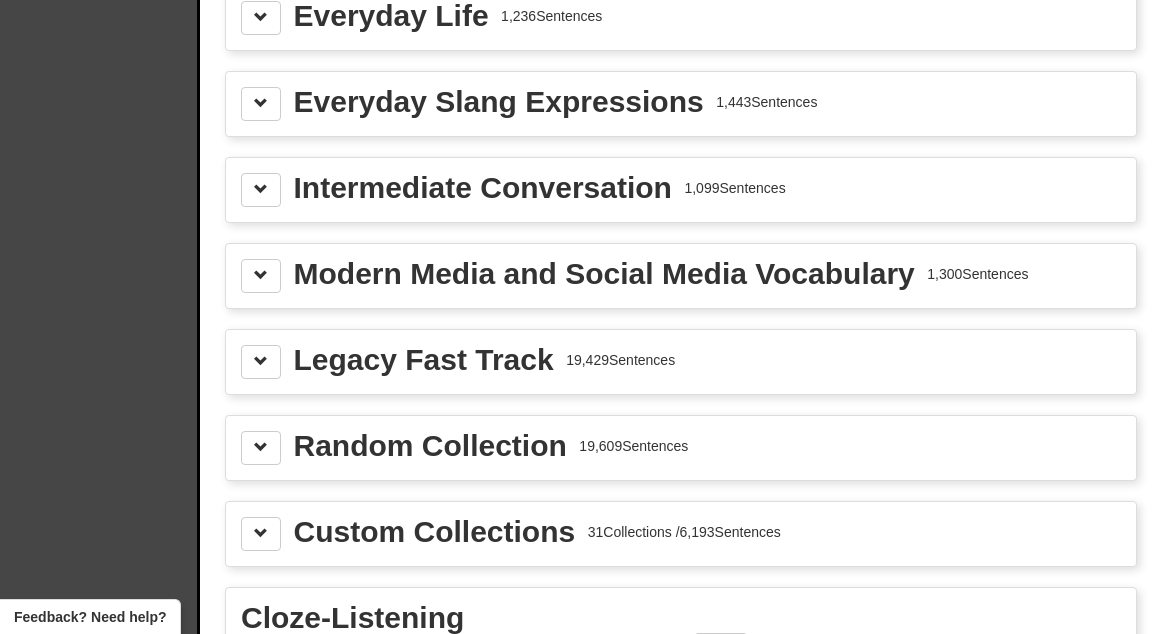 scroll, scrollTop: 2590, scrollLeft: 0, axis: vertical 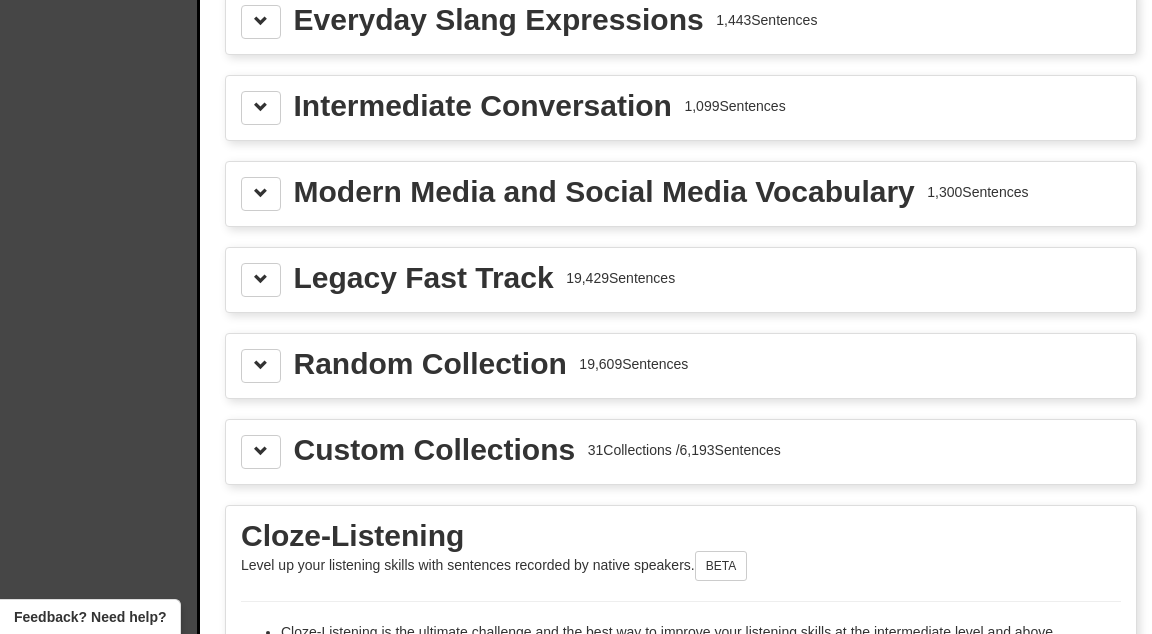 click on "Custom Collections" at bounding box center [435, 450] 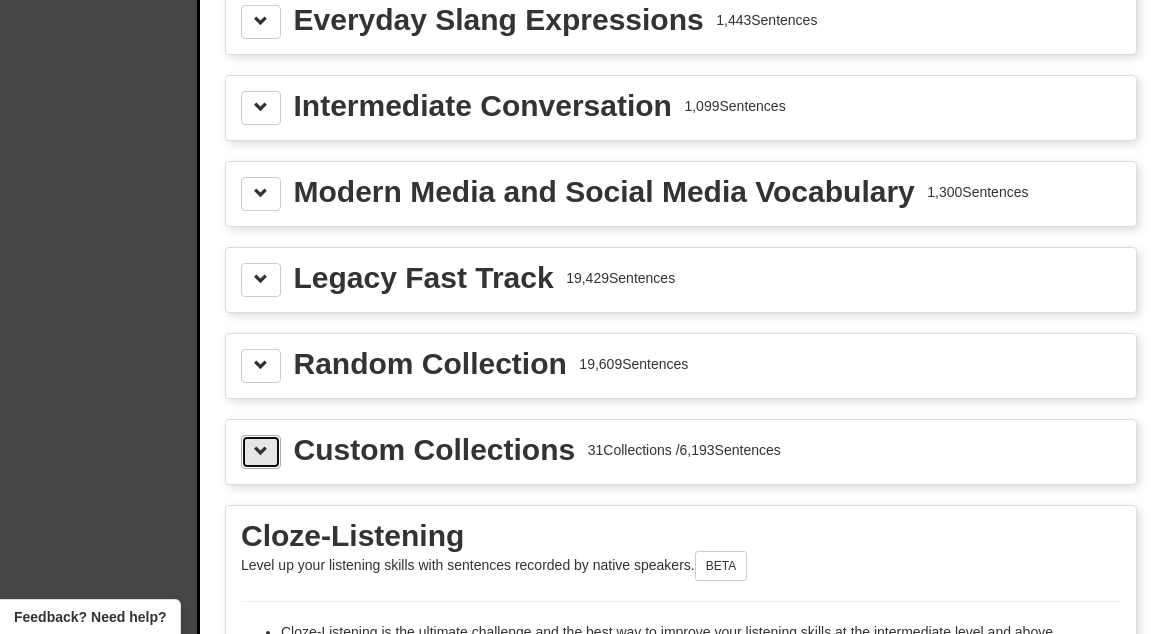 click at bounding box center [261, 452] 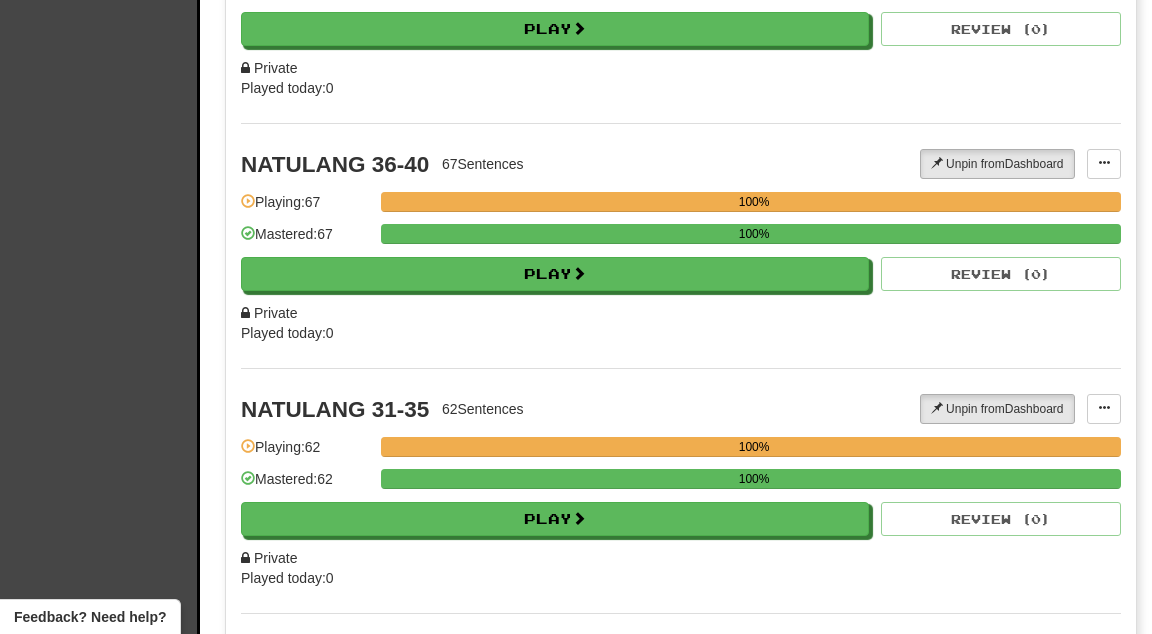 scroll, scrollTop: 4516, scrollLeft: 0, axis: vertical 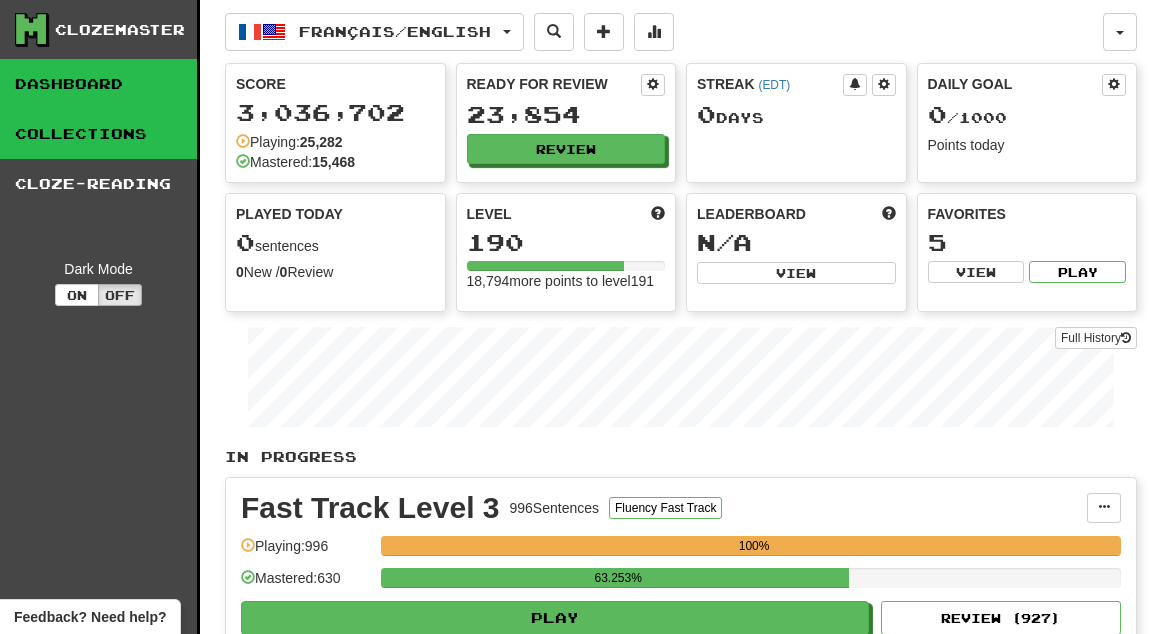 click on "Collections" at bounding box center [98, 134] 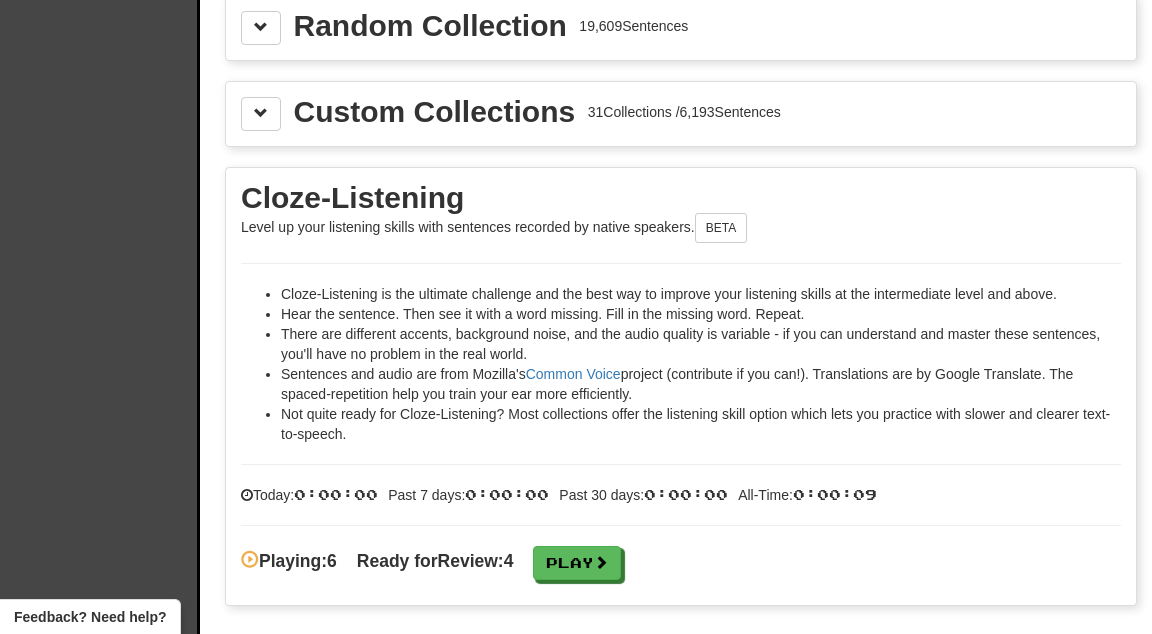 scroll, scrollTop: 2944, scrollLeft: 0, axis: vertical 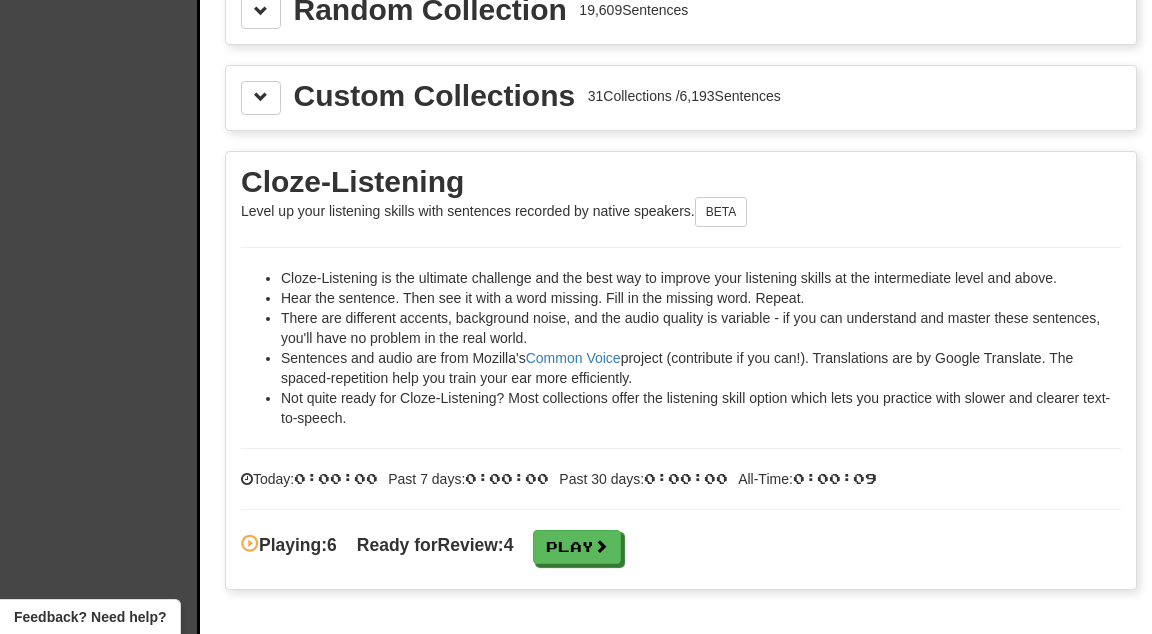 click on "Custom Collections" at bounding box center (435, 96) 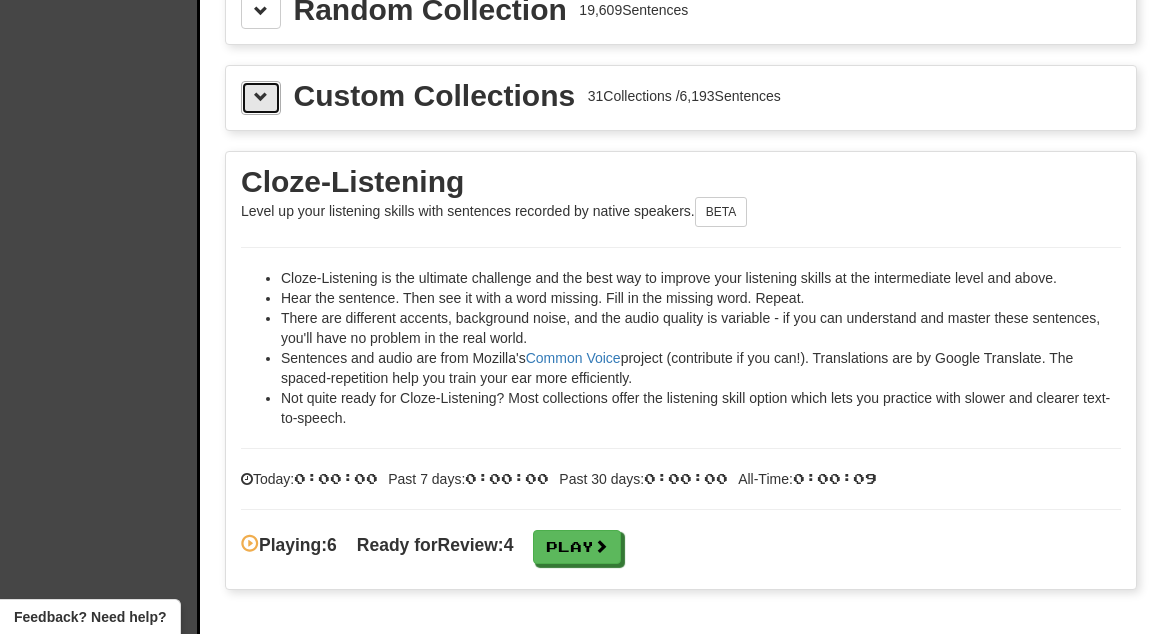 click at bounding box center [261, 97] 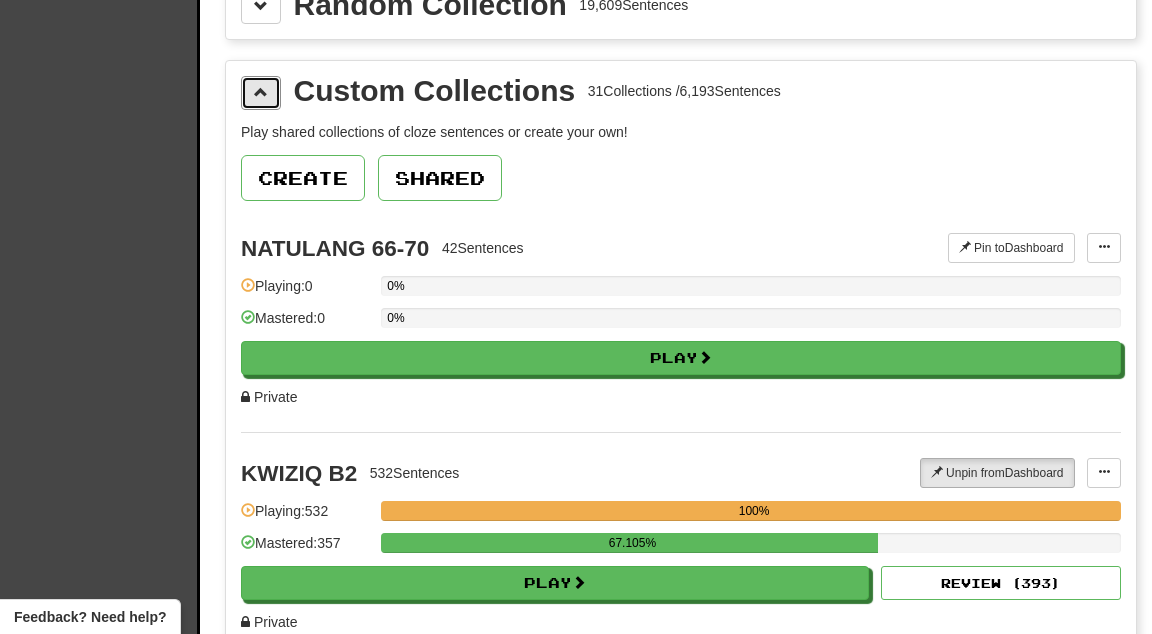 scroll, scrollTop: 2950, scrollLeft: 0, axis: vertical 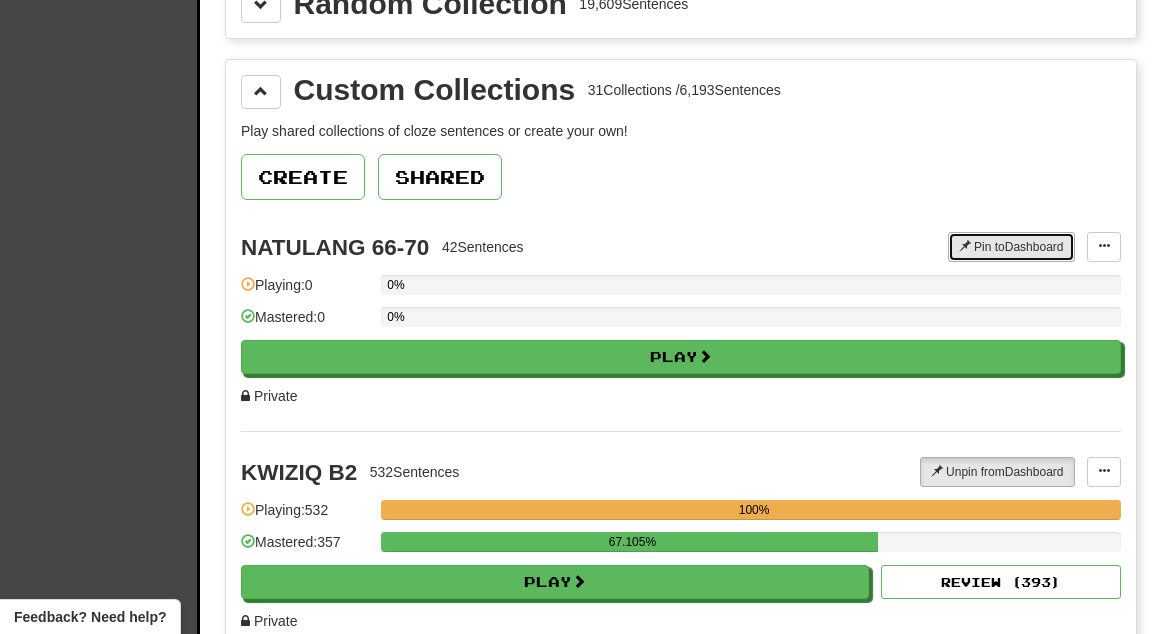 click on "Pin to  Dashboard" at bounding box center [1011, 247] 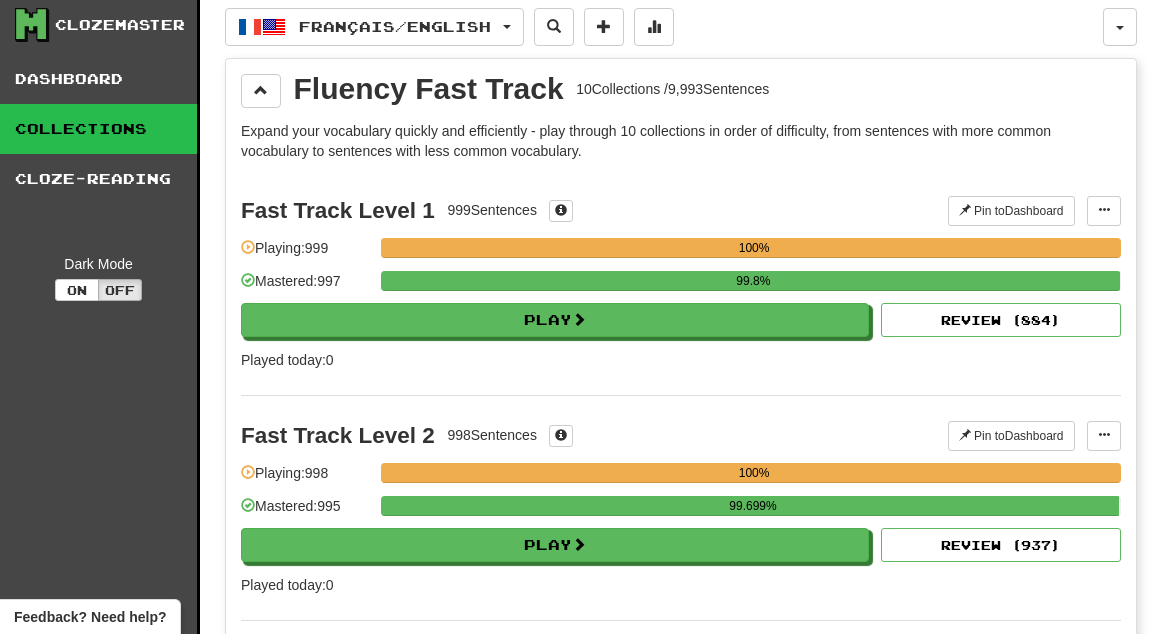 scroll, scrollTop: 0, scrollLeft: 0, axis: both 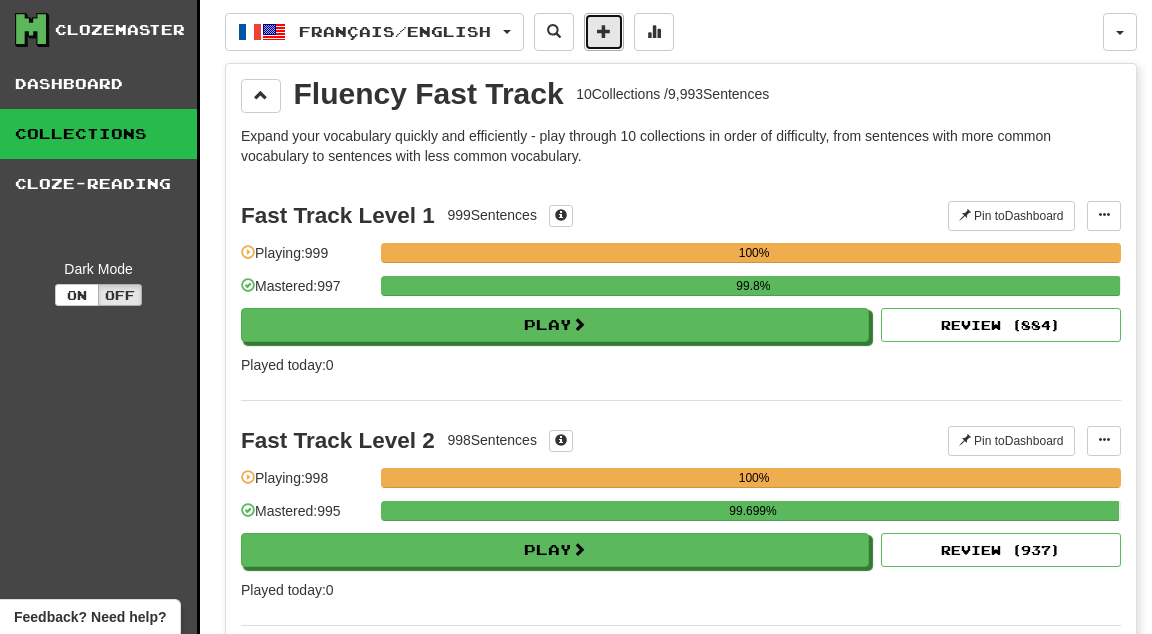 click at bounding box center [604, 32] 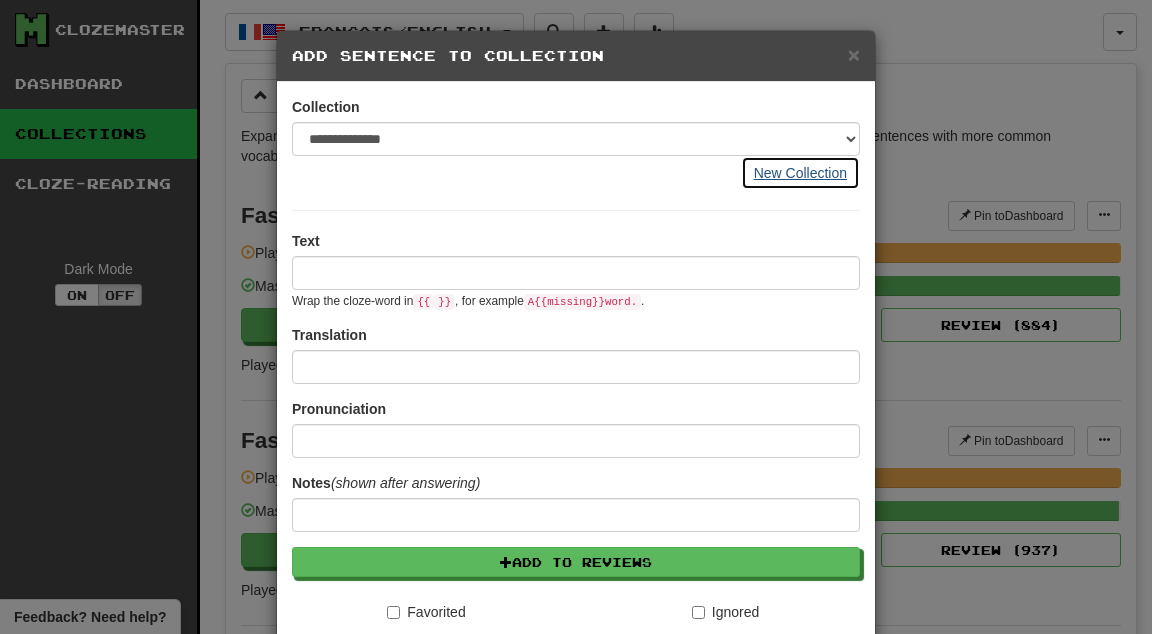click on "New Collection" at bounding box center [800, 173] 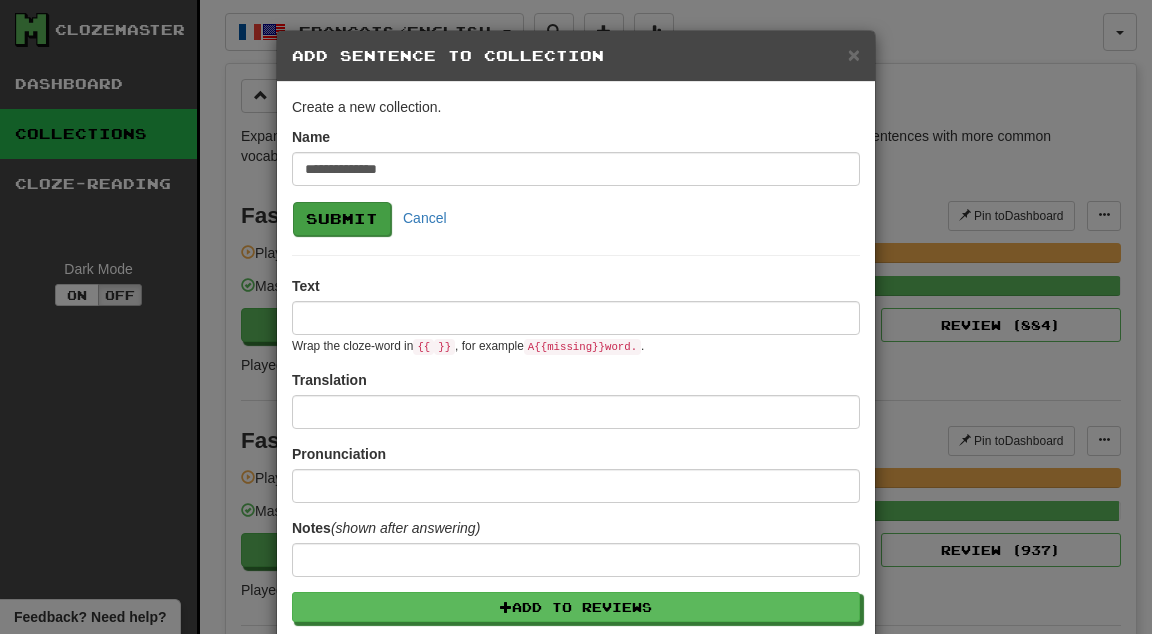 type on "**********" 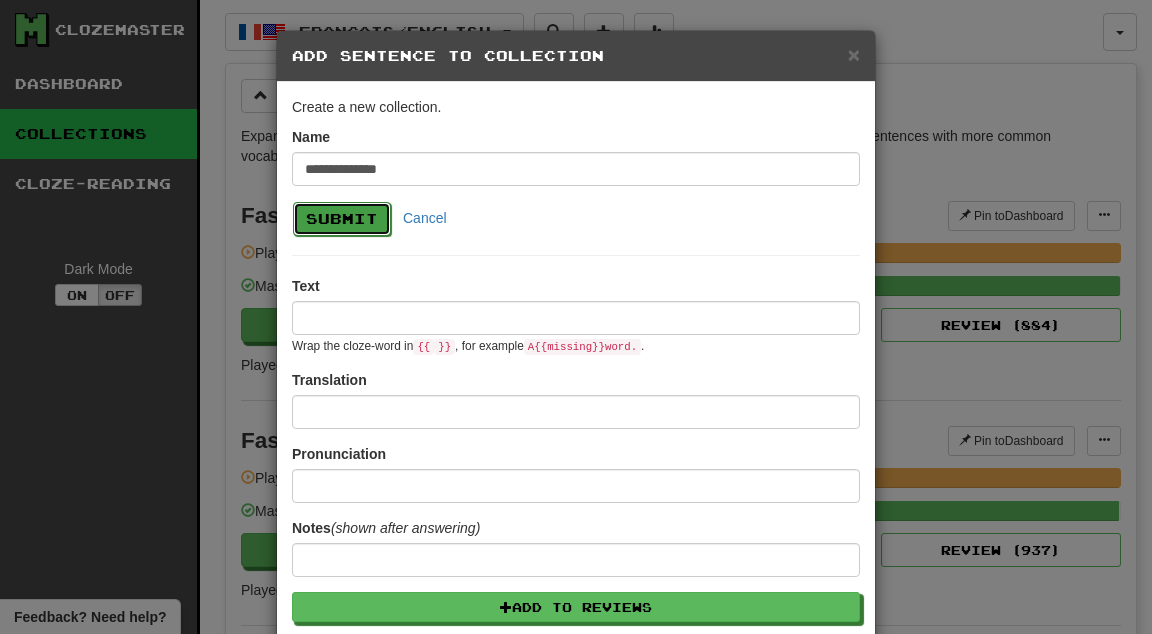 click on "Submit" at bounding box center [342, 219] 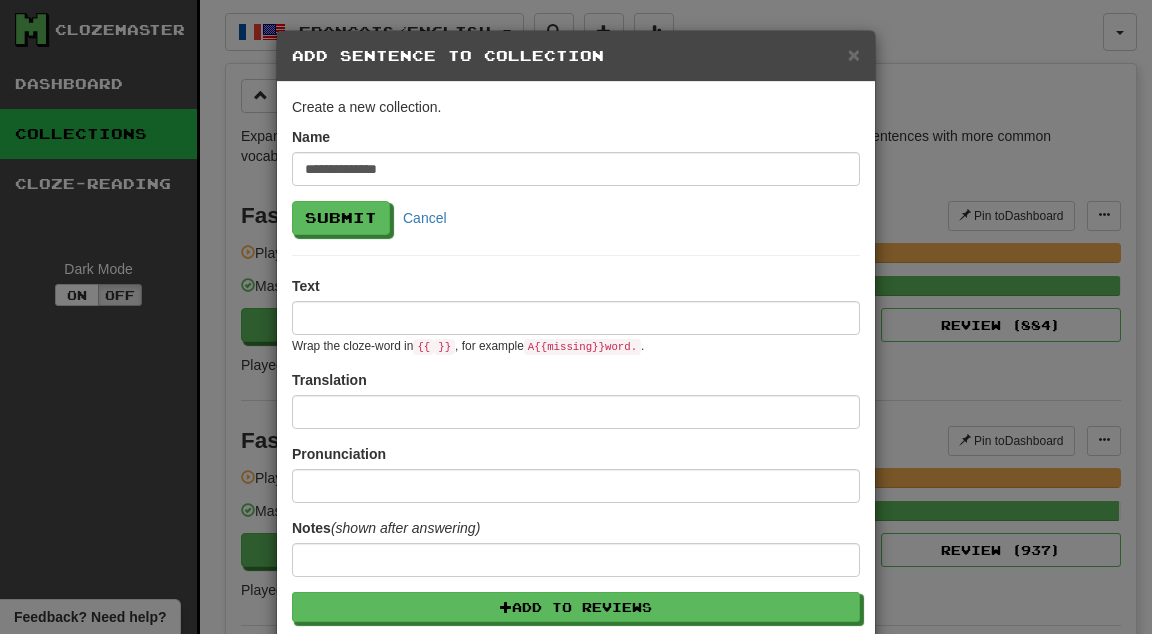 select on "*****" 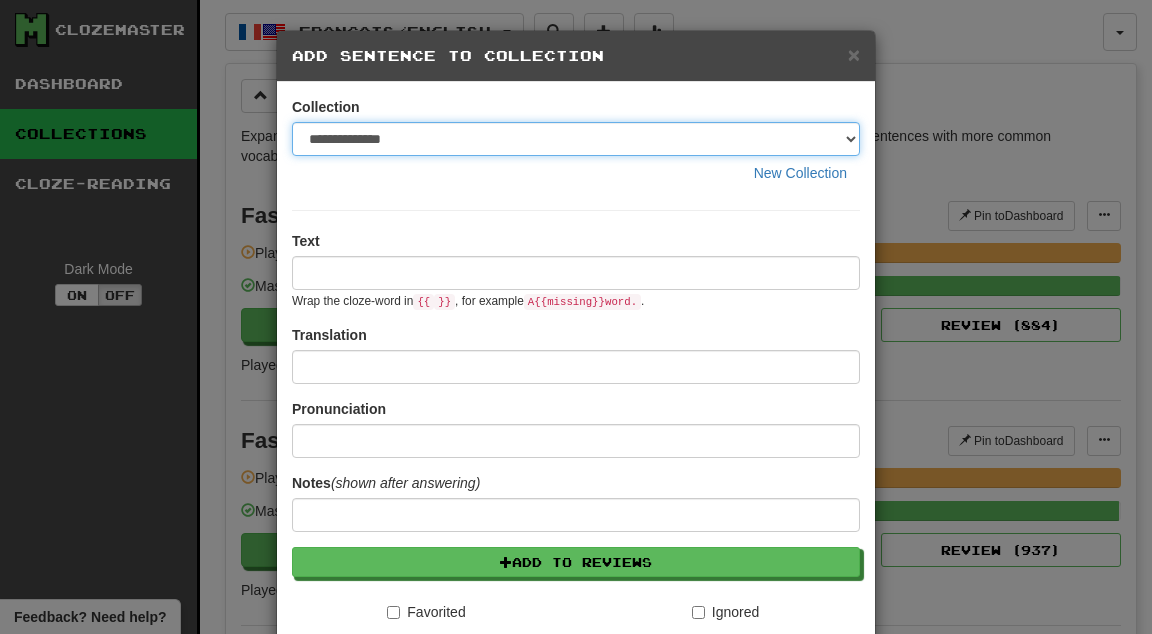 click on "**********" at bounding box center [576, 139] 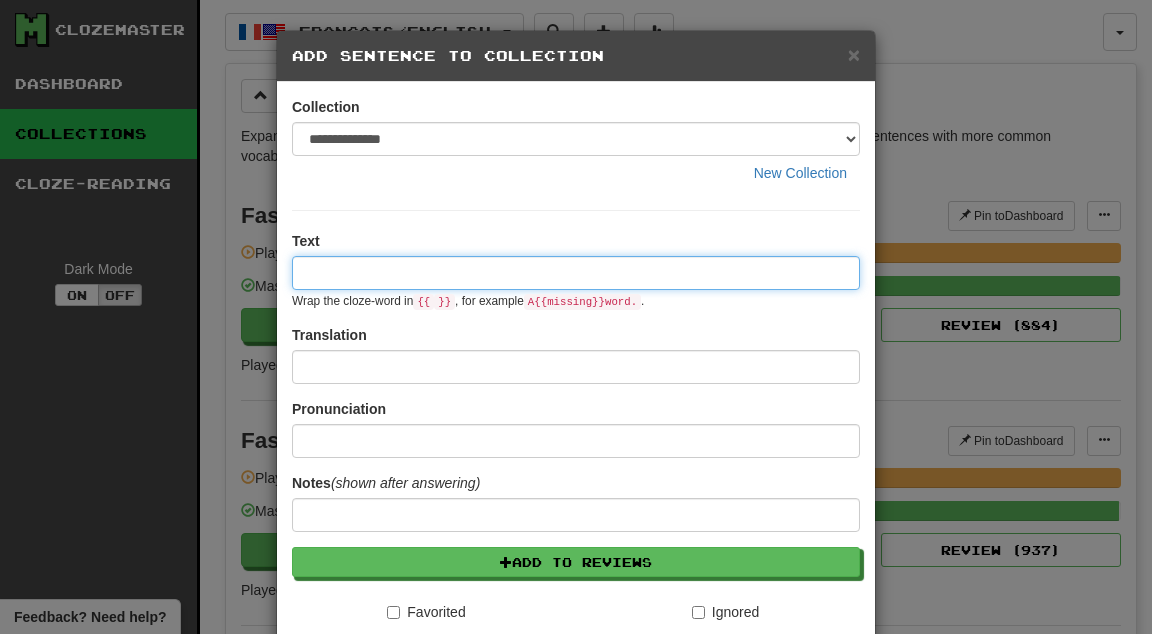 click at bounding box center (576, 273) 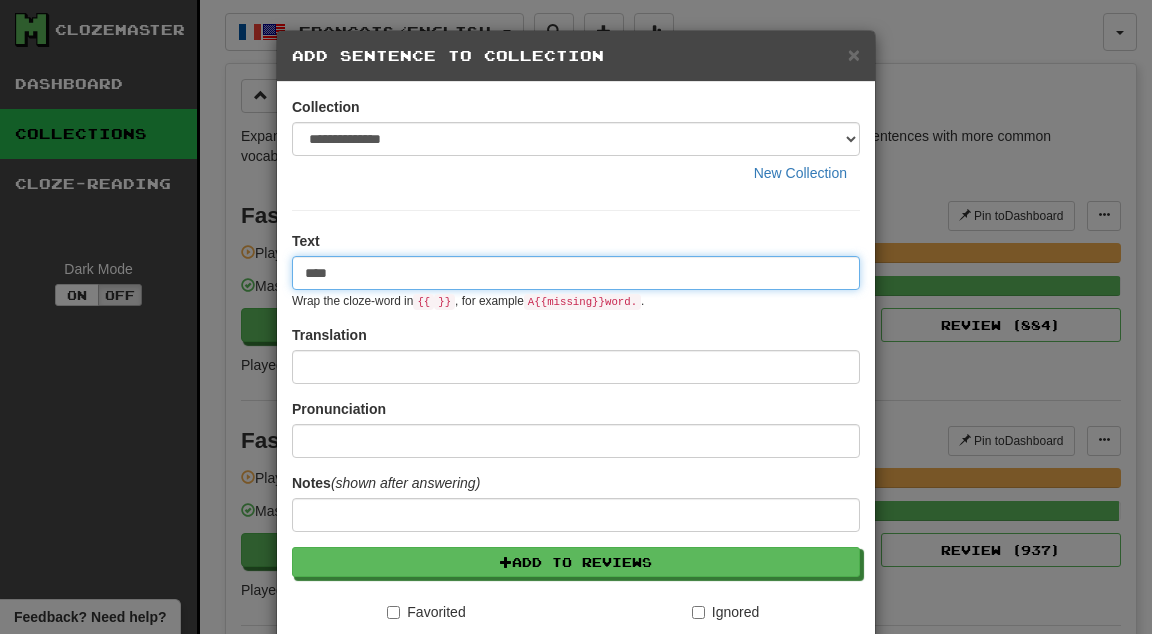 type on "****" 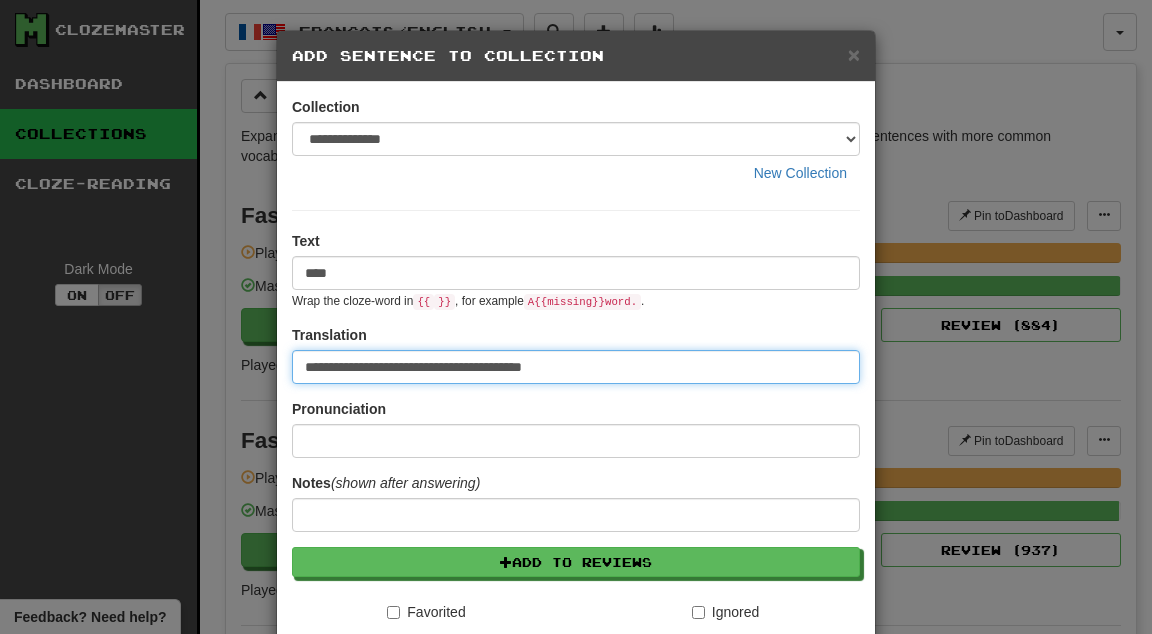 type on "**********" 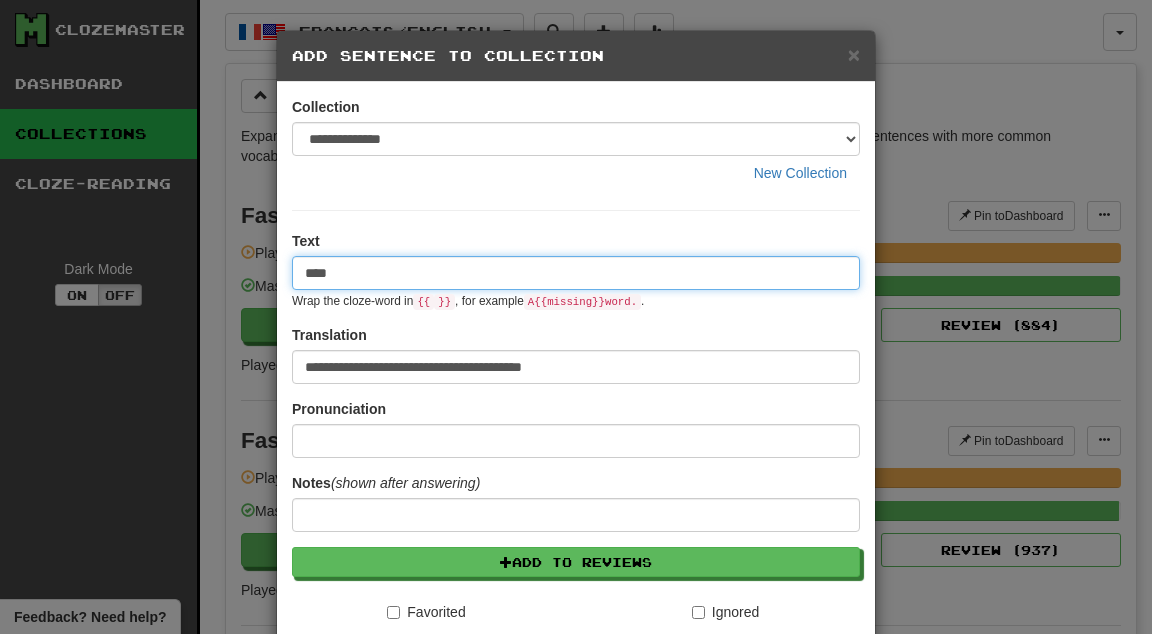 click on "****" at bounding box center [576, 273] 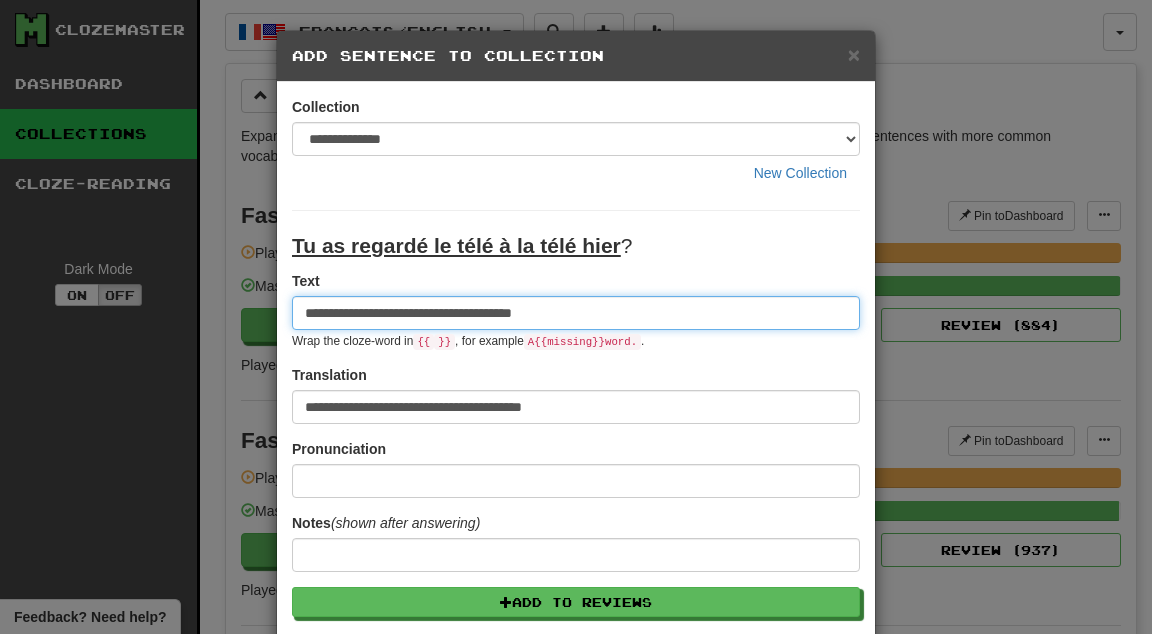 type on "**********" 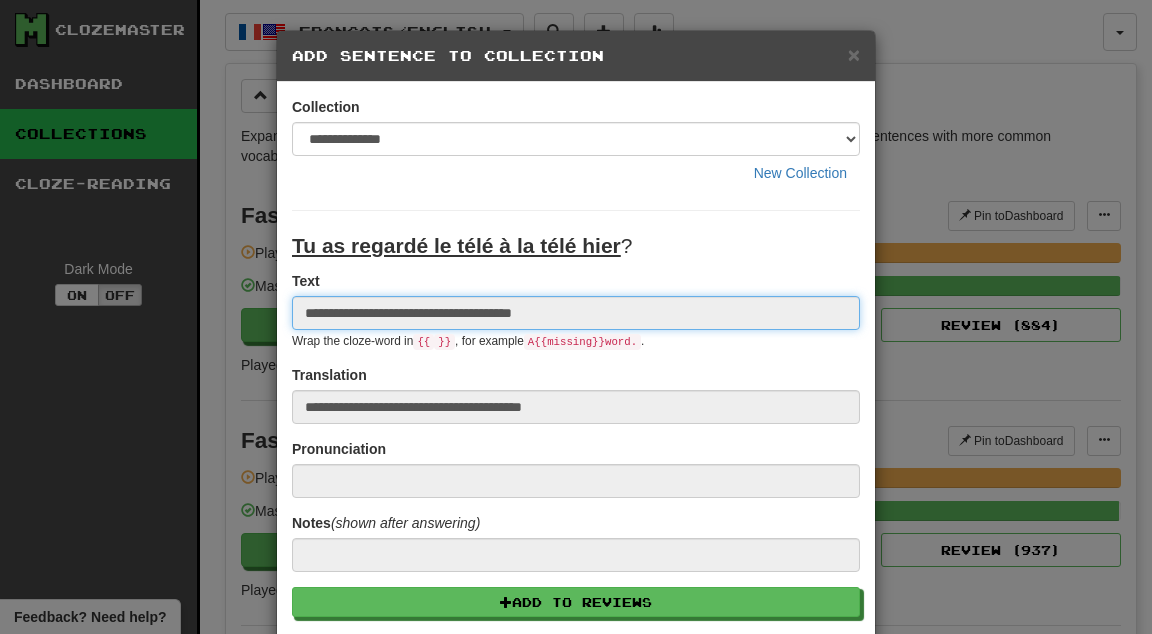 type 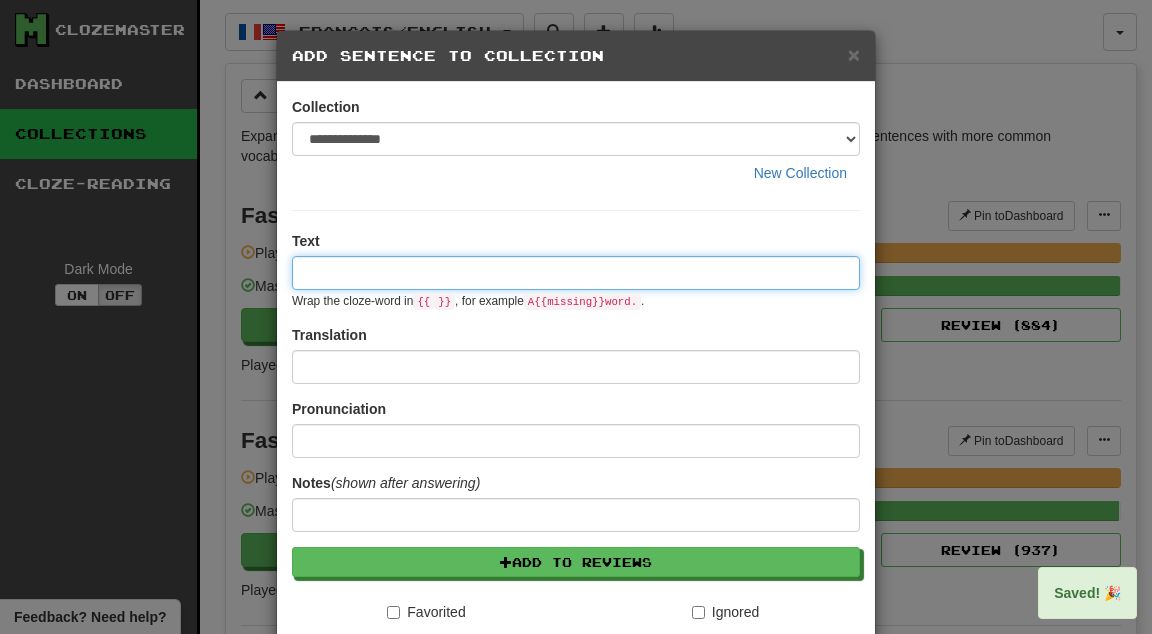 paste on "****" 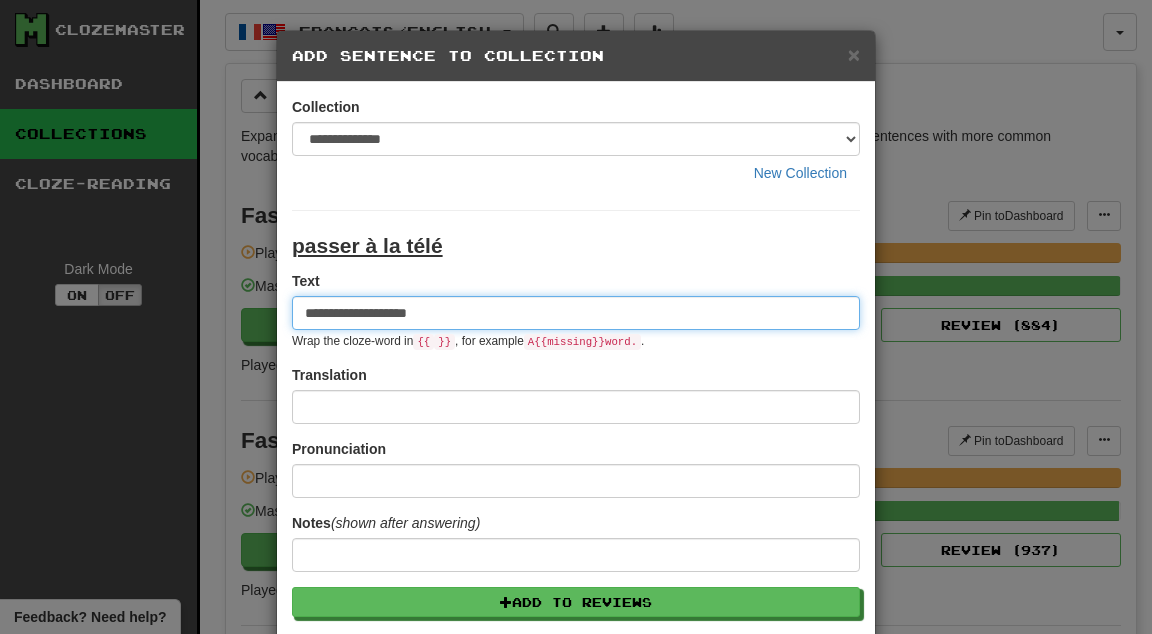 type on "**********" 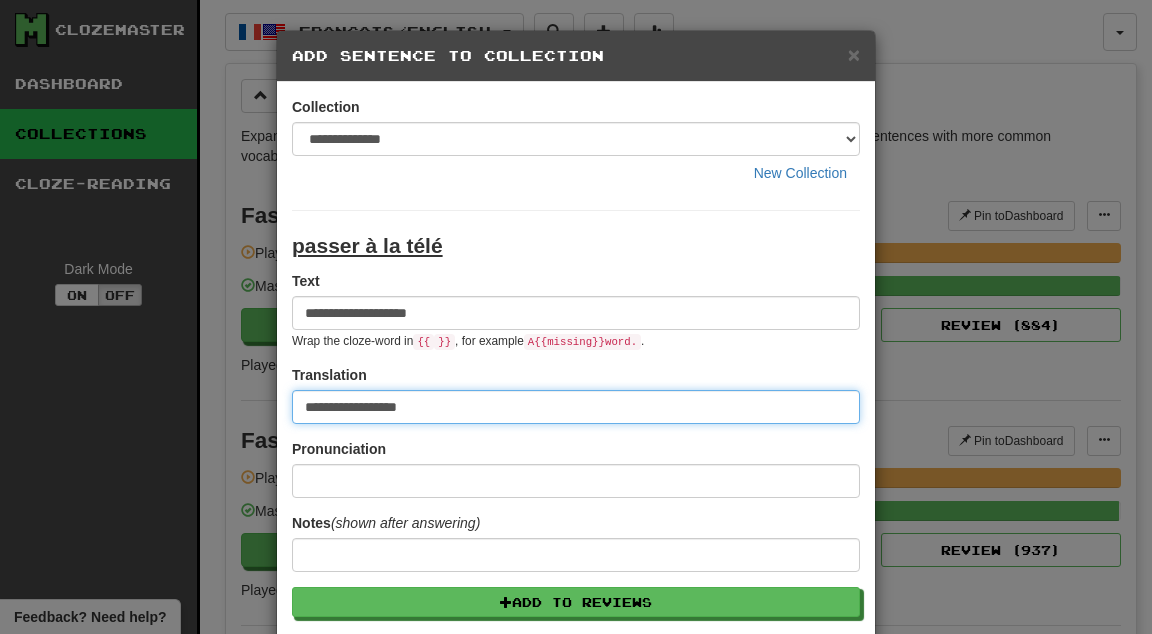type on "**********" 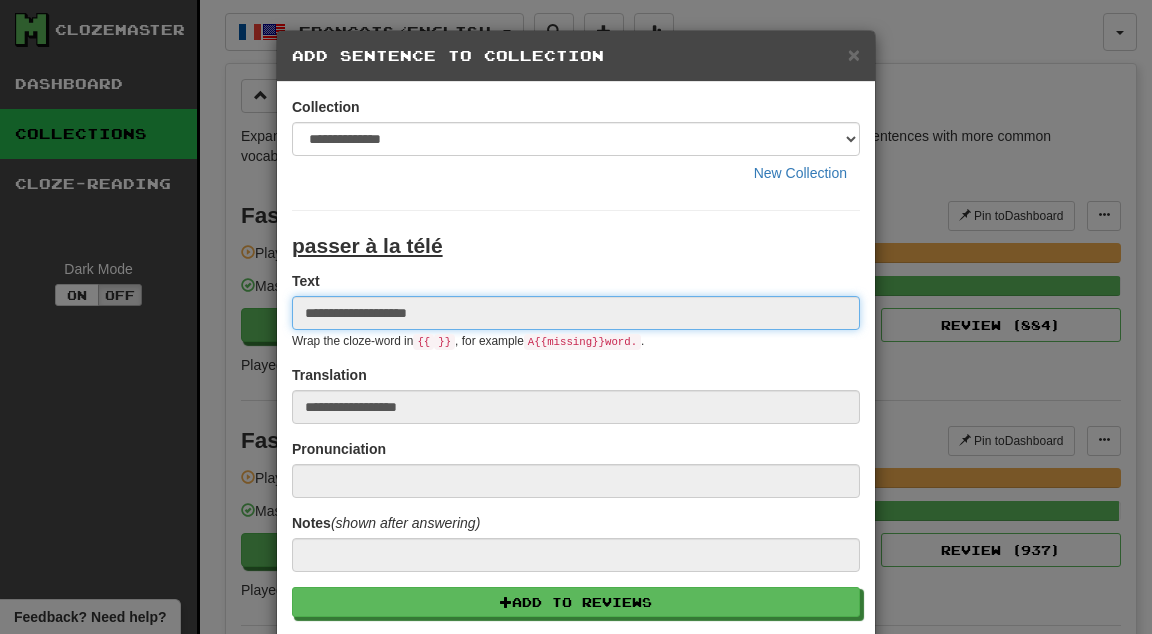 type 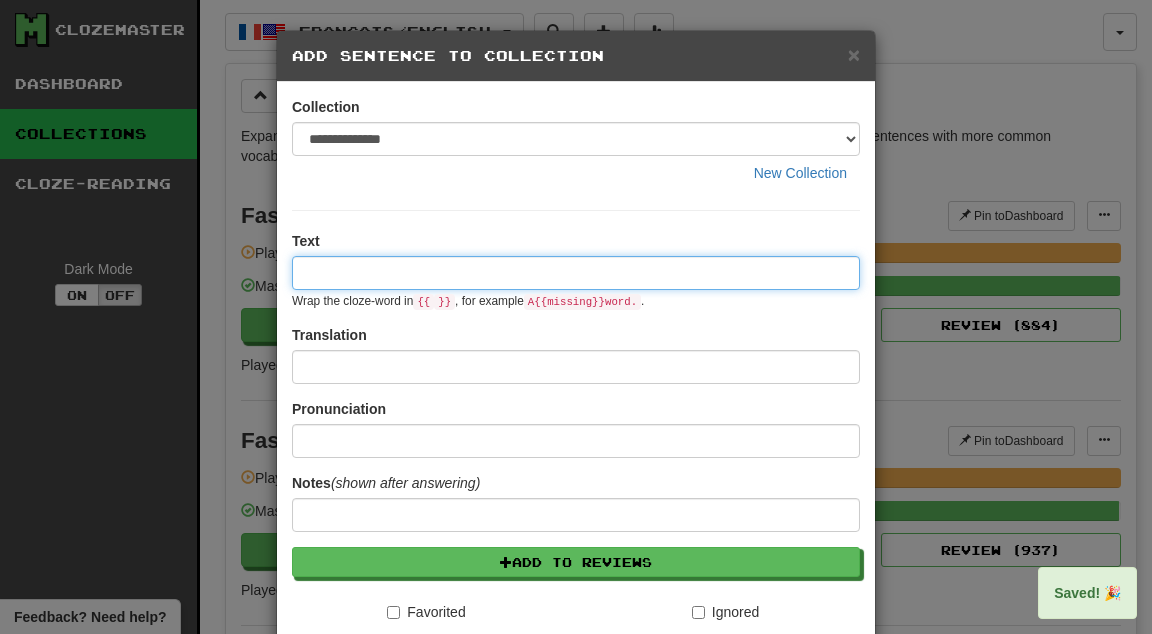 paste on "****" 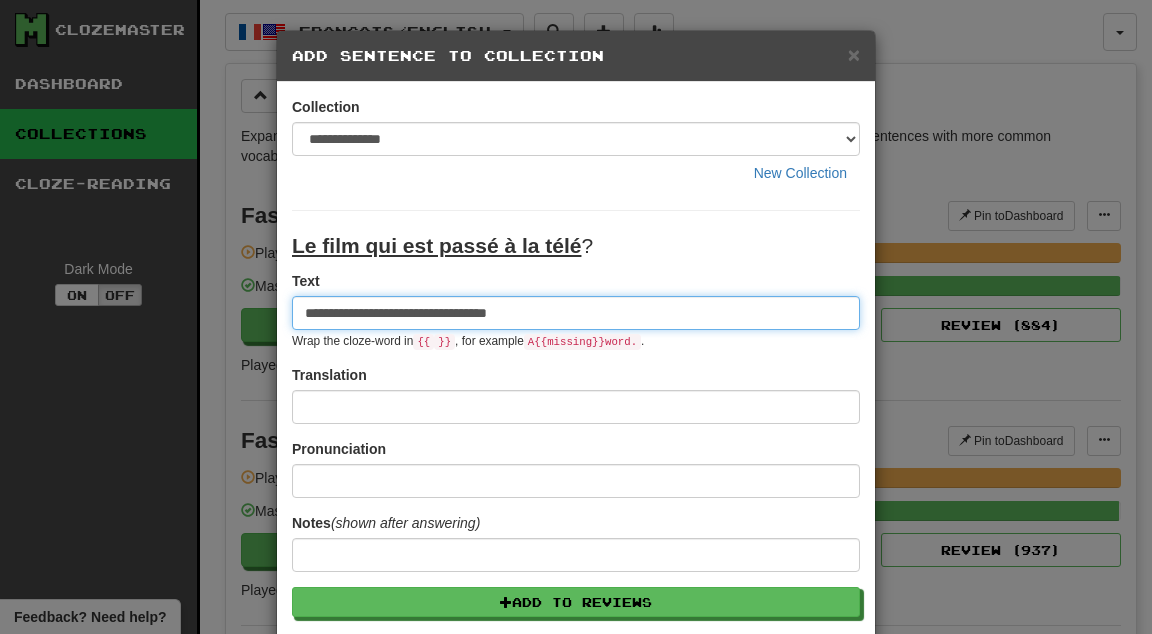 type on "**********" 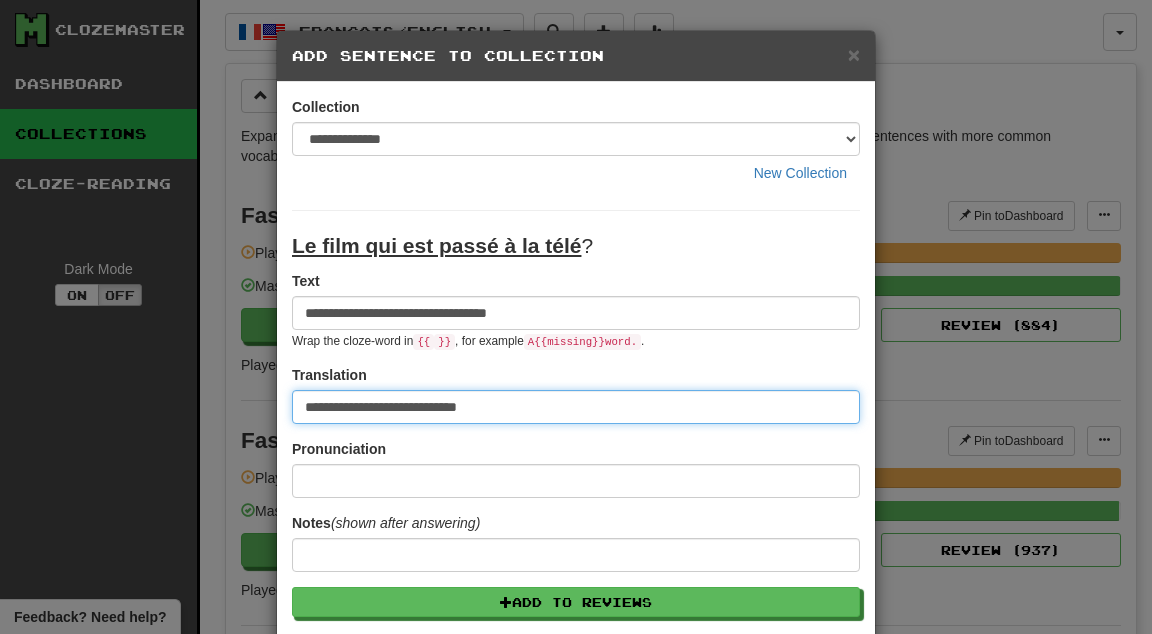 type on "**********" 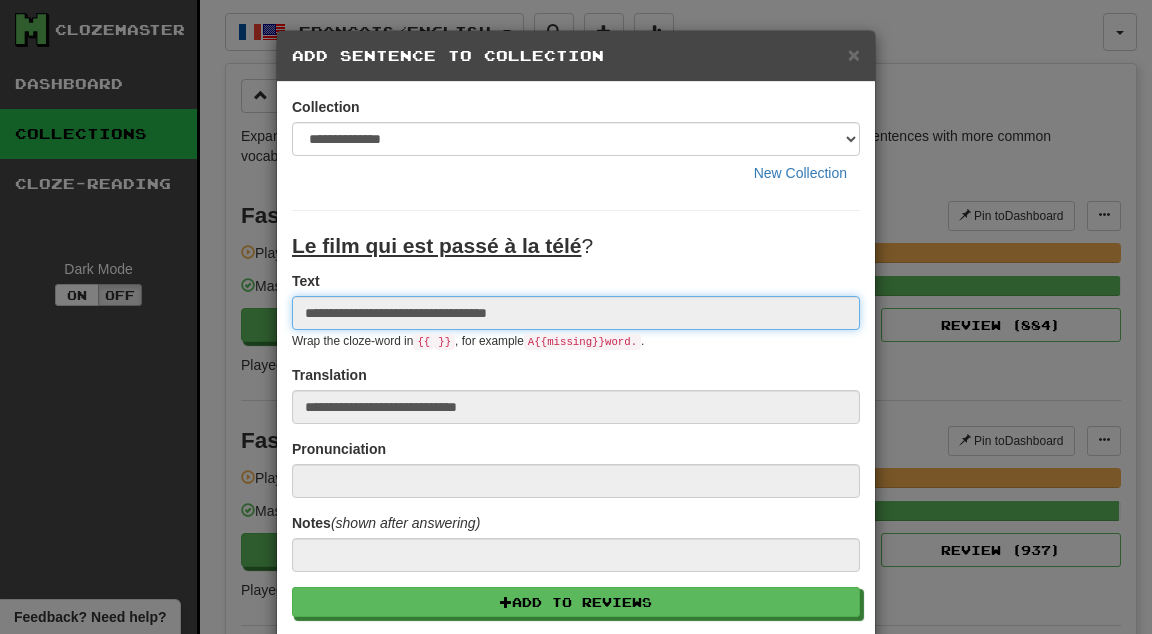 type 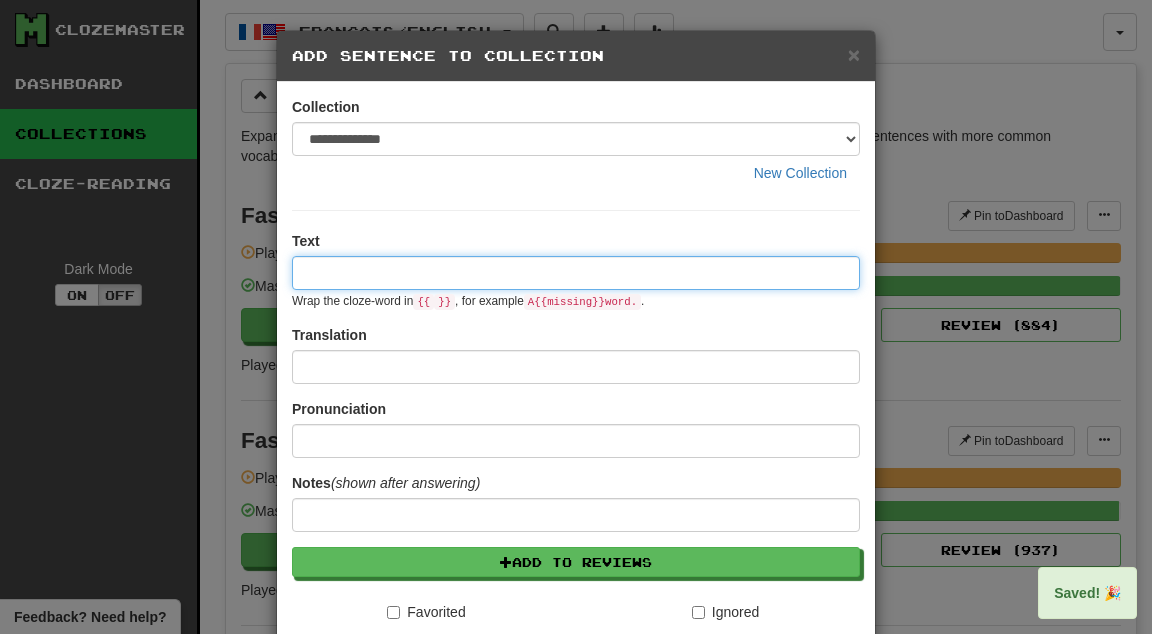 paste on "****" 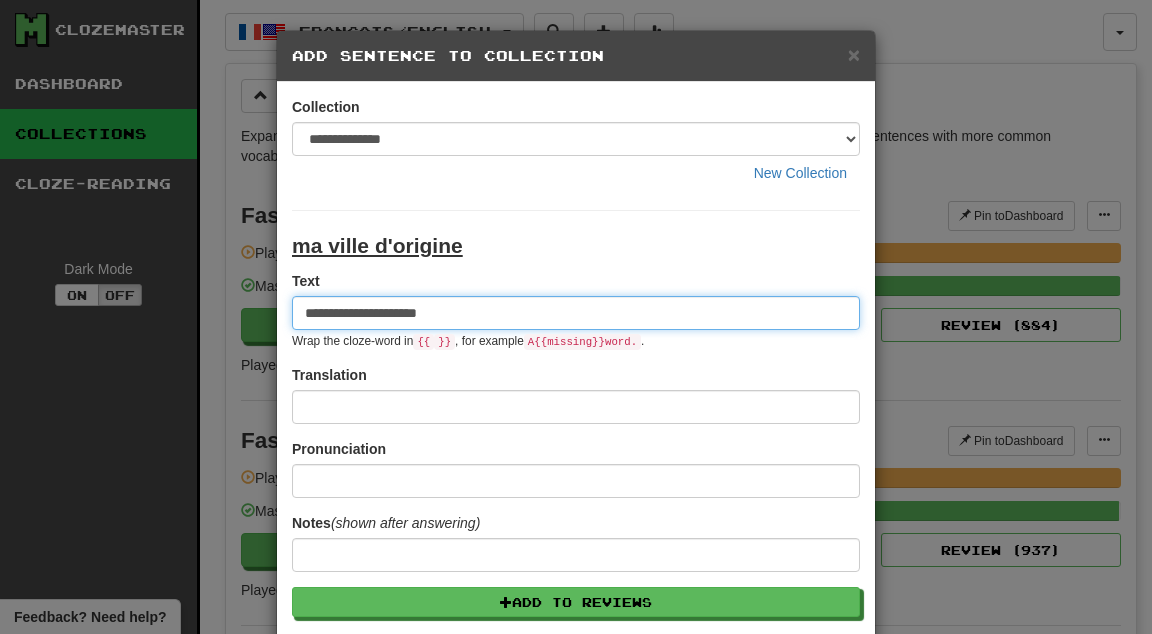 type on "**********" 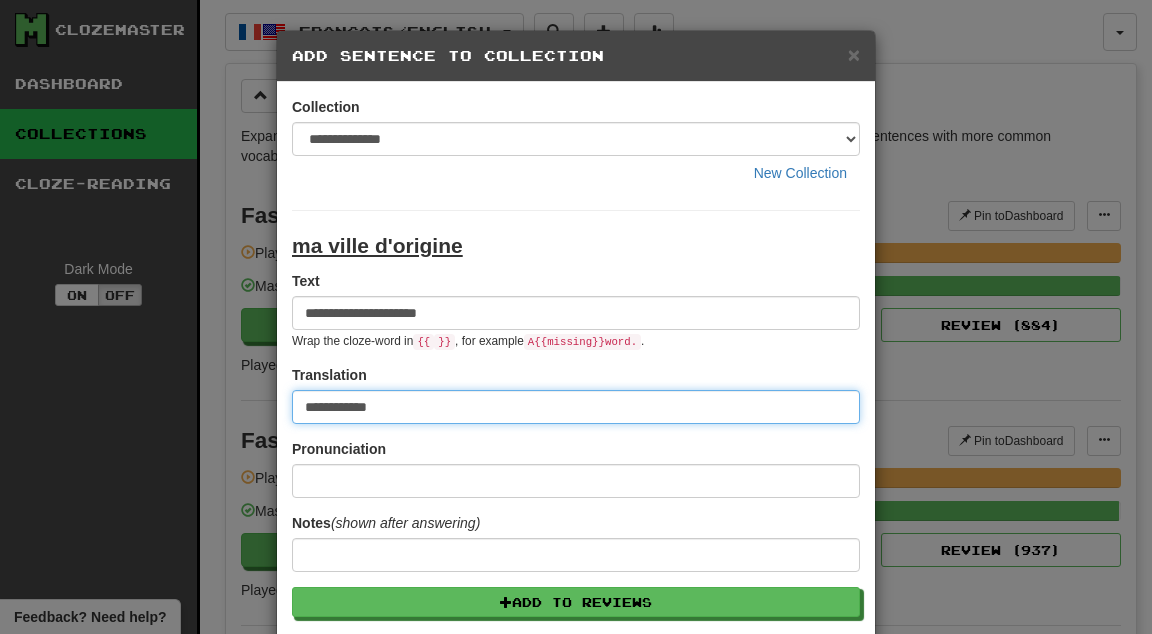 type on "**********" 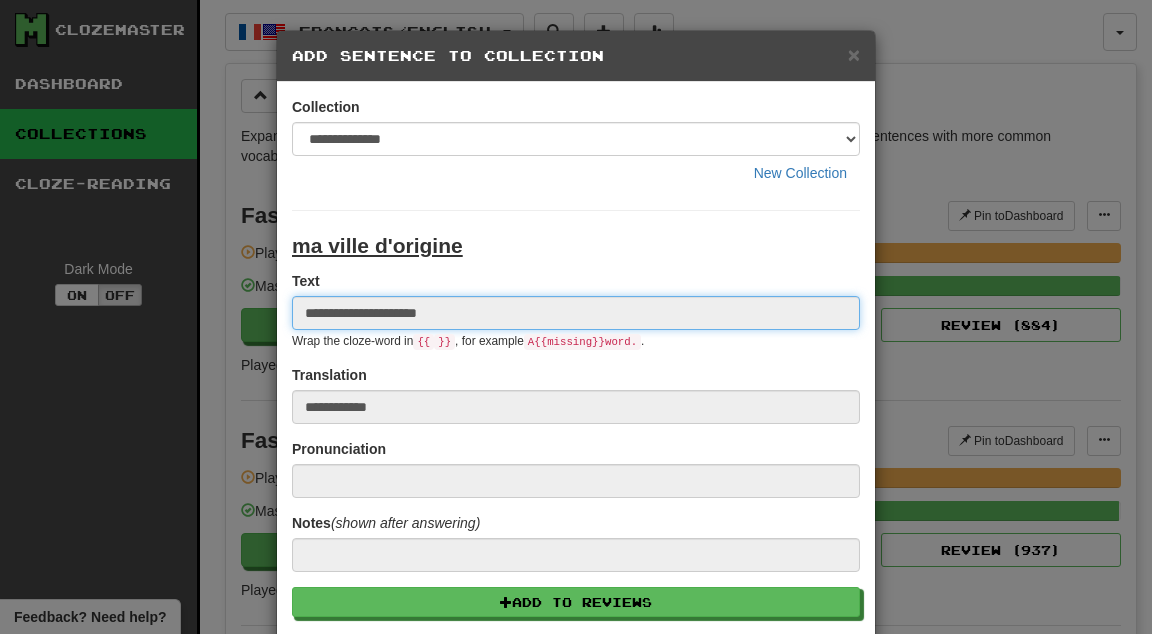 type 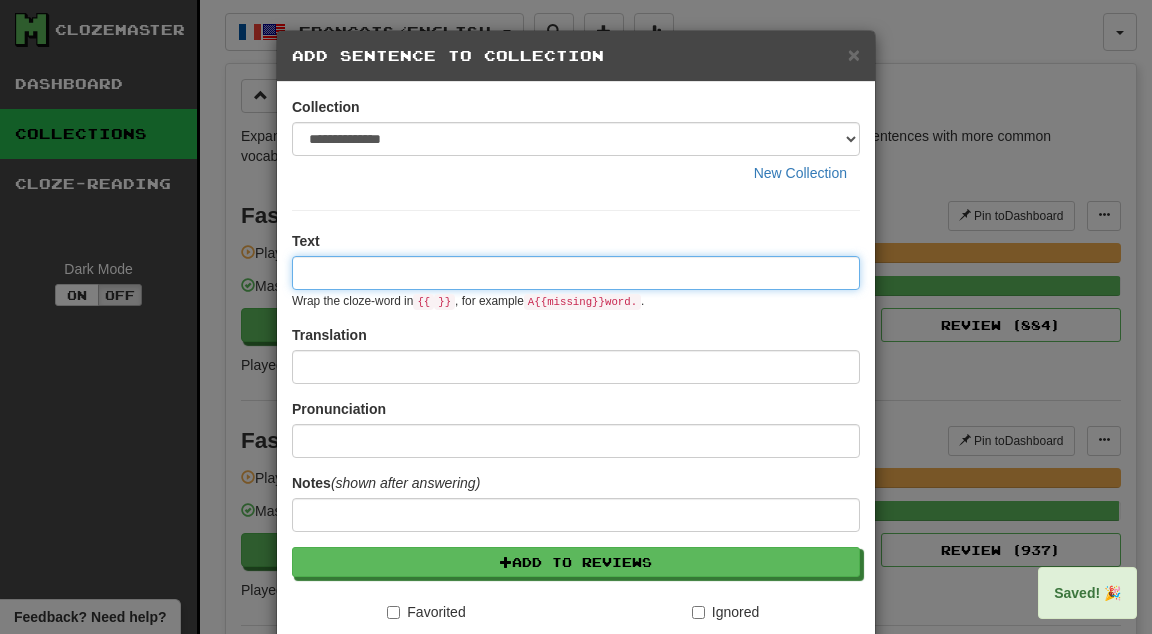 paste on "****" 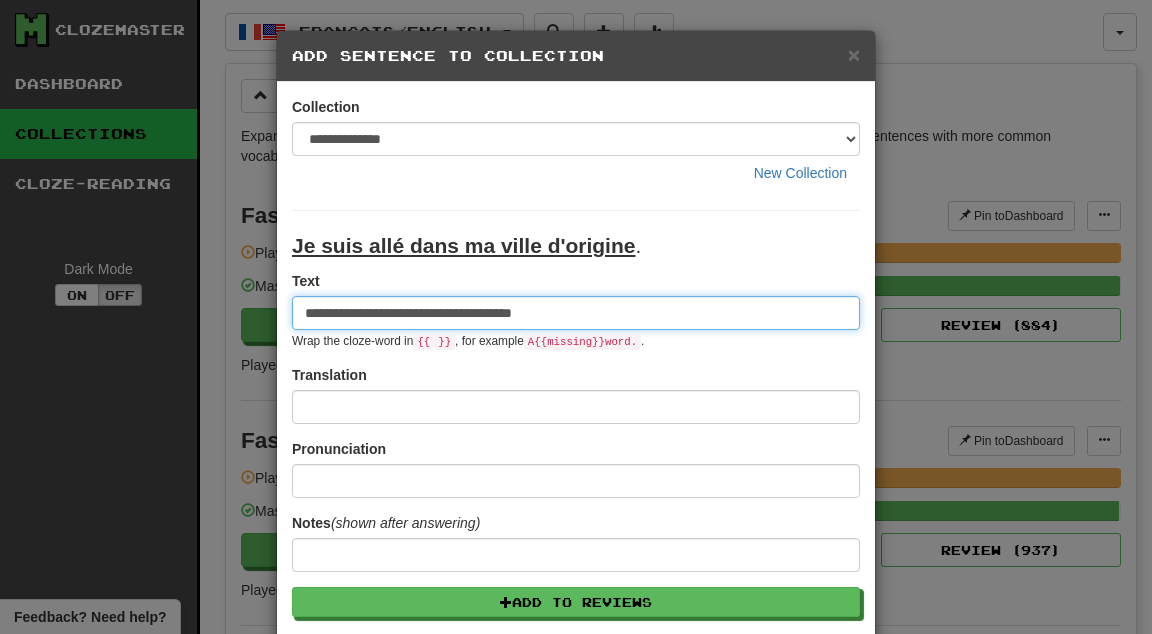 type on "**********" 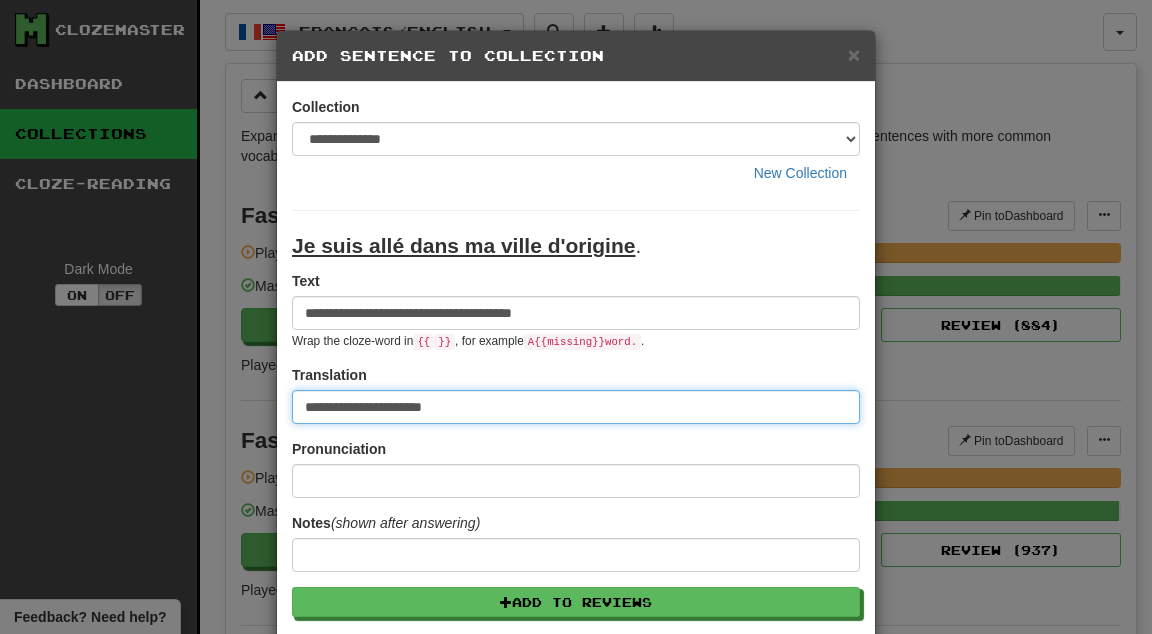 type on "**********" 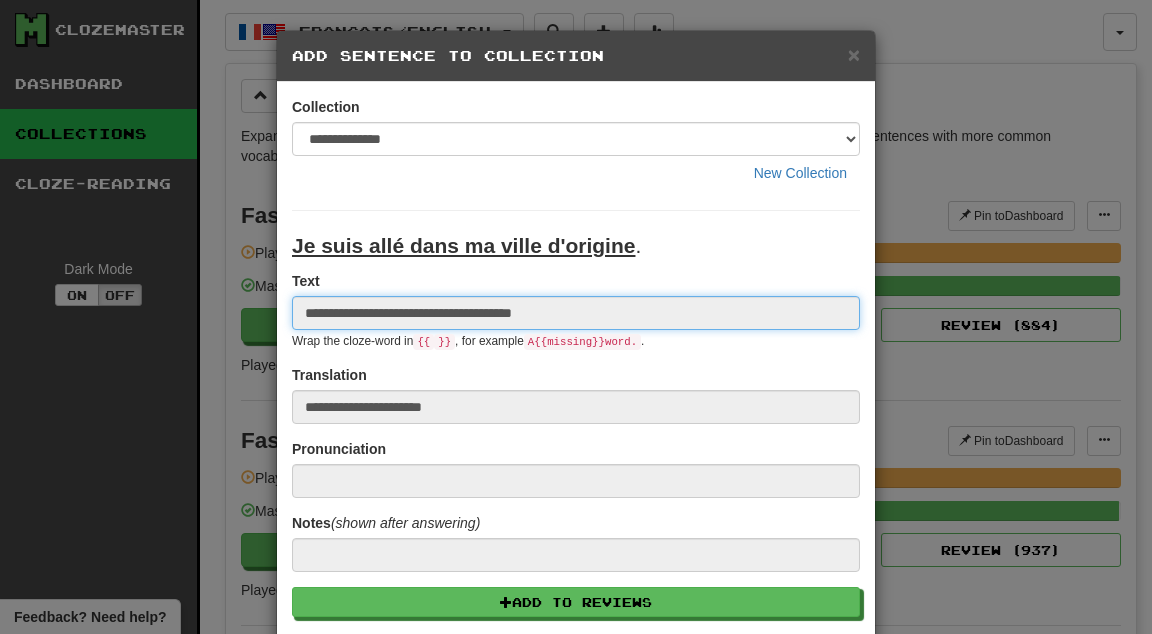type 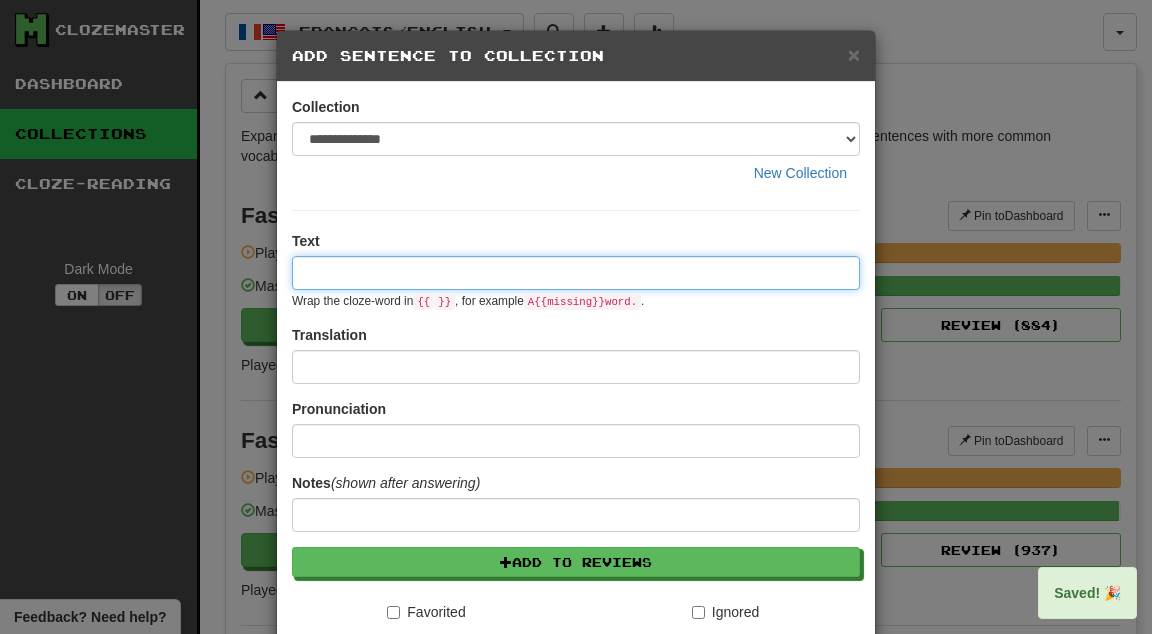 paste on "****" 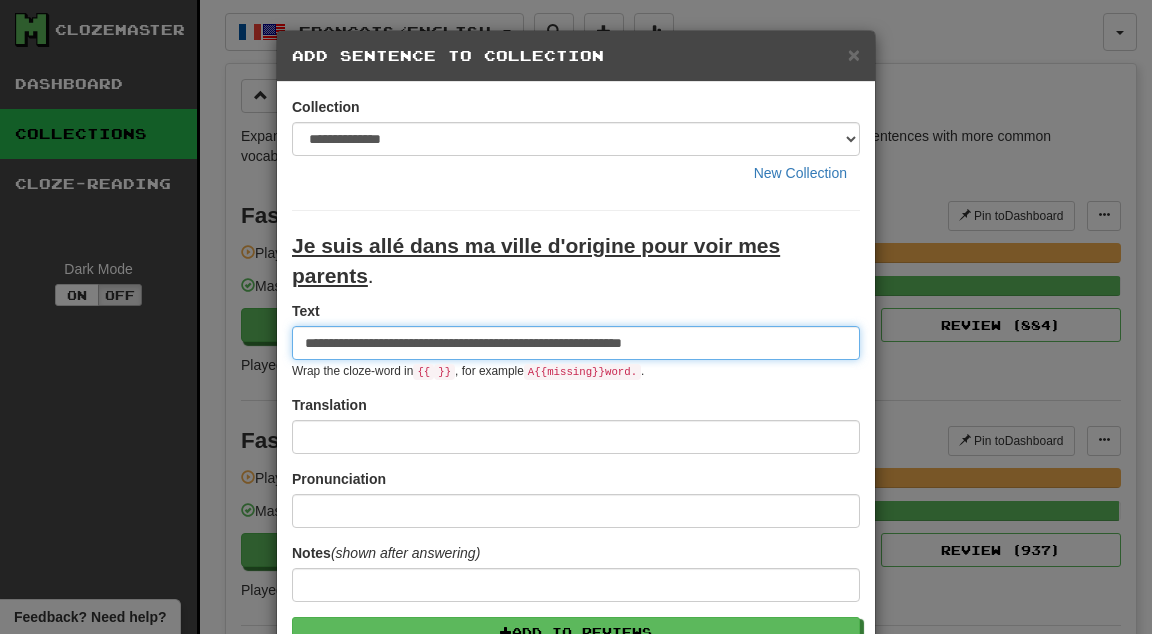 type on "**********" 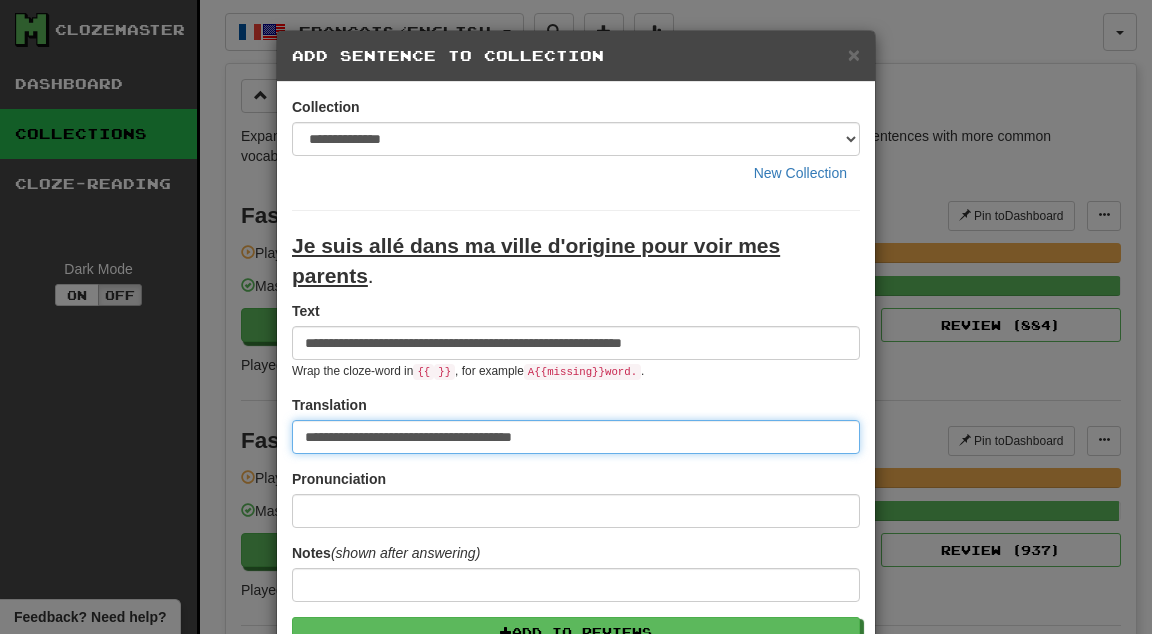 type on "**********" 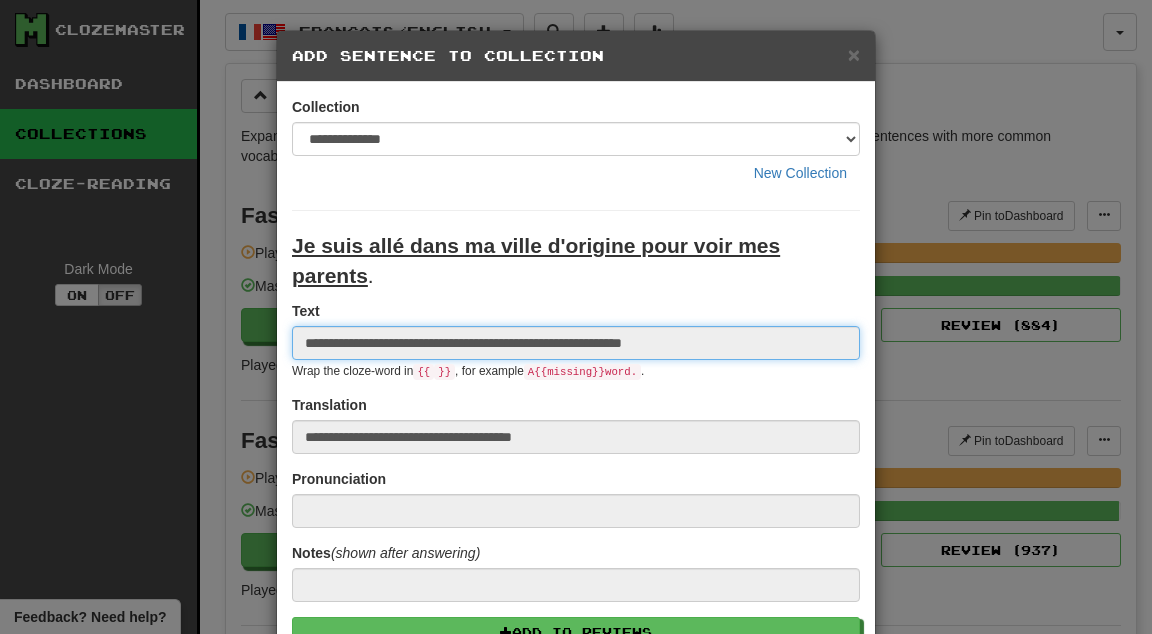 type 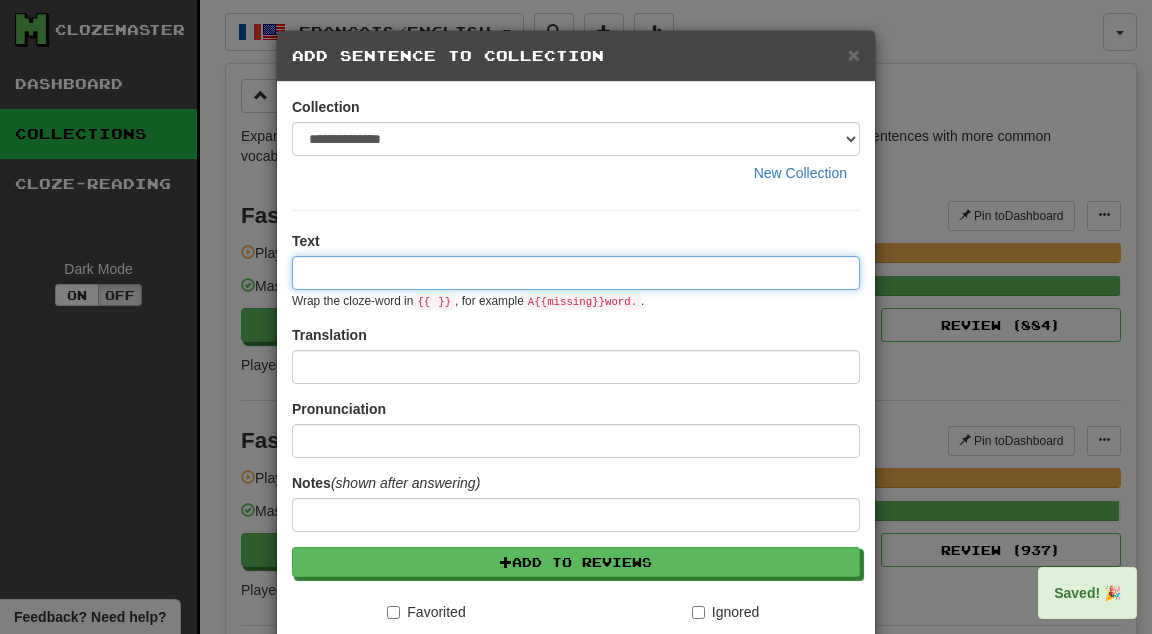 paste on "****" 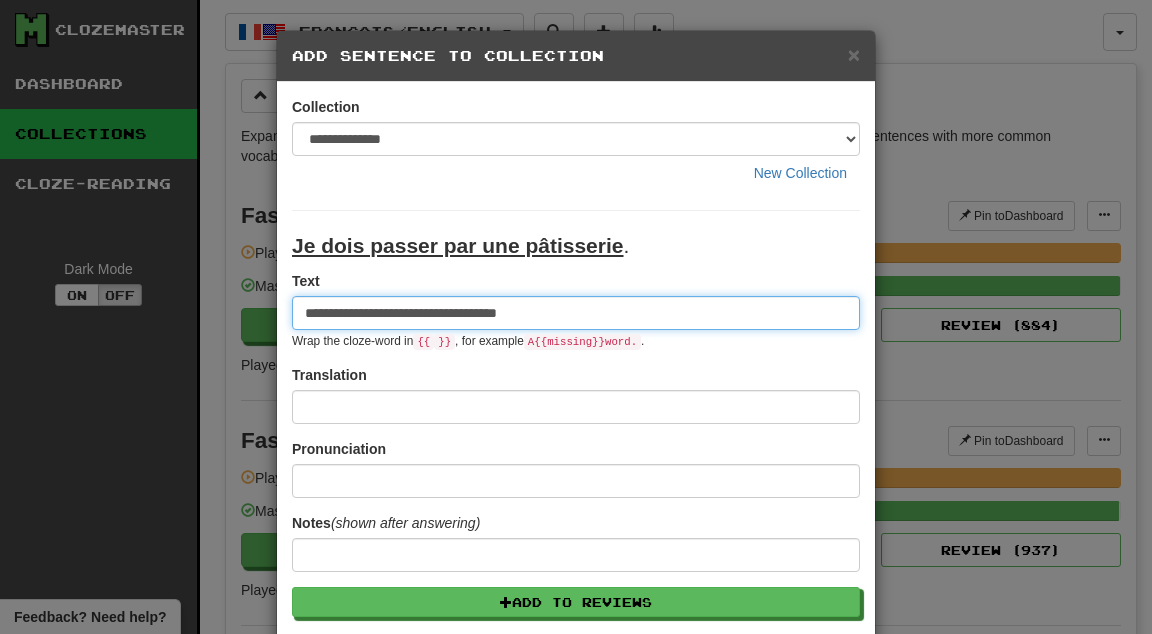 type on "**********" 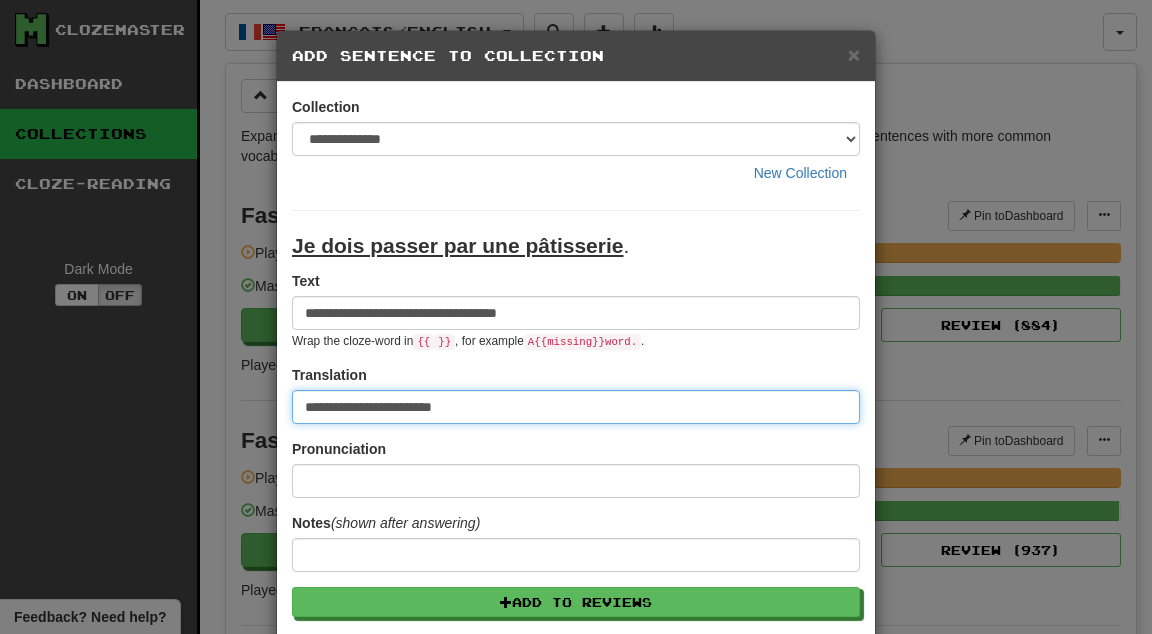 type on "**********" 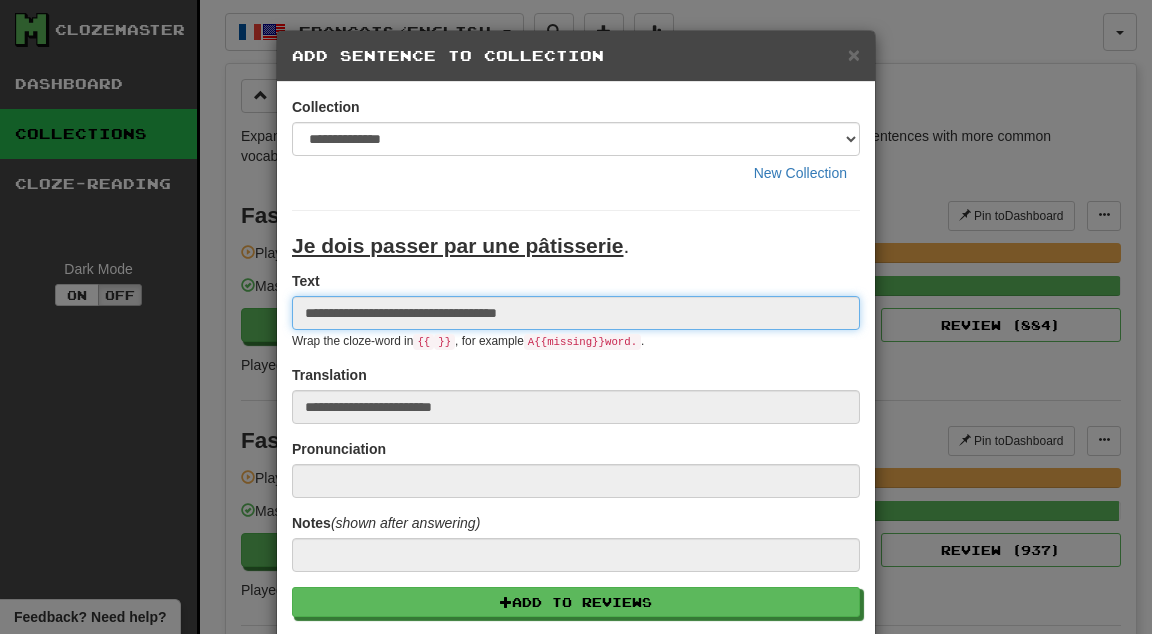 type 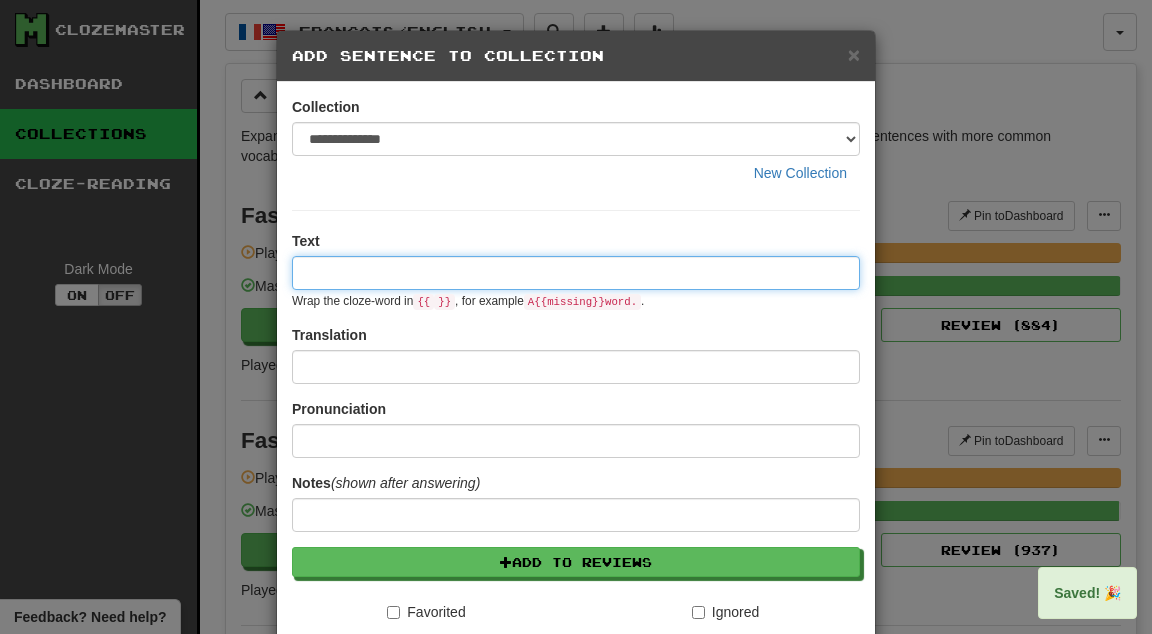 paste on "****" 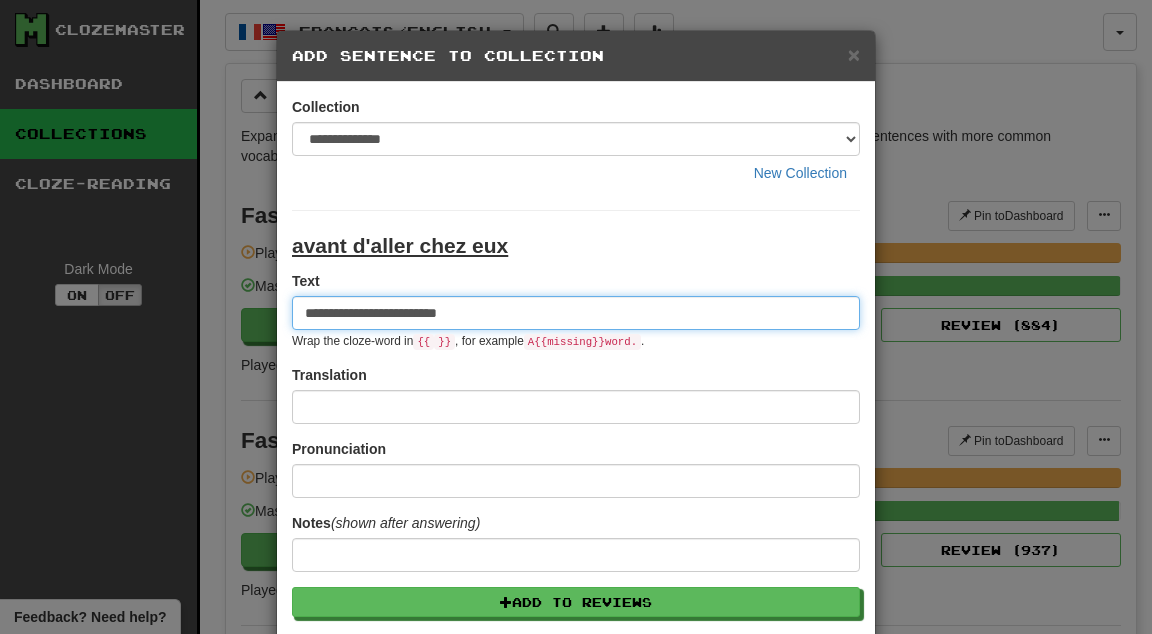 type on "**********" 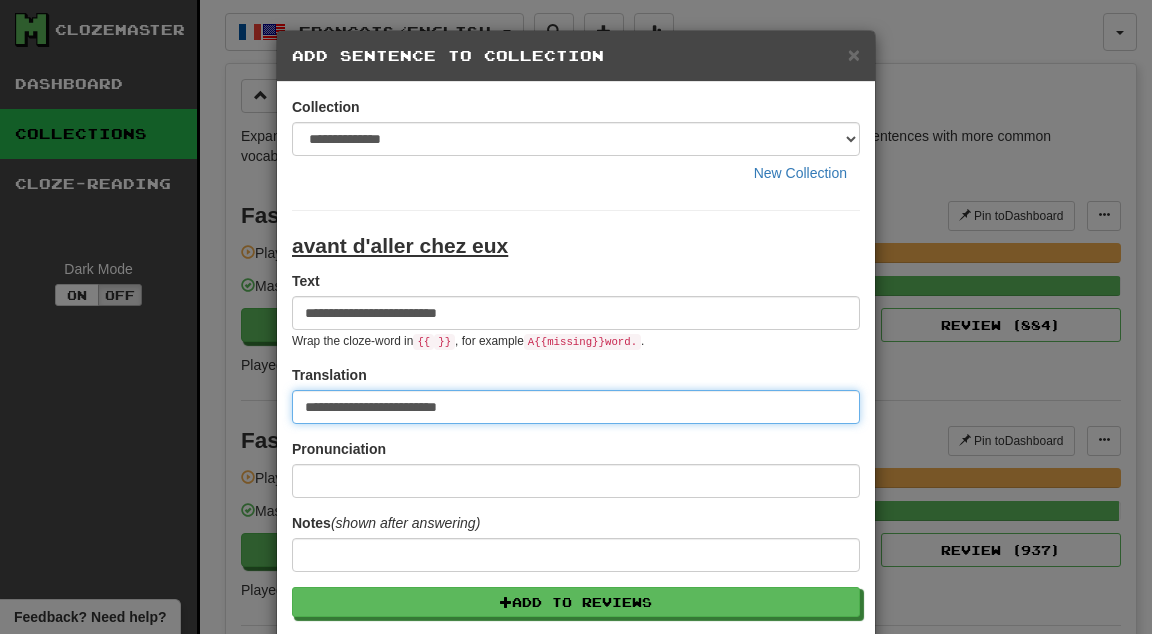 type on "**********" 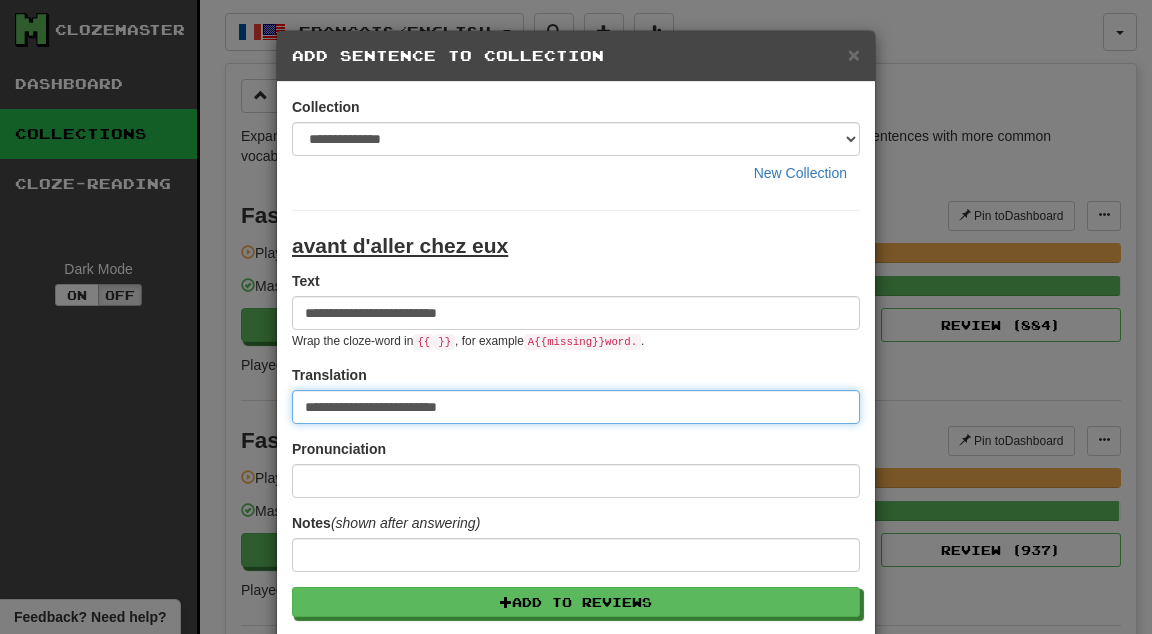 click on "Save" at bounding box center [576, 843] 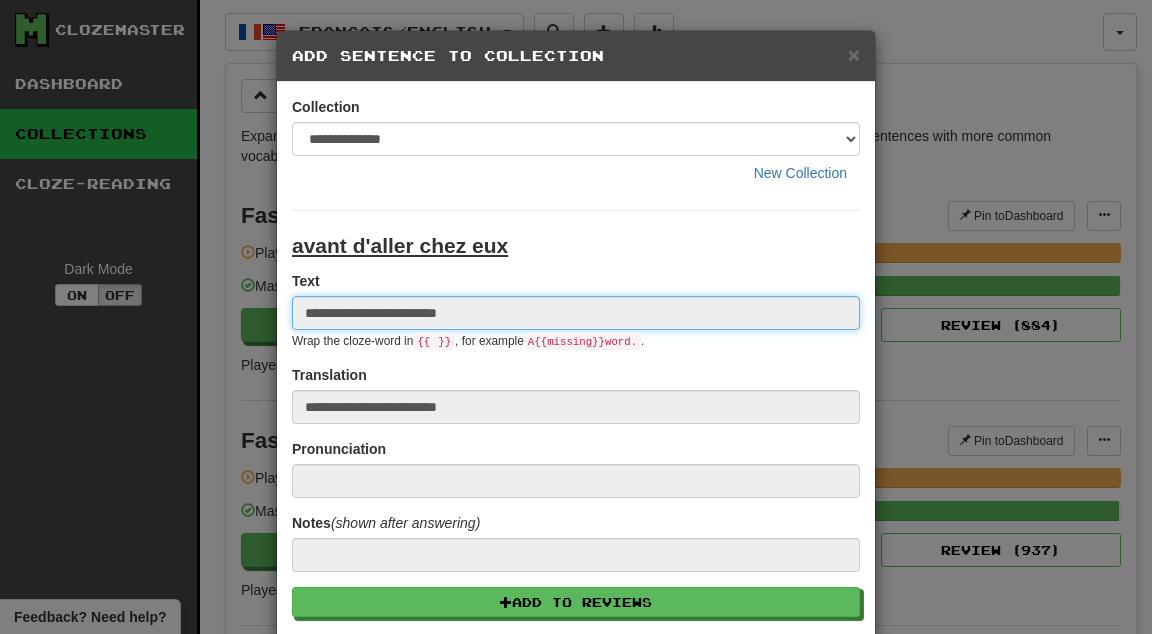 type 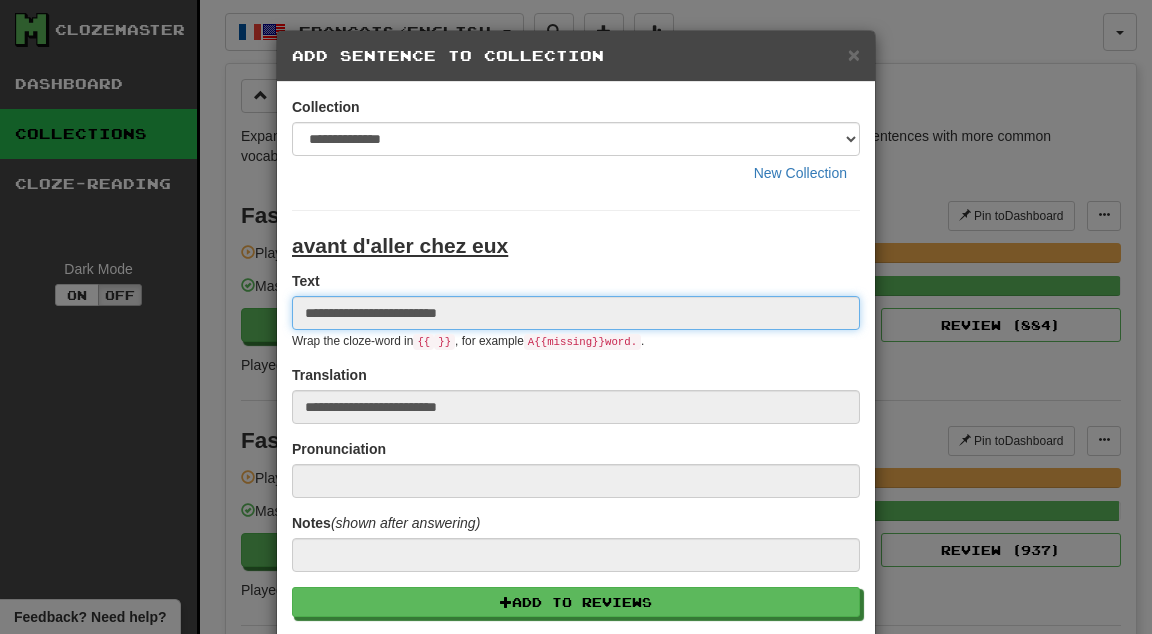 type 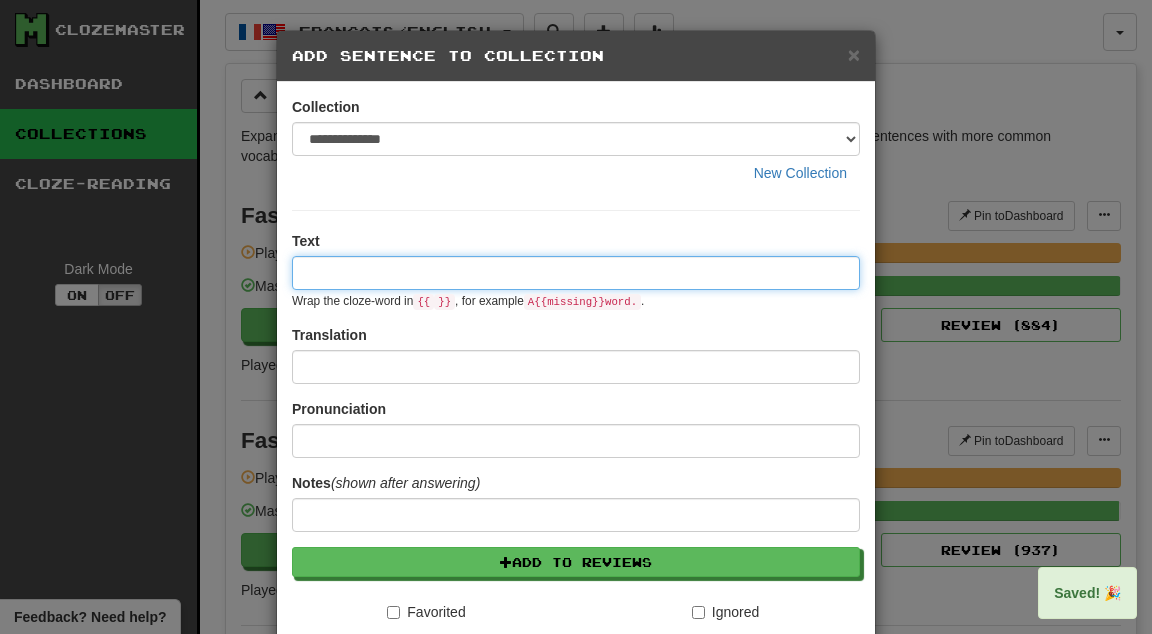 paste on "****" 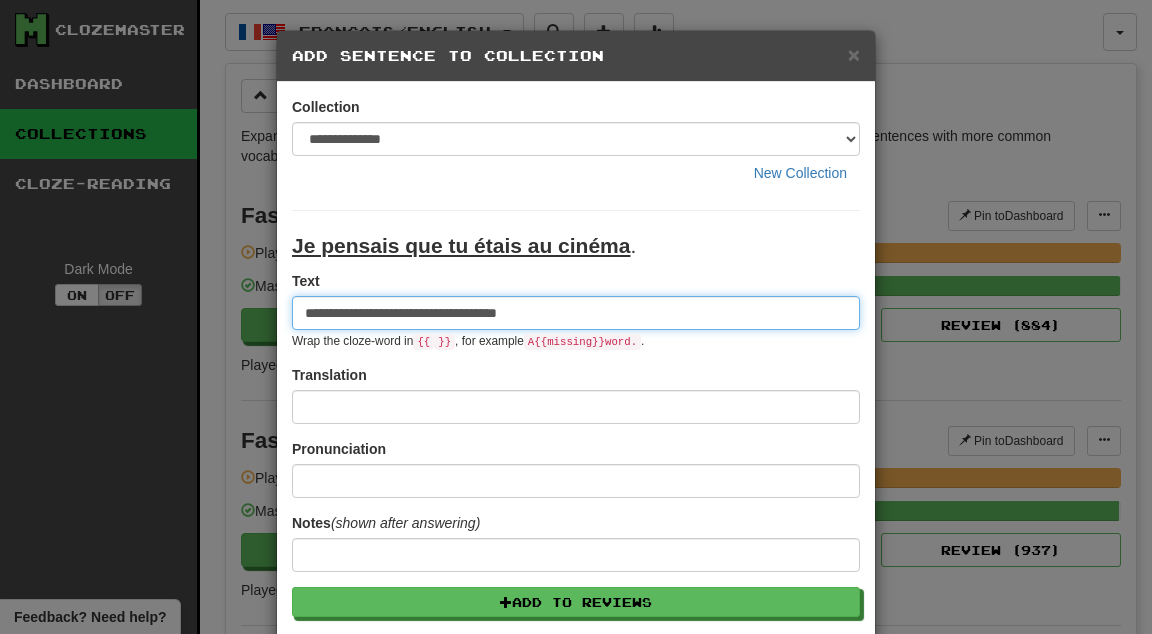 type on "**********" 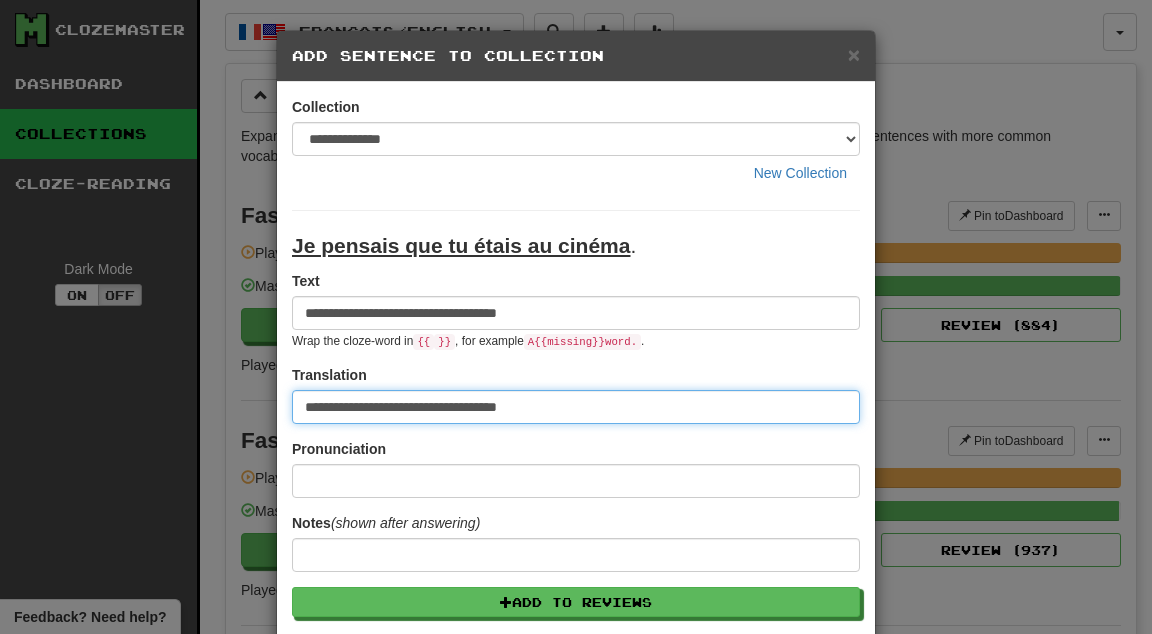type on "**********" 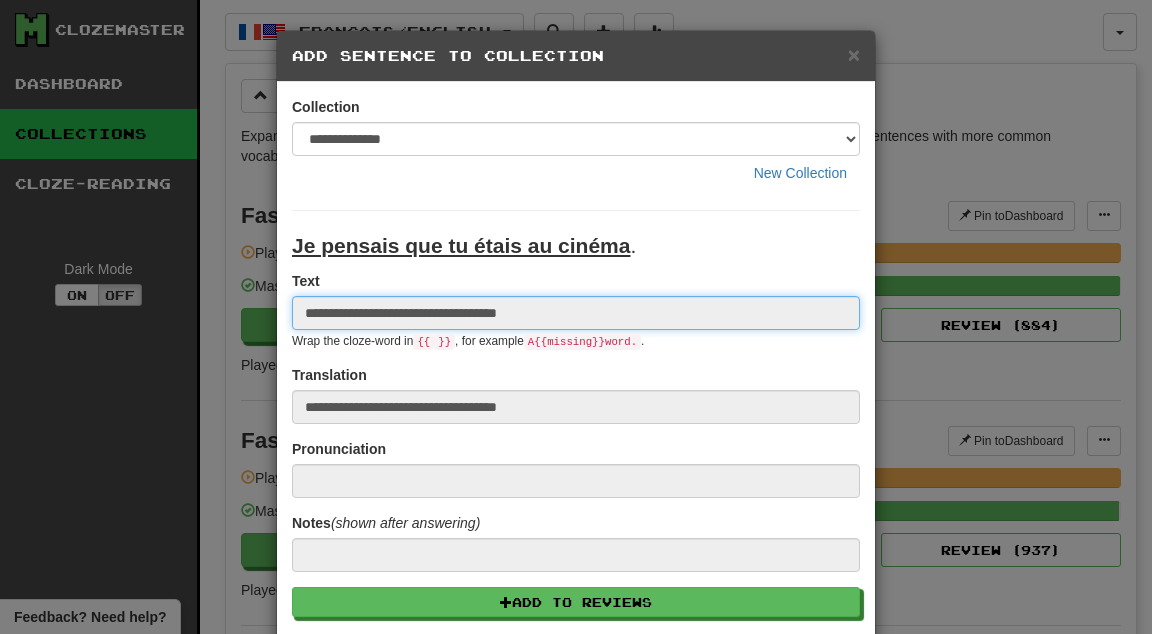 type 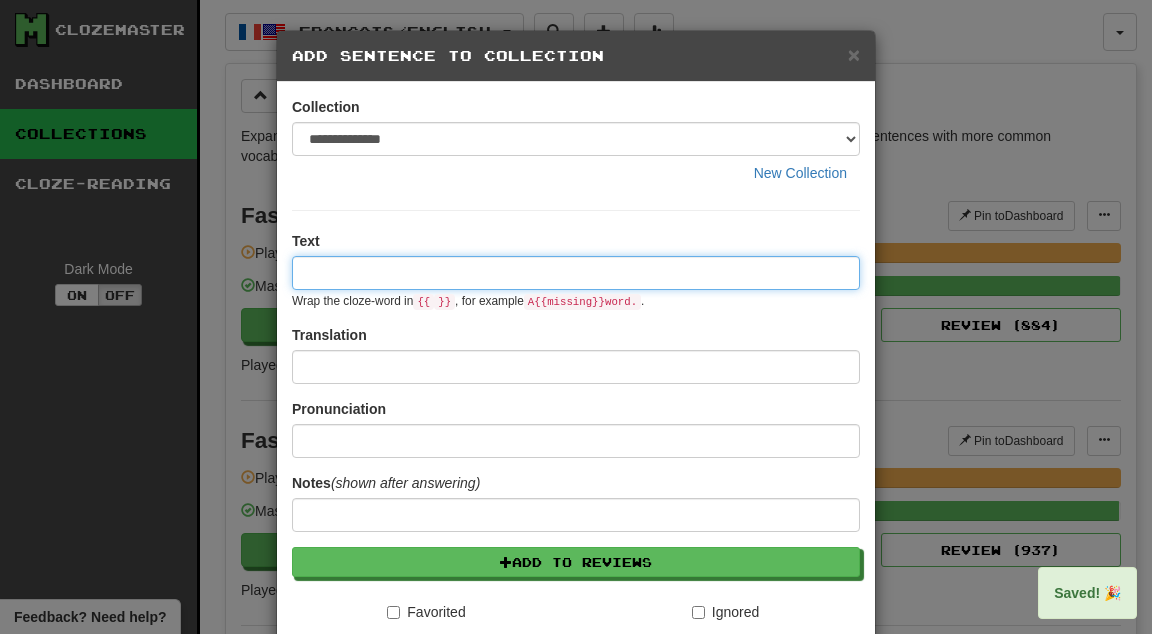 paste on "****" 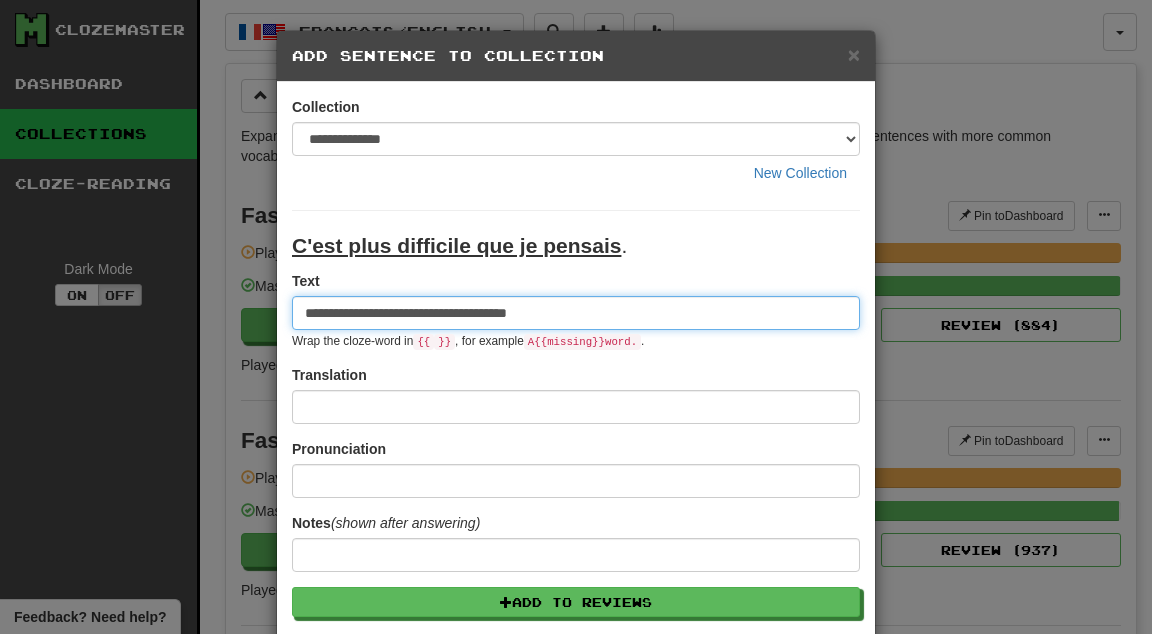 type on "**********" 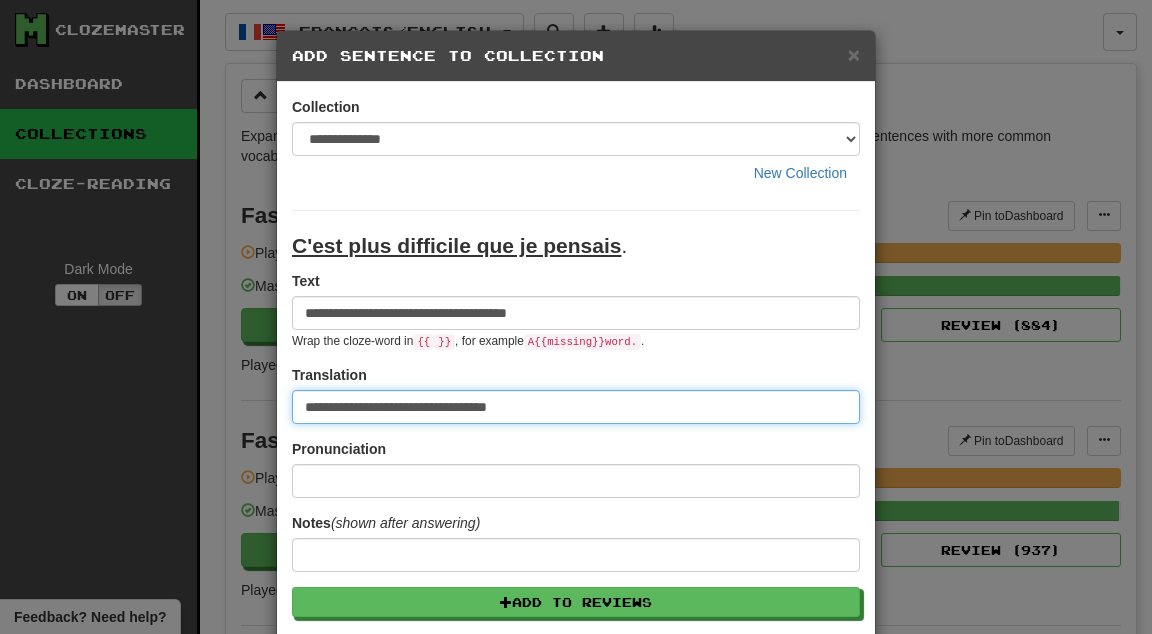 type on "**********" 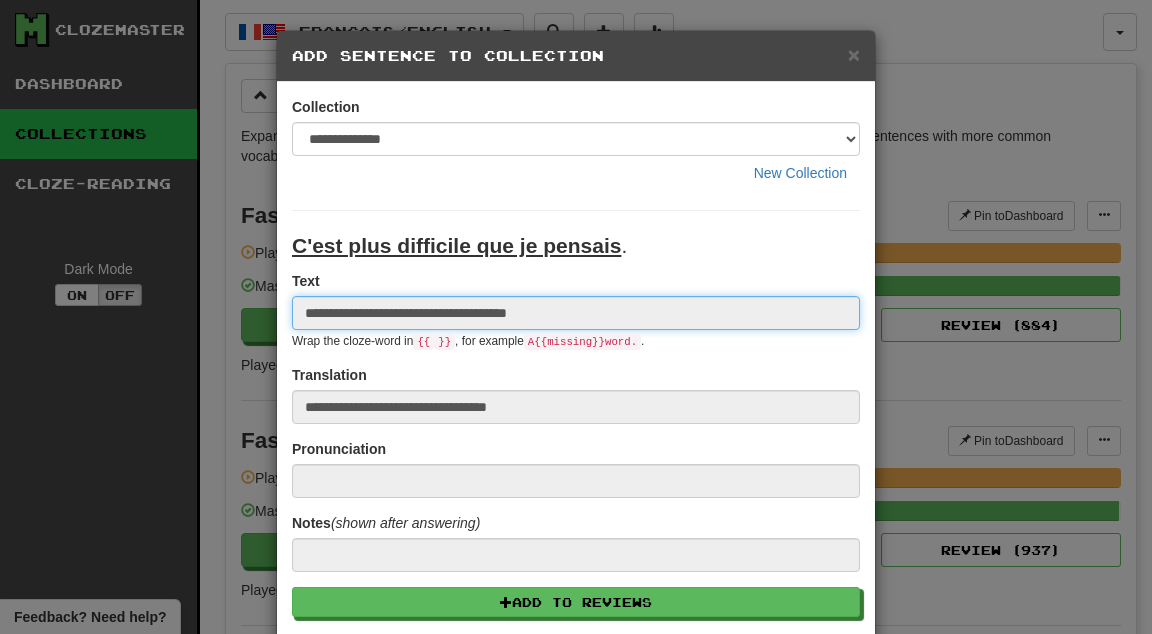 type 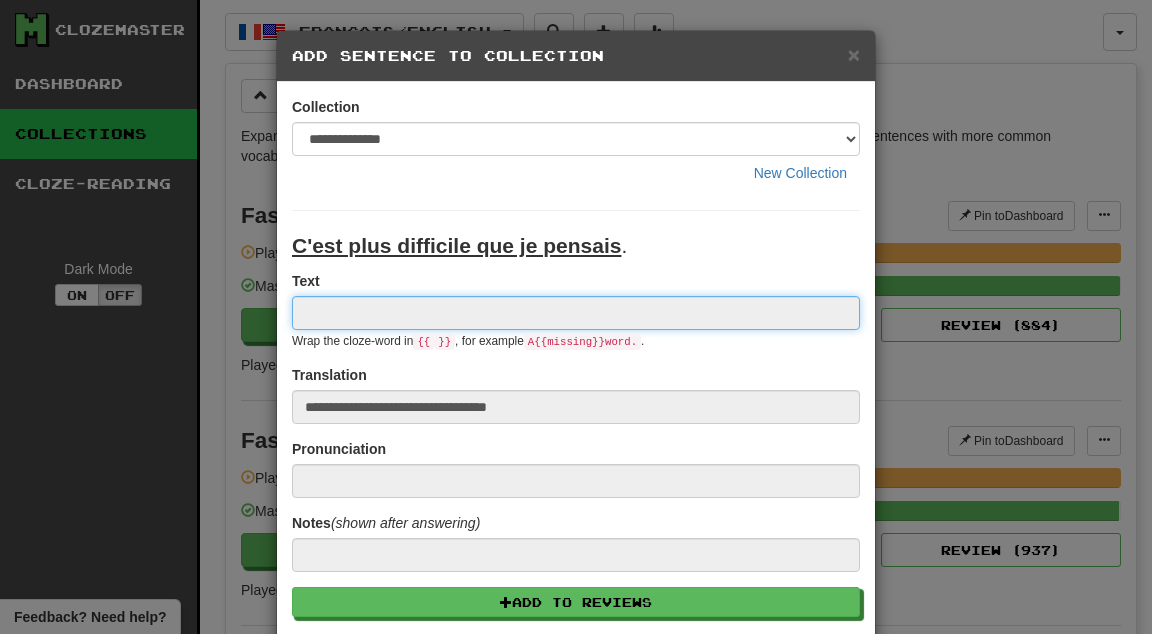 type 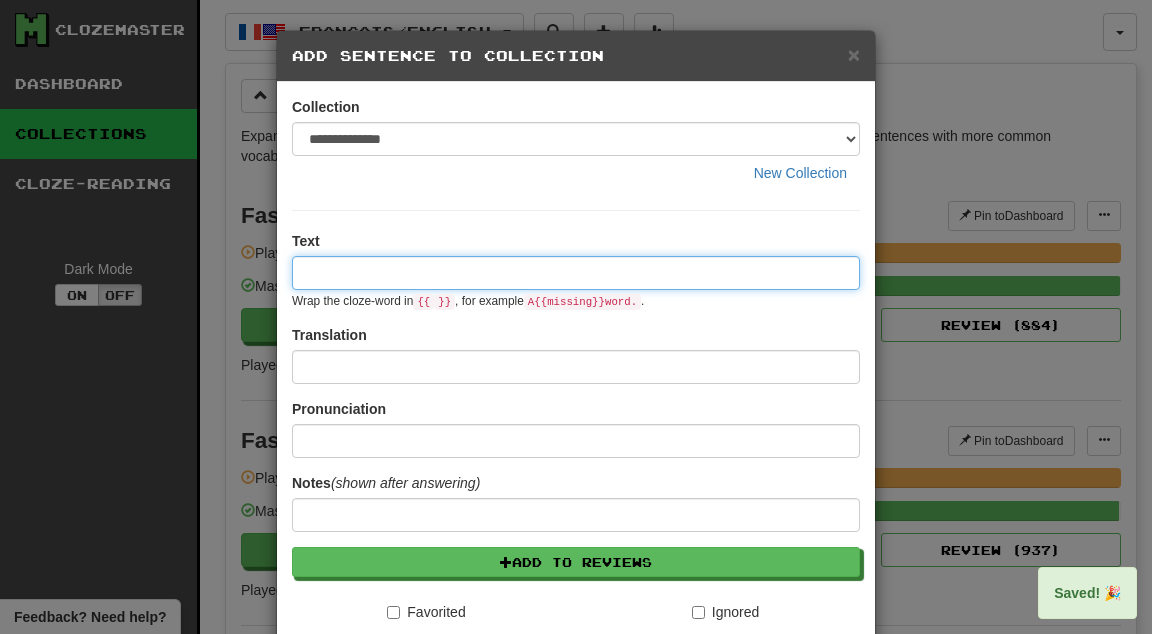 paste on "****" 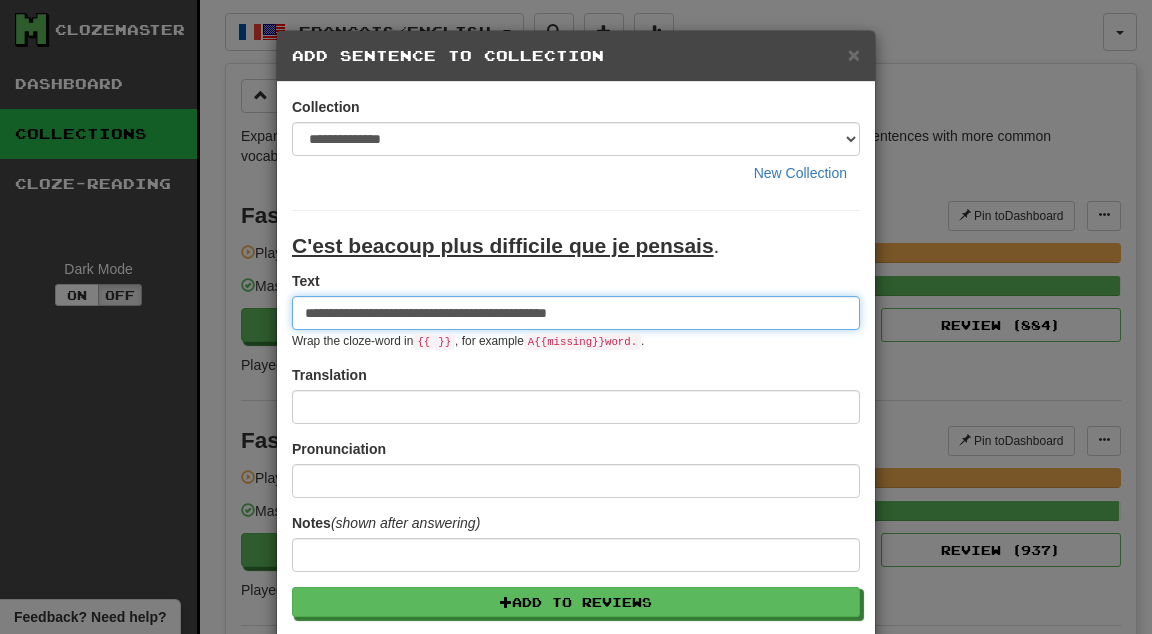 click on "**********" at bounding box center (576, 313) 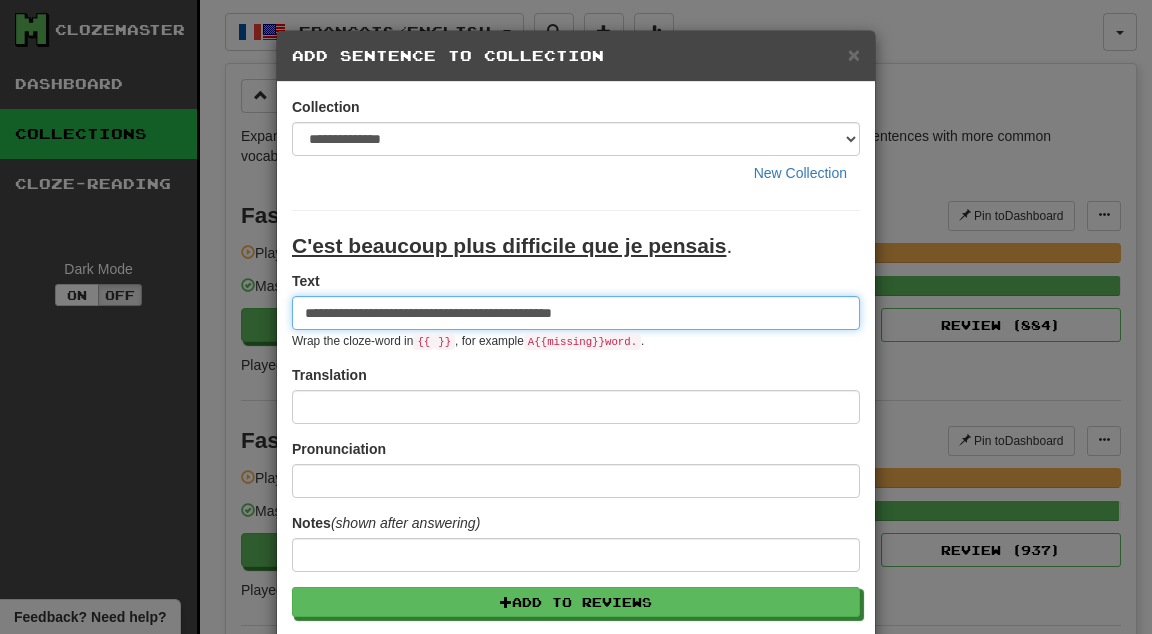 type on "**********" 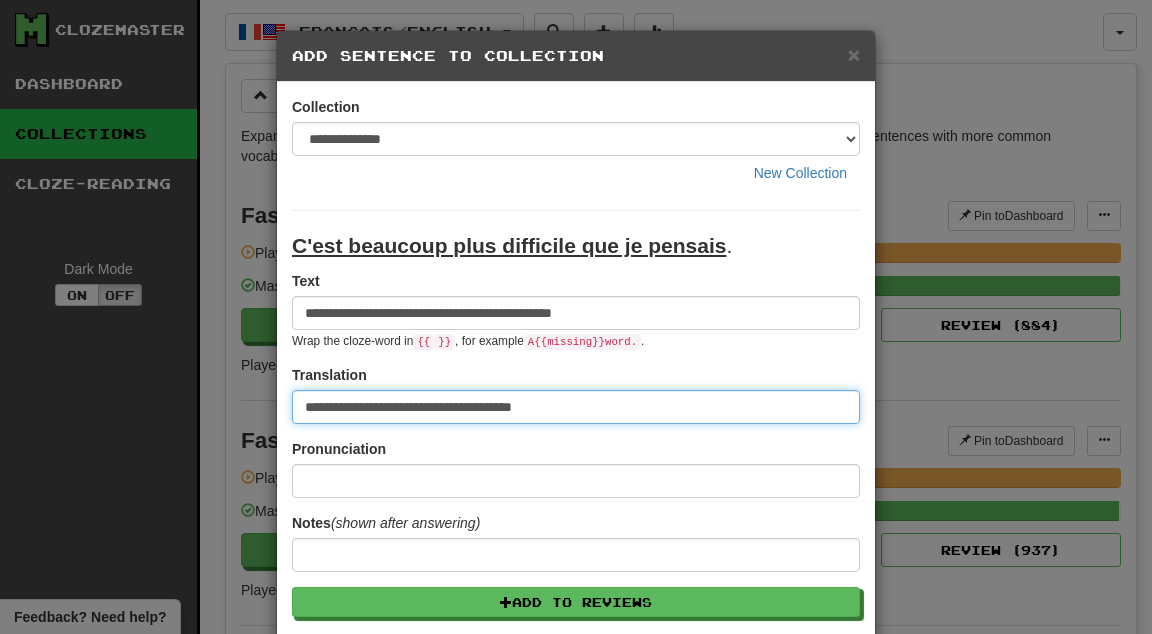 type on "**********" 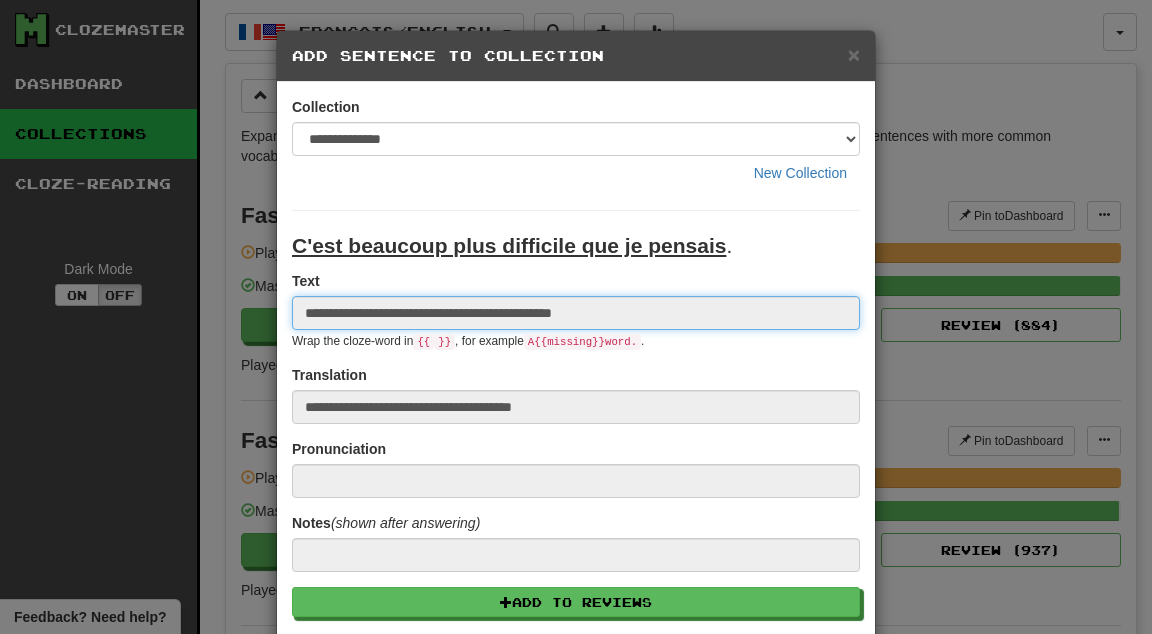 type 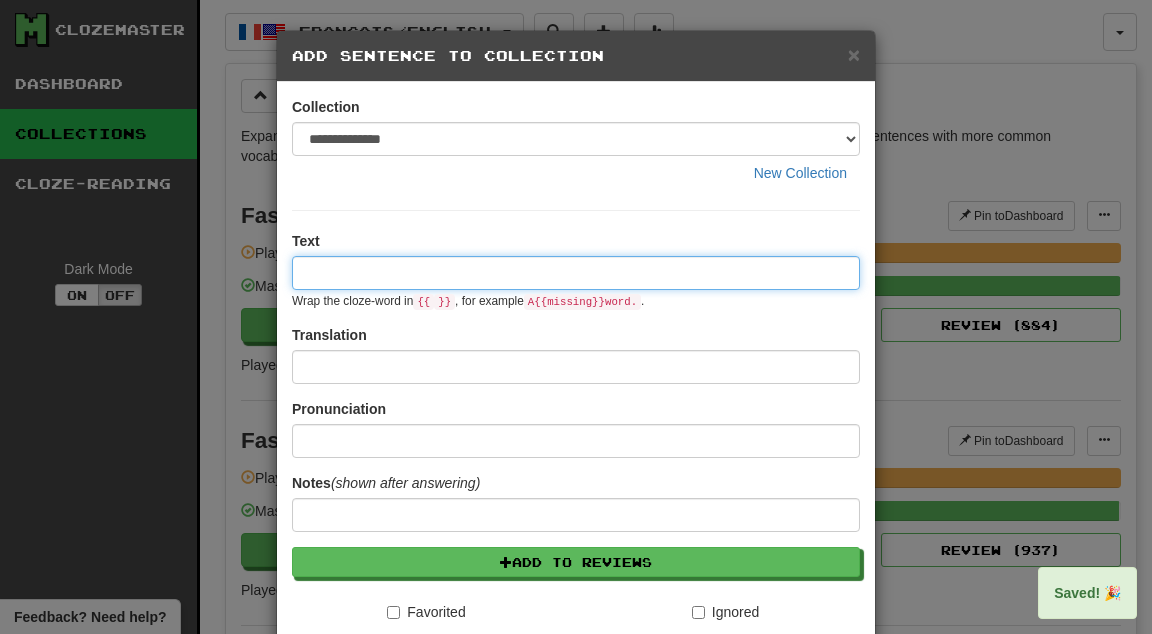 paste on "****" 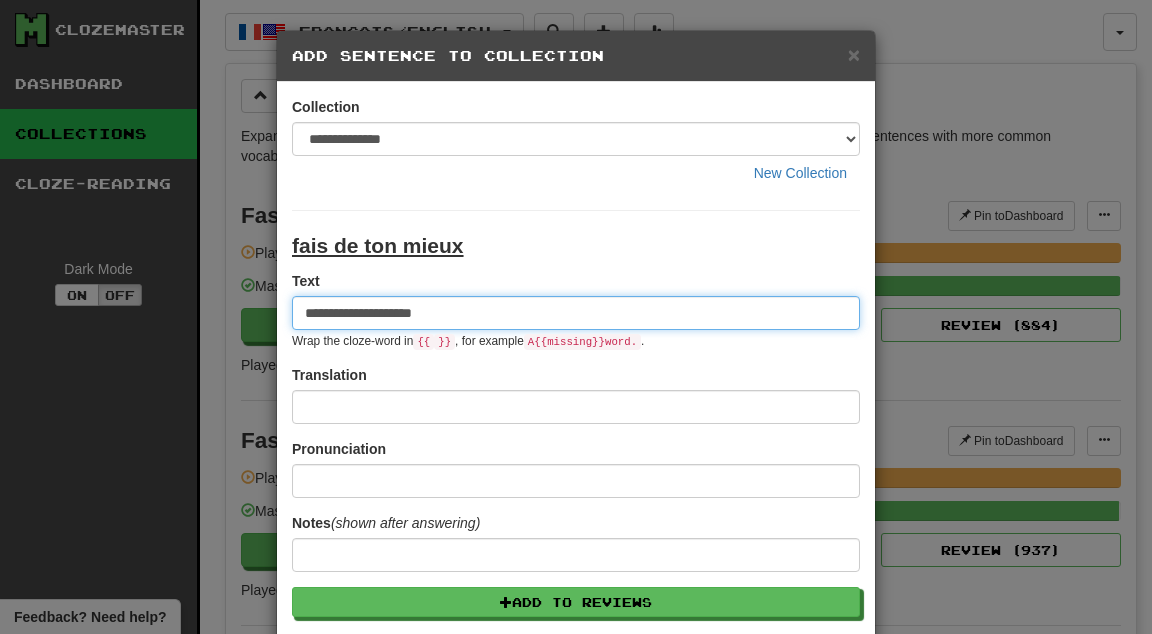 type on "**********" 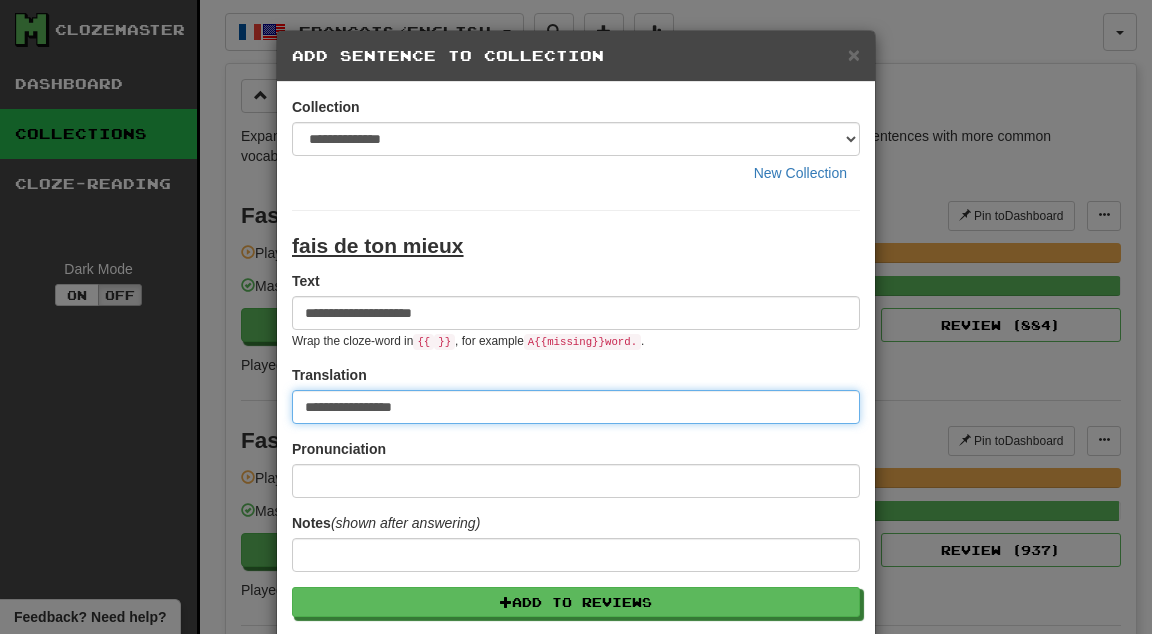 type on "**********" 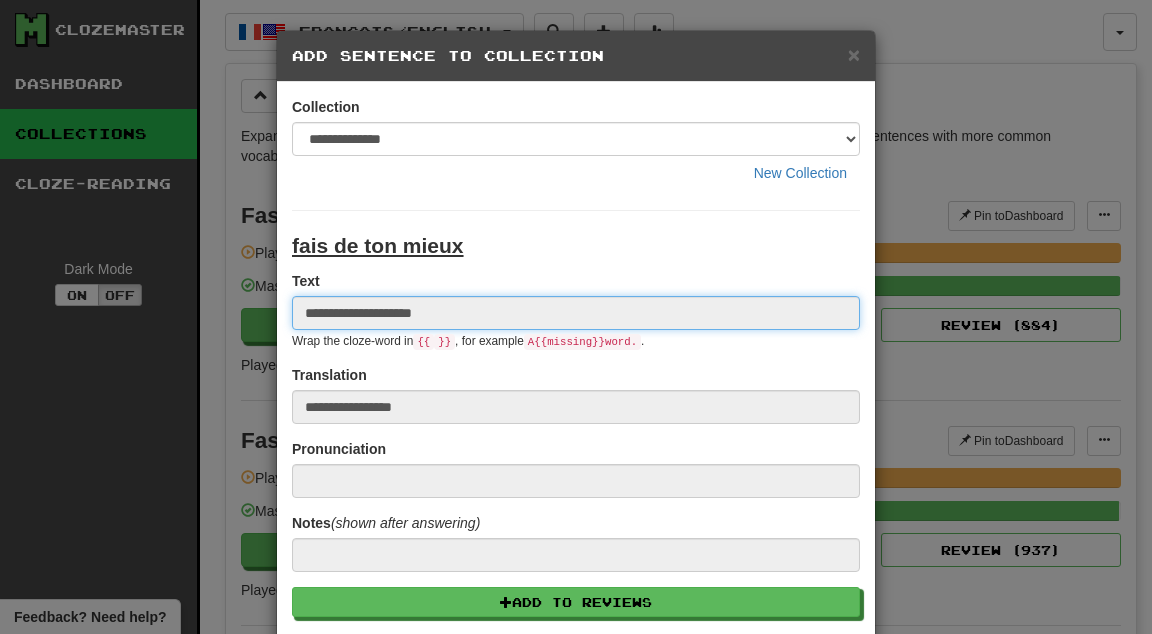 type 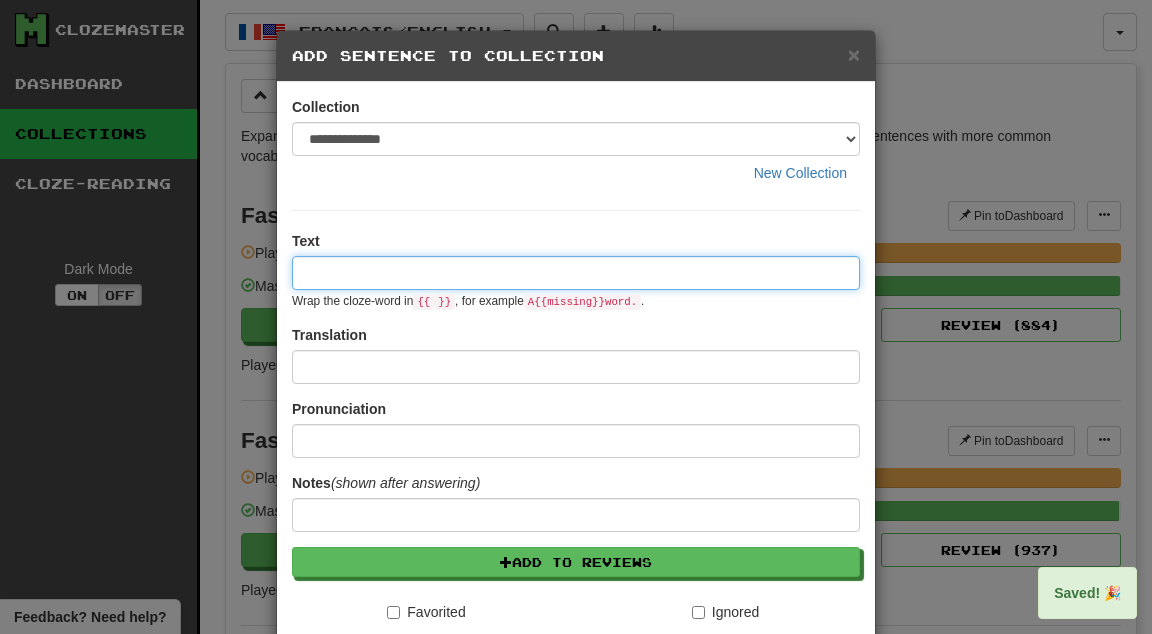 paste on "****" 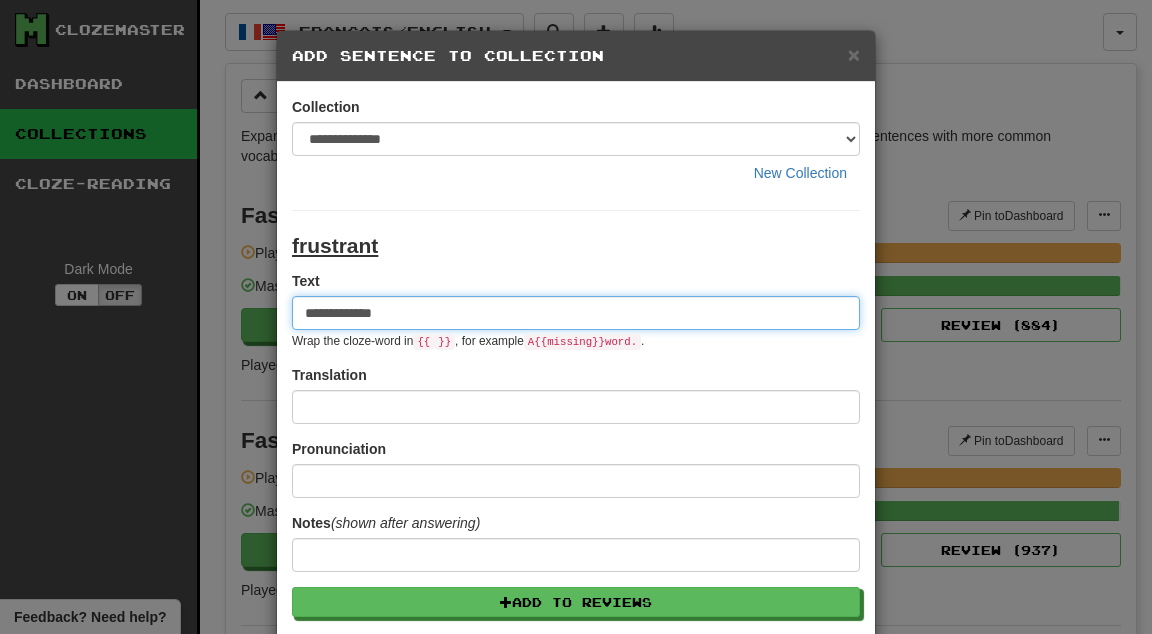 type on "**********" 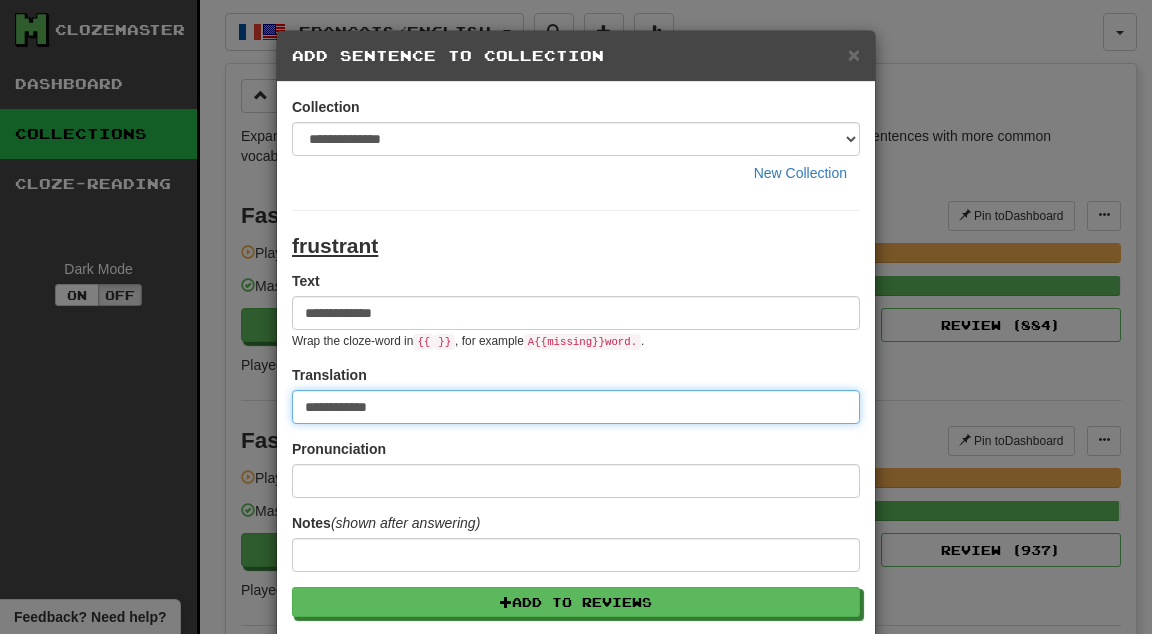 type on "**********" 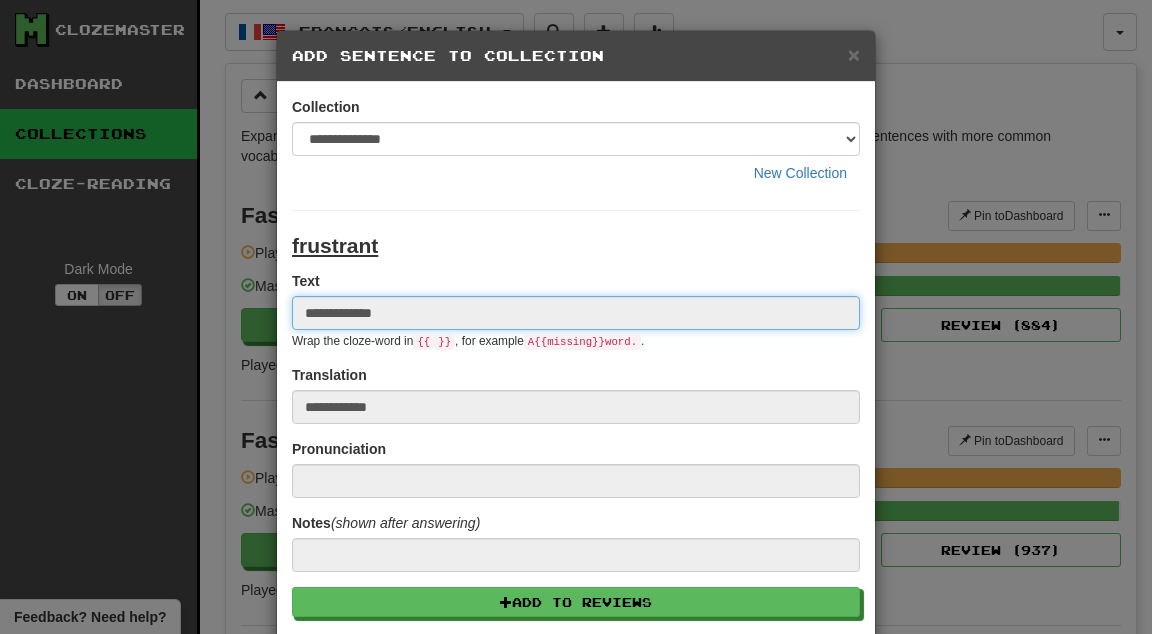type 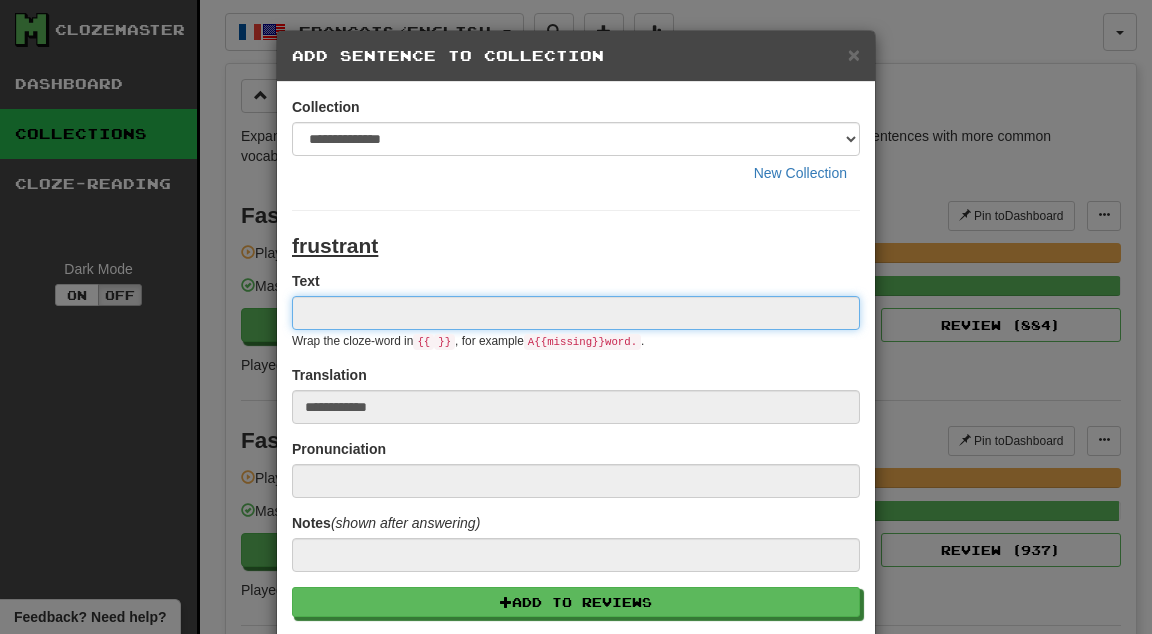 type 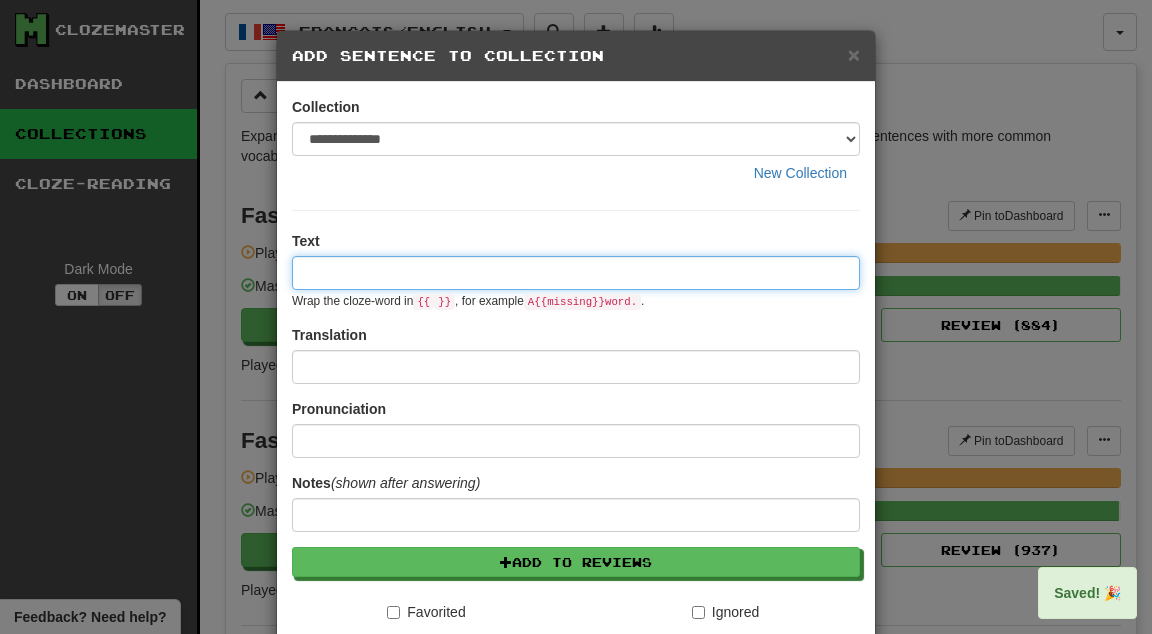 paste on "****" 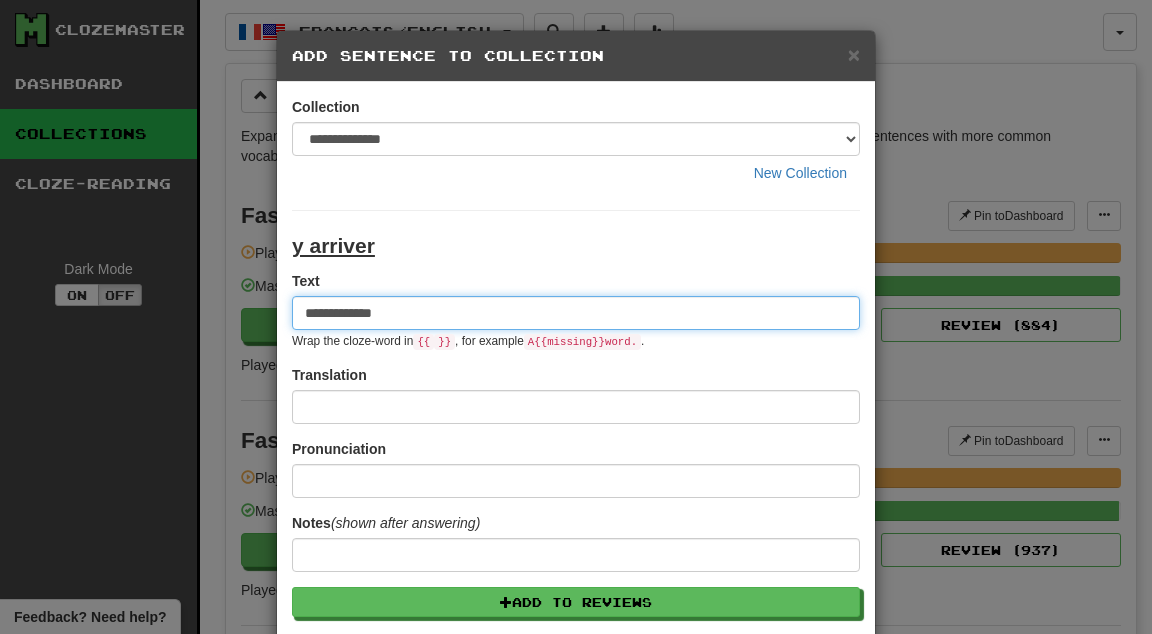 type on "**********" 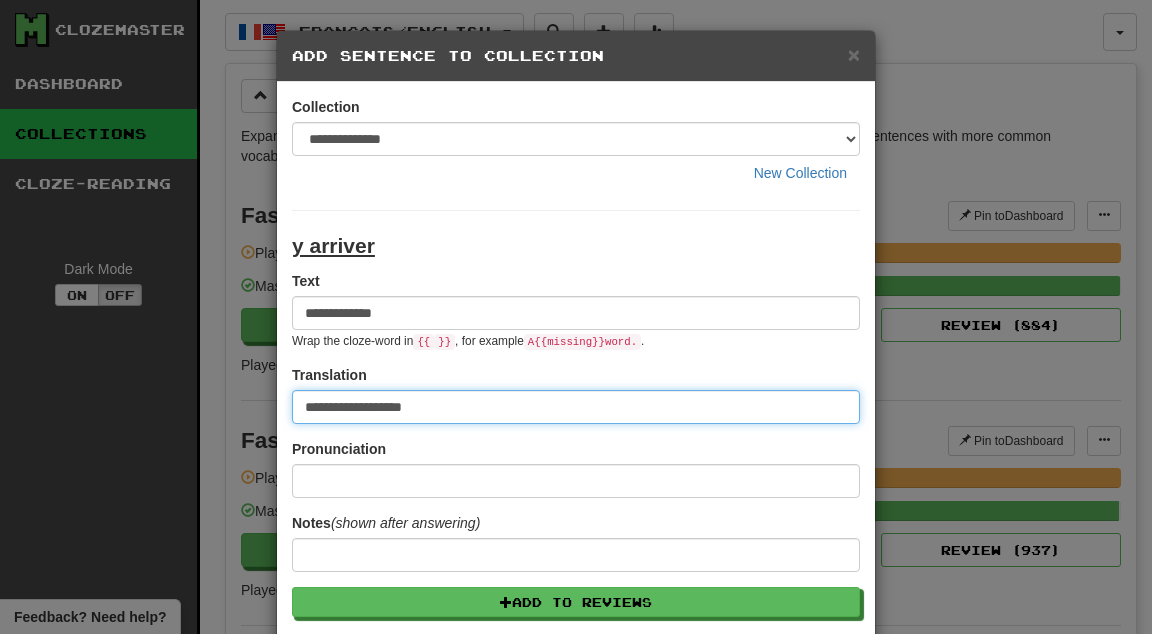 type on "**********" 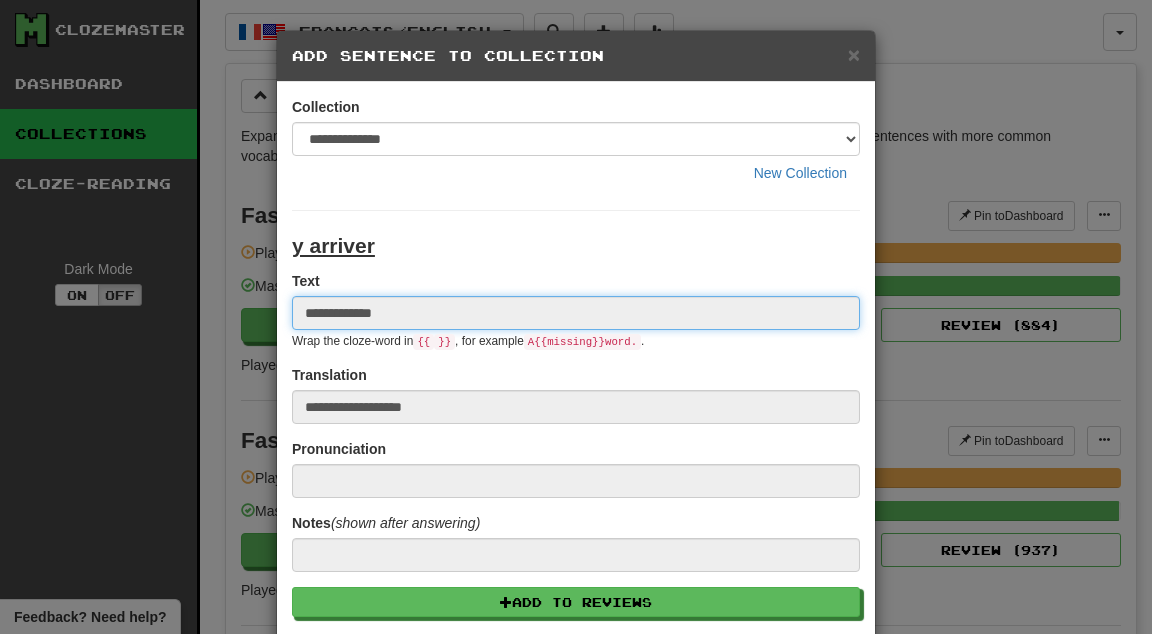 type 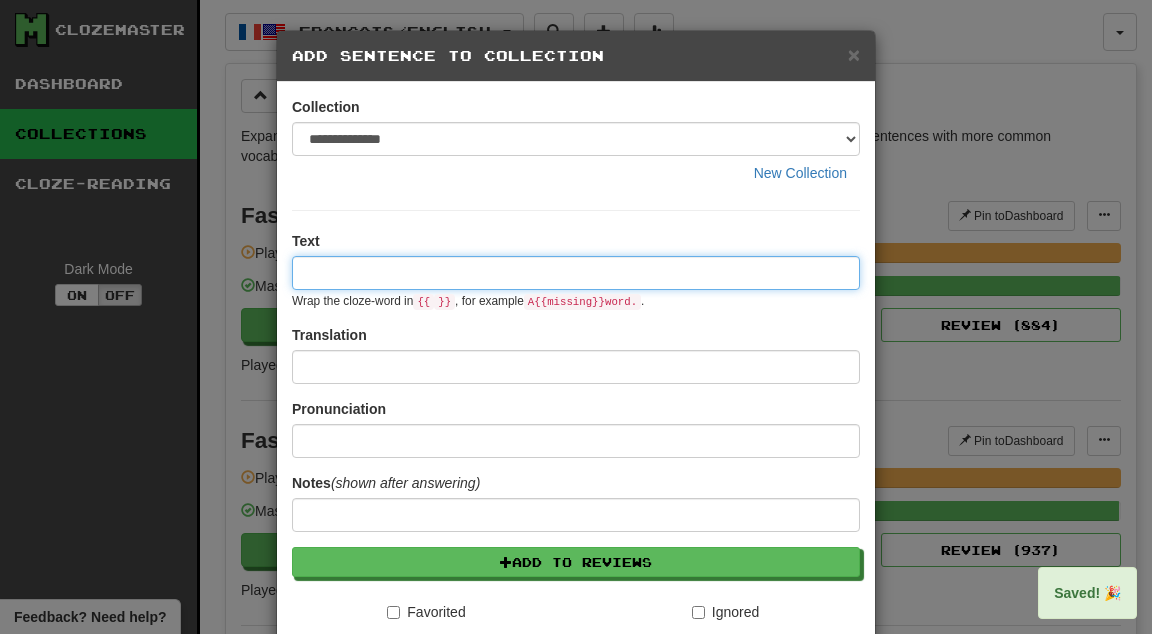 paste on "****" 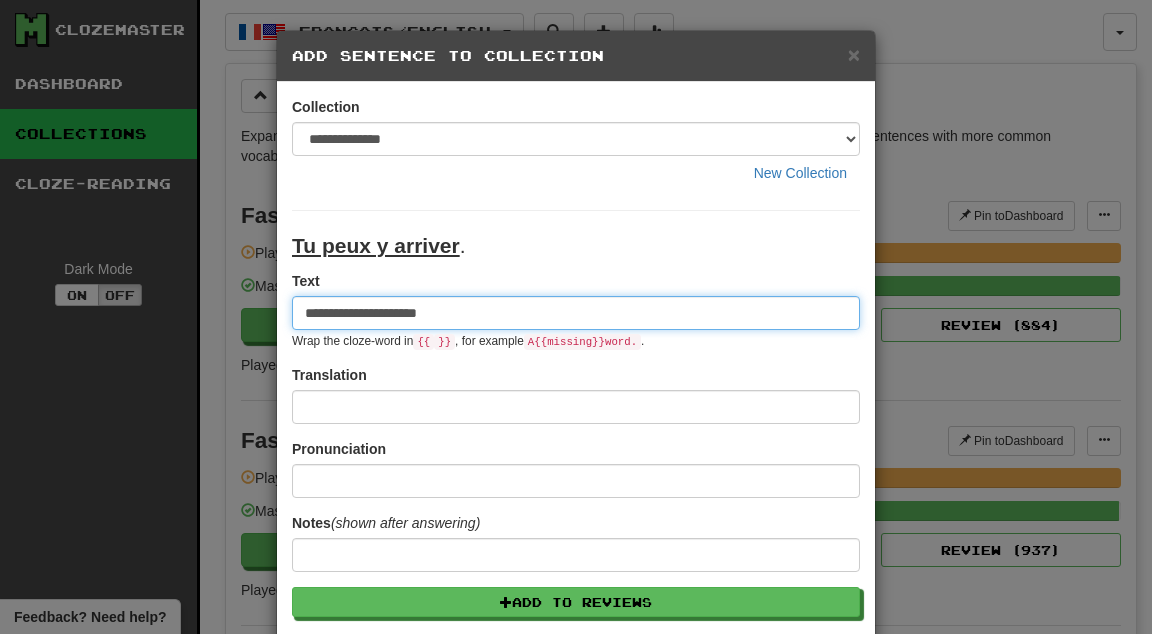 type on "**********" 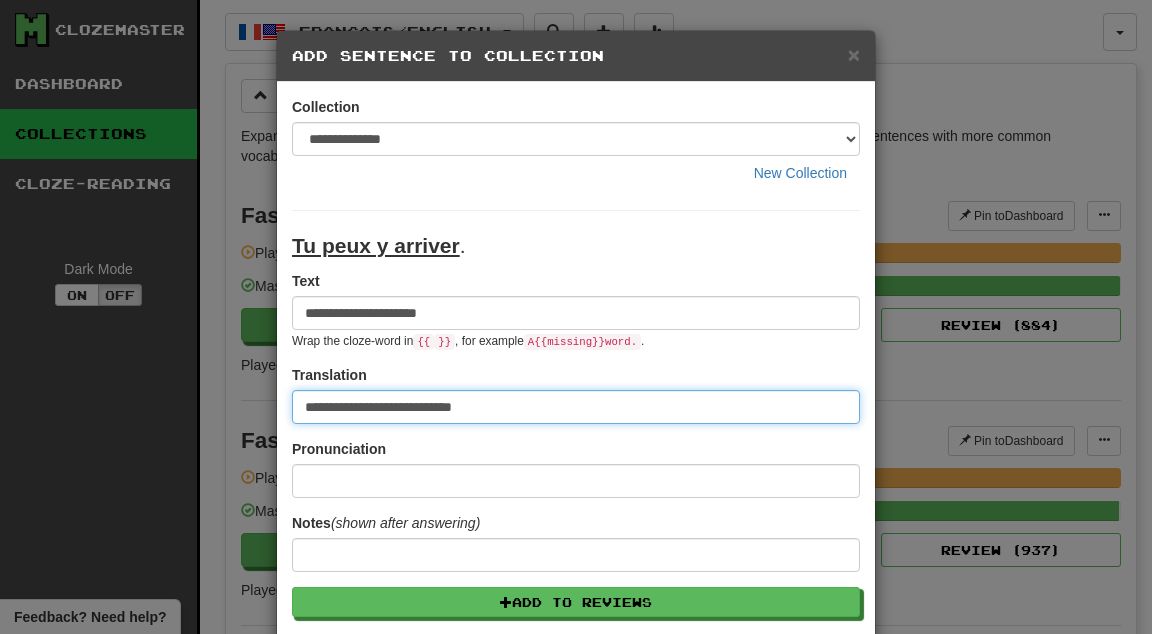 type on "**********" 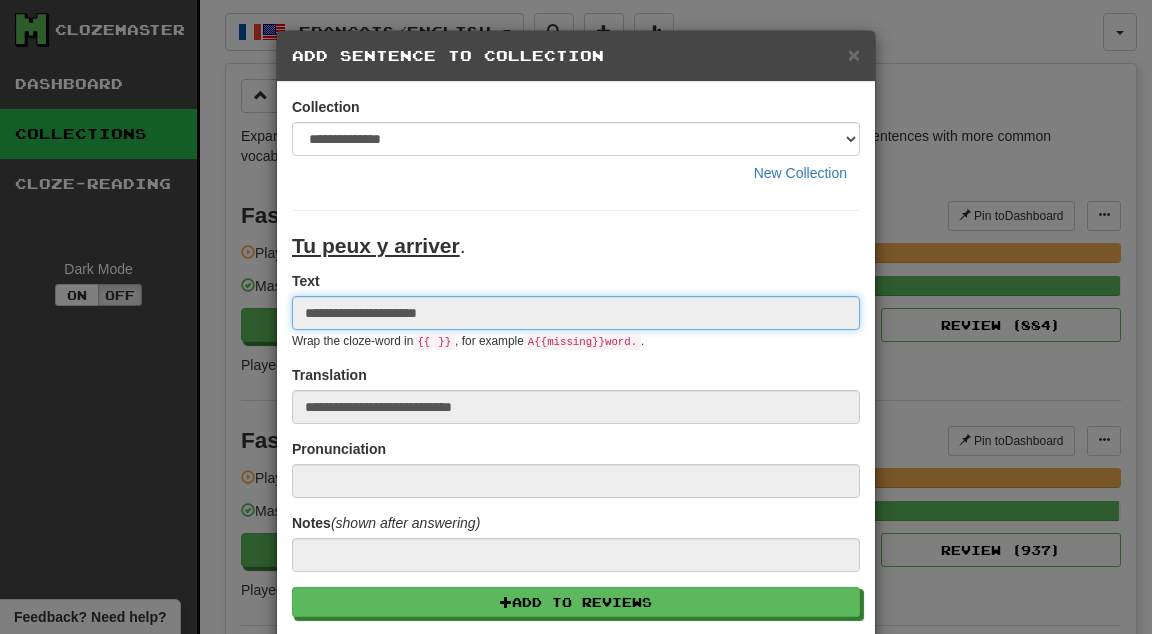 type 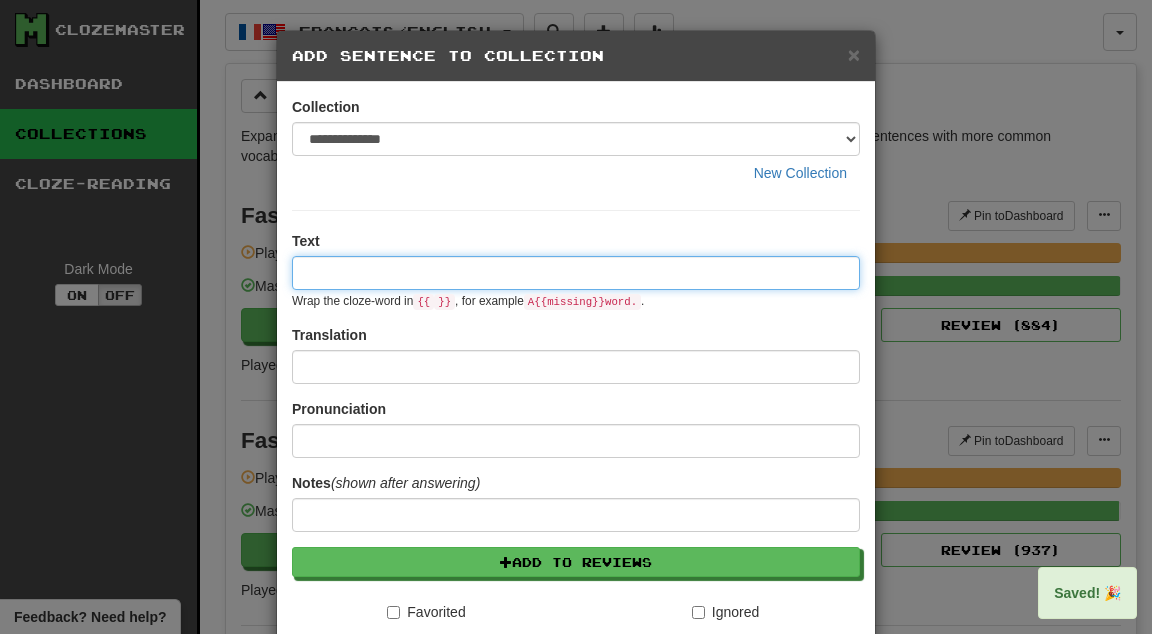 paste on "****" 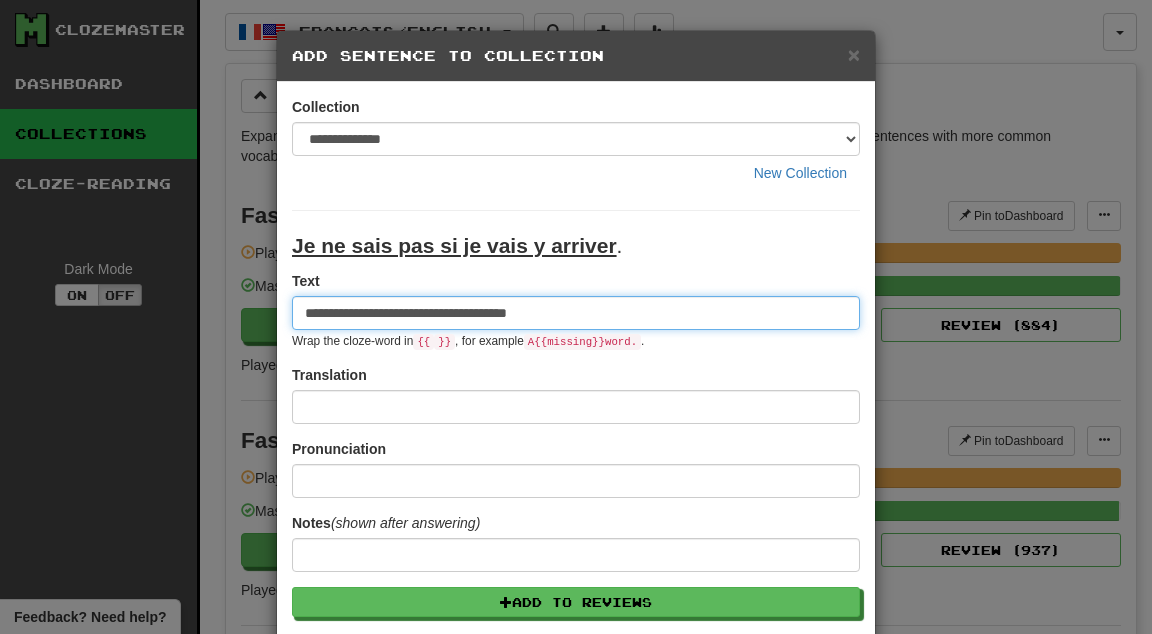 type on "**********" 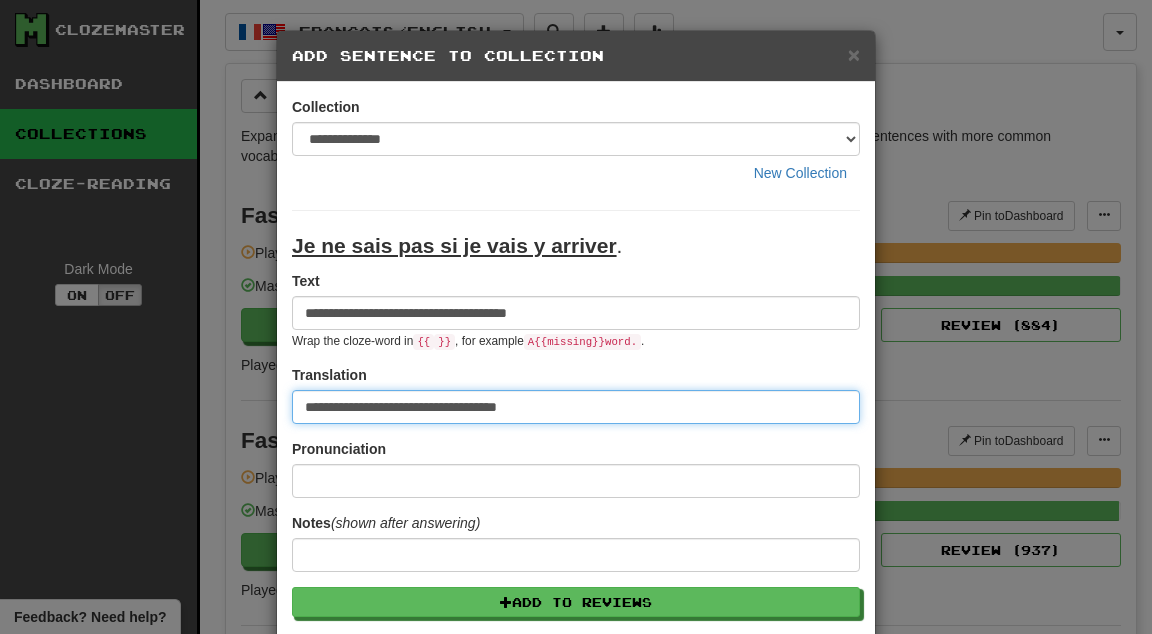 type on "**********" 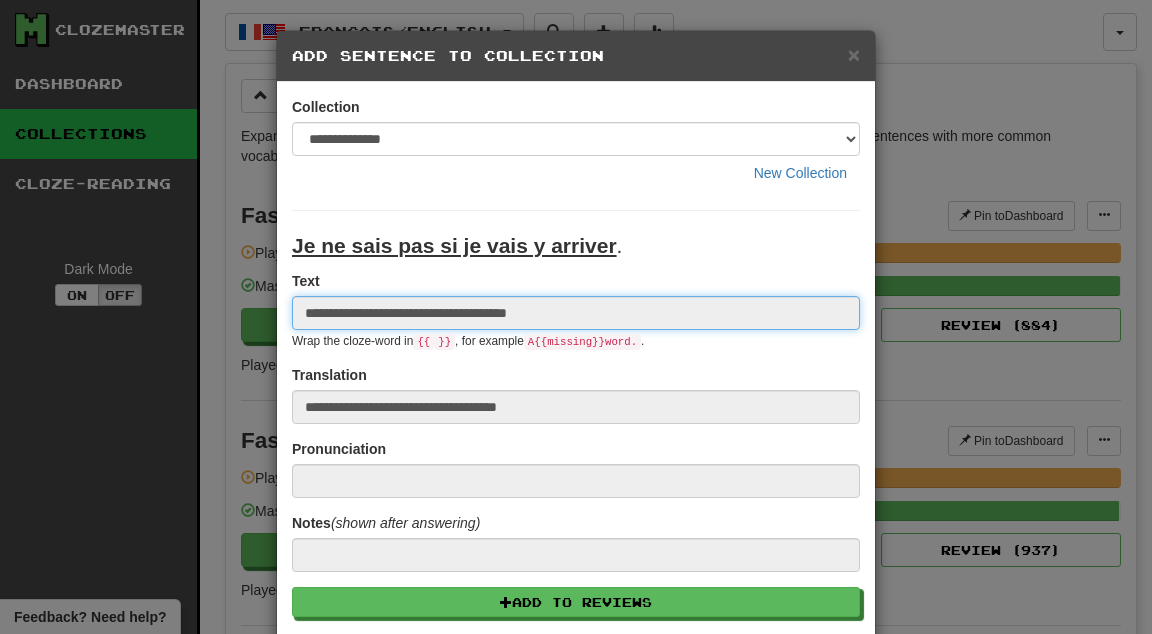 type 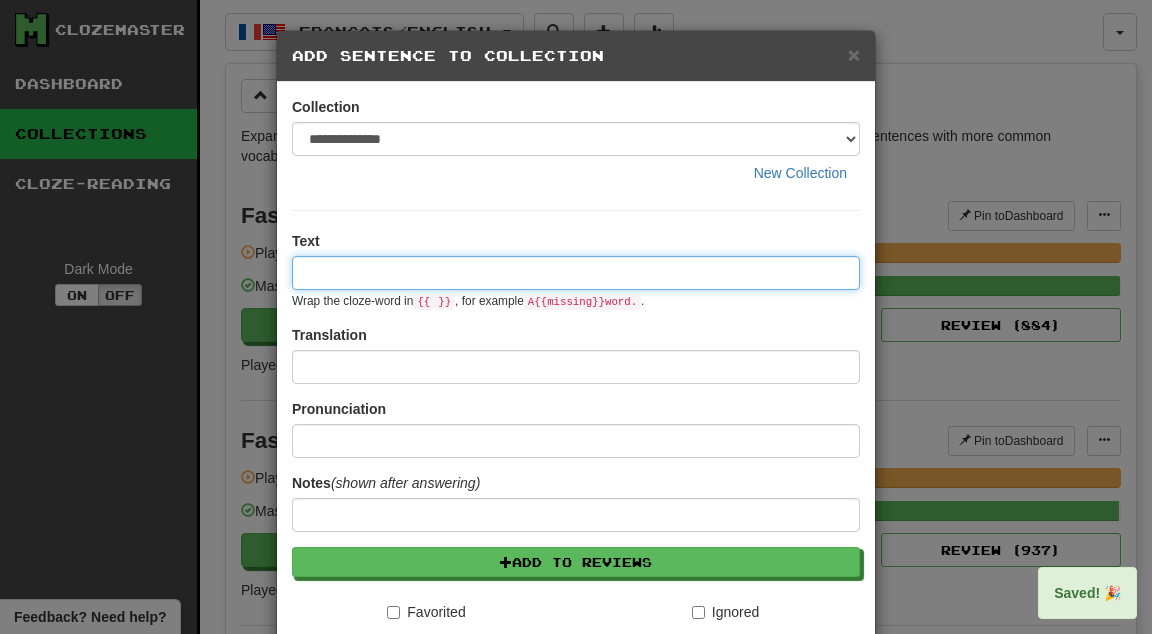 paste on "****" 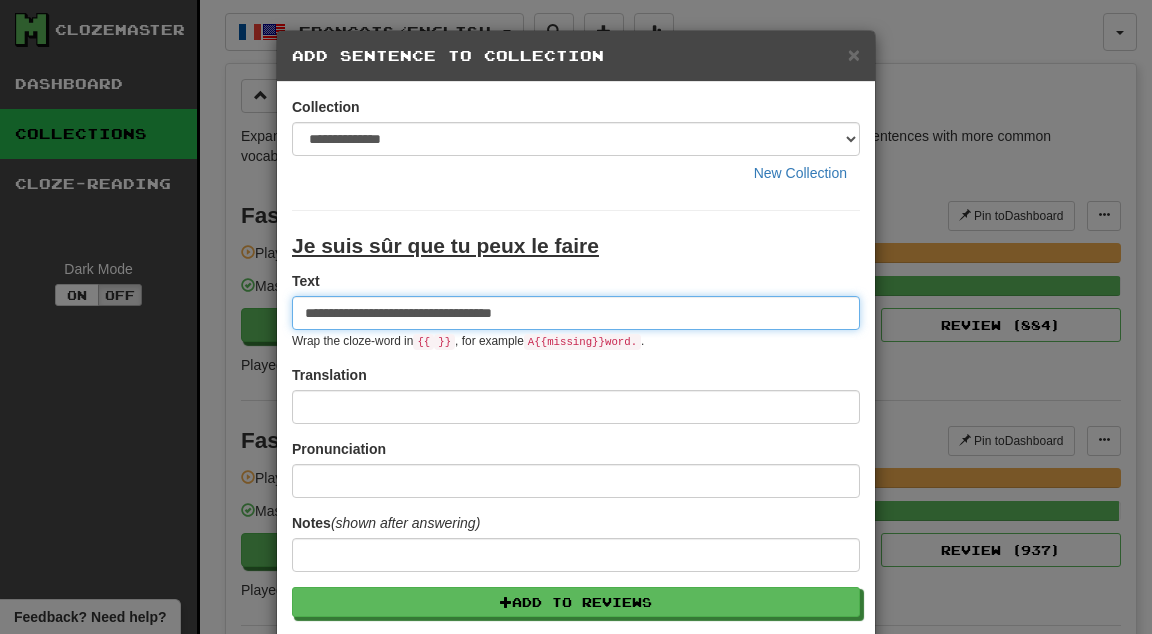 type on "**********" 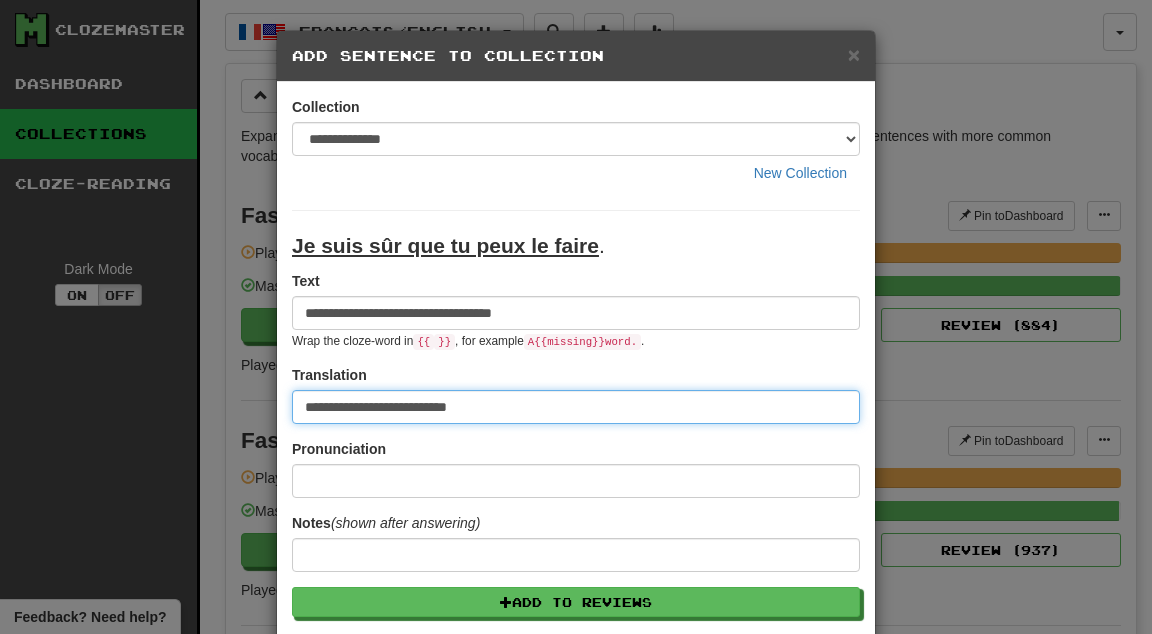 type on "**********" 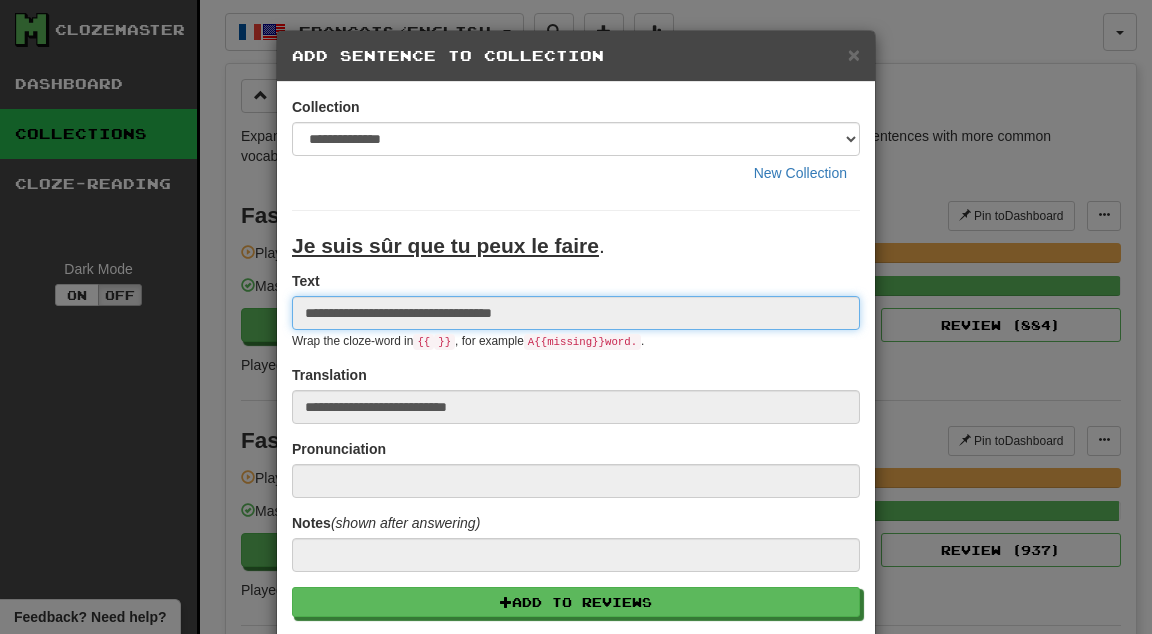 type 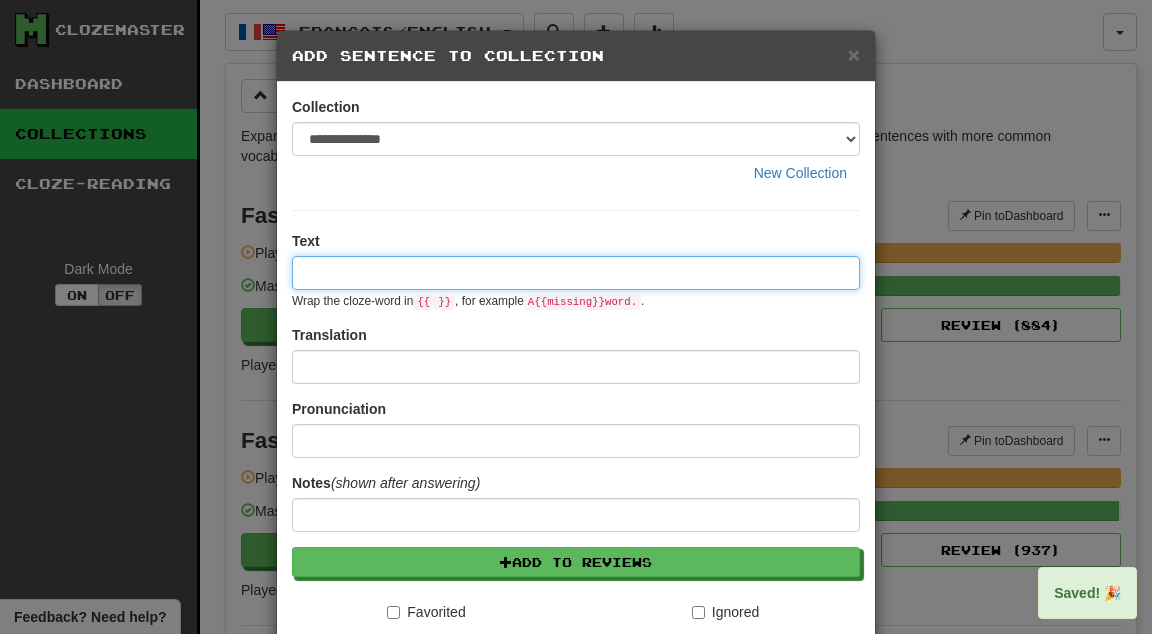 paste on "****" 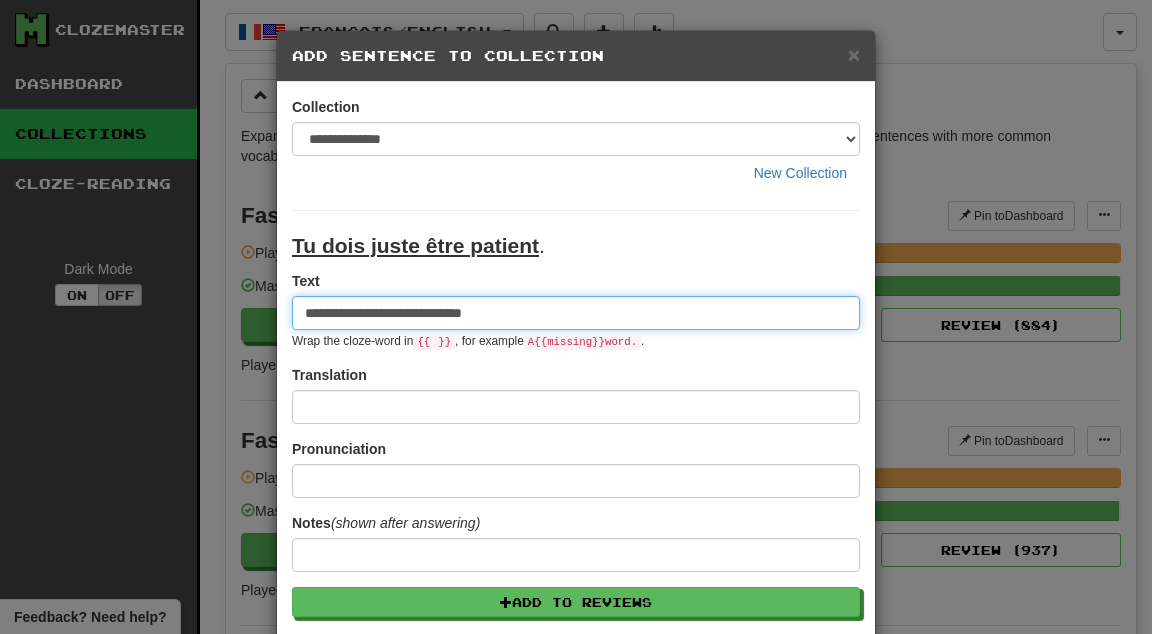 type on "**********" 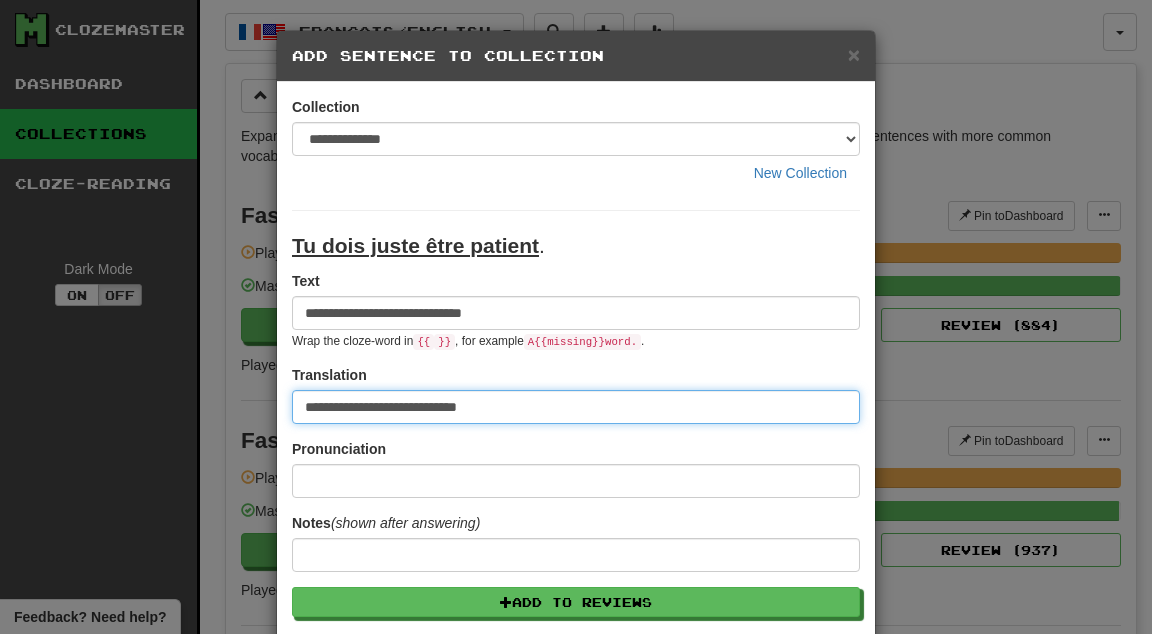 type on "**********" 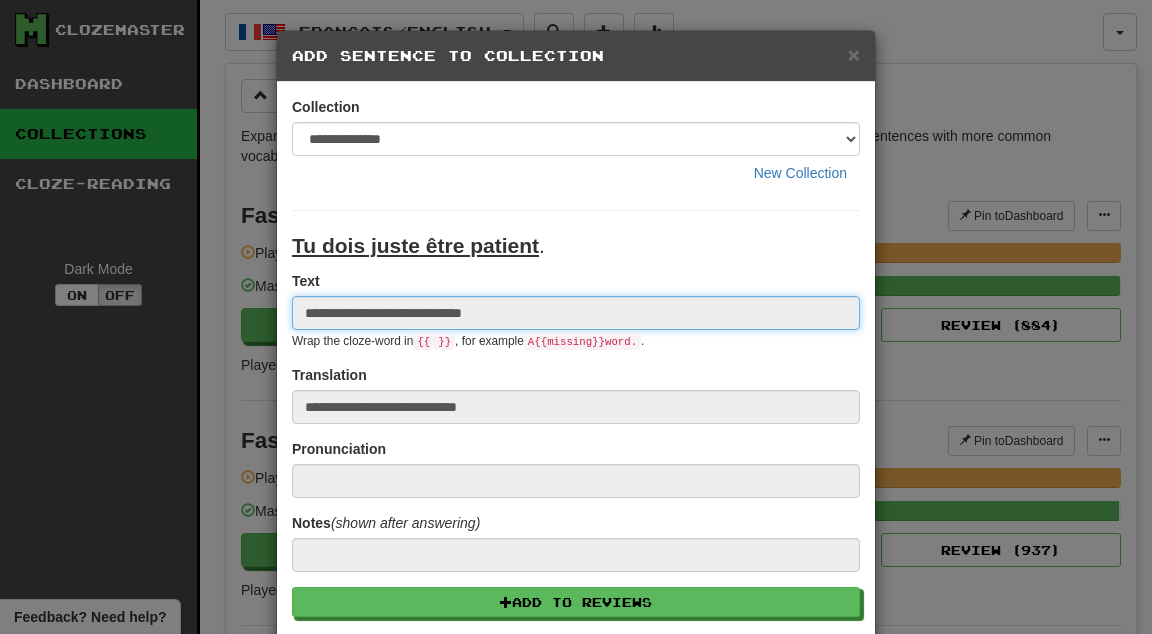 type 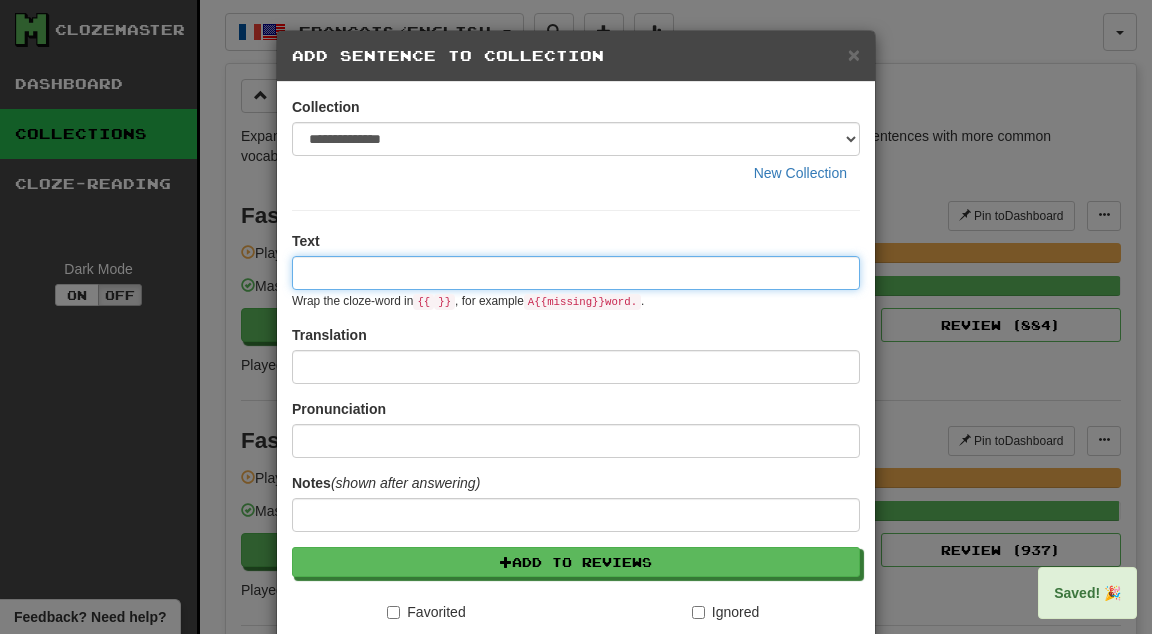 paste on "****" 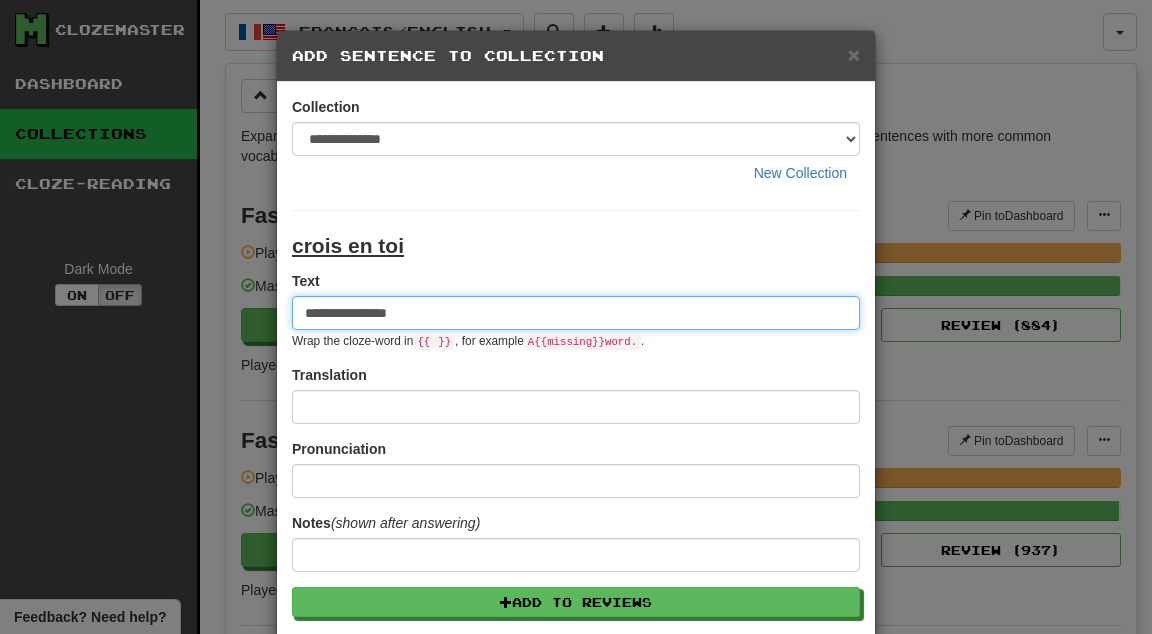 type on "**********" 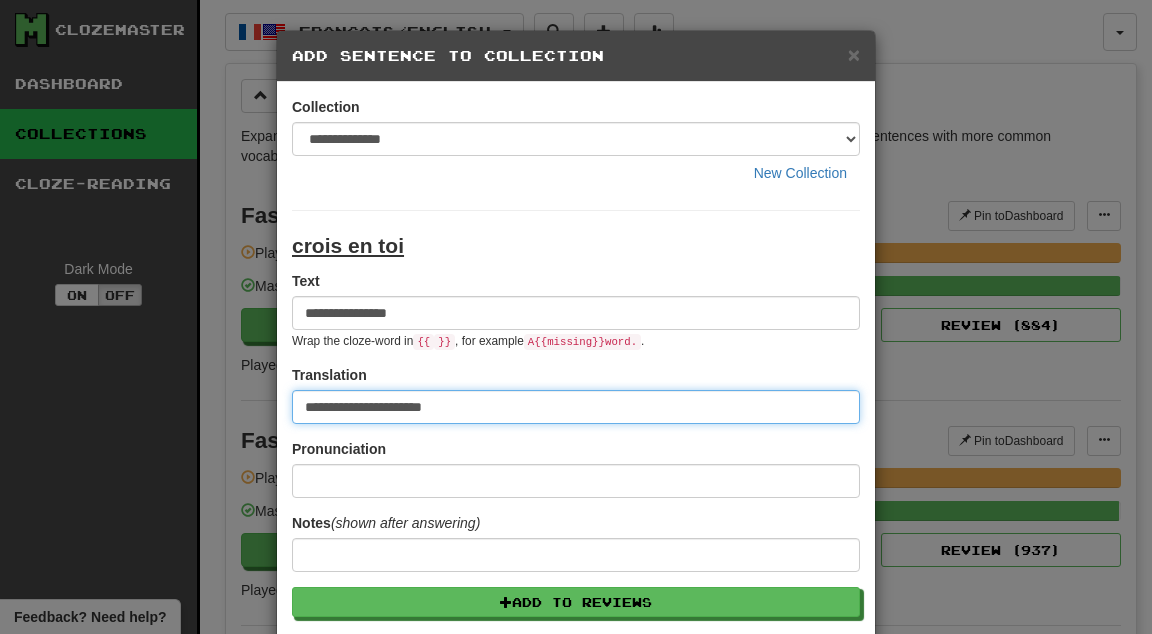 type on "**********" 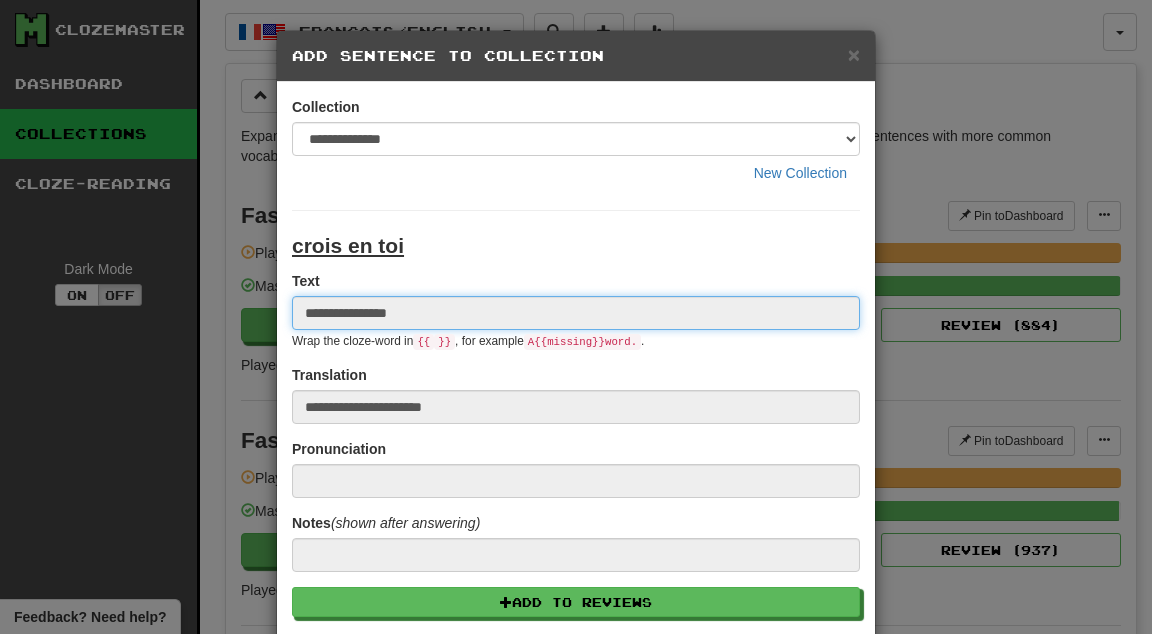 type 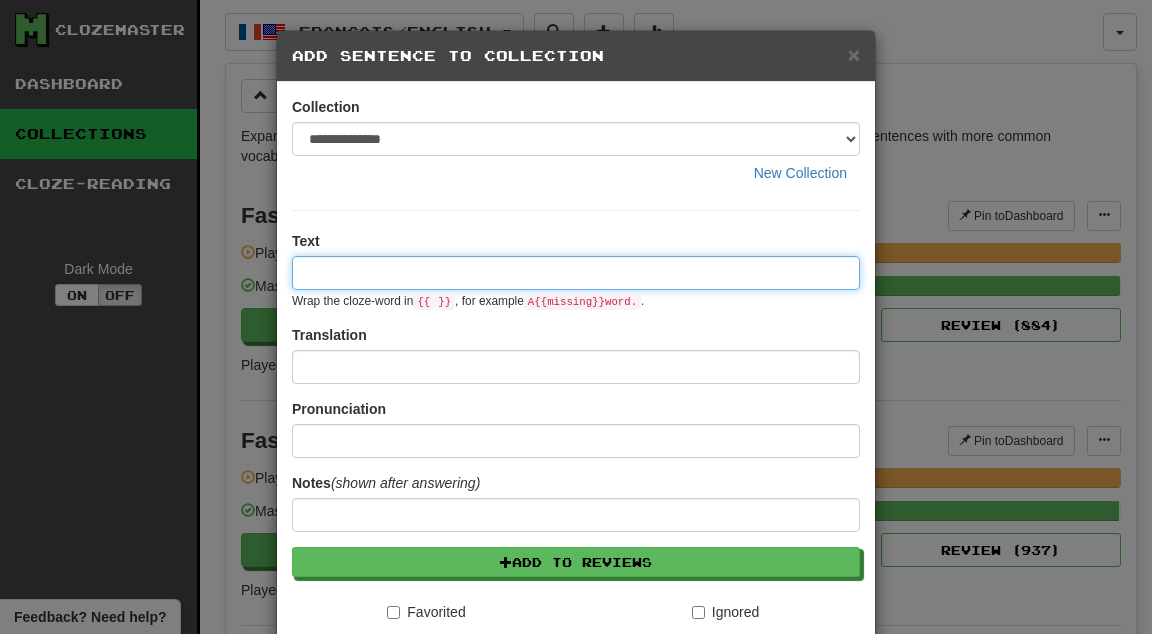 paste on "****" 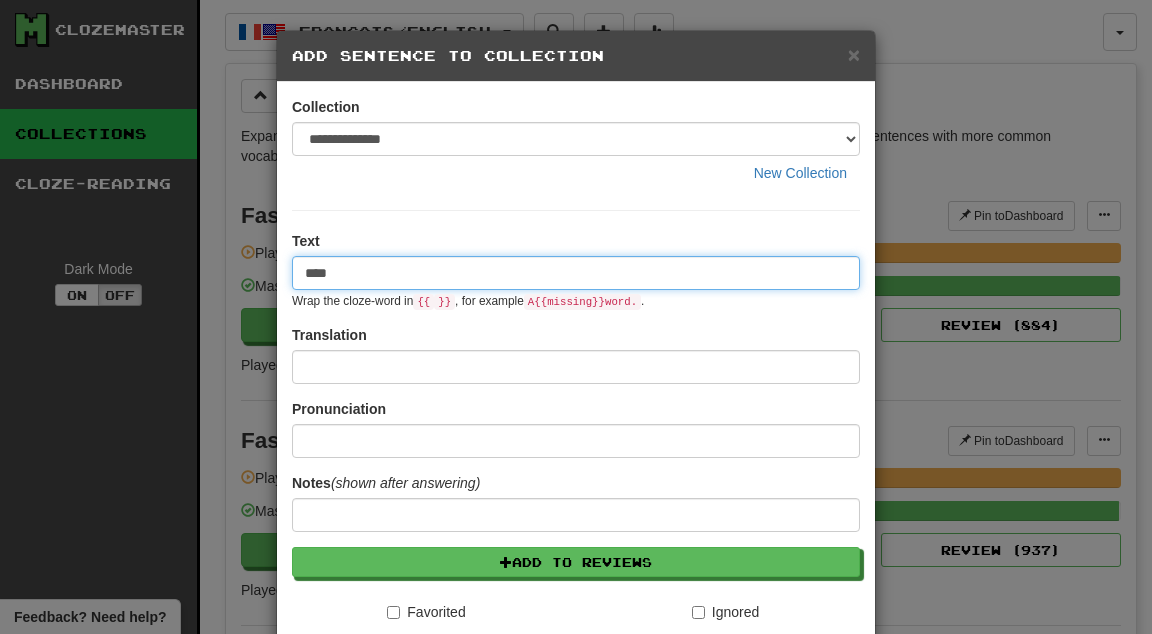 type on "****" 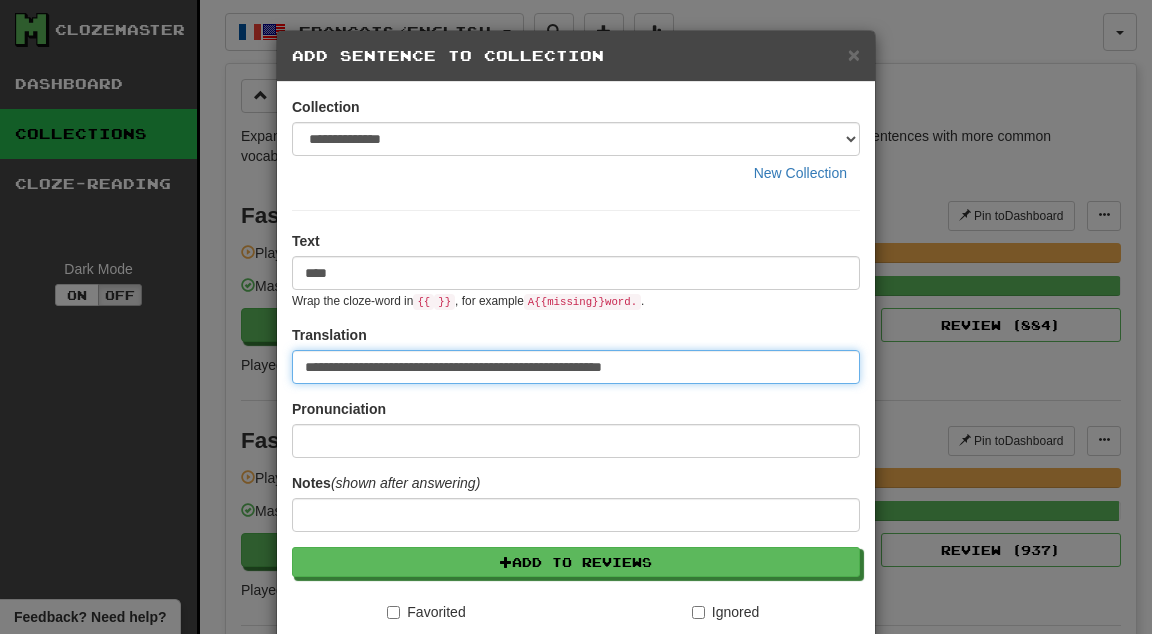 type on "**********" 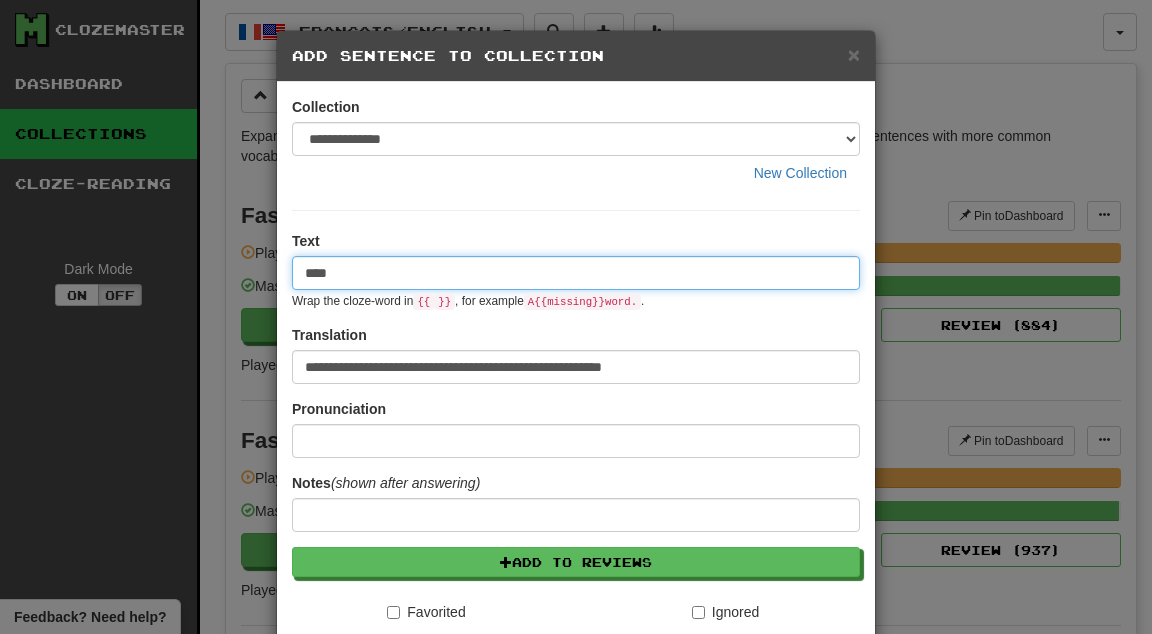 click on "****" at bounding box center (576, 273) 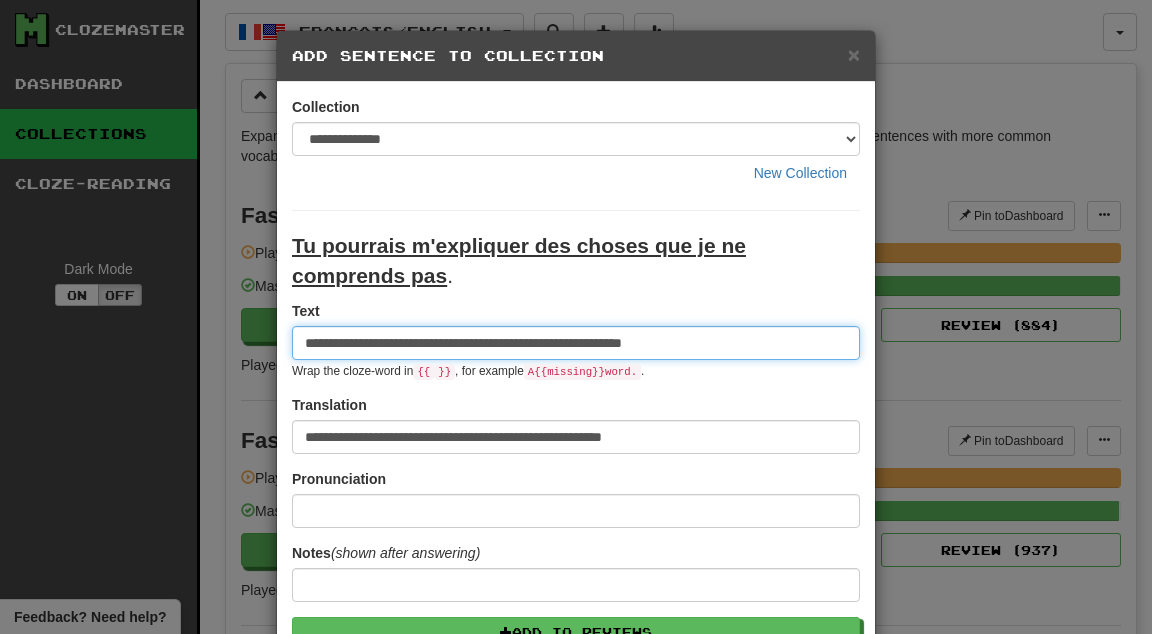 type on "**********" 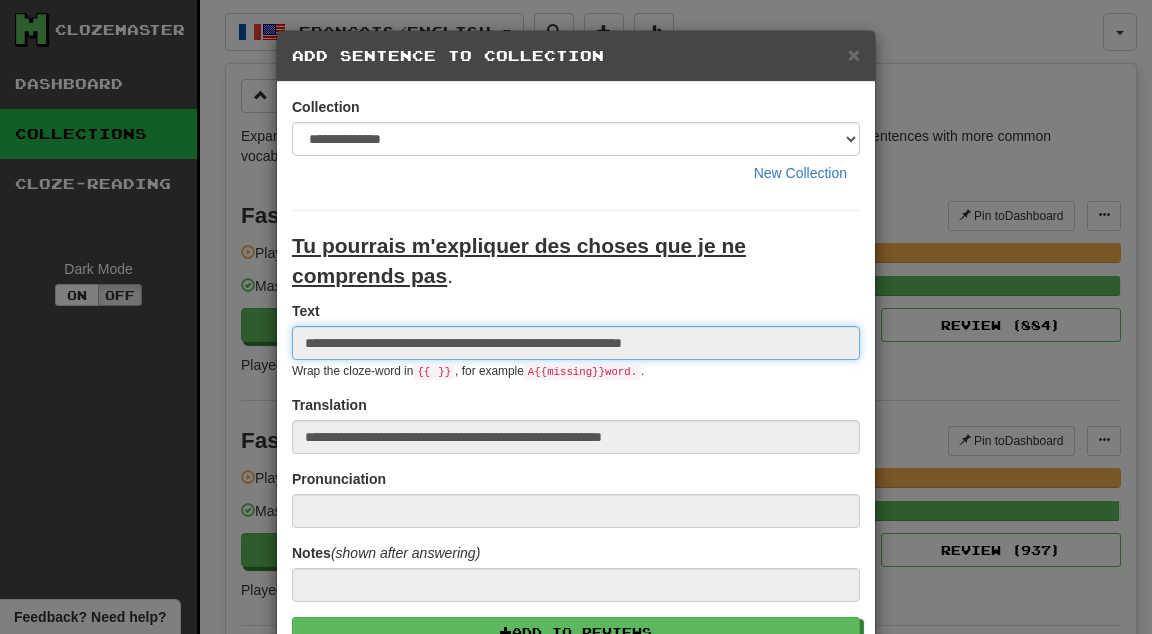 type 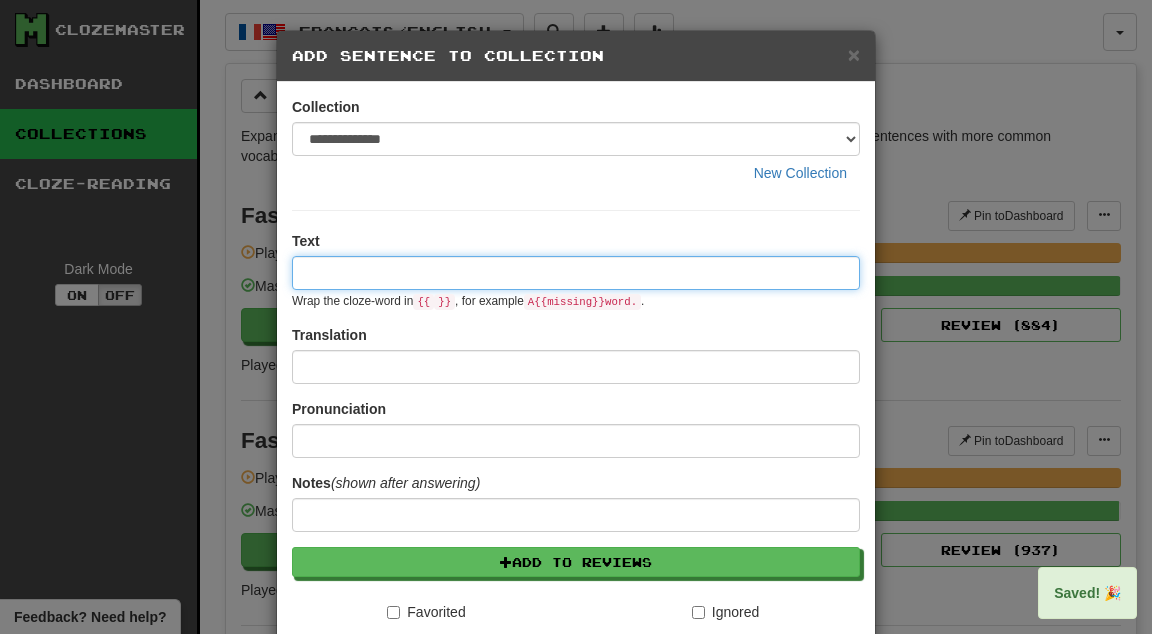 paste on "****" 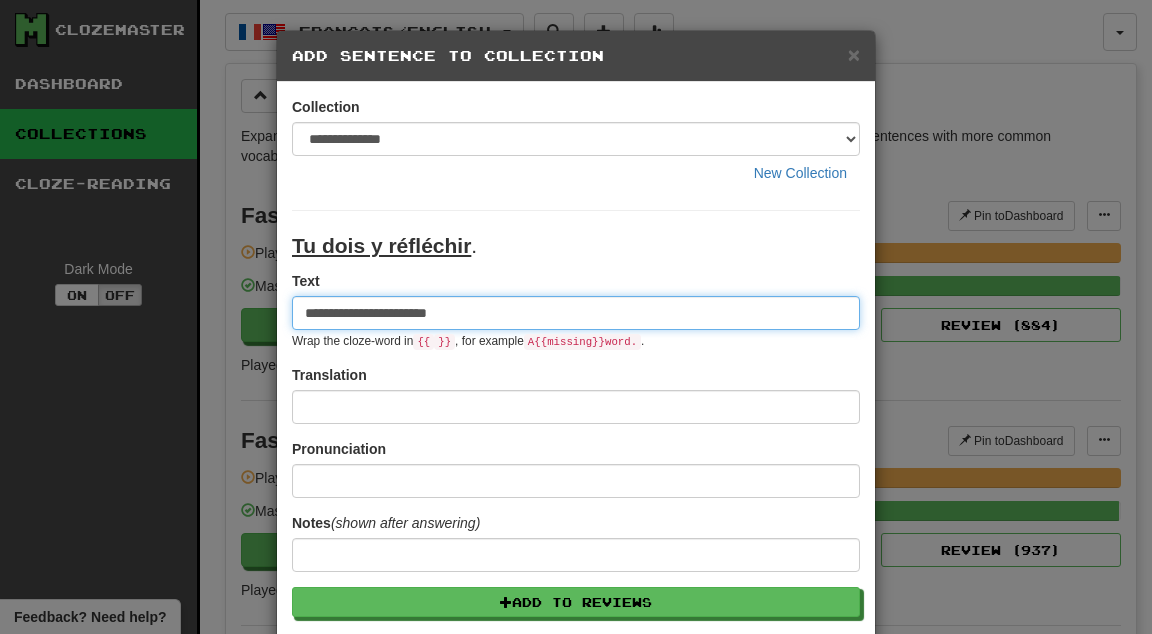 type on "**********" 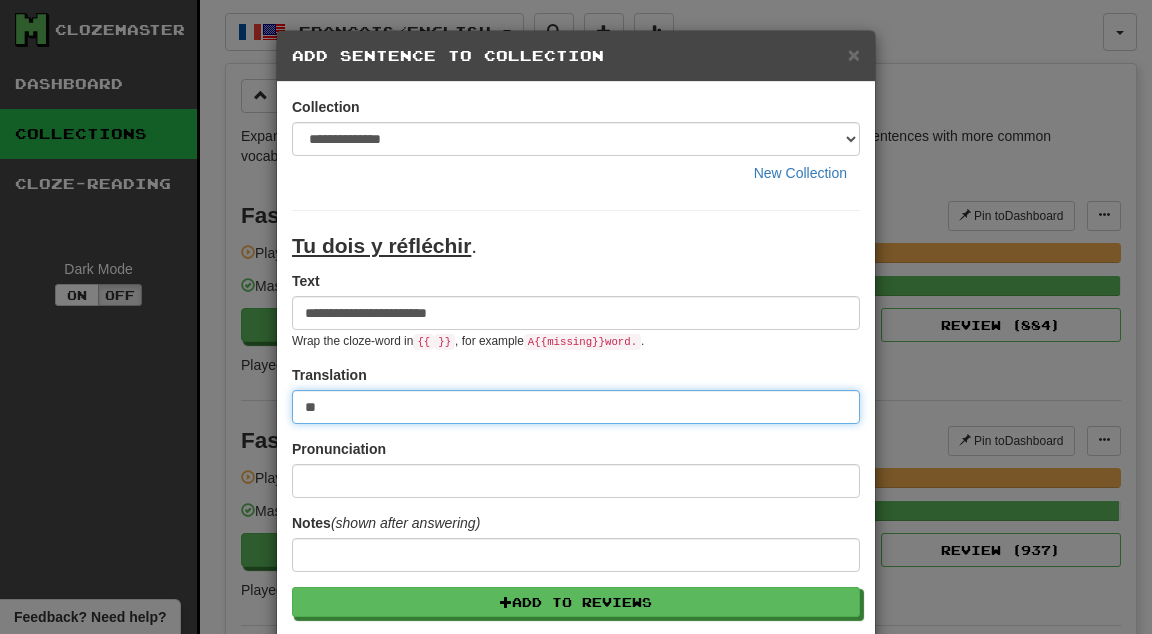 type on "*" 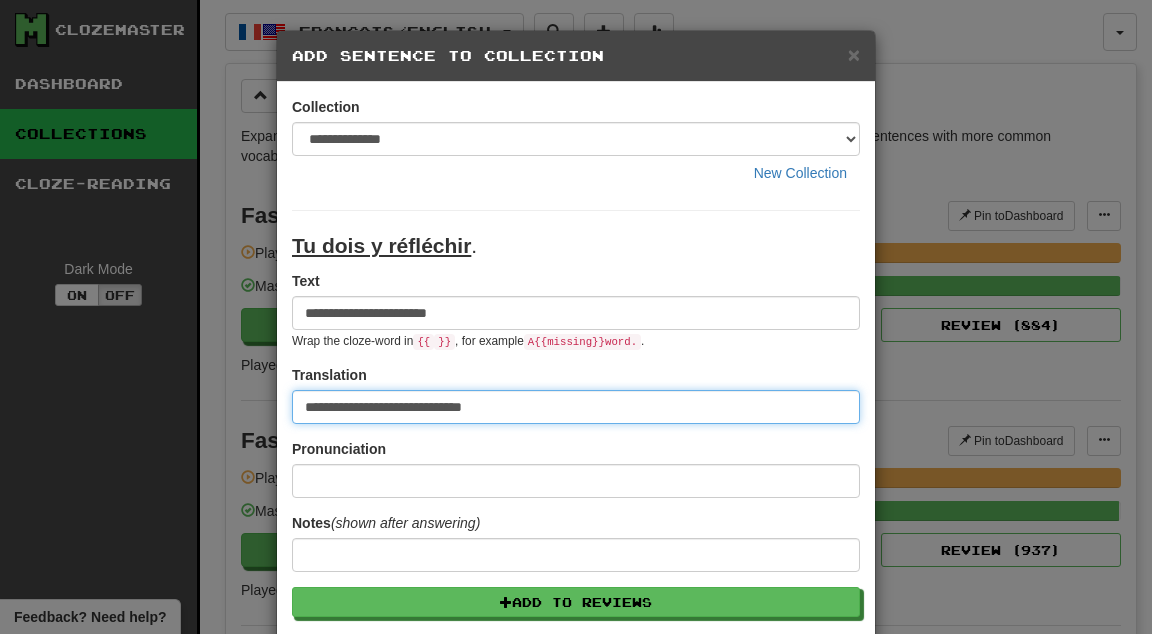 type on "**********" 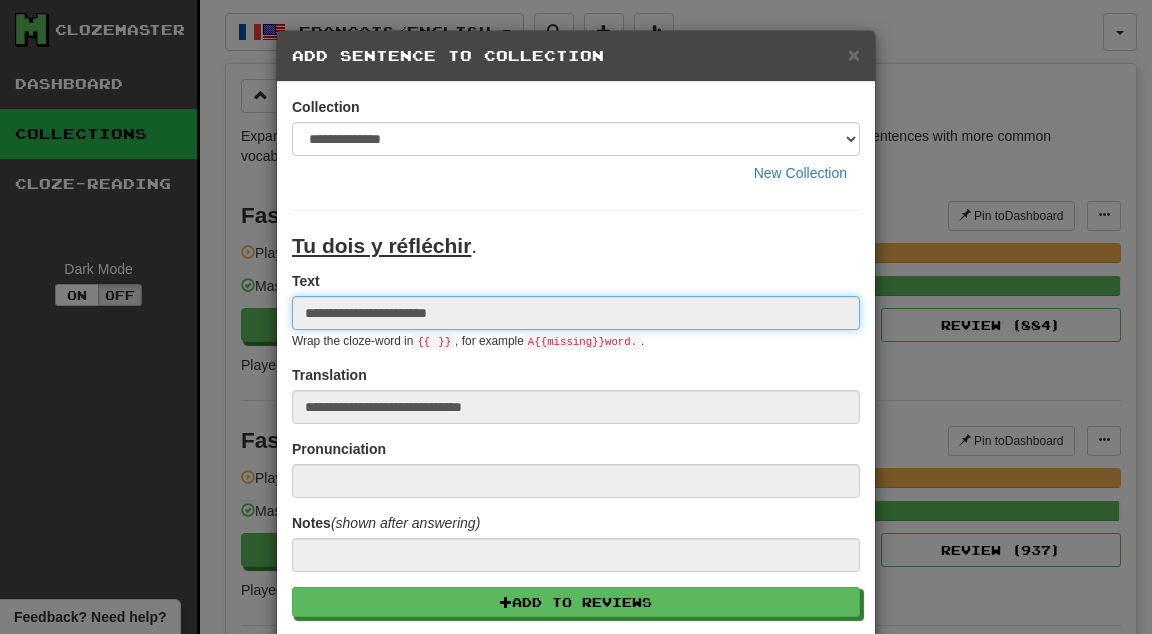 type 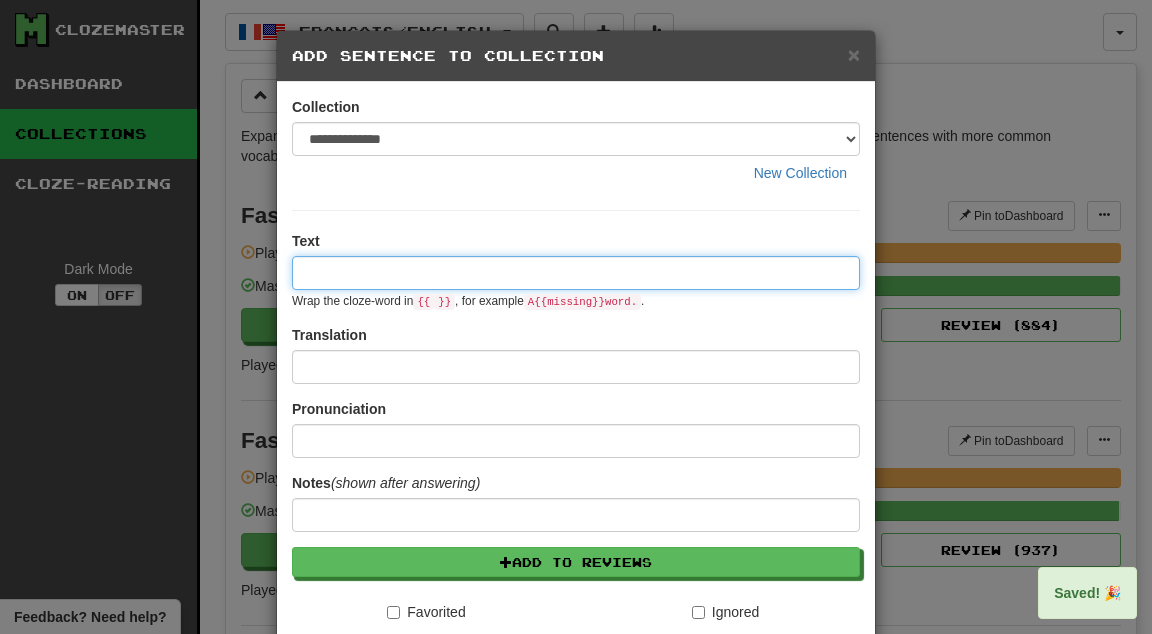 paste on "****" 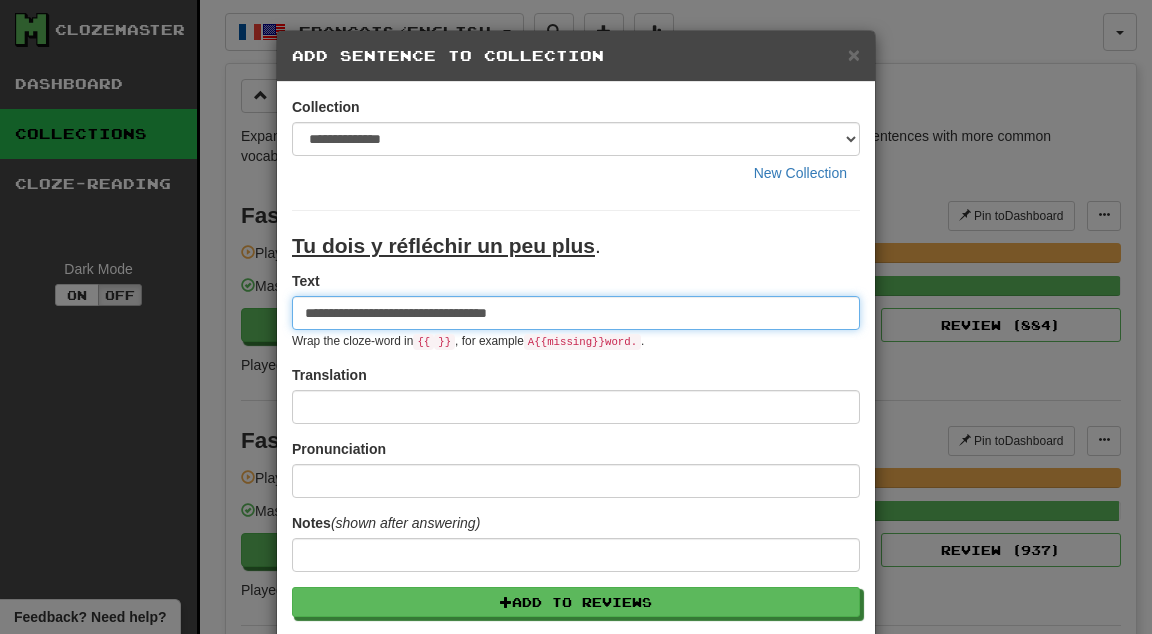 type on "**********" 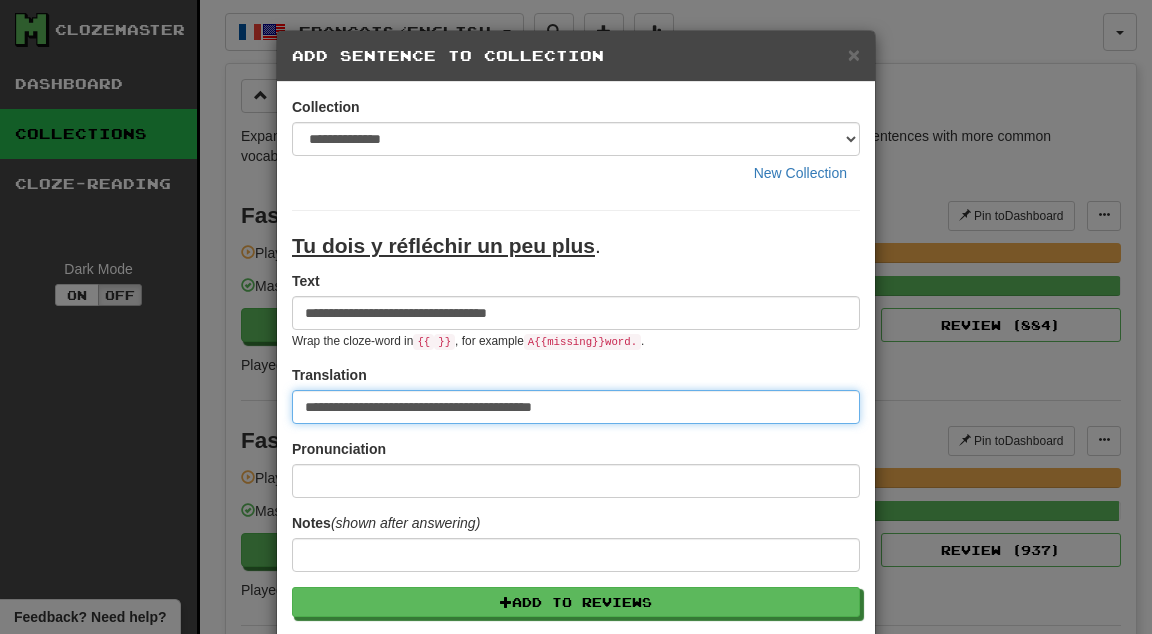 type on "**********" 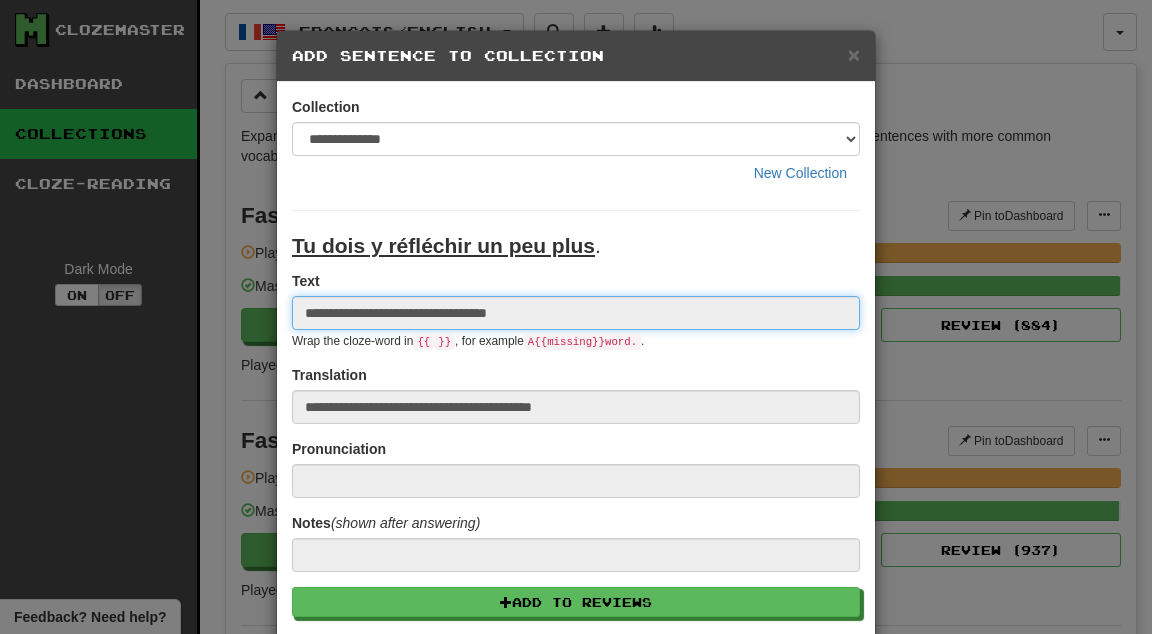type 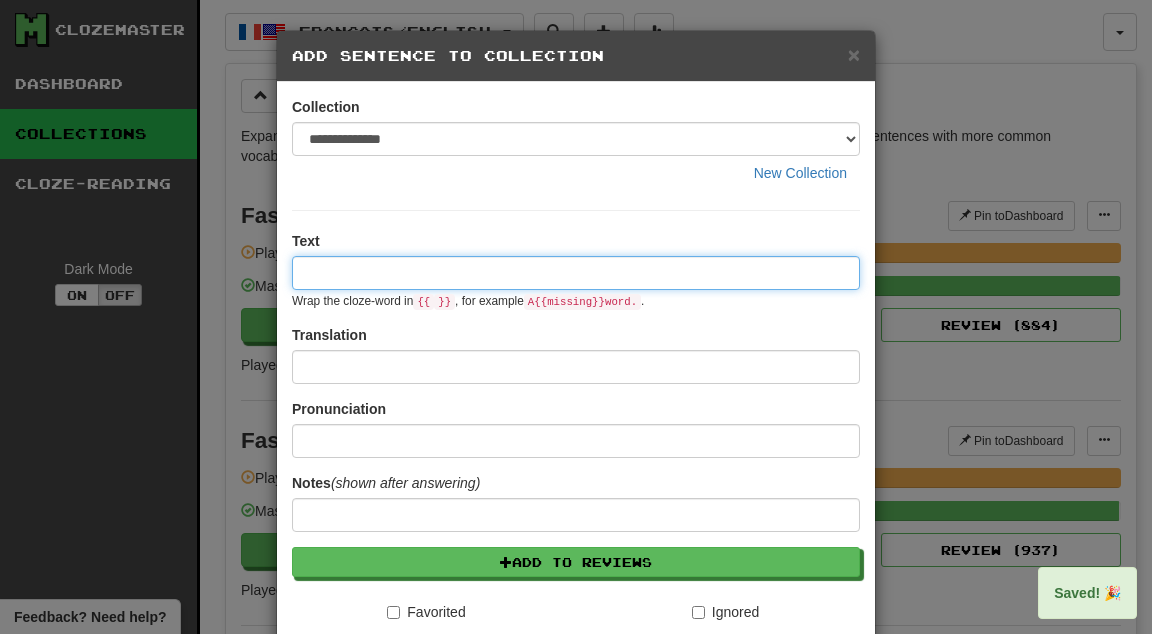 paste on "****" 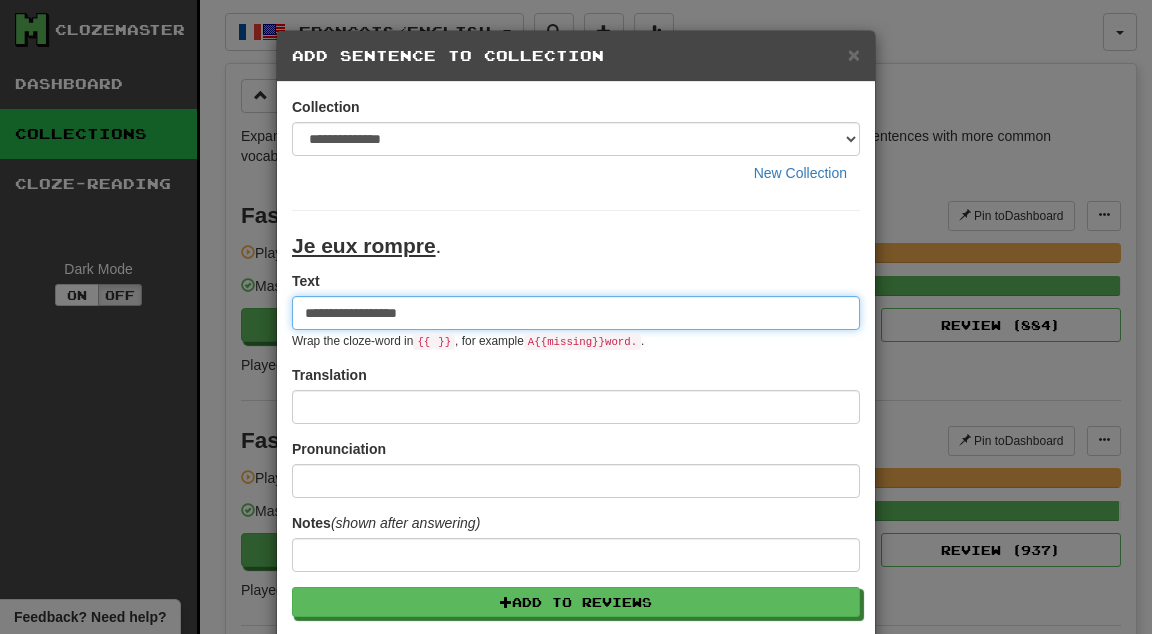 click on "**********" at bounding box center (576, 313) 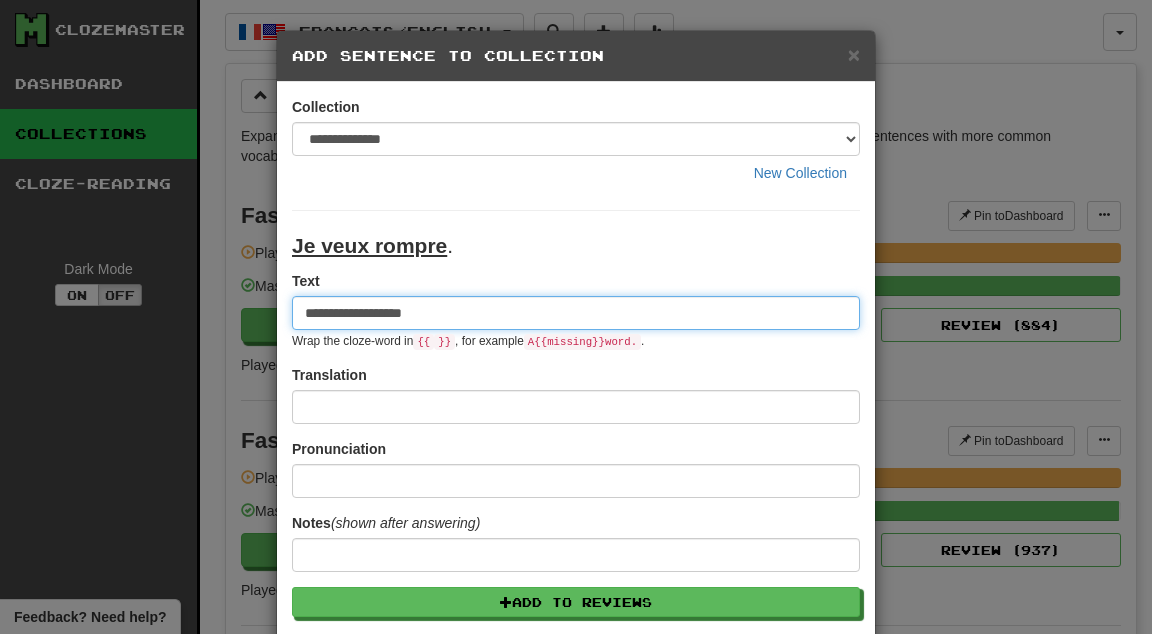 type on "**********" 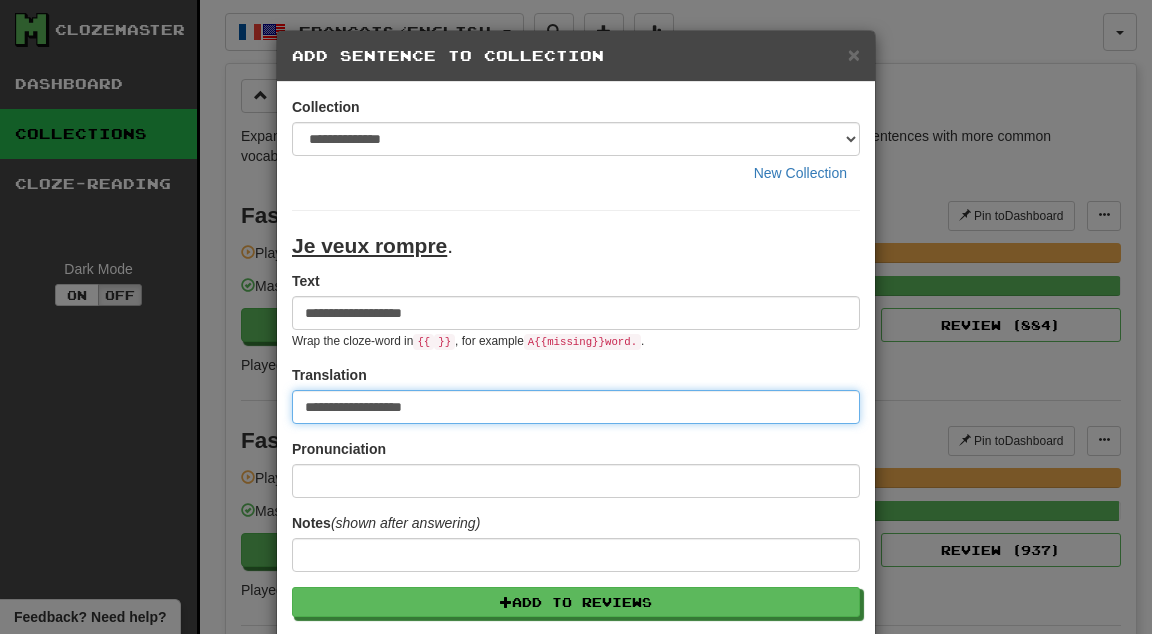 type on "**********" 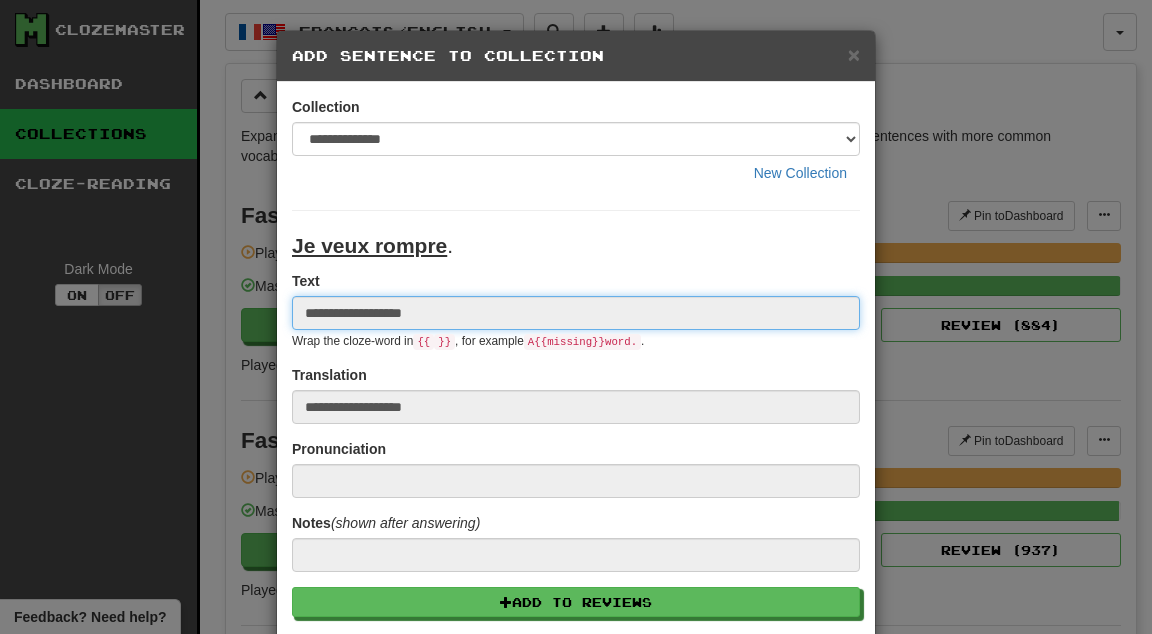 type 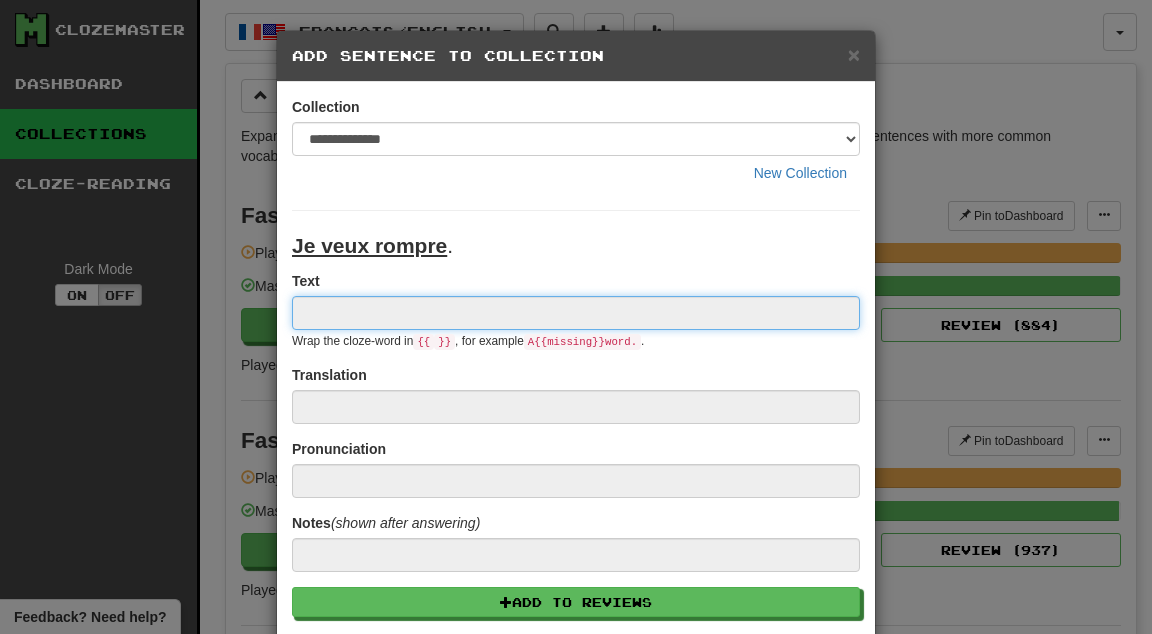 paste on "****" 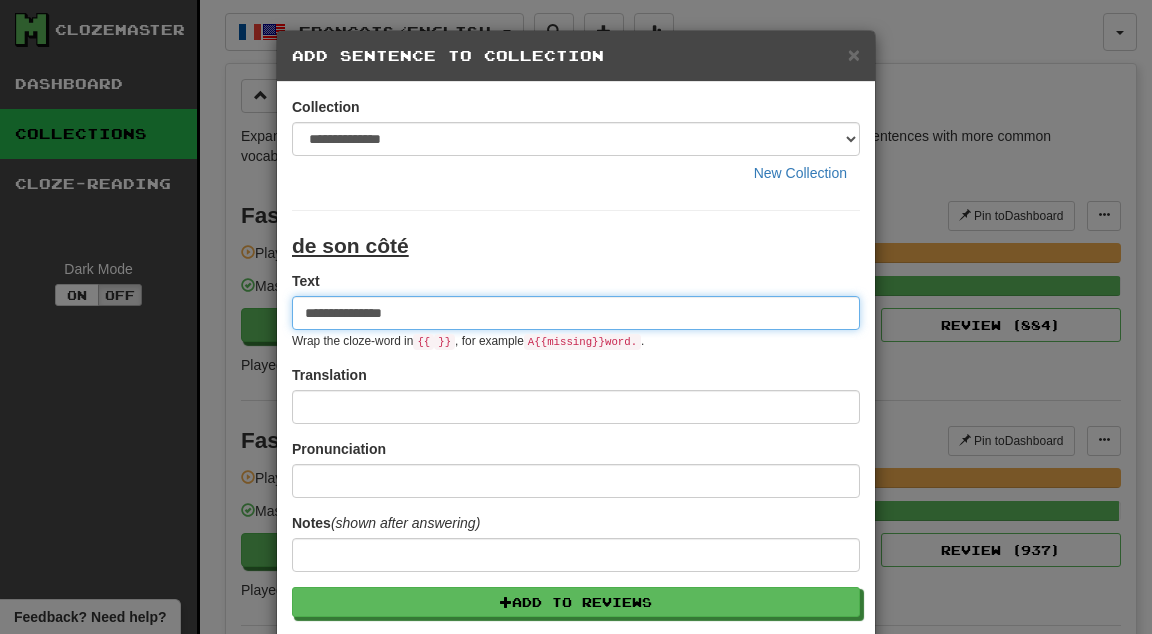 type on "**********" 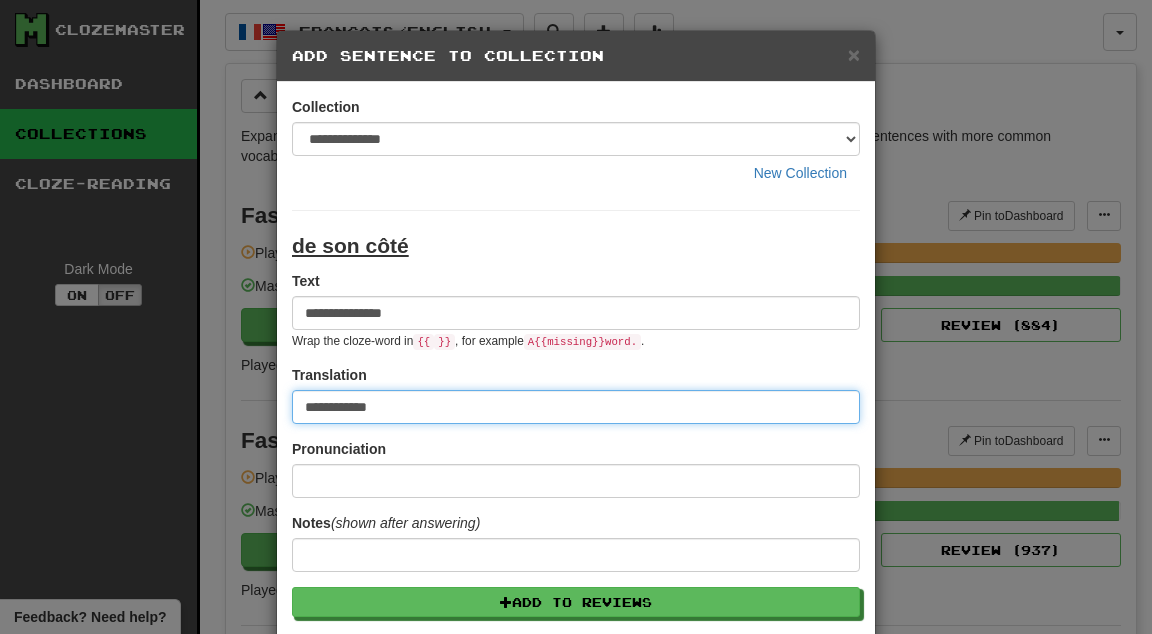 type on "**********" 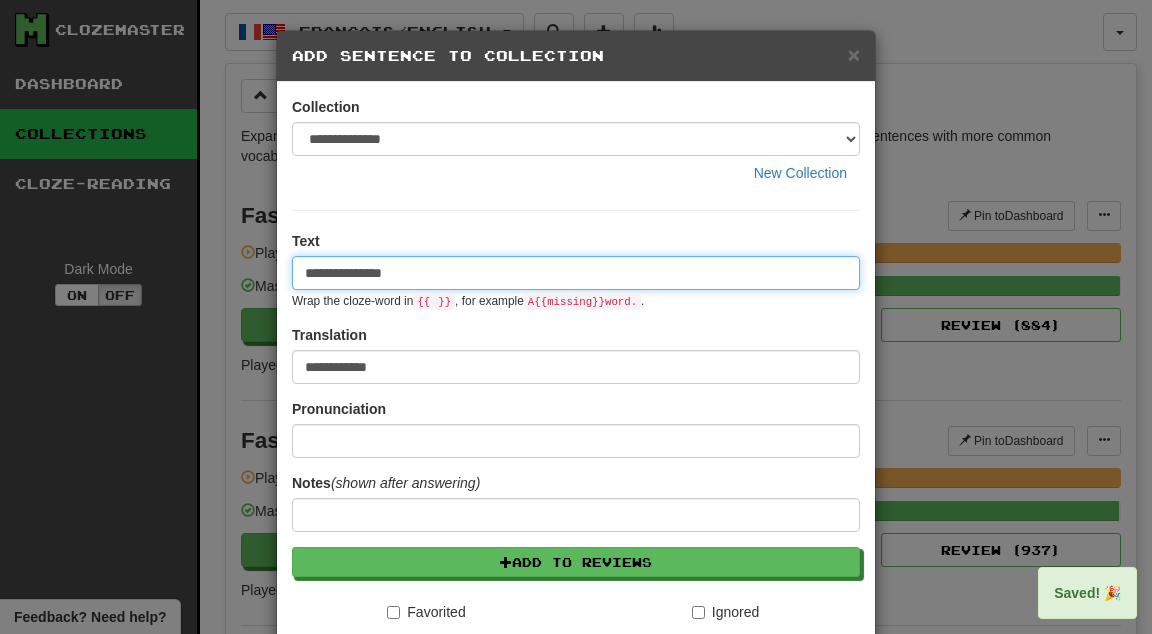 type 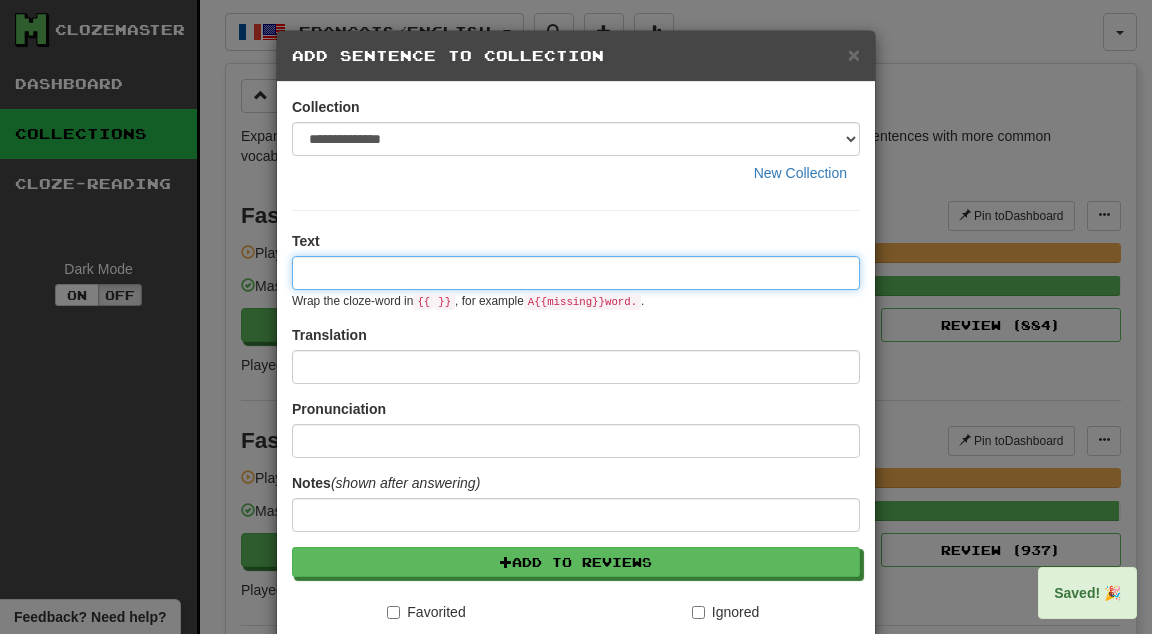 paste on "****" 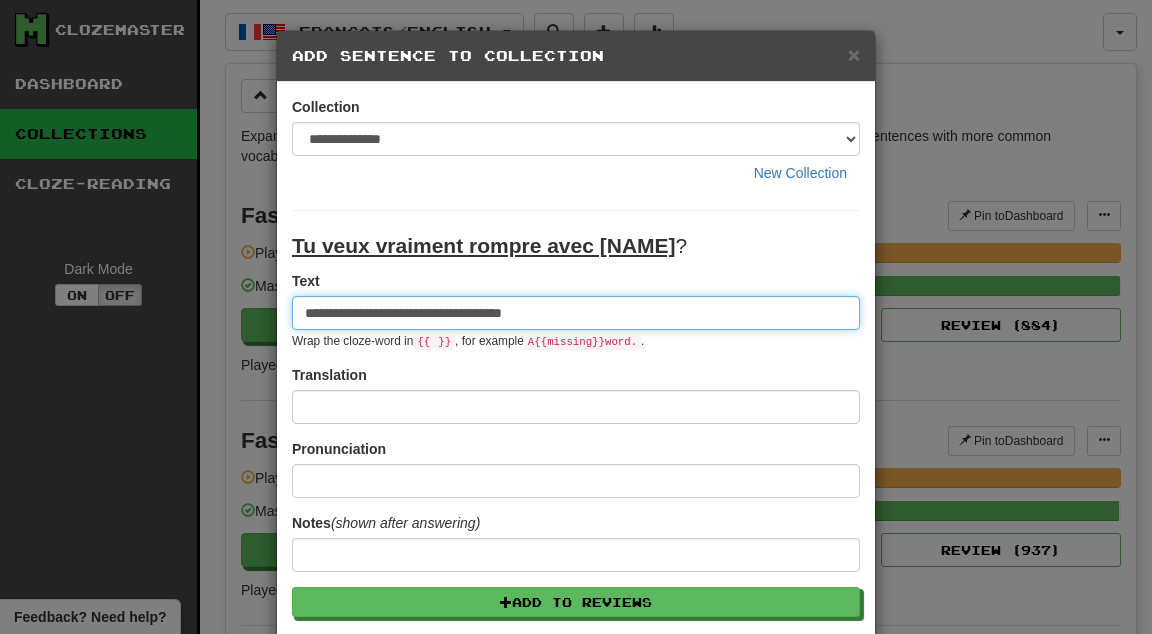 type on "**********" 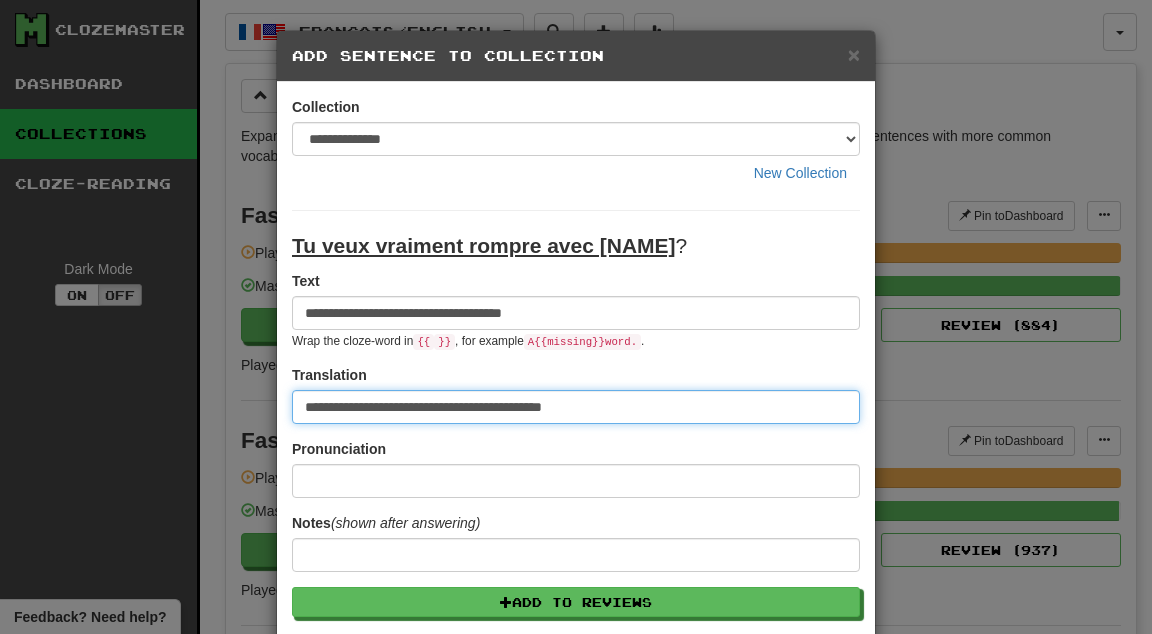 type on "**********" 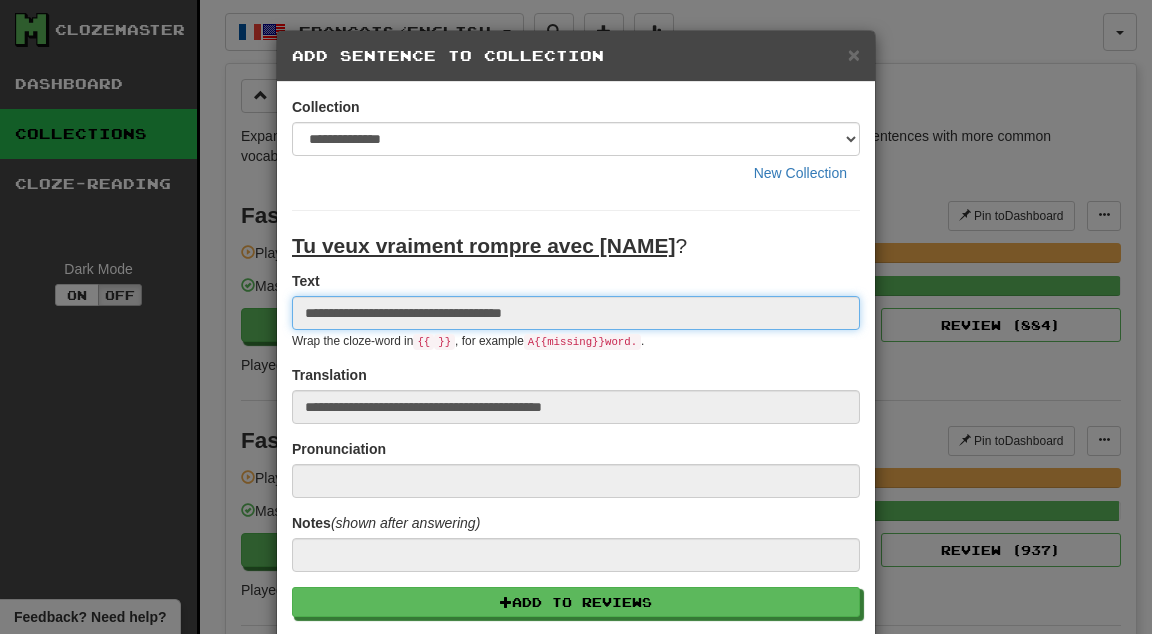 type 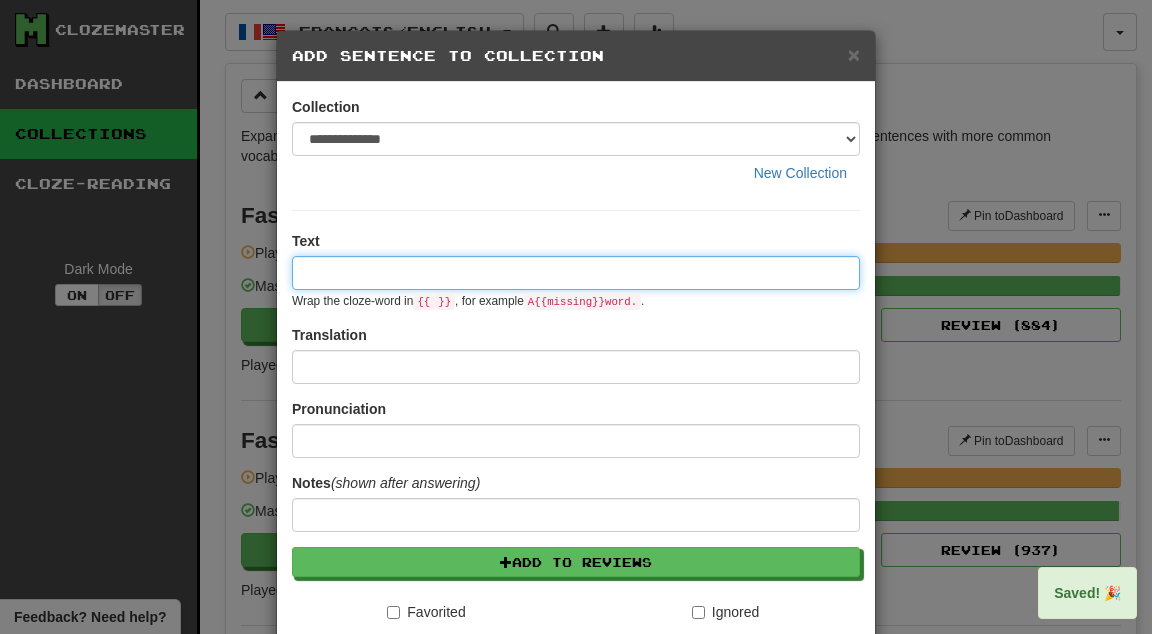 paste on "****" 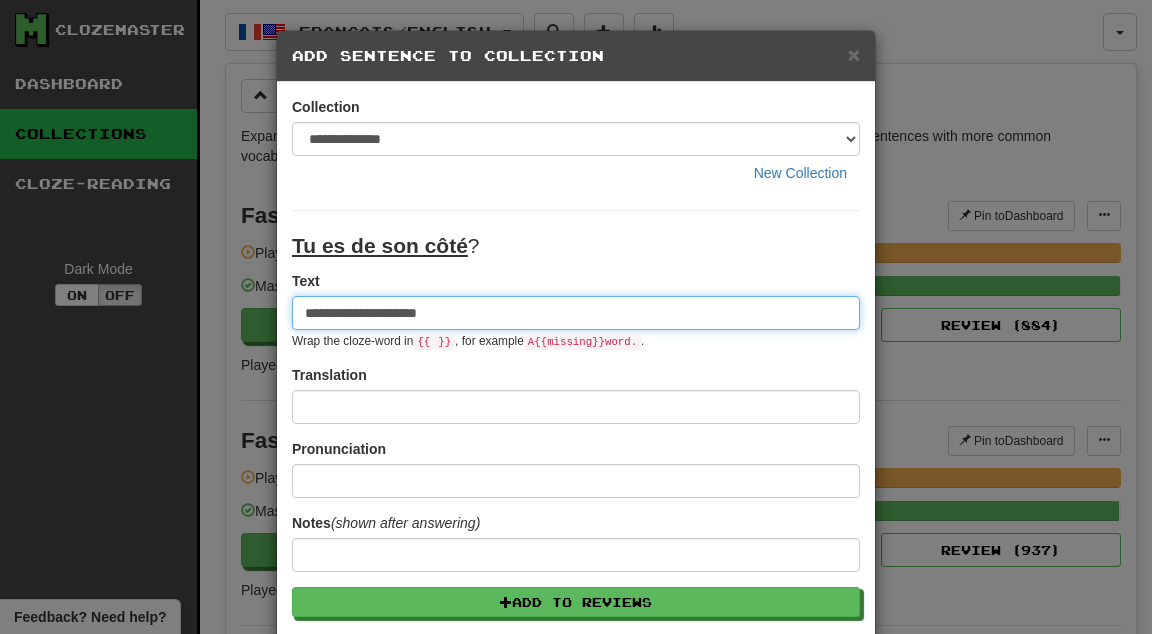 type on "**********" 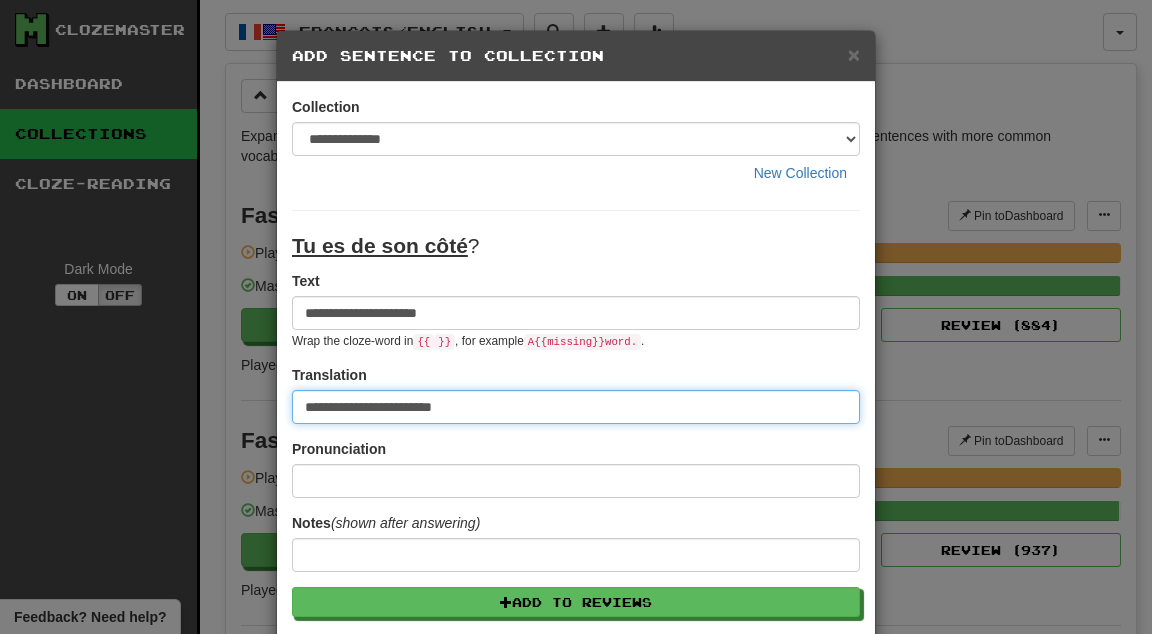 type on "**********" 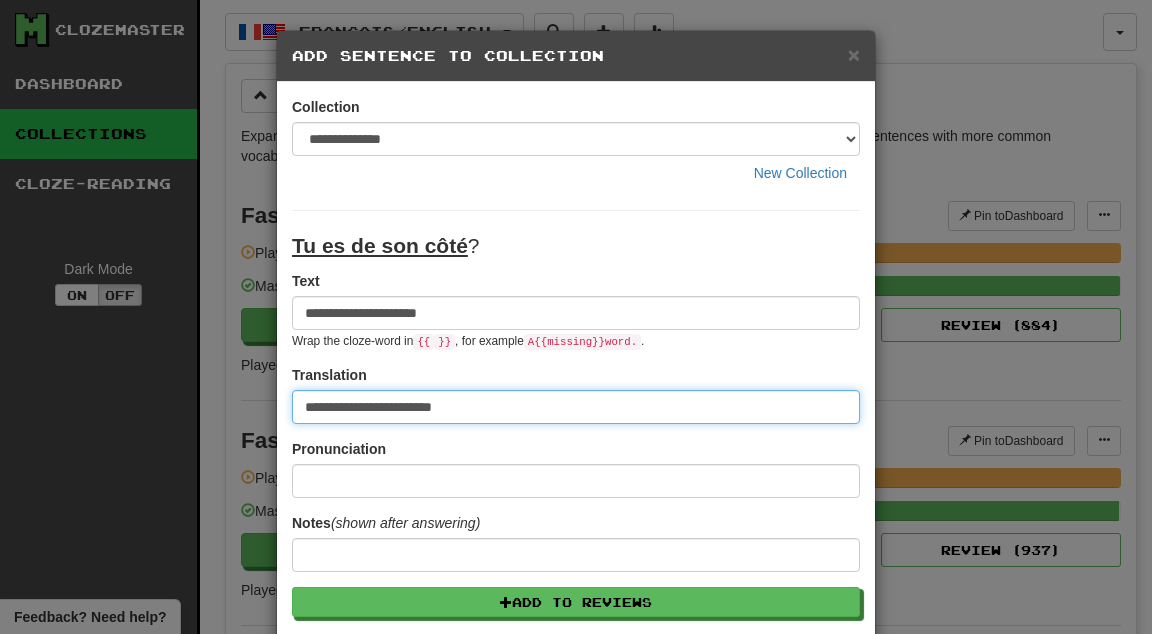 click on "Save" at bounding box center [576, 843] 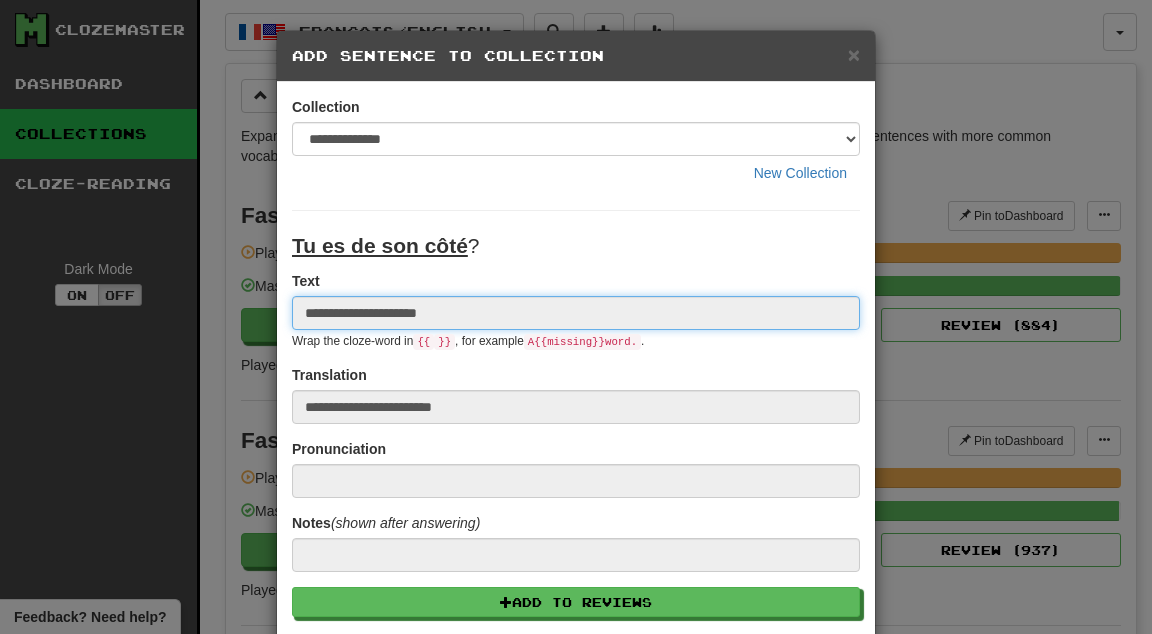 type 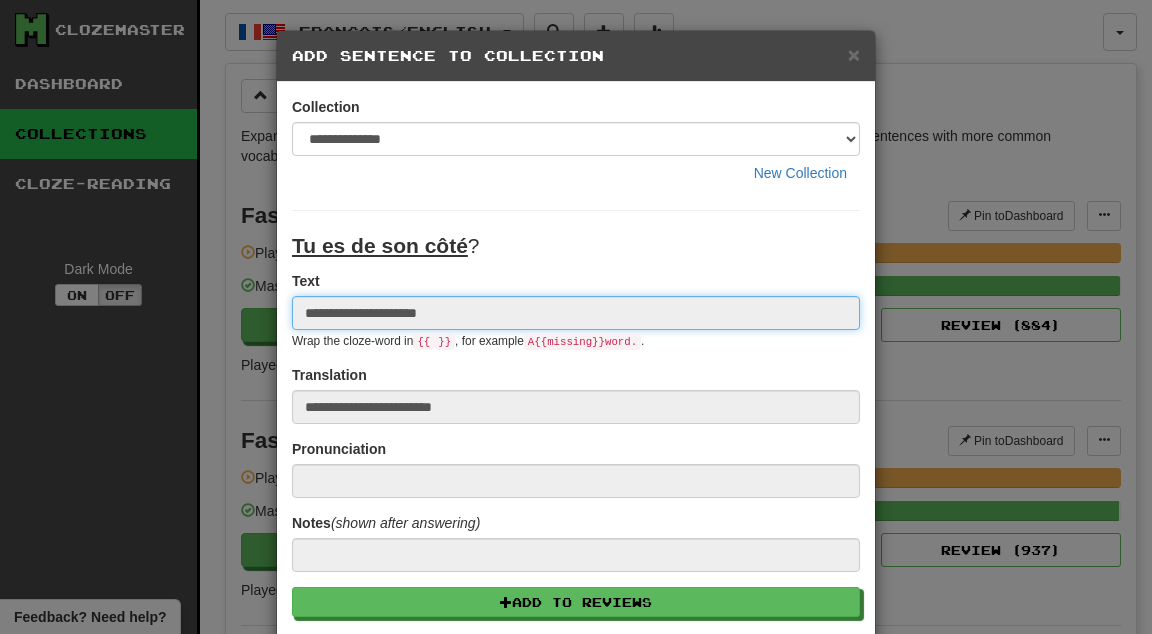 type 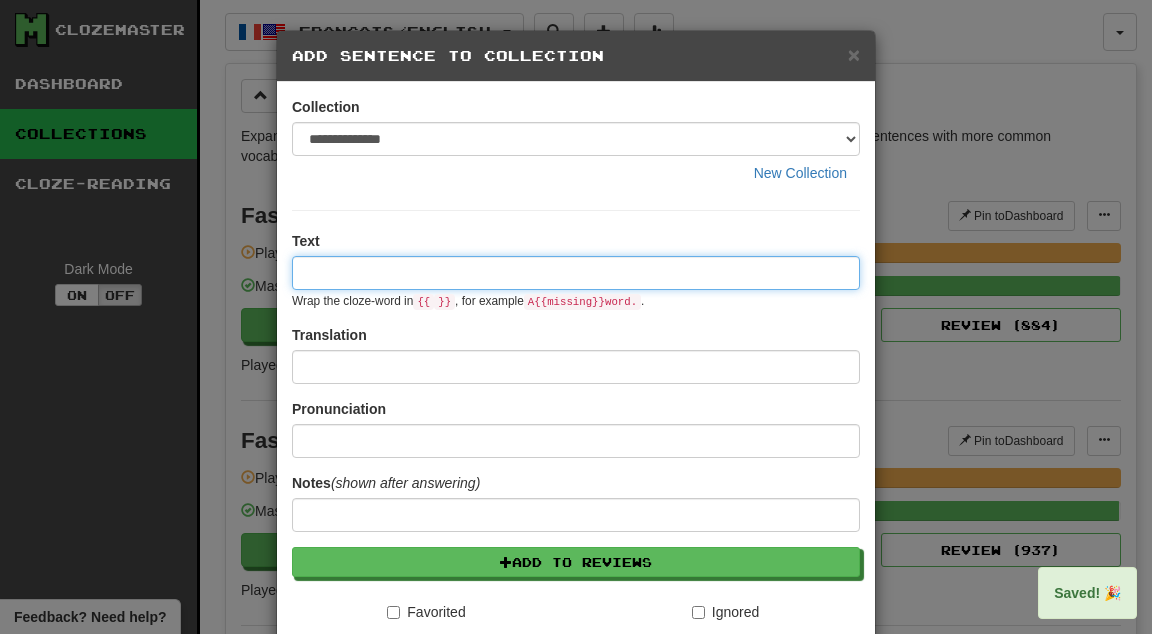 paste on "****" 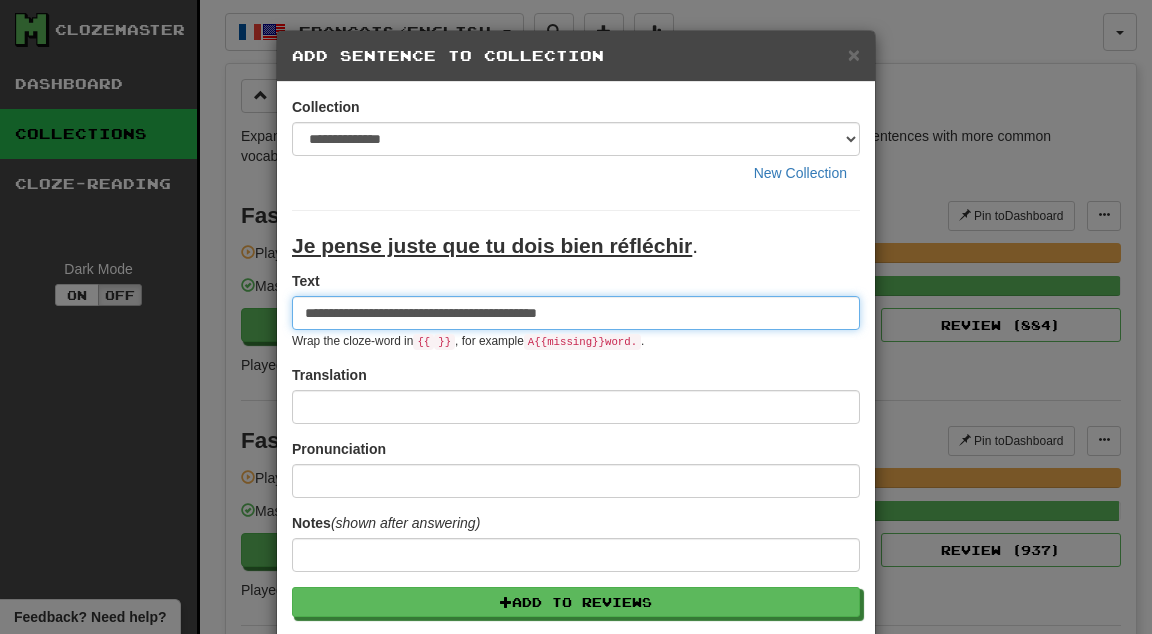 type on "**********" 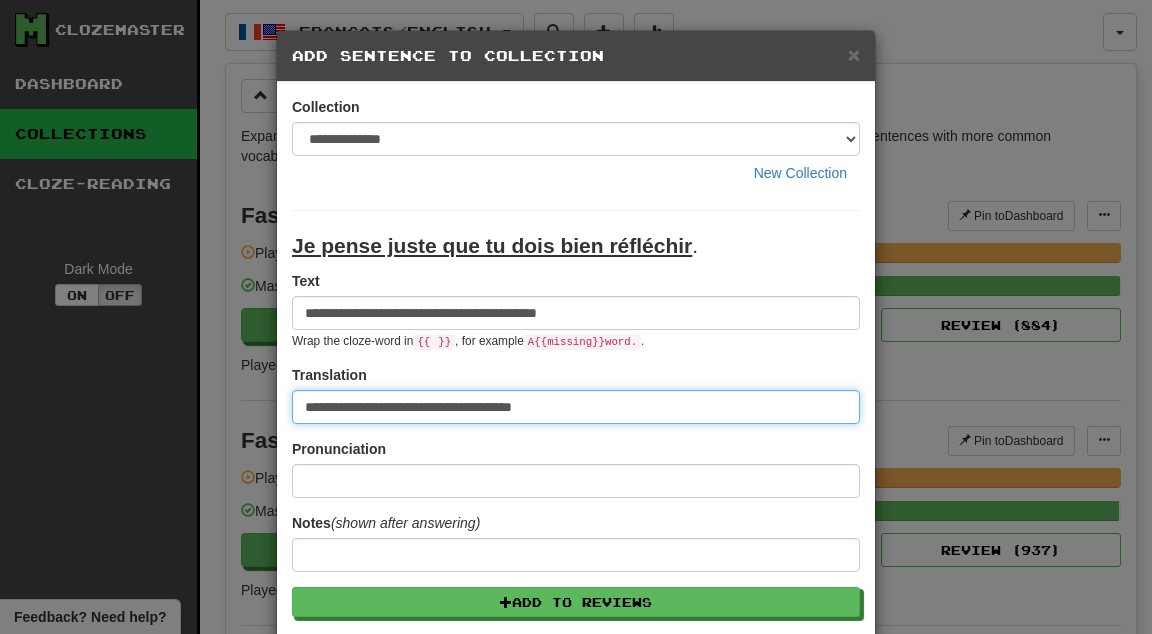 type on "**********" 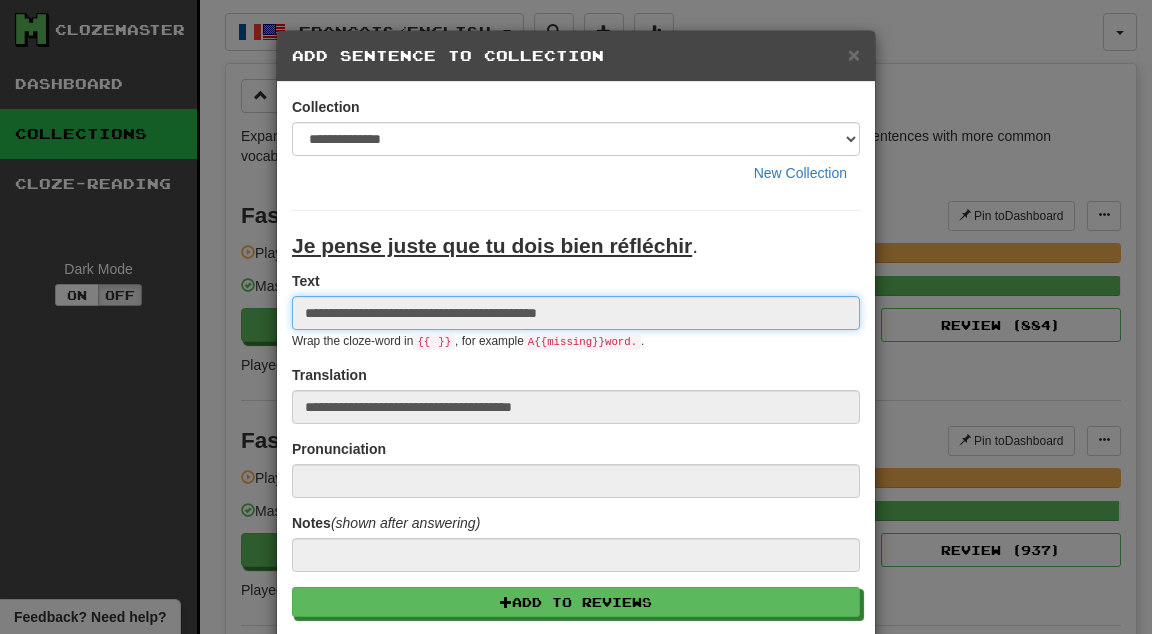 type 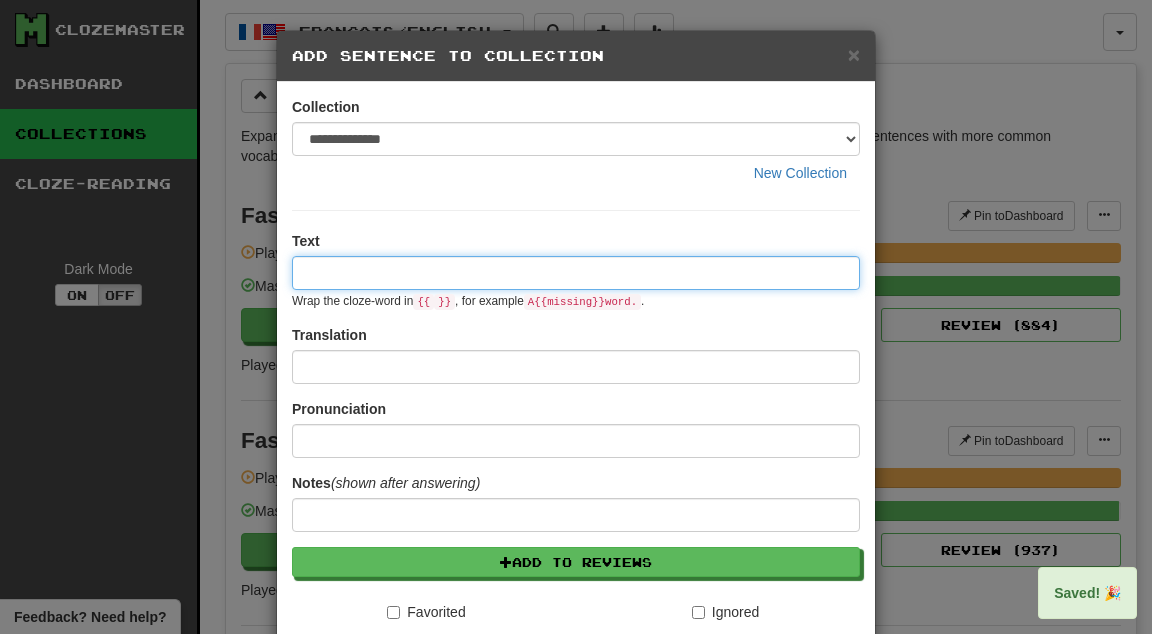 paste on "****" 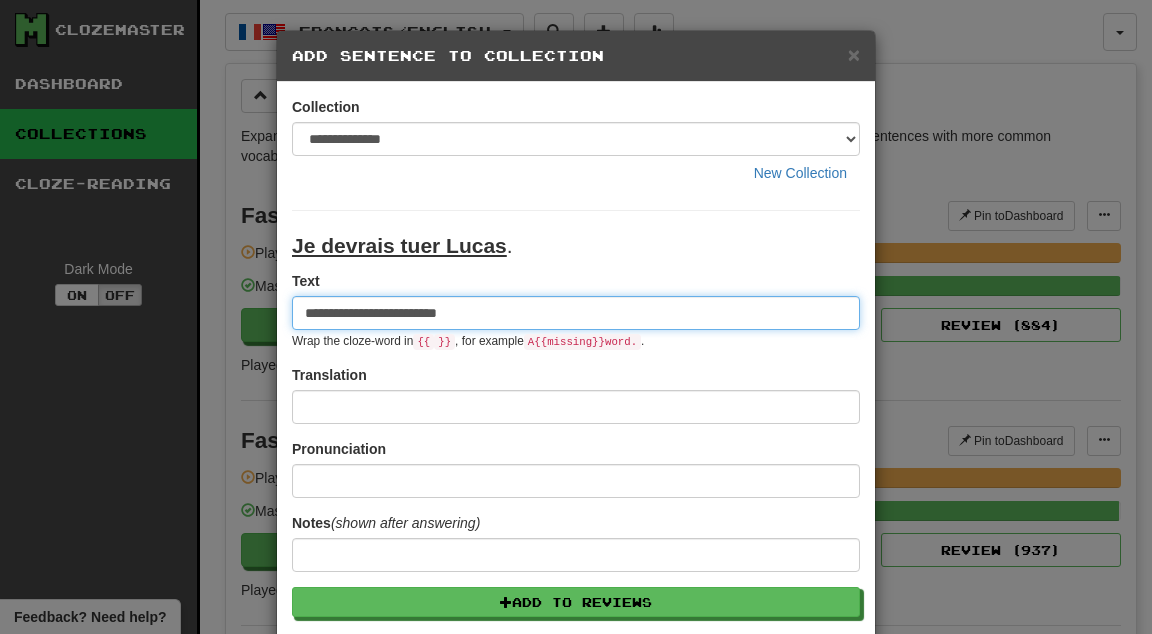 type on "**********" 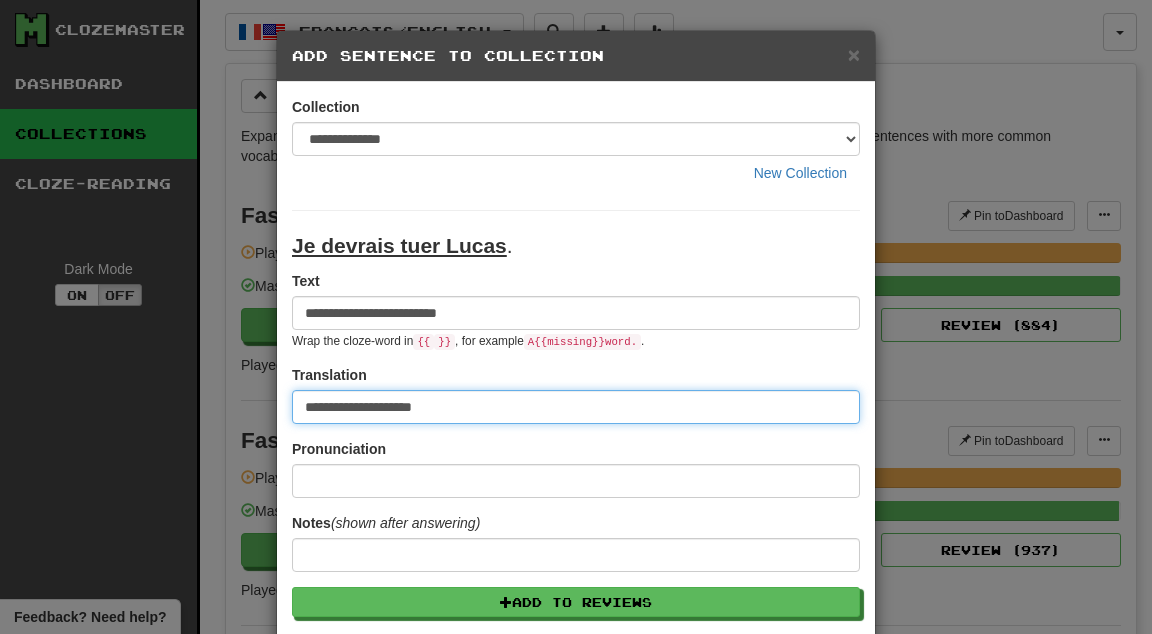 type on "**********" 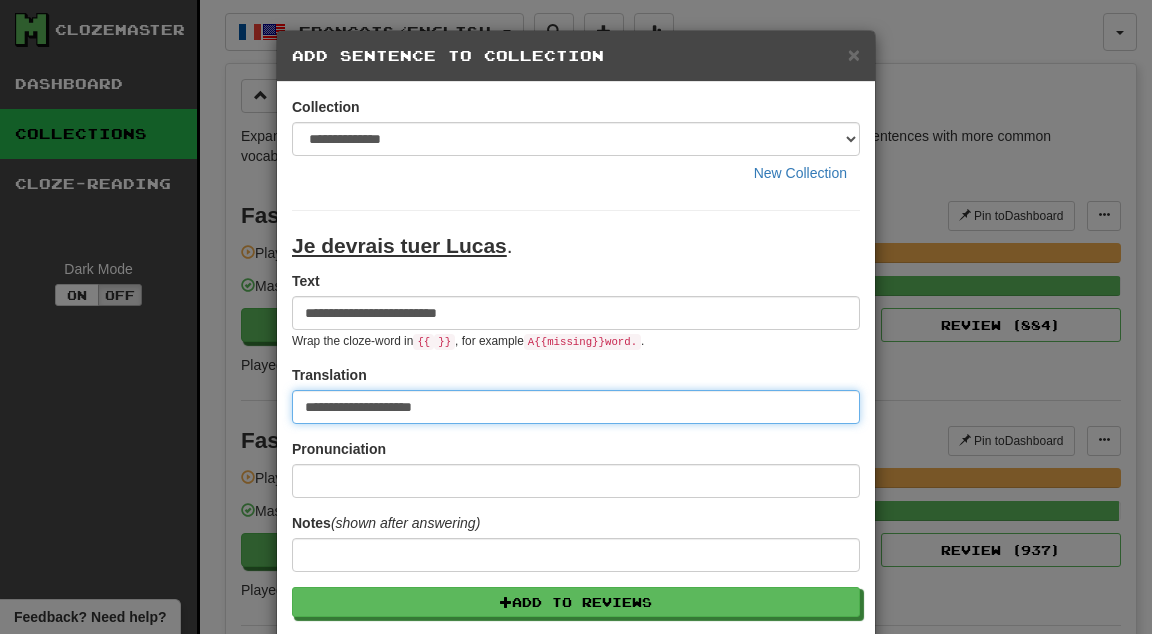 click on "Save" at bounding box center (576, 843) 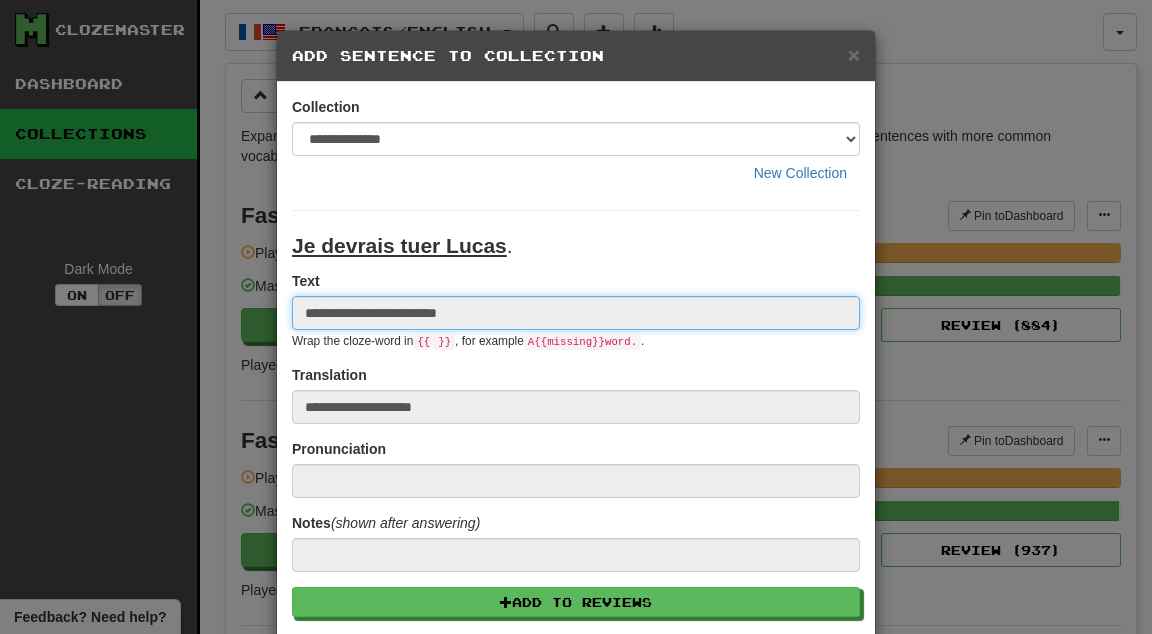 type 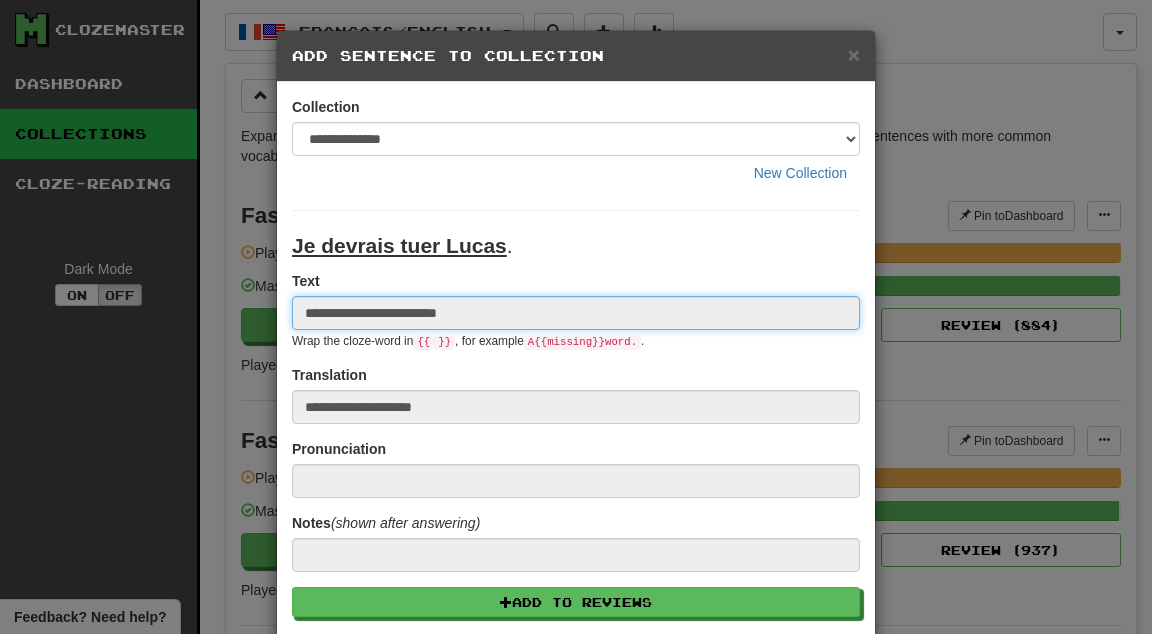 type 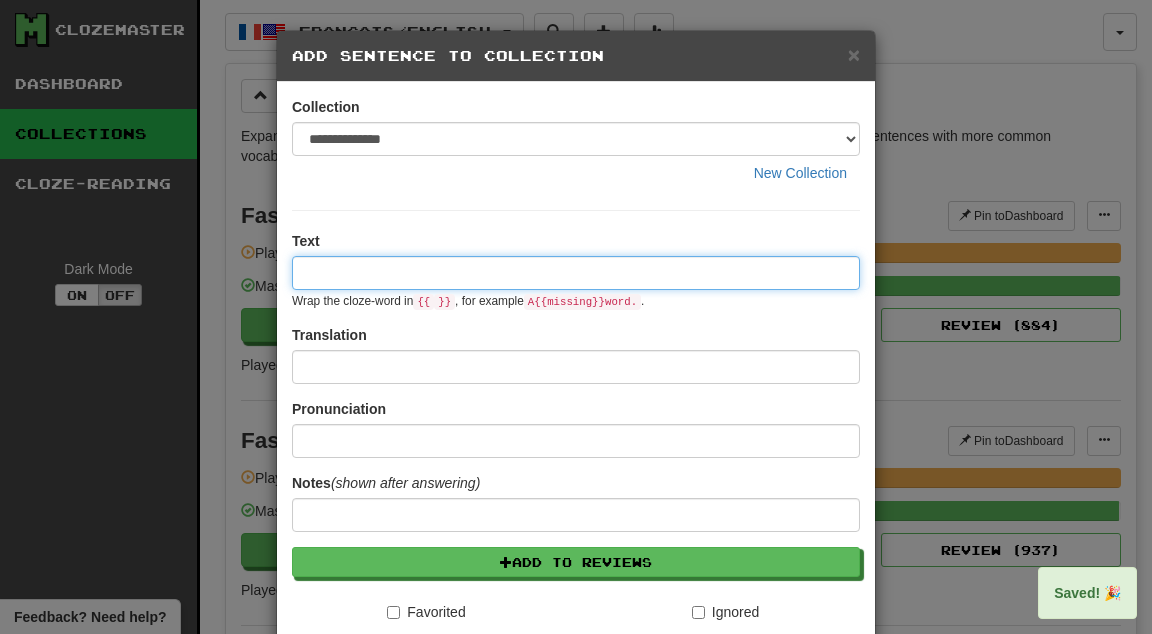 paste on "****" 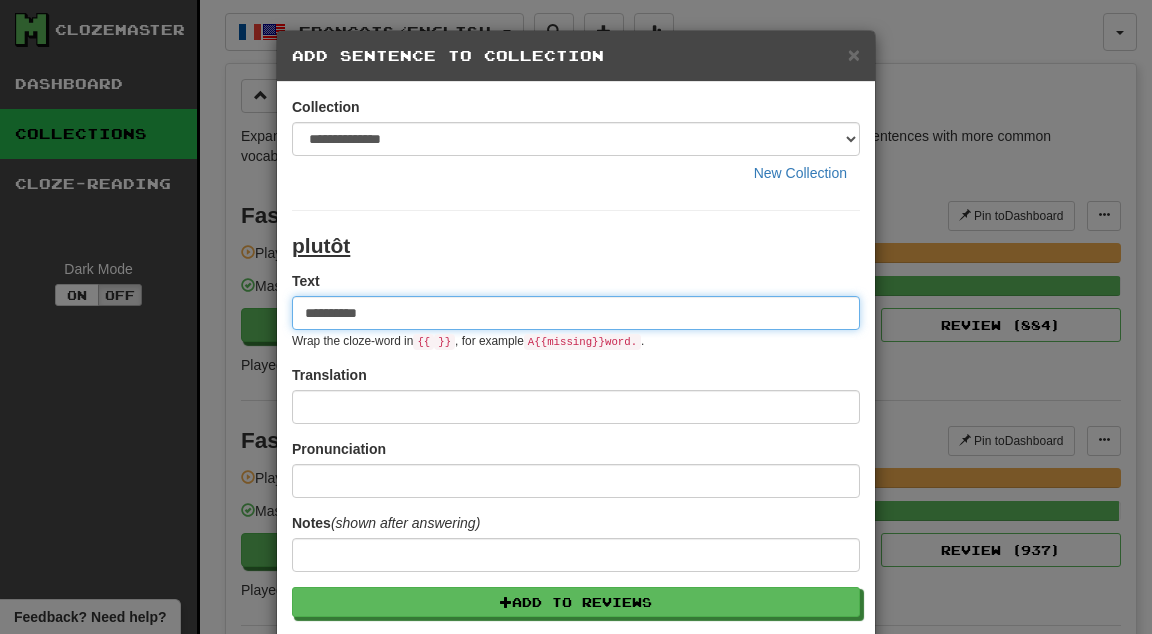 type on "**********" 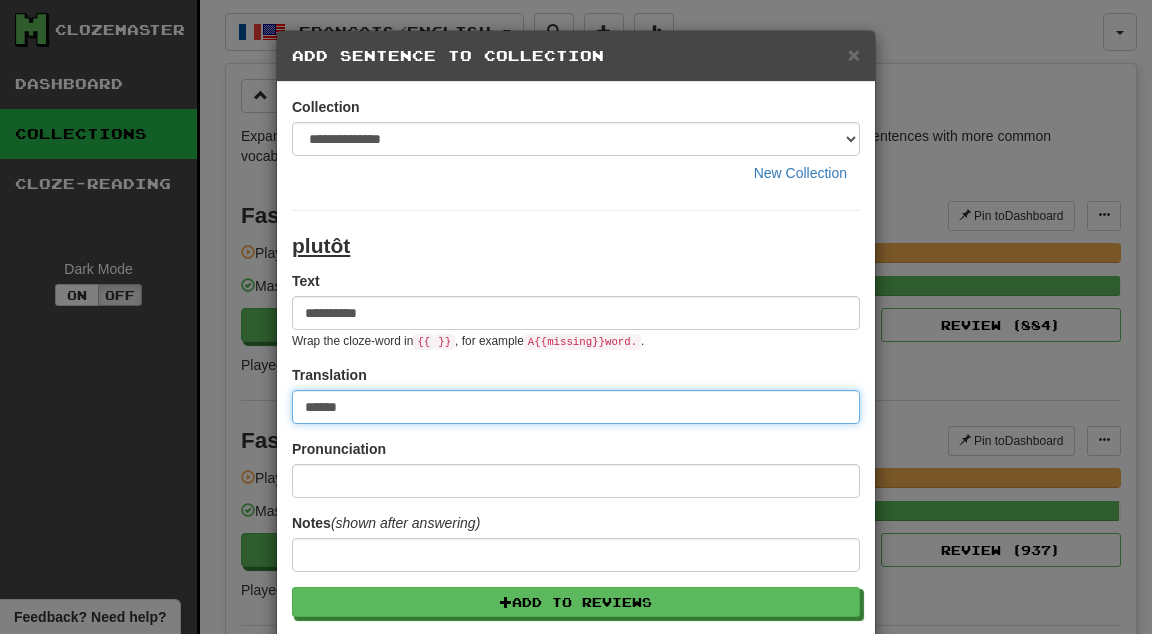 type on "******" 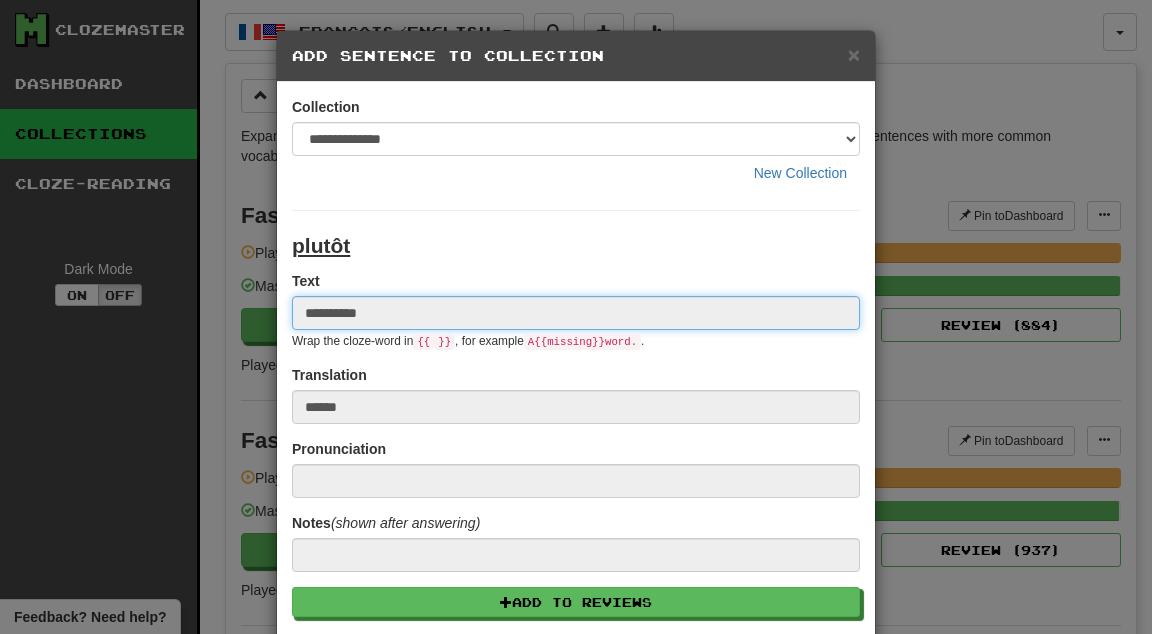 type 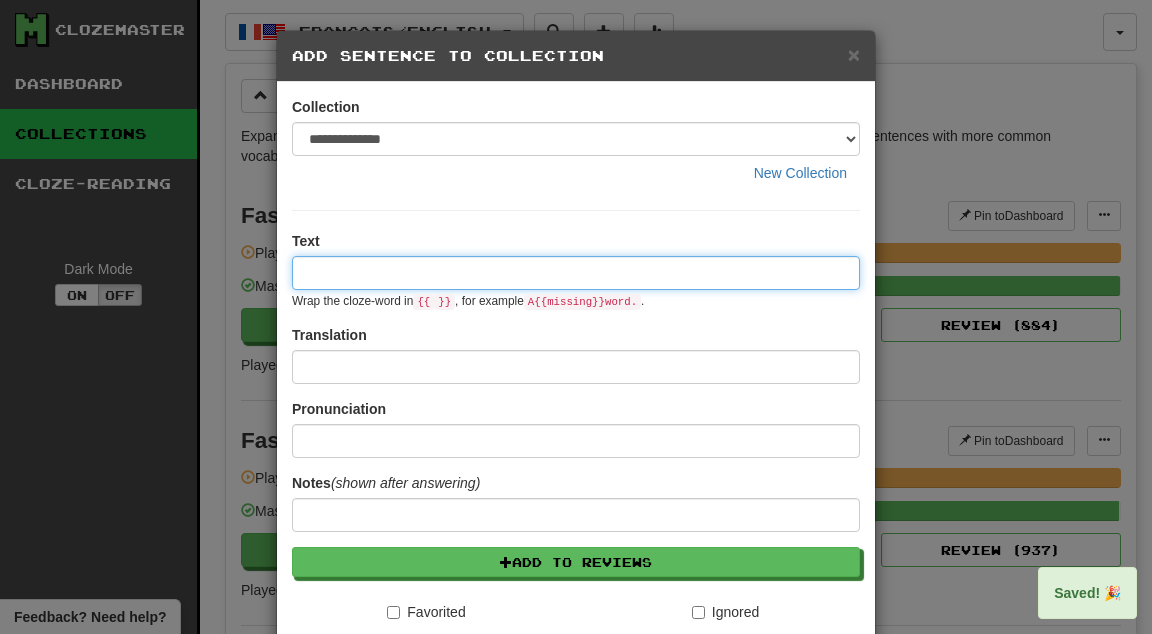 paste on "****" 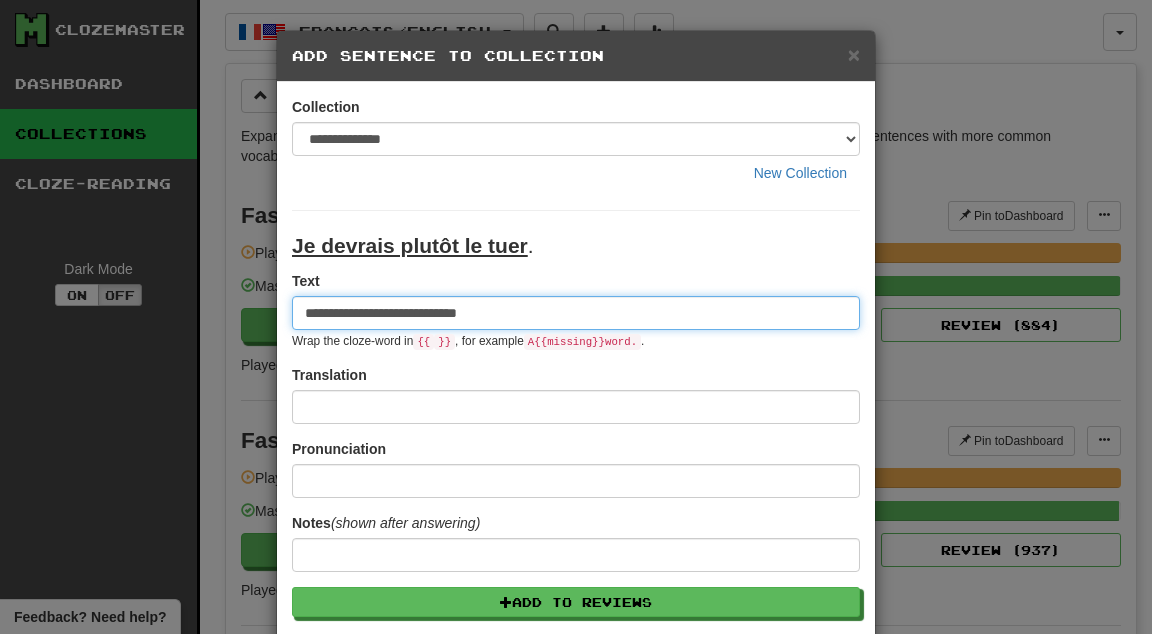 type on "**********" 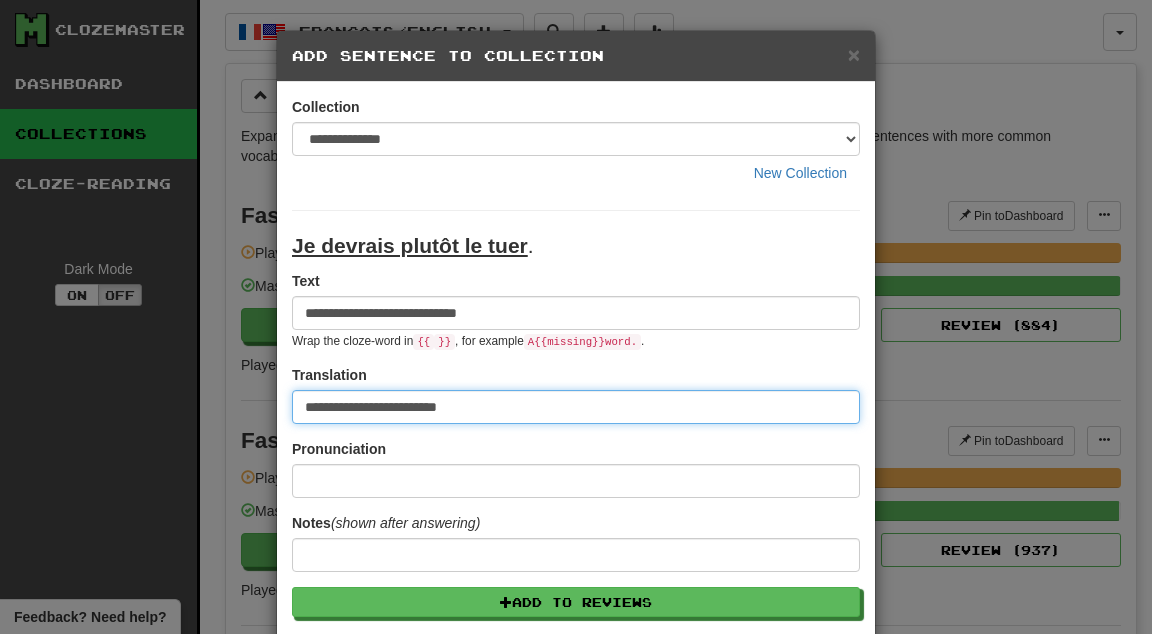 type on "**********" 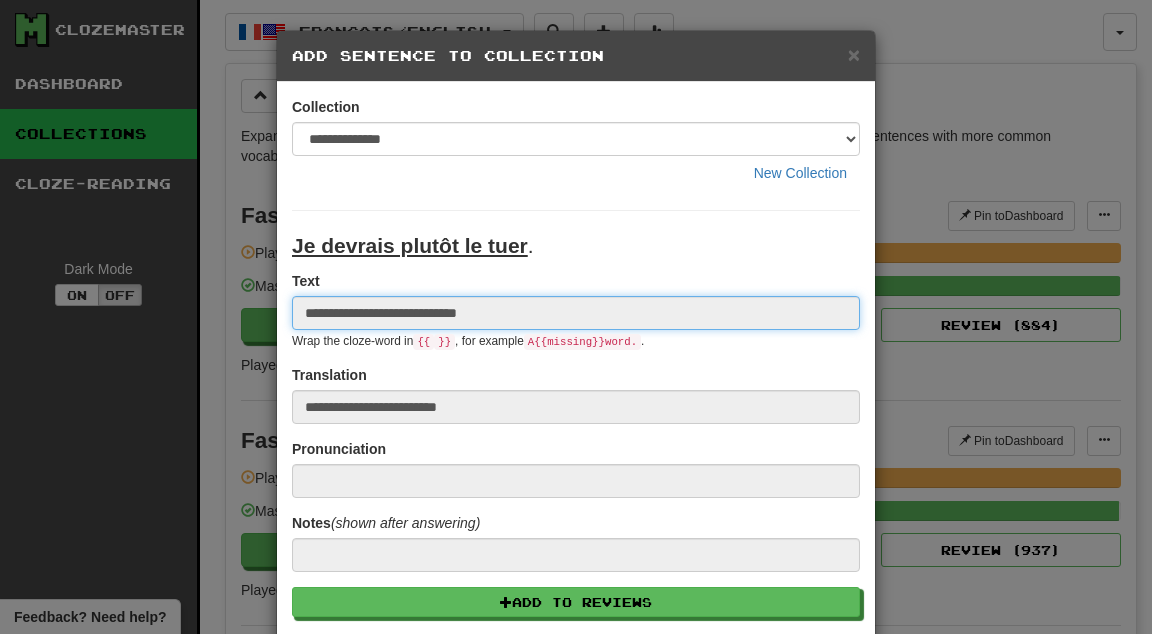 type 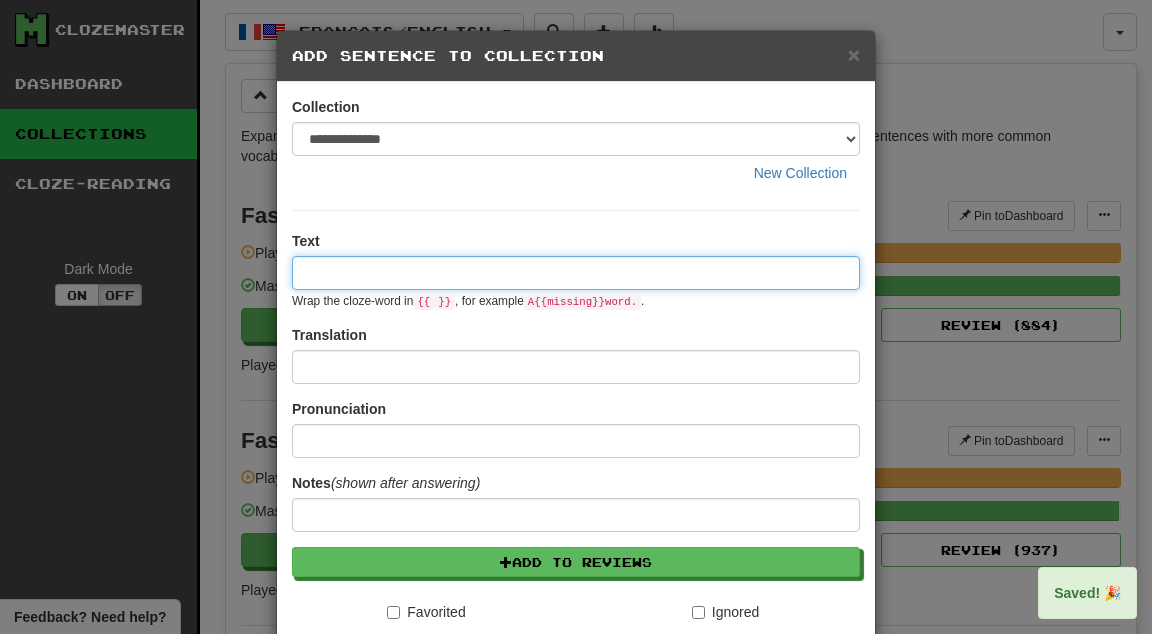 paste on "****" 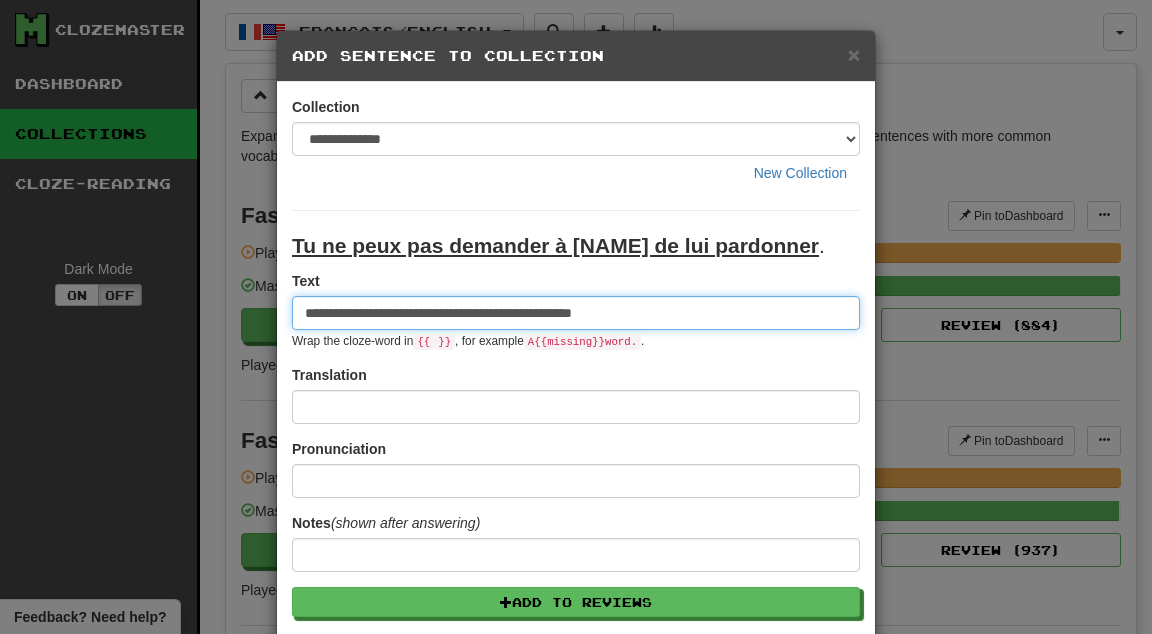 type on "**********" 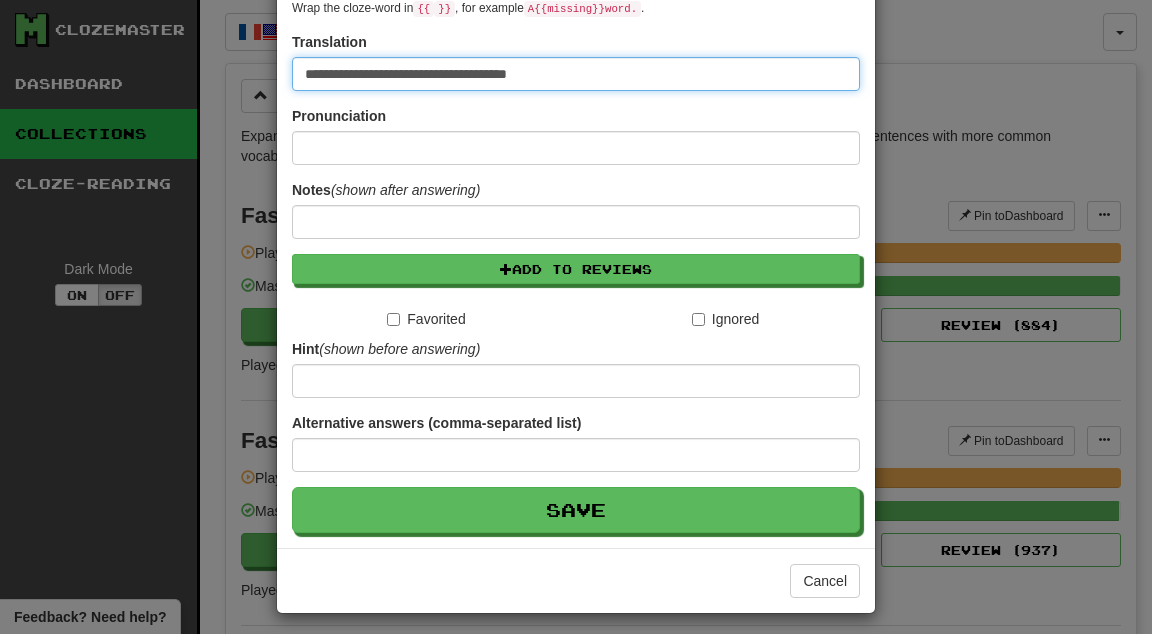scroll, scrollTop: 340, scrollLeft: 0, axis: vertical 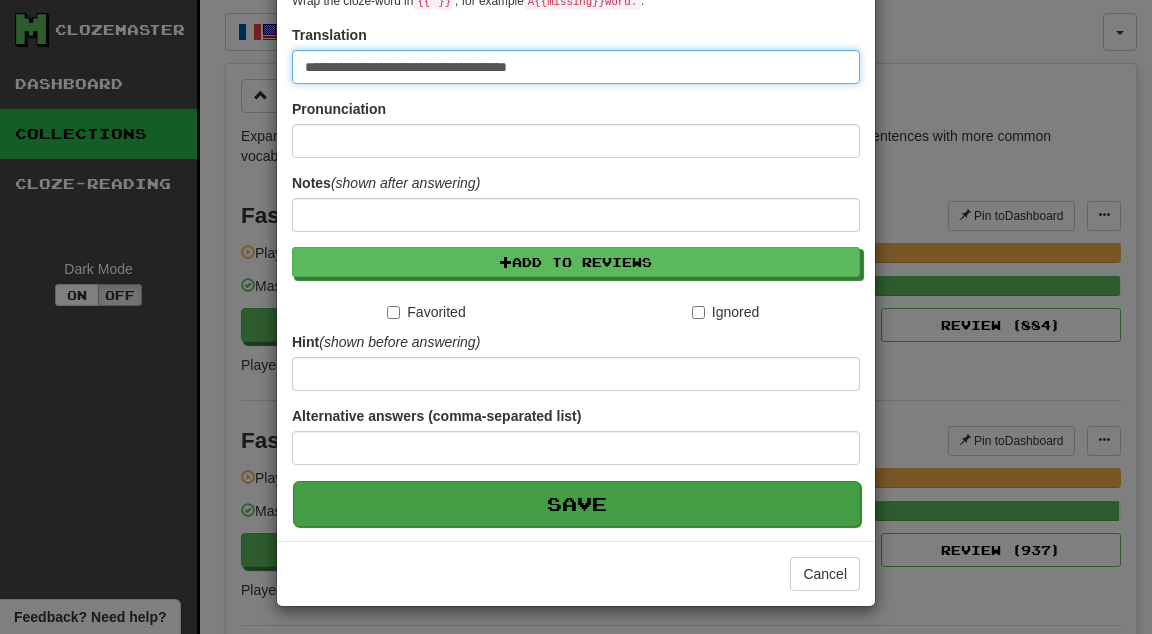 type on "**********" 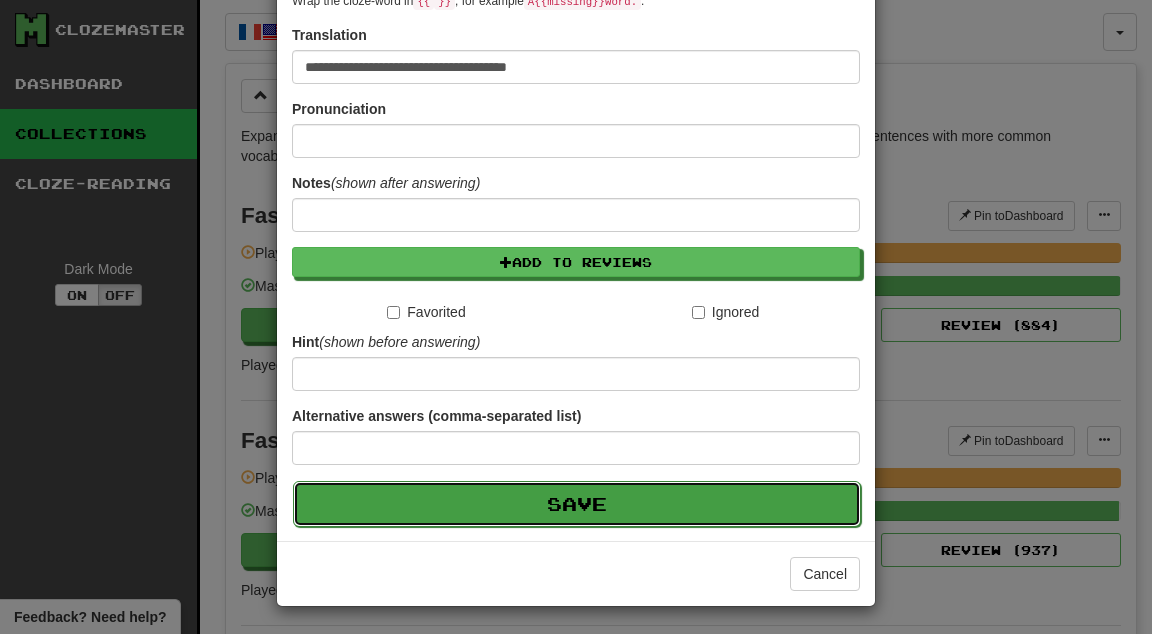 click on "Save" at bounding box center [577, 504] 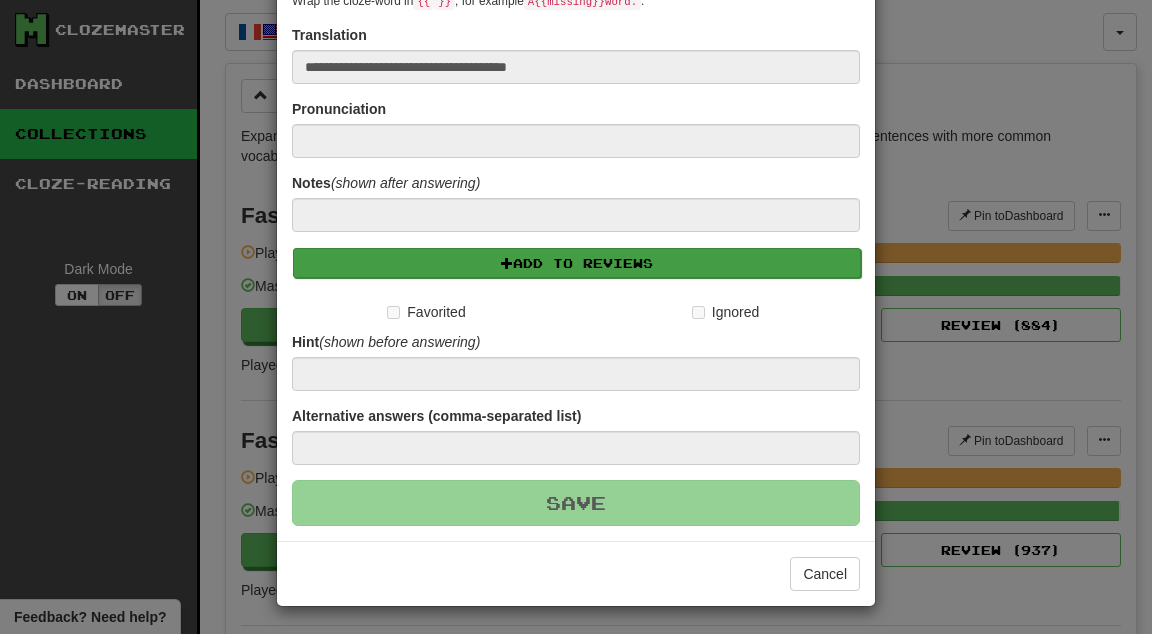 type 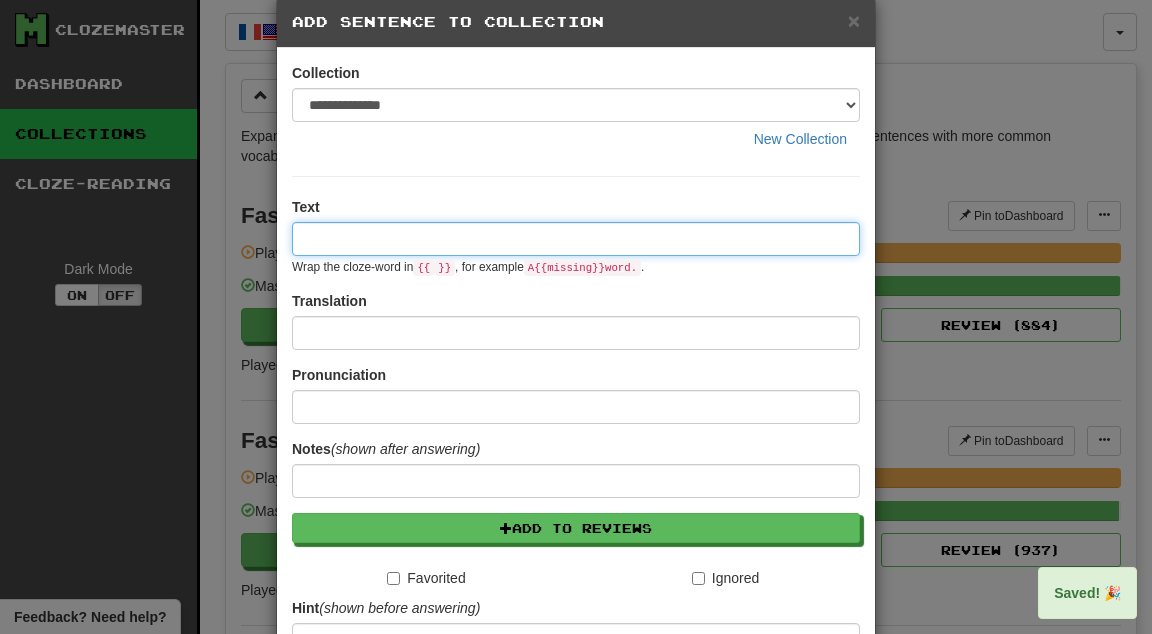 scroll, scrollTop: 0, scrollLeft: 0, axis: both 